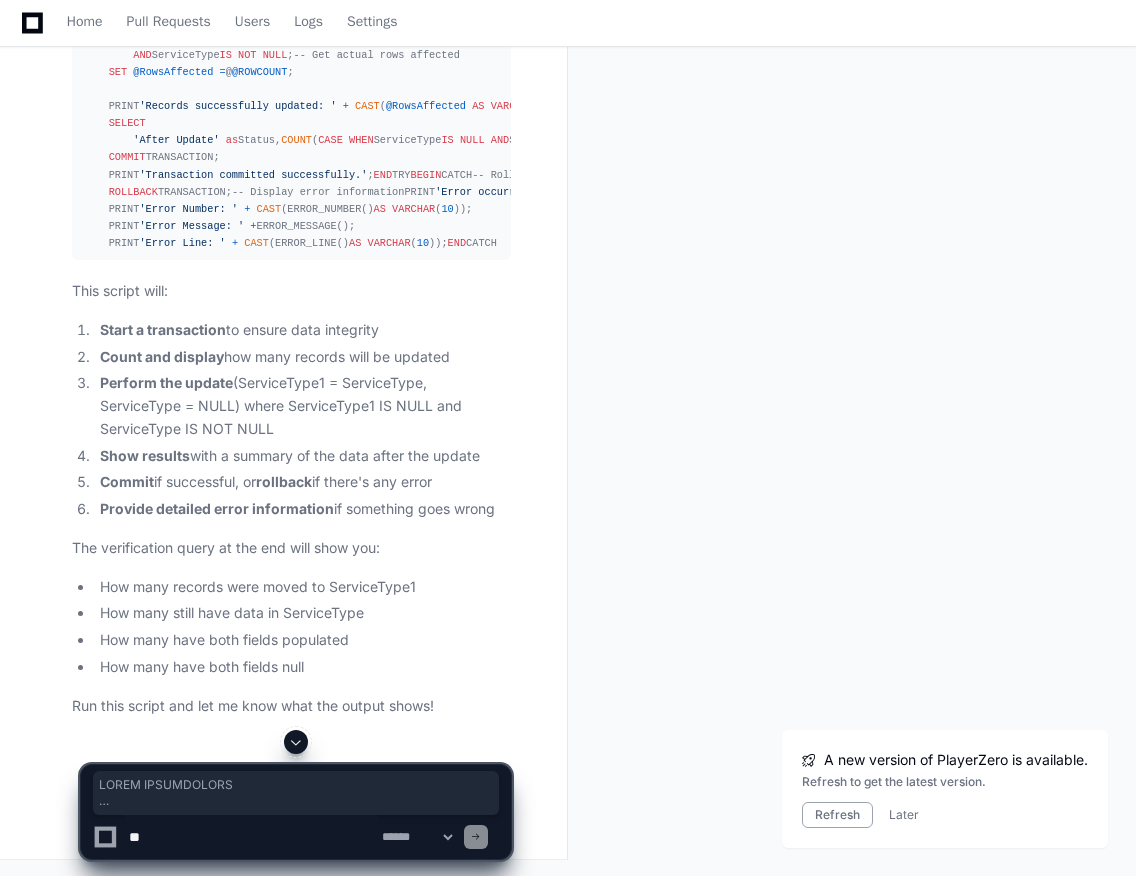 scroll, scrollTop: 12778, scrollLeft: 0, axis: vertical 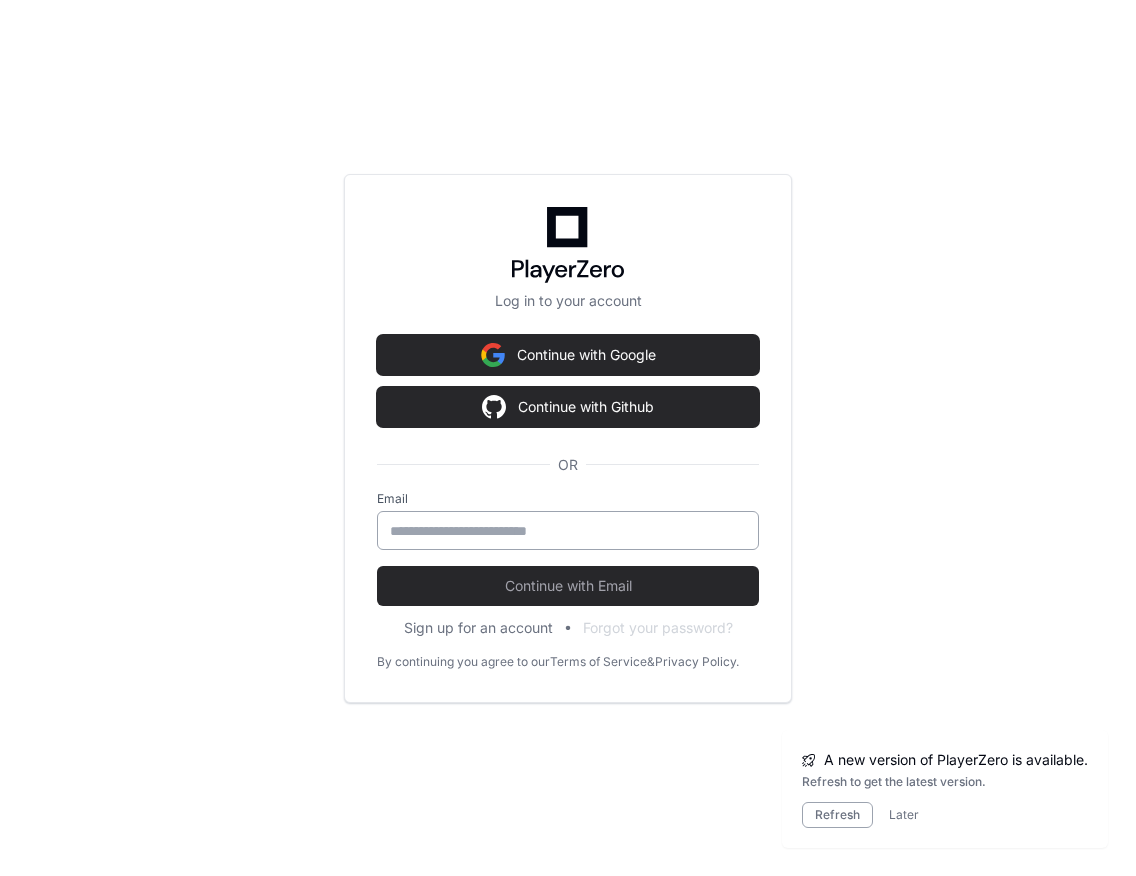 drag, startPoint x: 496, startPoint y: 522, endPoint x: 528, endPoint y: 620, distance: 103.09219 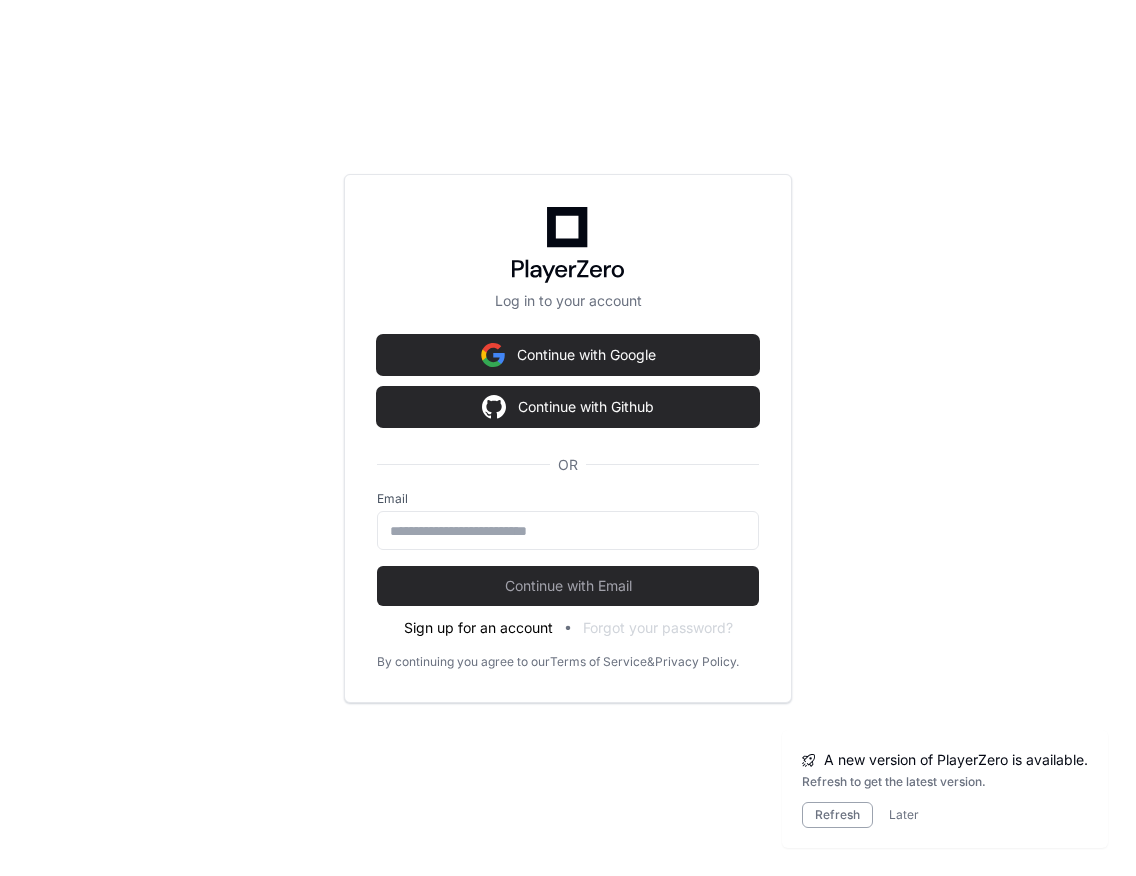 type on "**********" 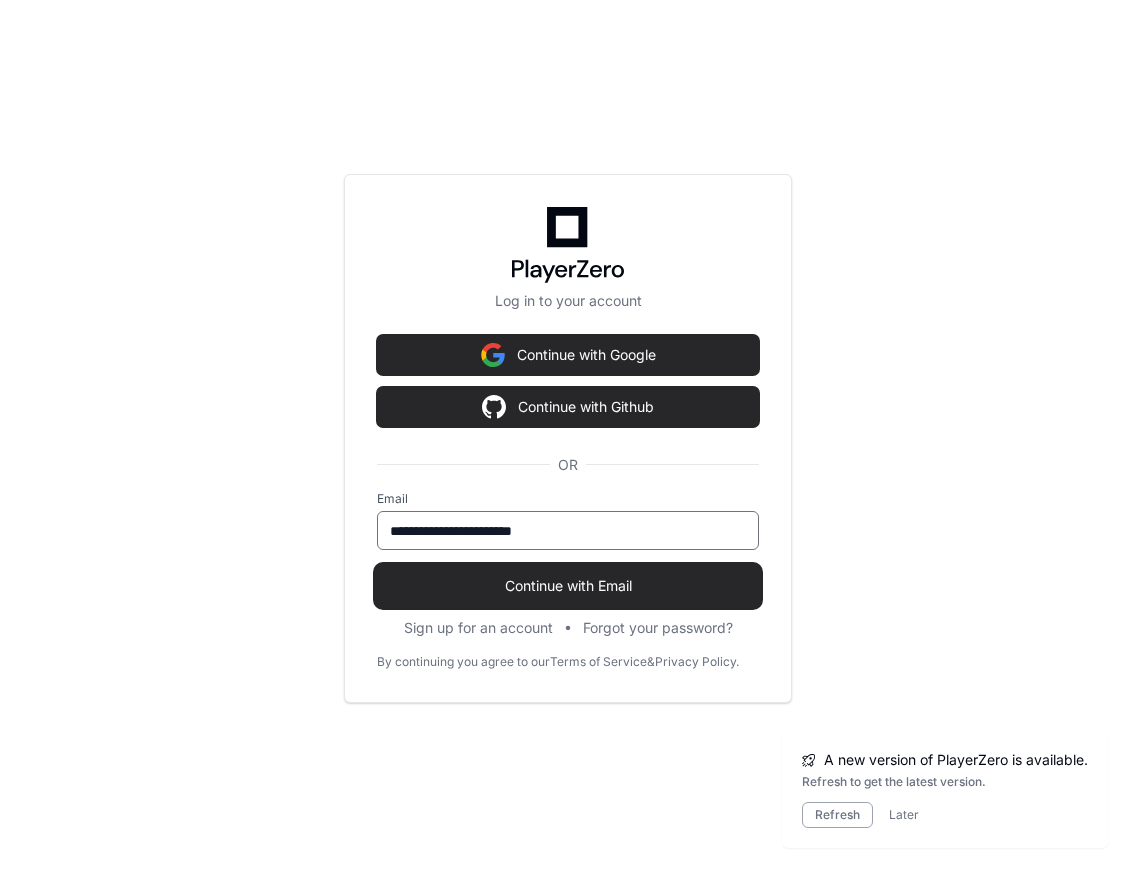 click on "Continue with Email" at bounding box center [568, 586] 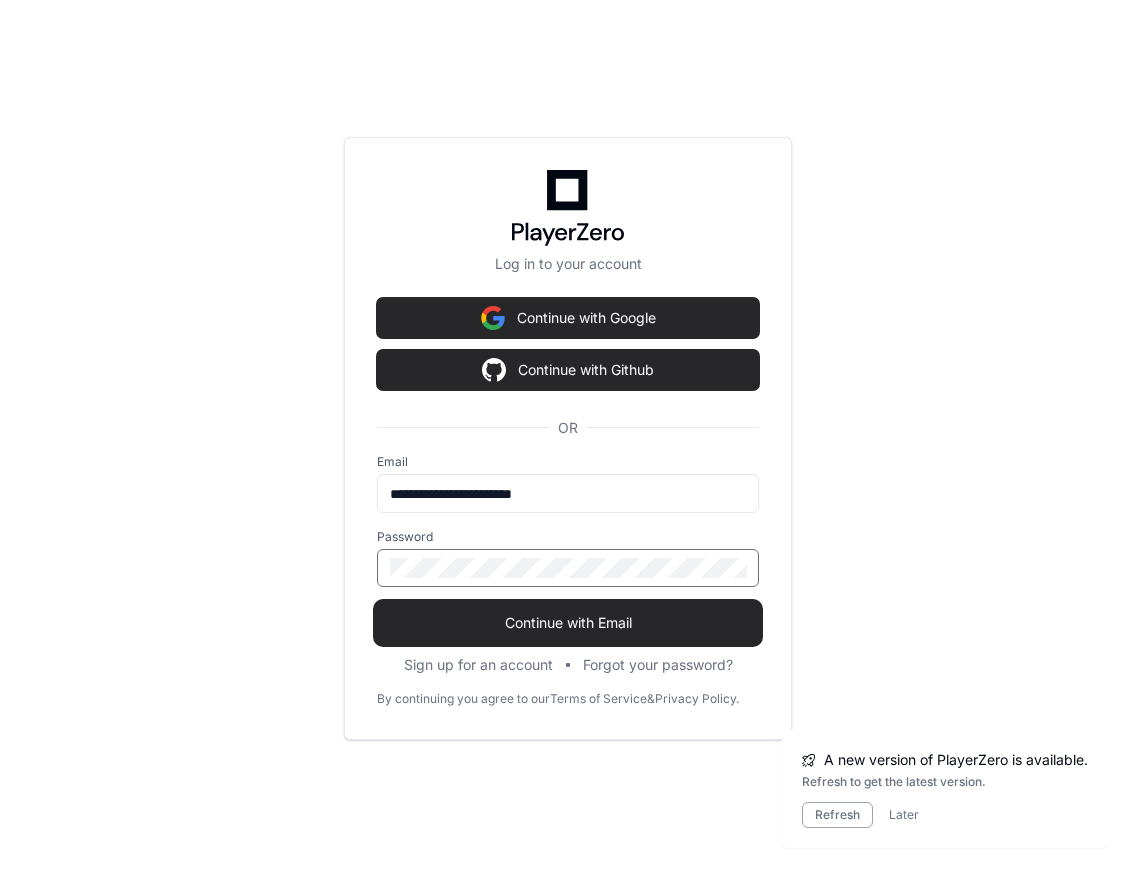 click on "Continue with Email" at bounding box center (568, 623) 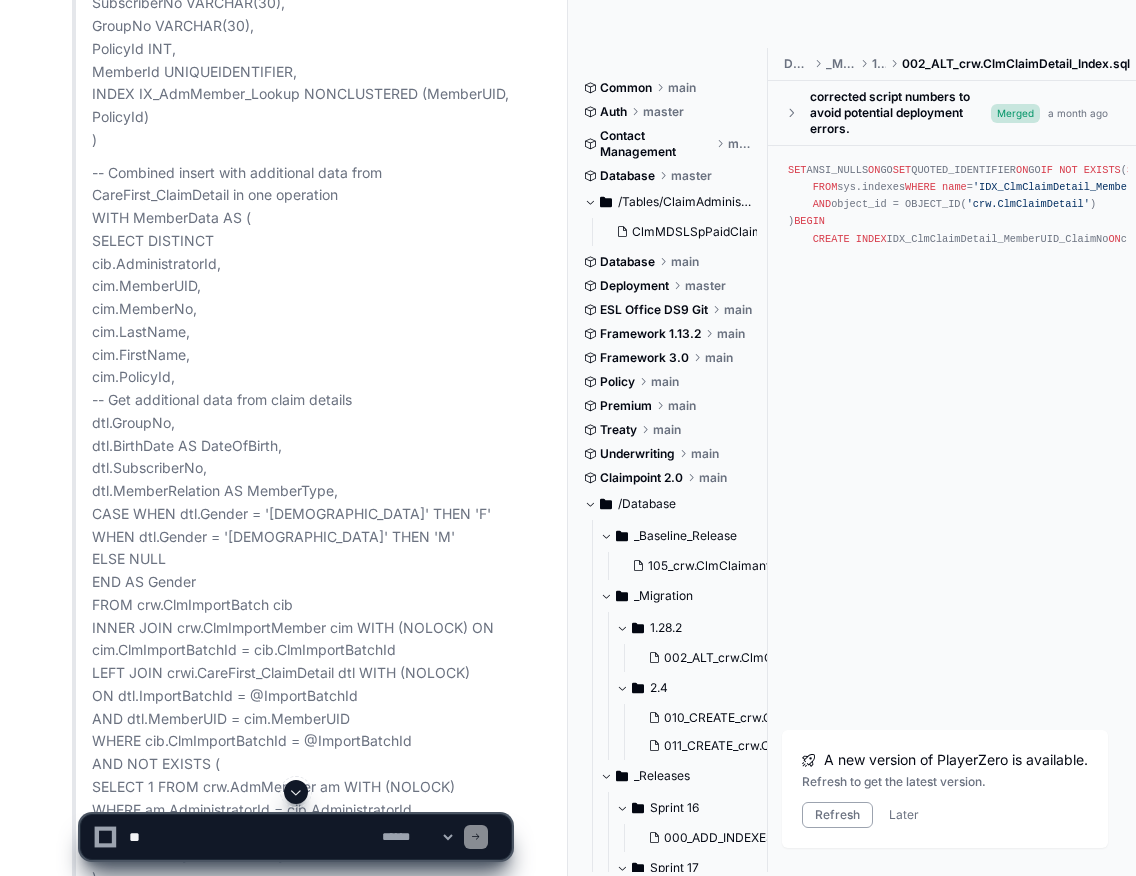 scroll, scrollTop: 30709, scrollLeft: 0, axis: vertical 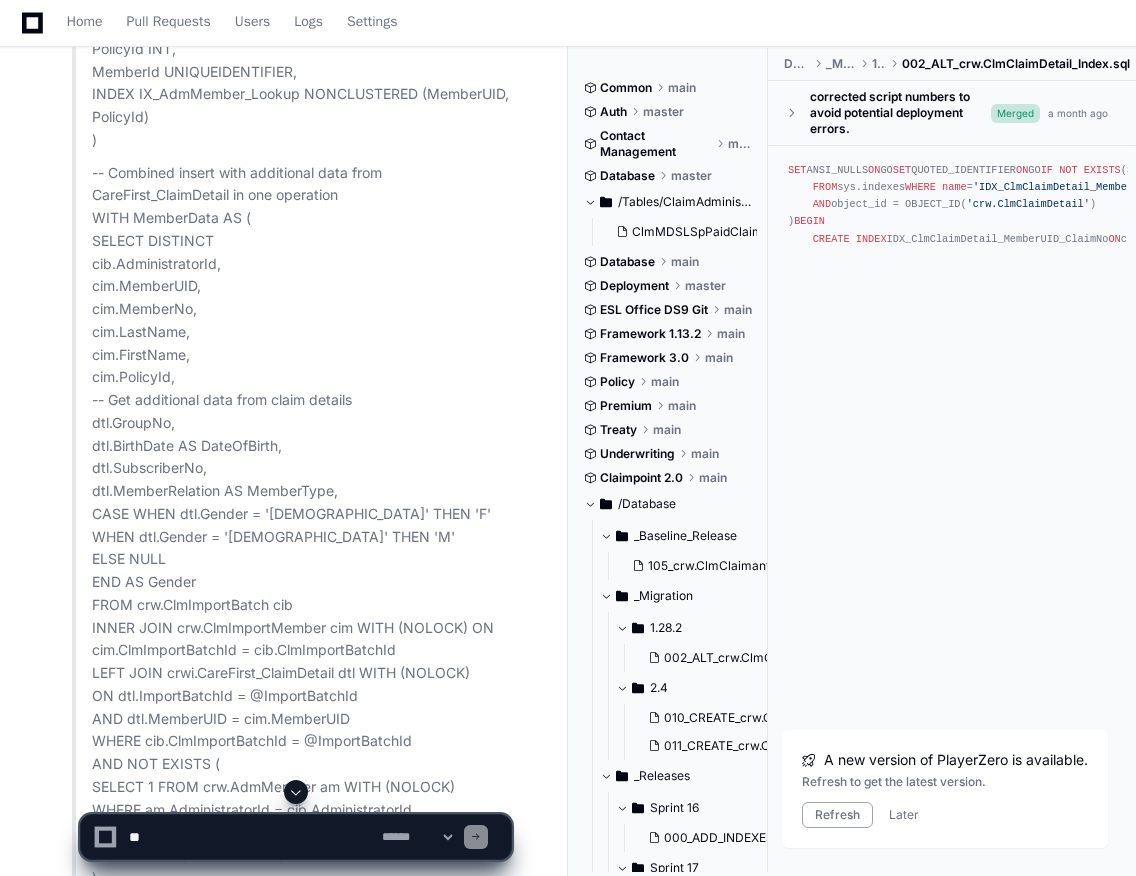 click 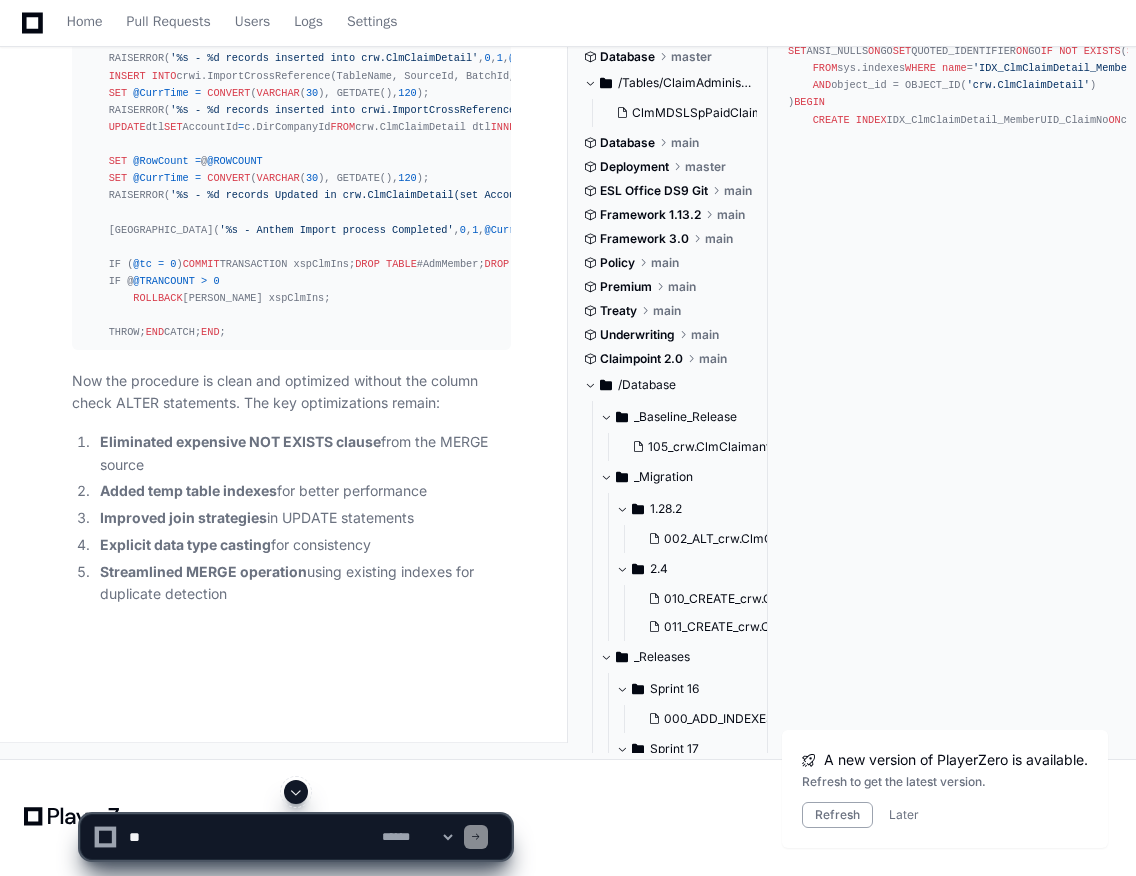 scroll, scrollTop: 65780, scrollLeft: 0, axis: vertical 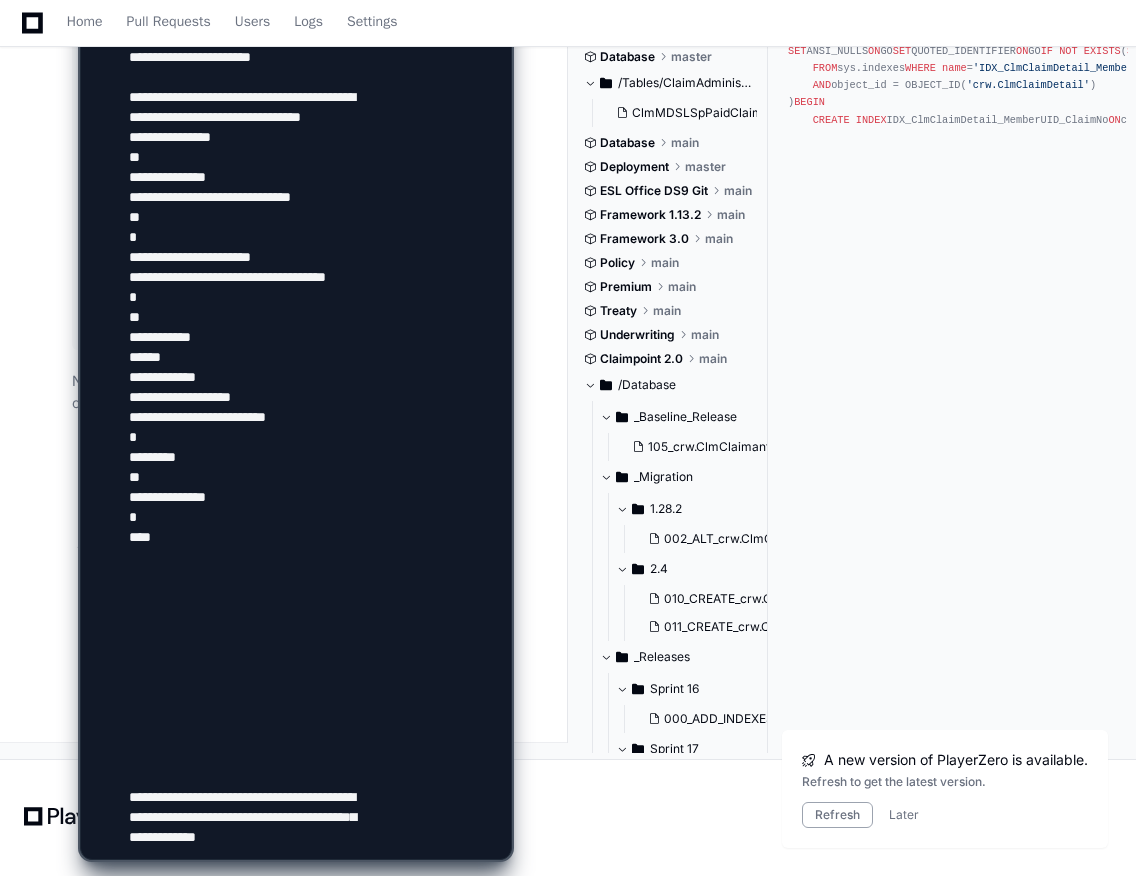 type on "**********" 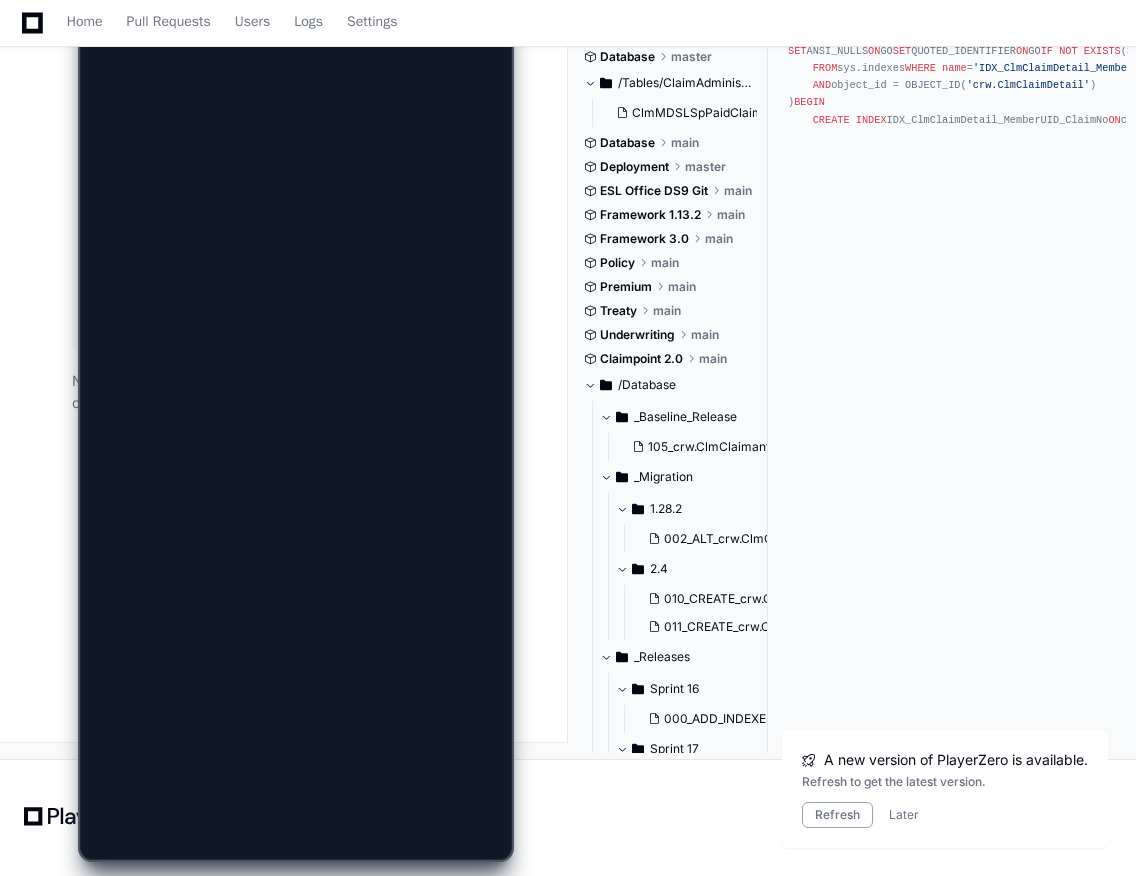 scroll, scrollTop: 0, scrollLeft: 0, axis: both 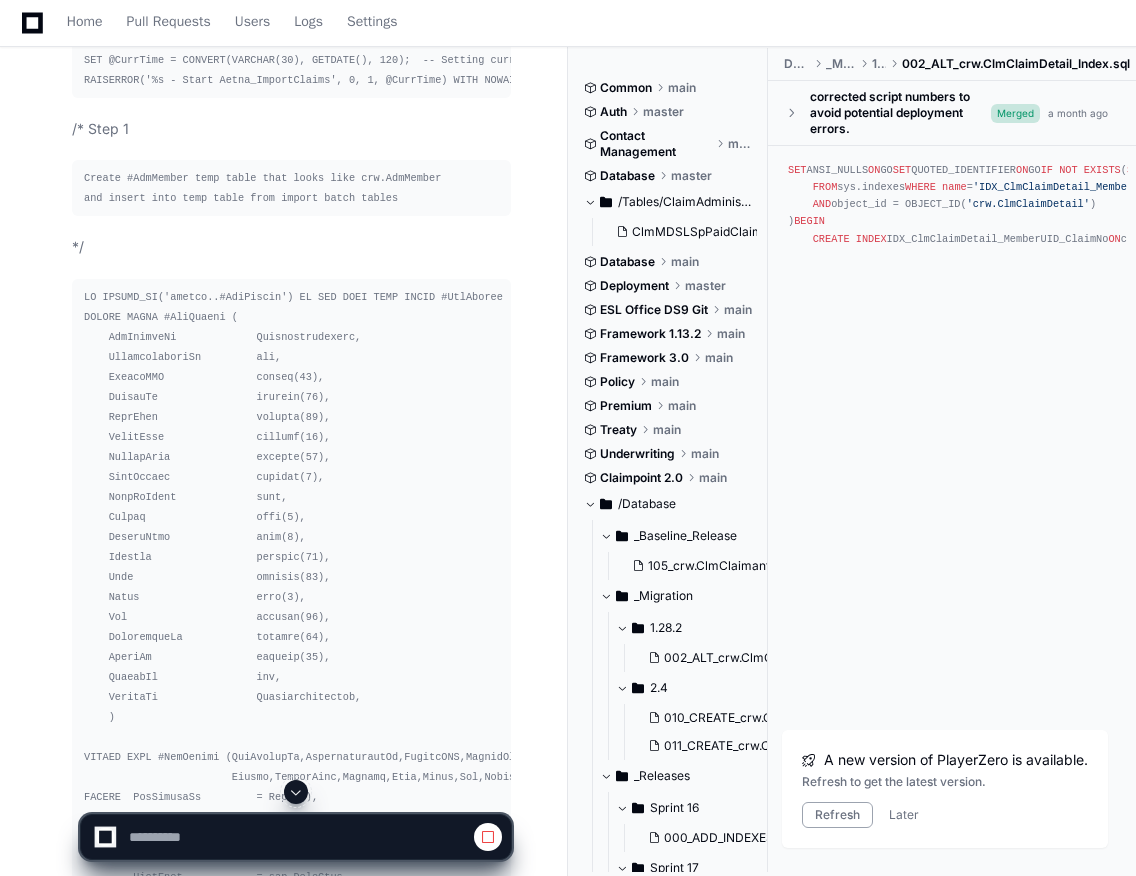 click 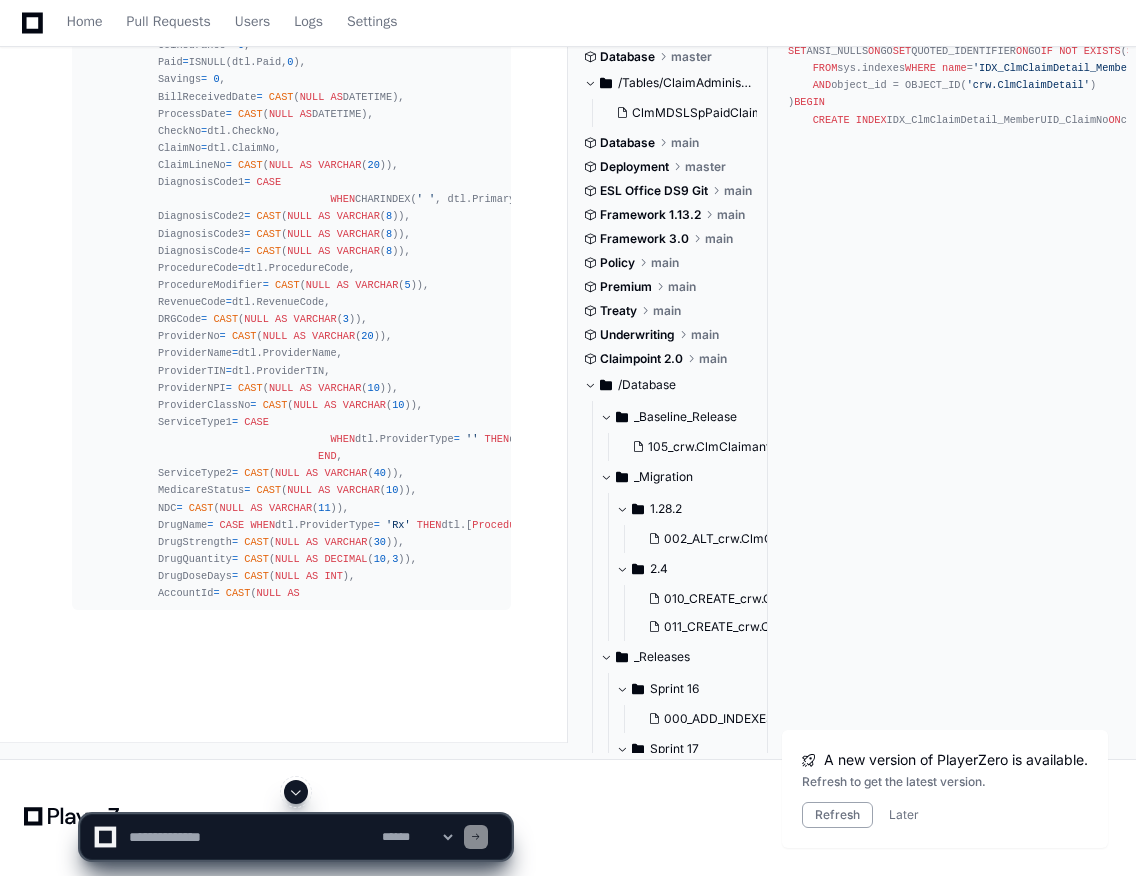 scroll, scrollTop: 77716, scrollLeft: 0, axis: vertical 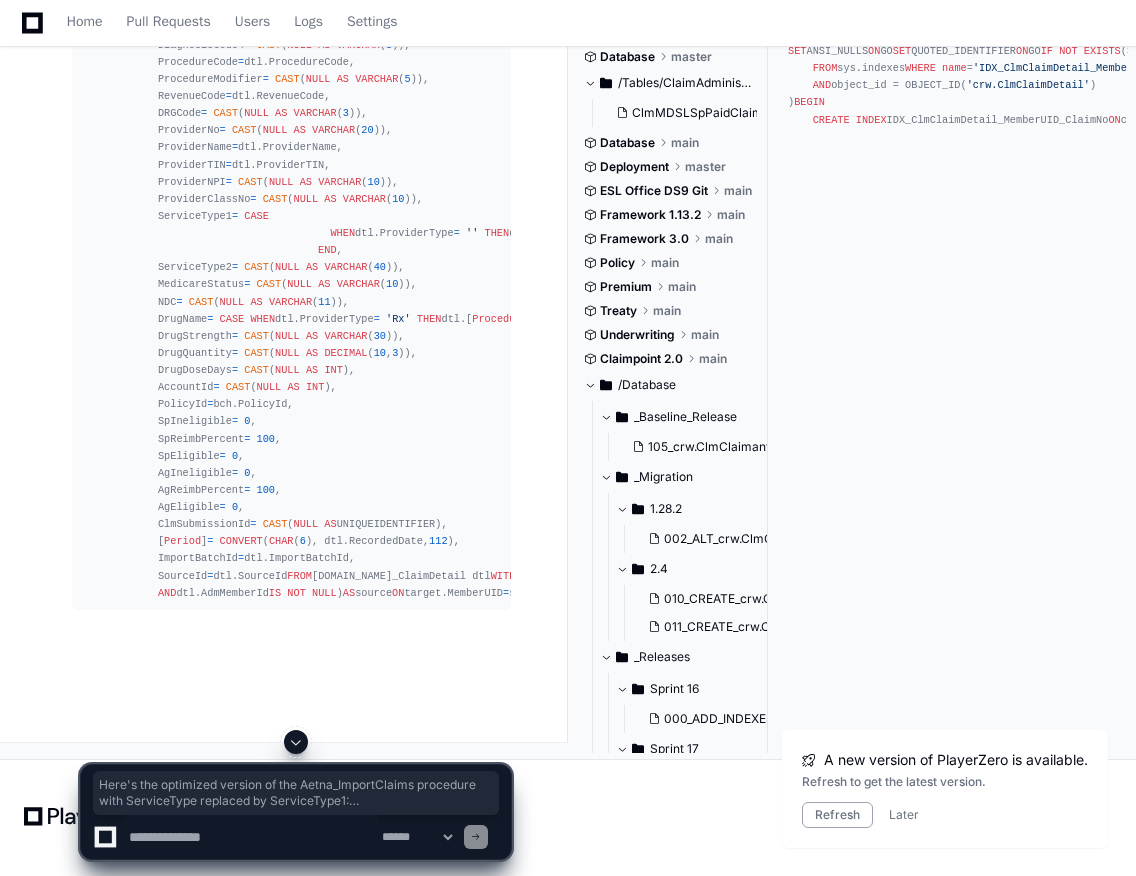 drag, startPoint x: 196, startPoint y: 446, endPoint x: 277, endPoint y: 594, distance: 168.71574 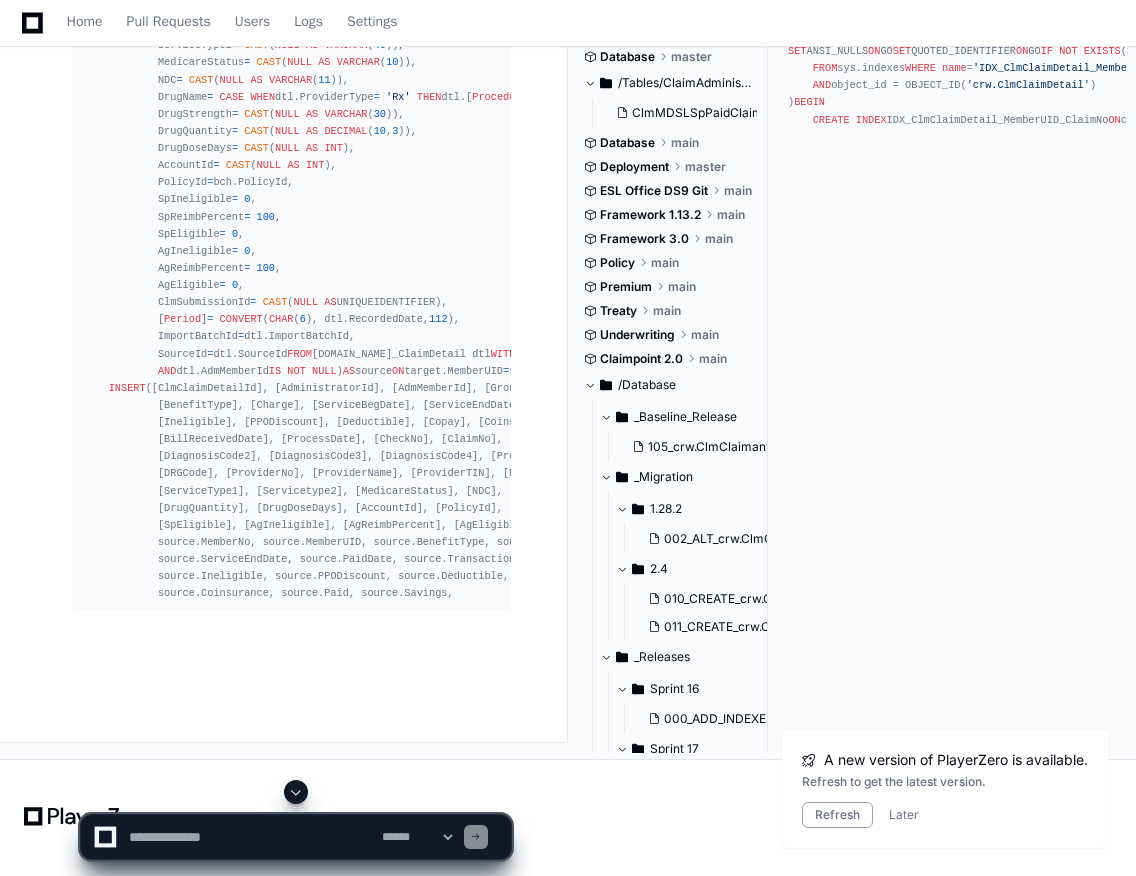 click 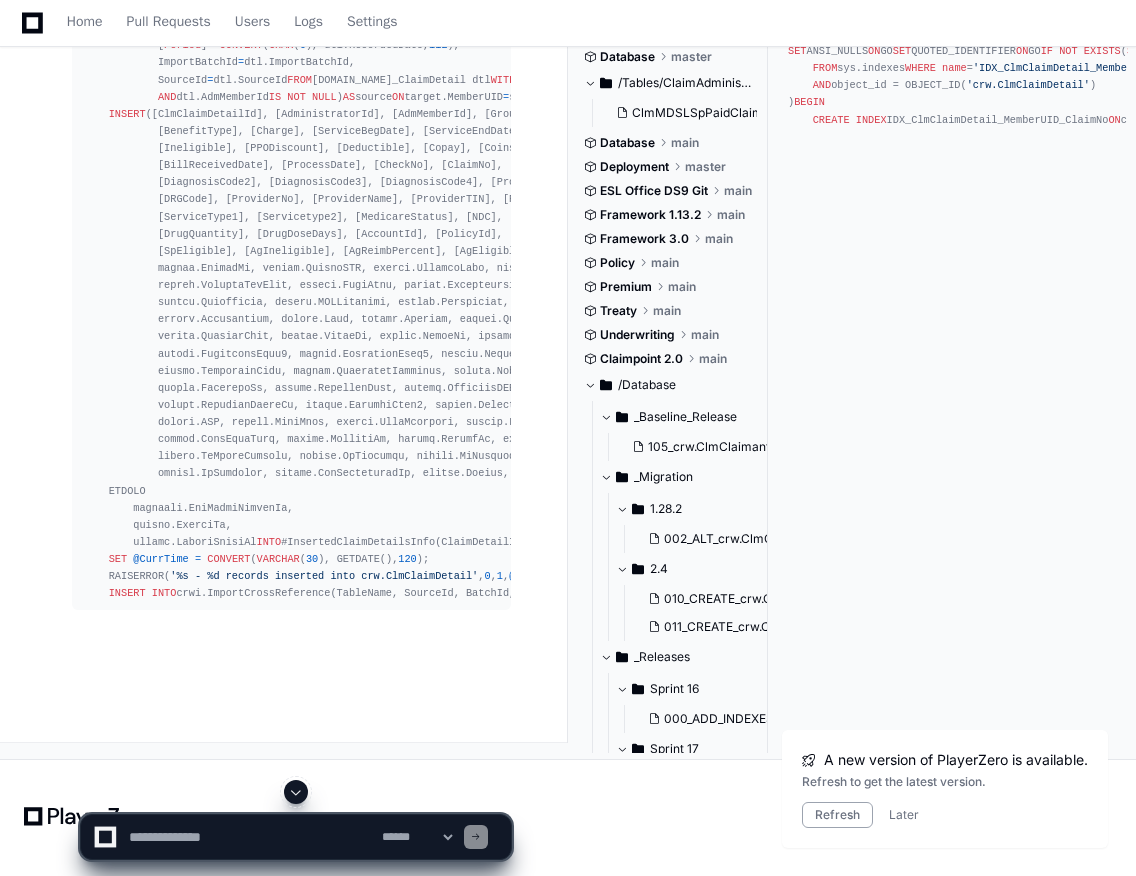 click 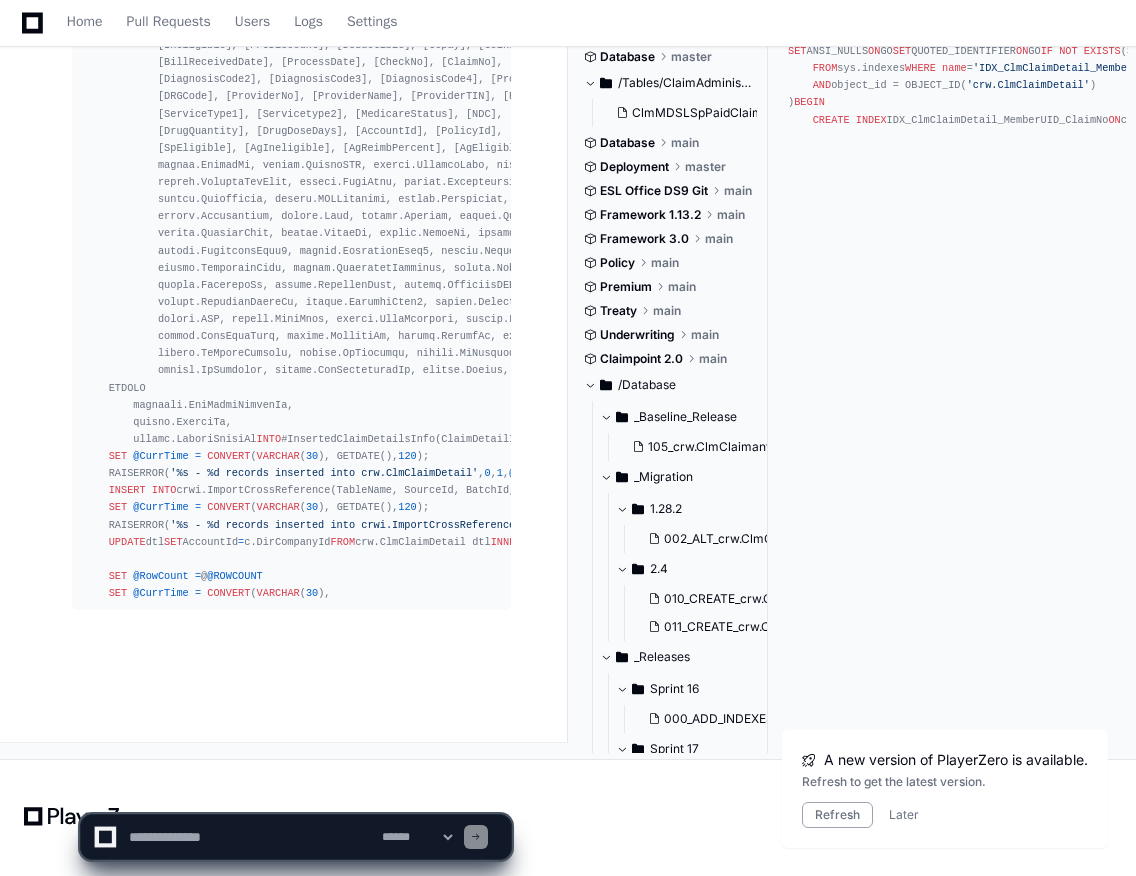 scroll, scrollTop: 81778, scrollLeft: 0, axis: vertical 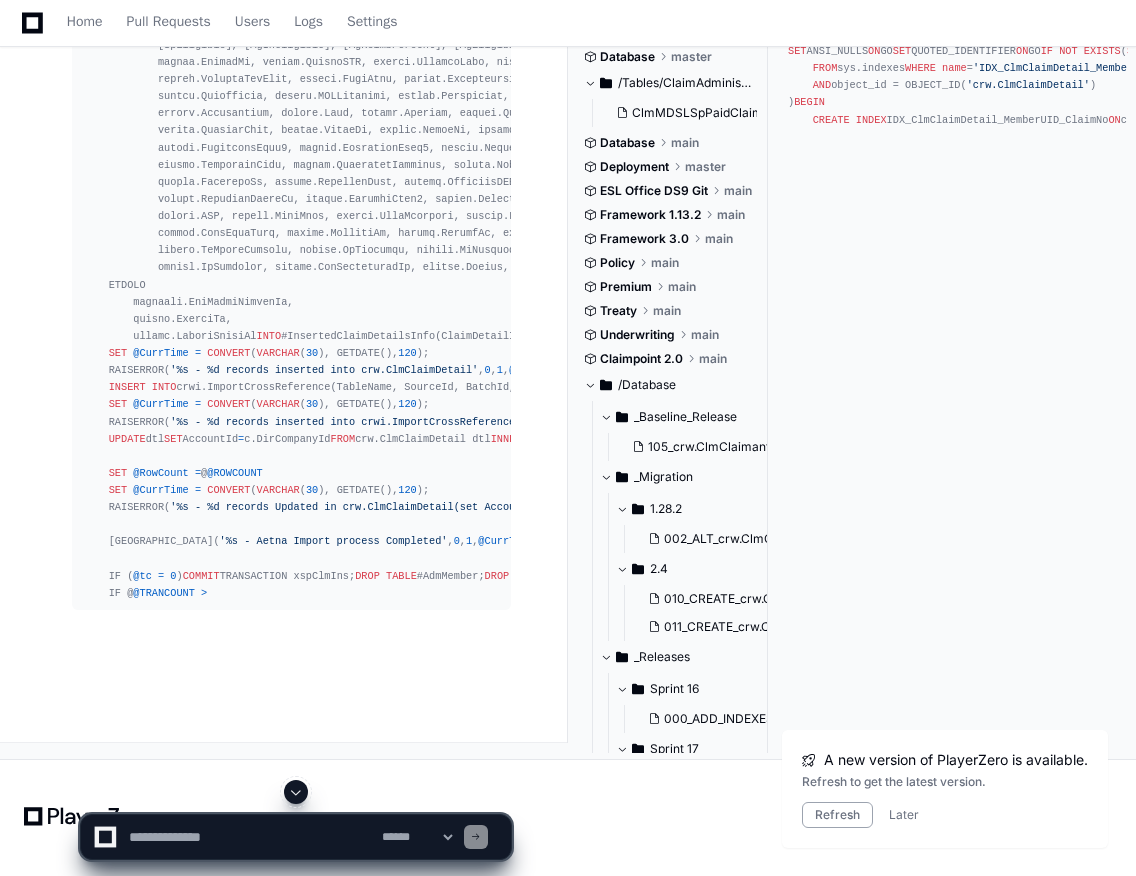 click 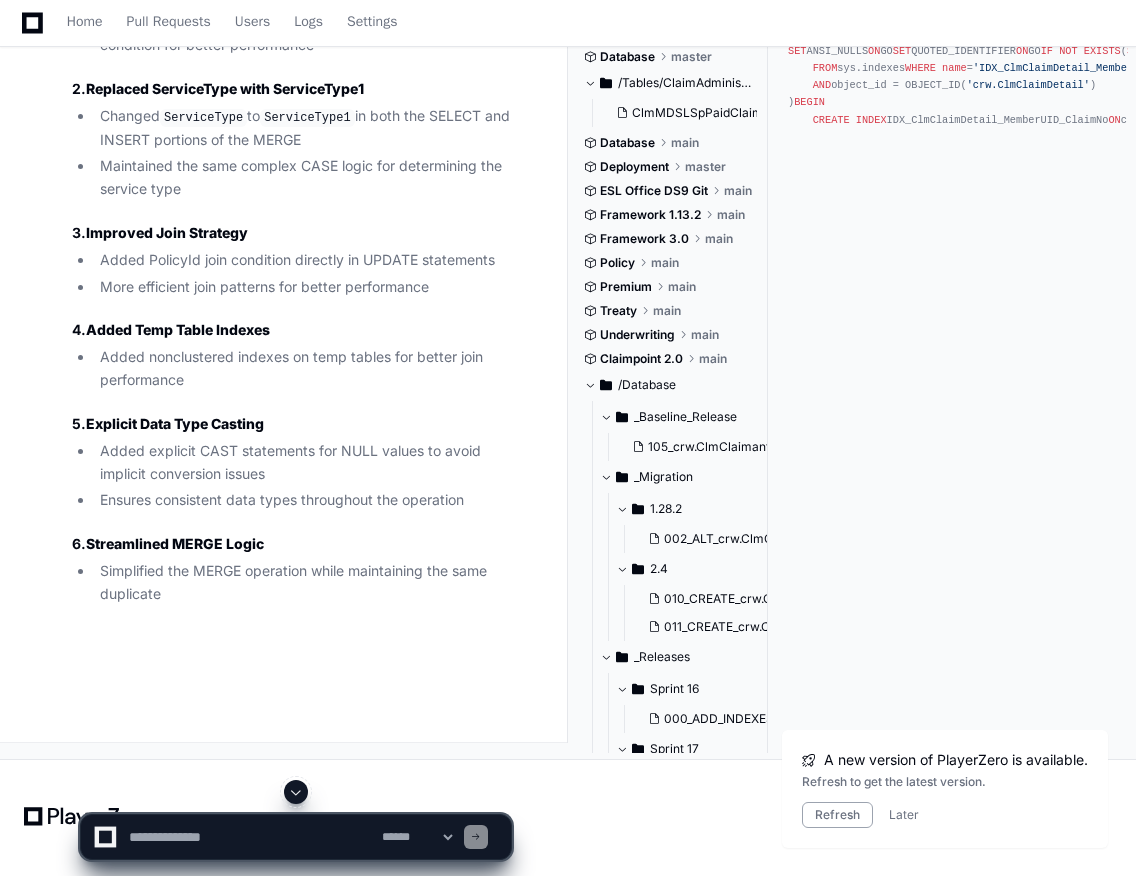 scroll, scrollTop: 81778, scrollLeft: 0, axis: vertical 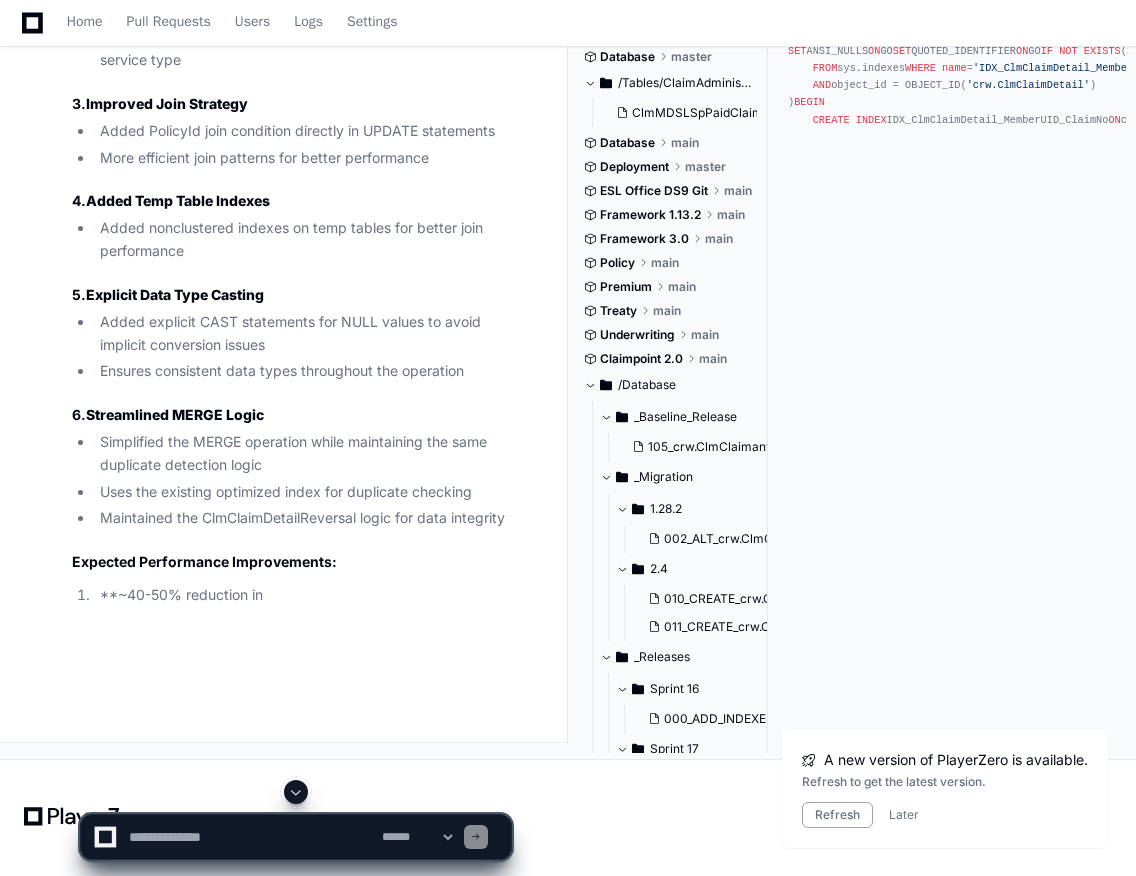 click 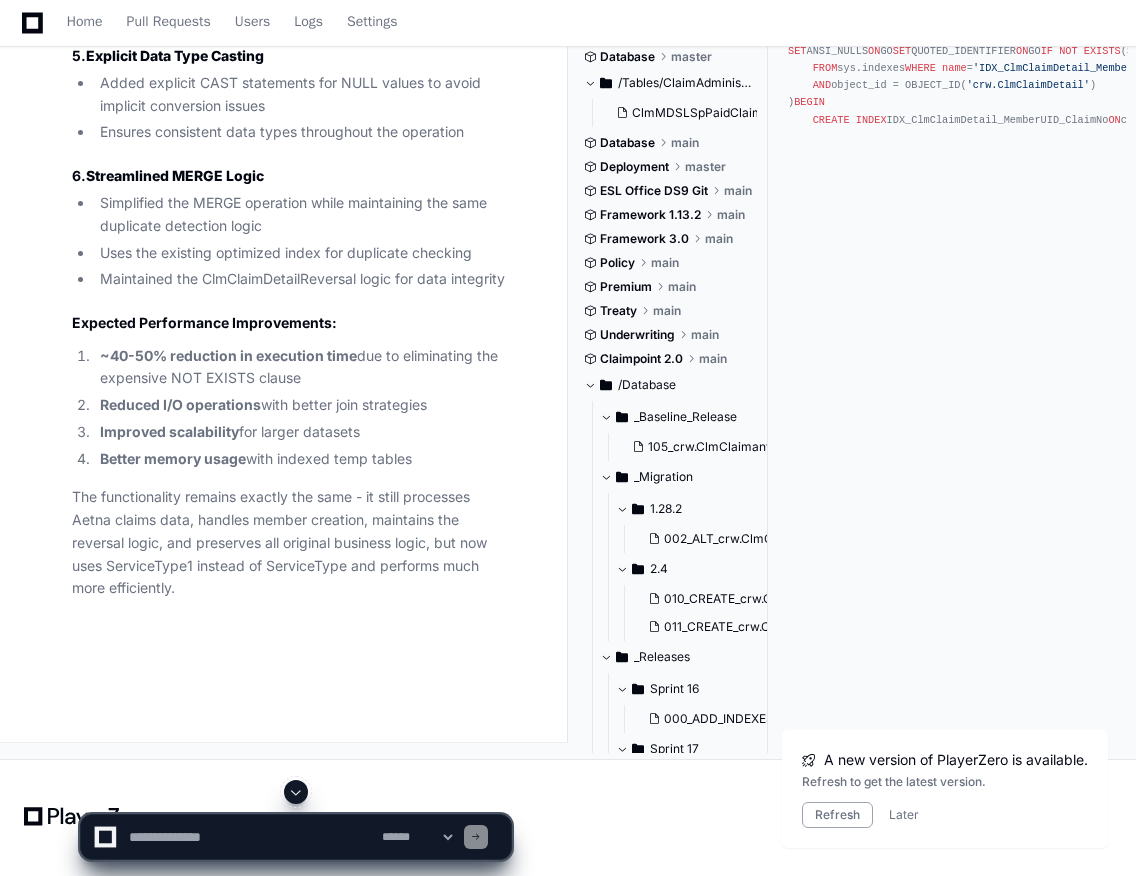scroll, scrollTop: 77460, scrollLeft: 0, axis: vertical 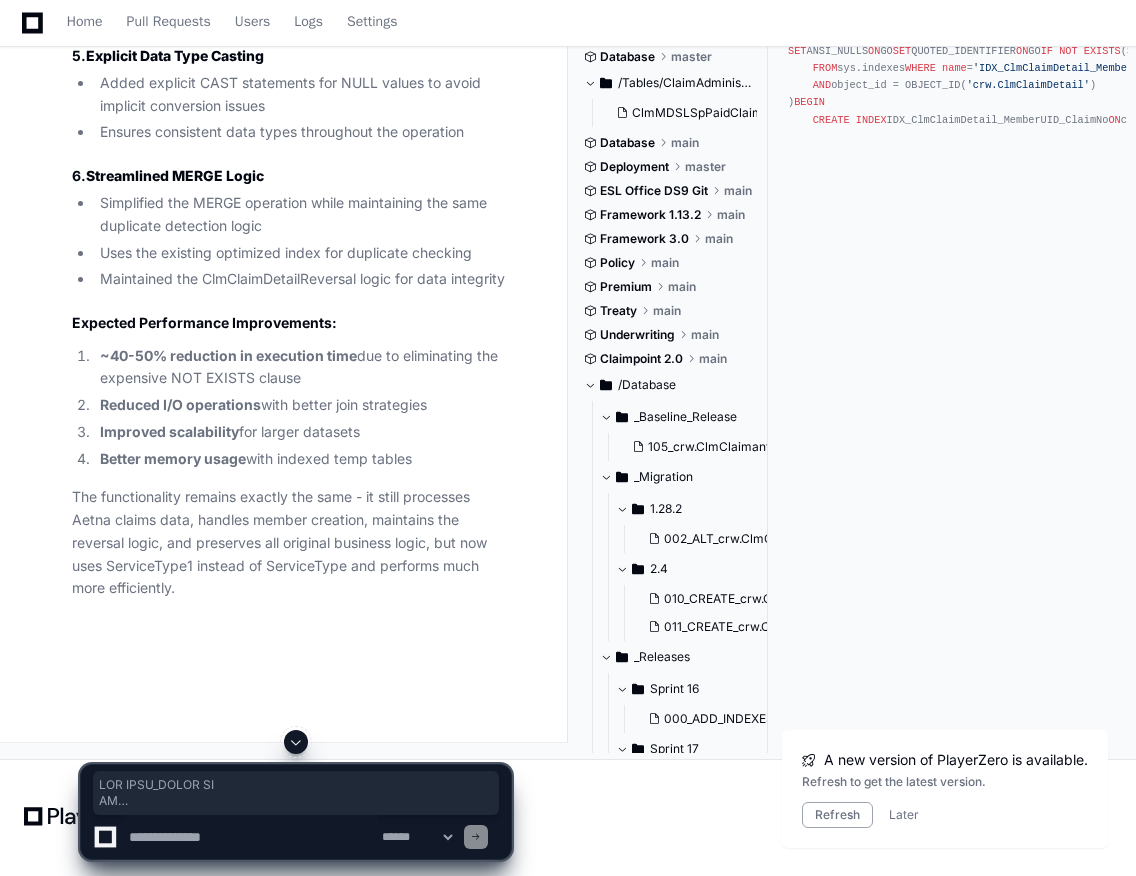 drag, startPoint x: 85, startPoint y: 508, endPoint x: 132, endPoint y: 547, distance: 61.073727 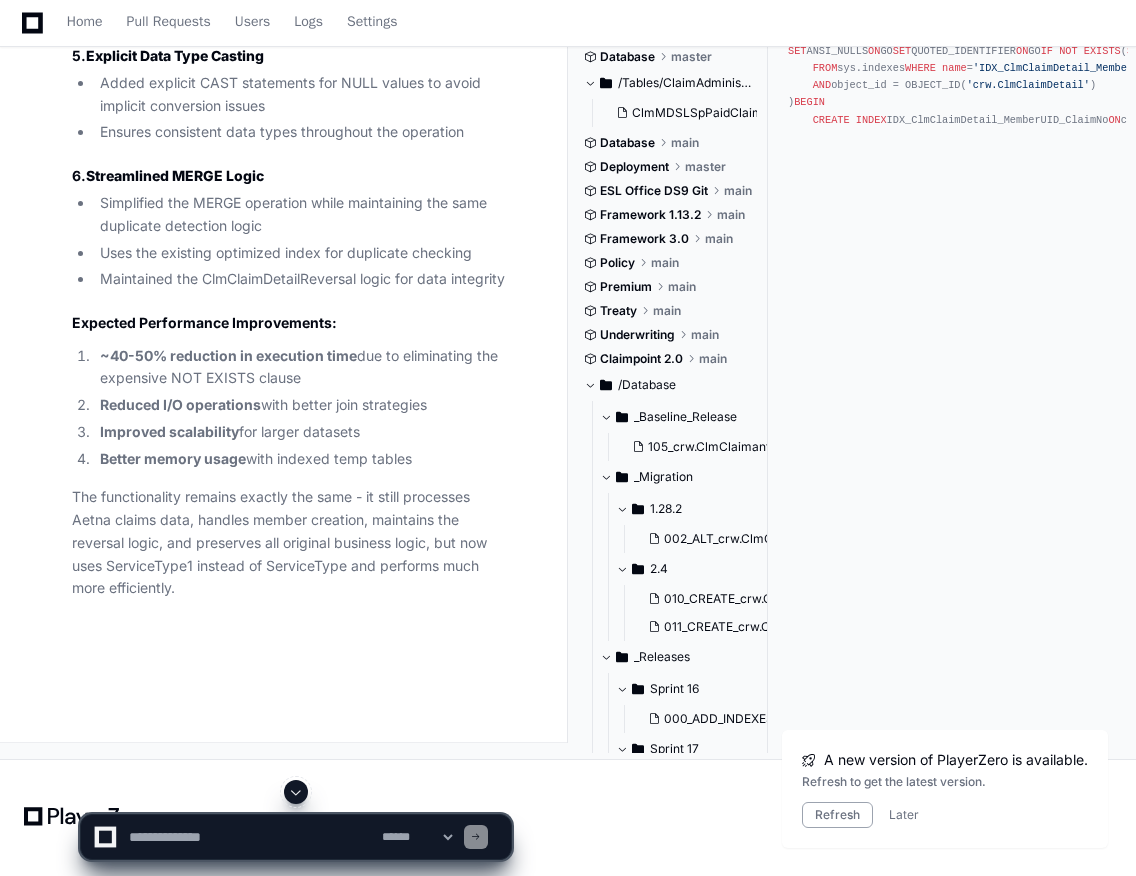 scroll, scrollTop: 0, scrollLeft: 364, axis: horizontal 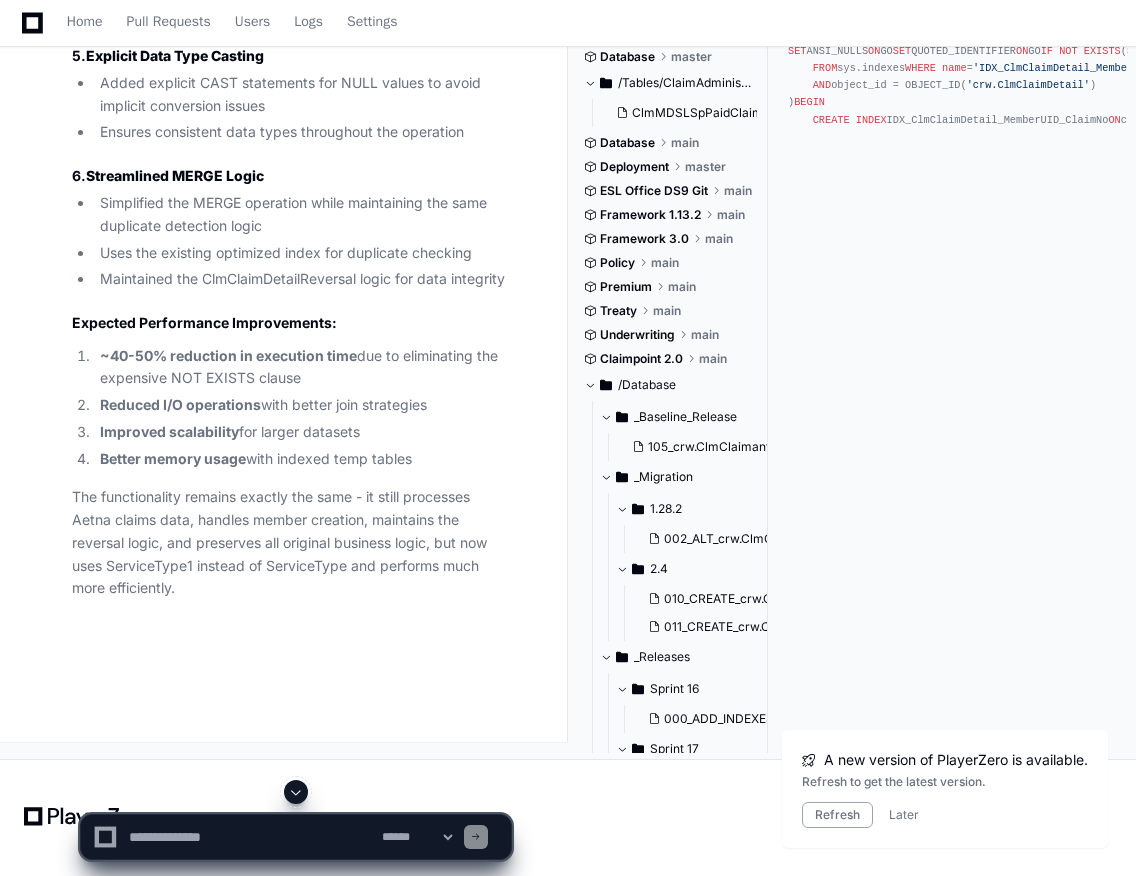 click 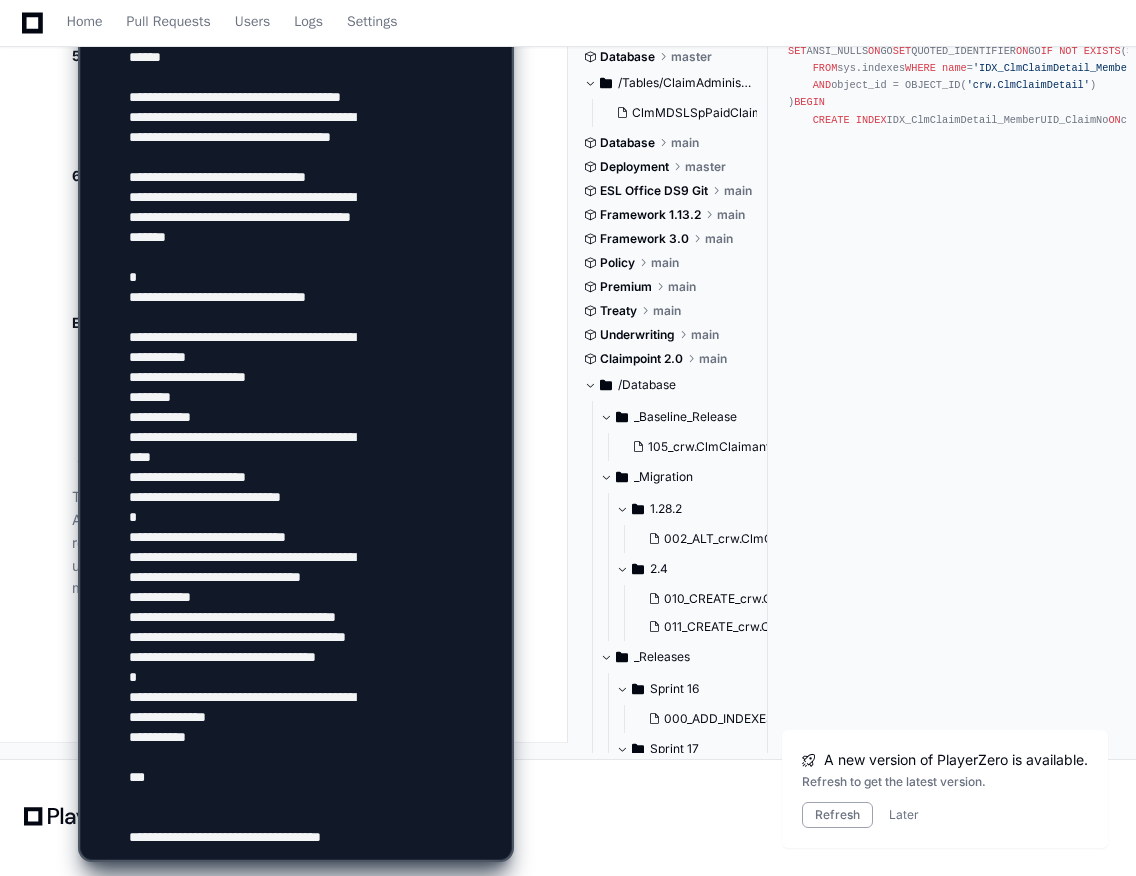 scroll, scrollTop: 4906, scrollLeft: 0, axis: vertical 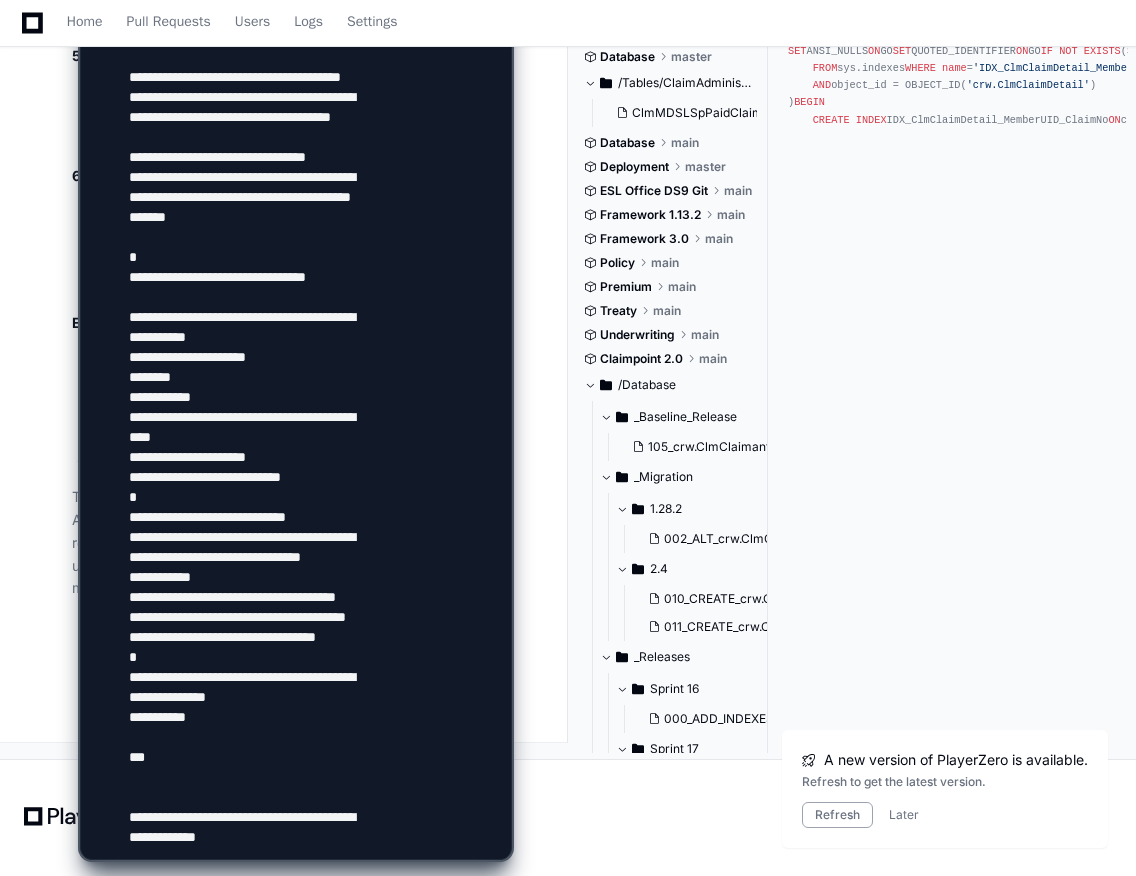 type on "**********" 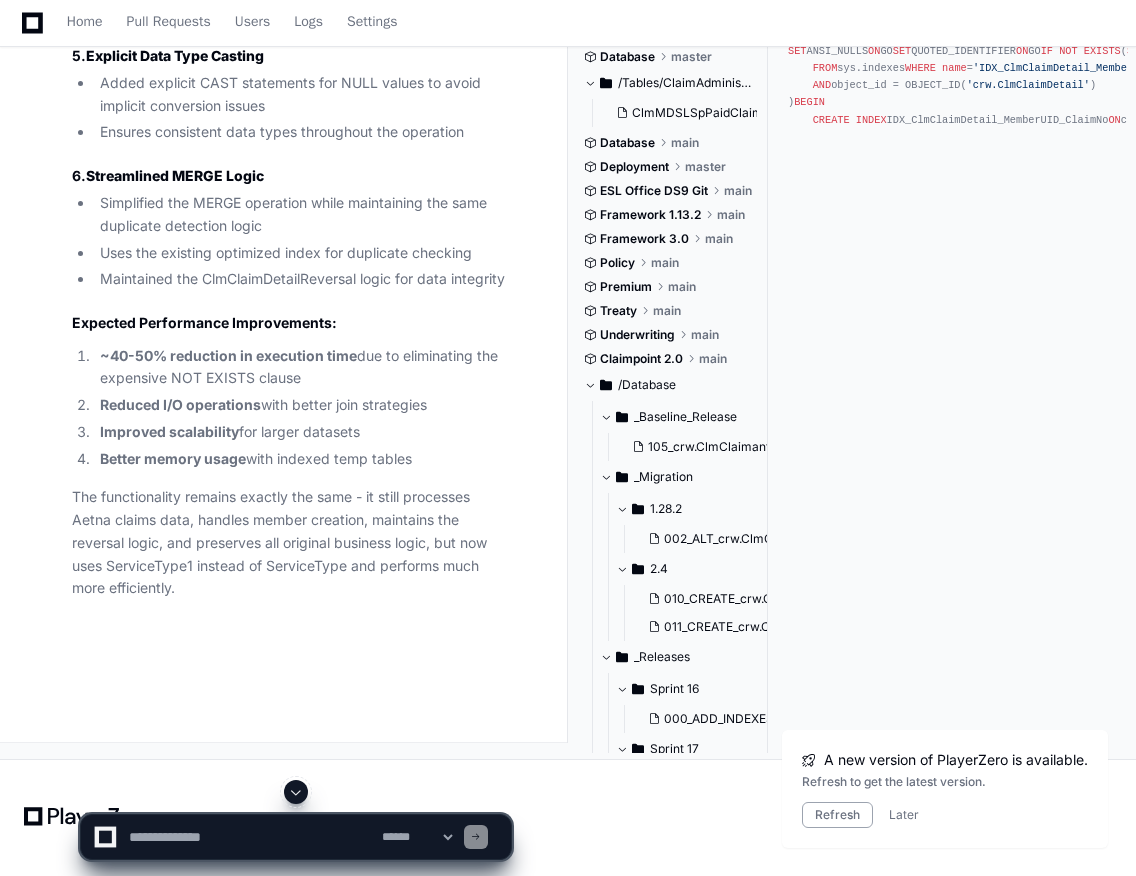 scroll, scrollTop: 0, scrollLeft: 0, axis: both 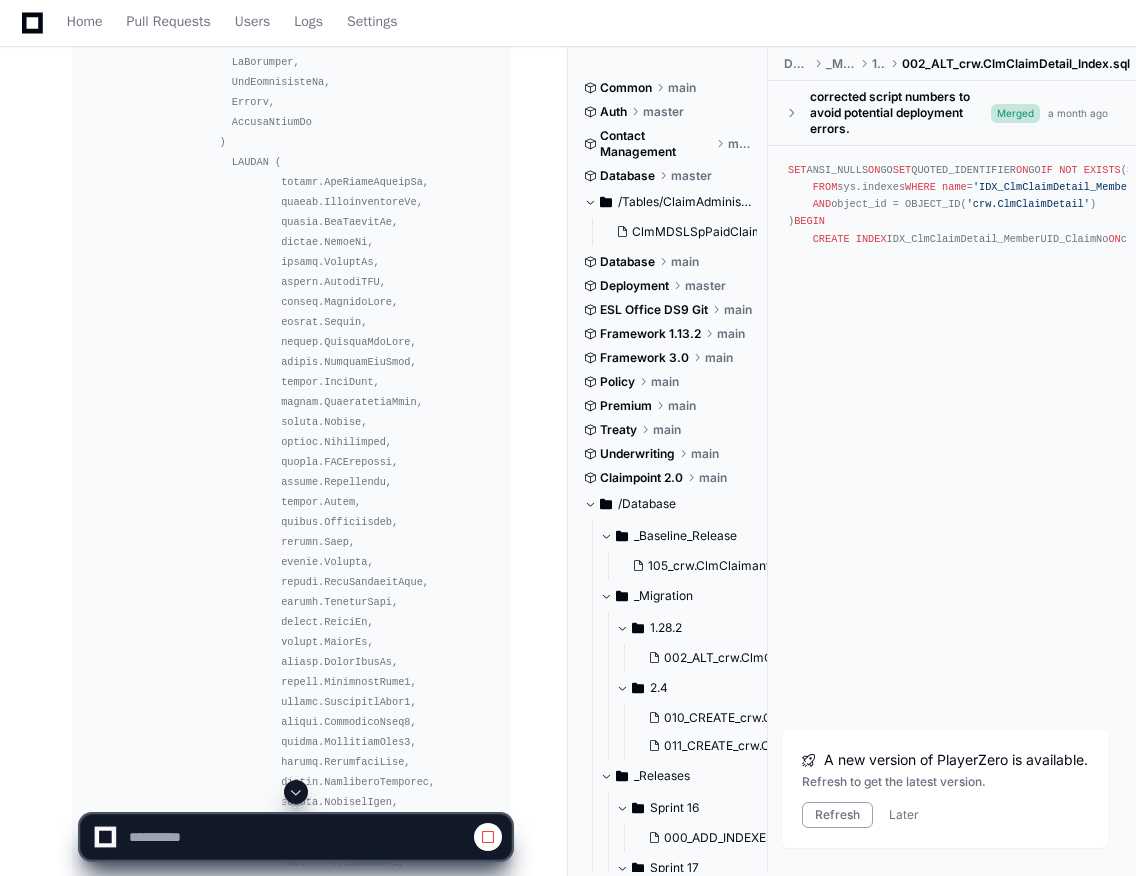 click 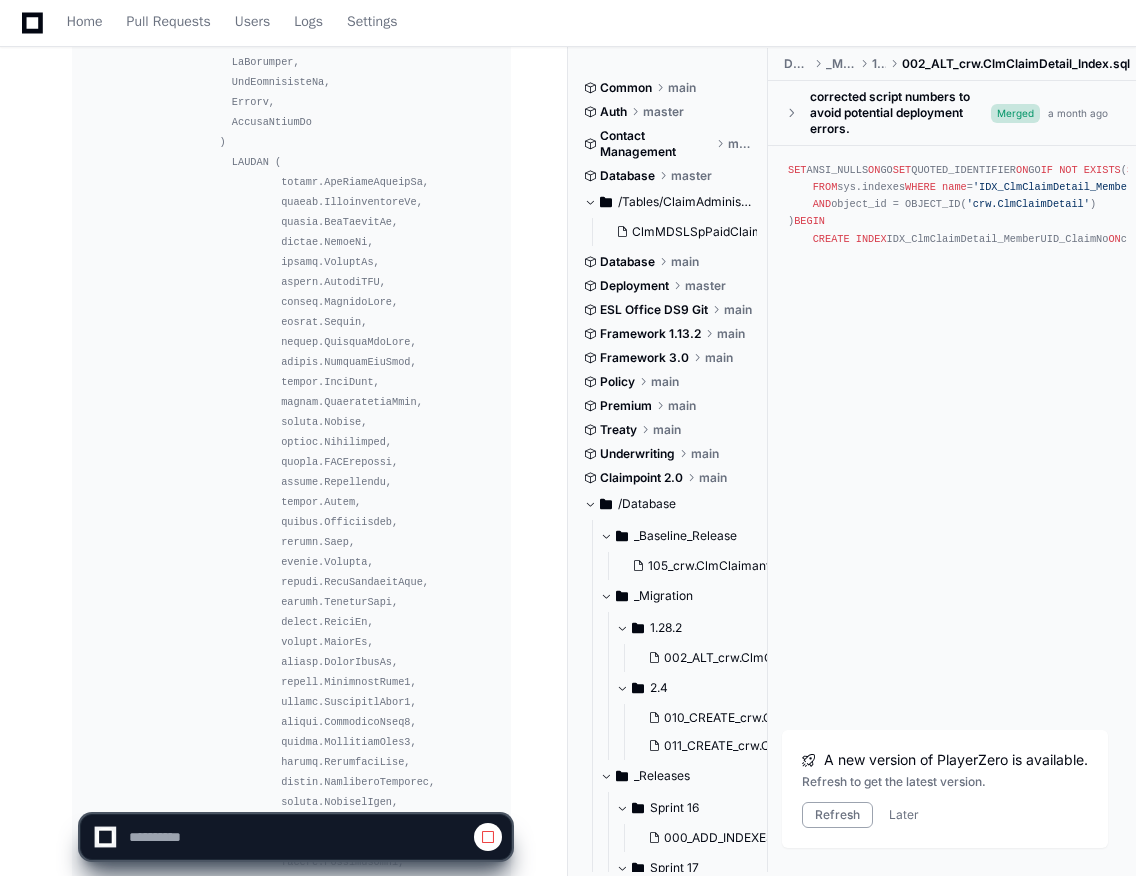 scroll, scrollTop: 91797, scrollLeft: 0, axis: vertical 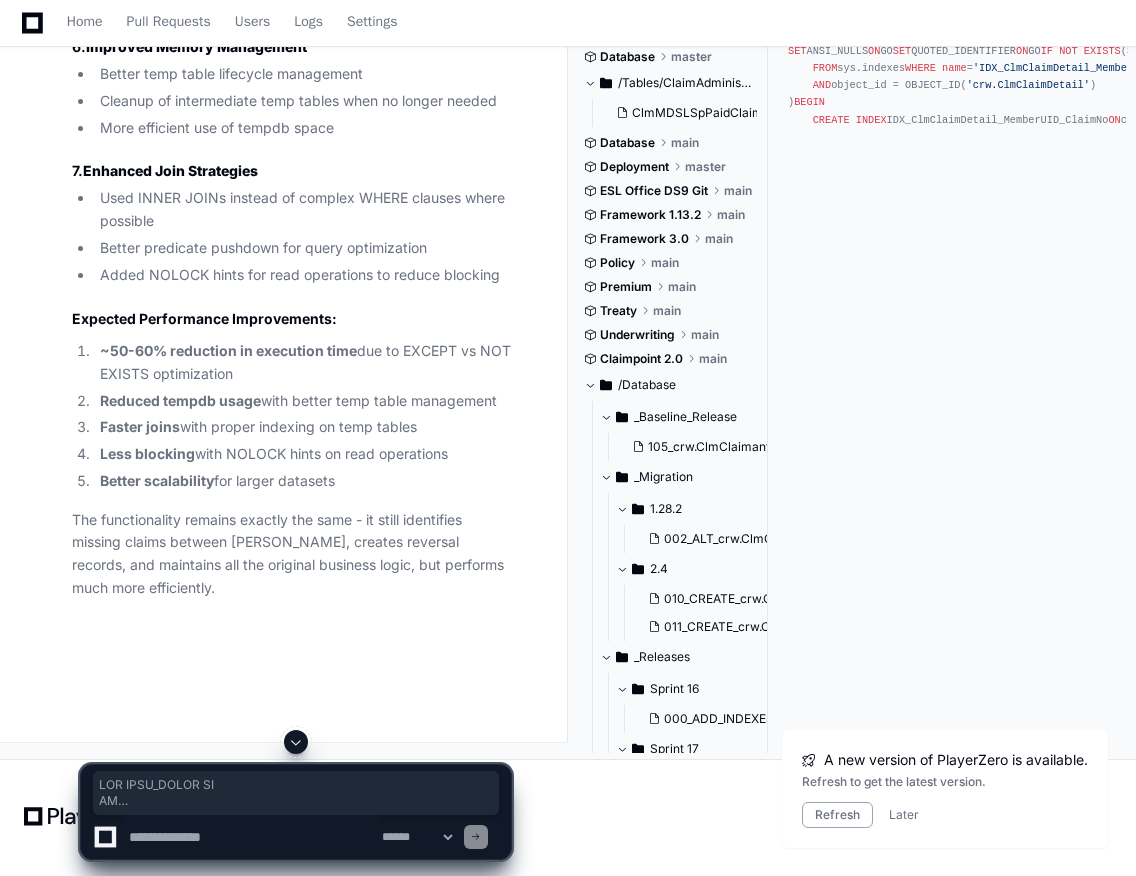 drag, startPoint x: 83, startPoint y: 116, endPoint x: 125, endPoint y: 524, distance: 410.15607 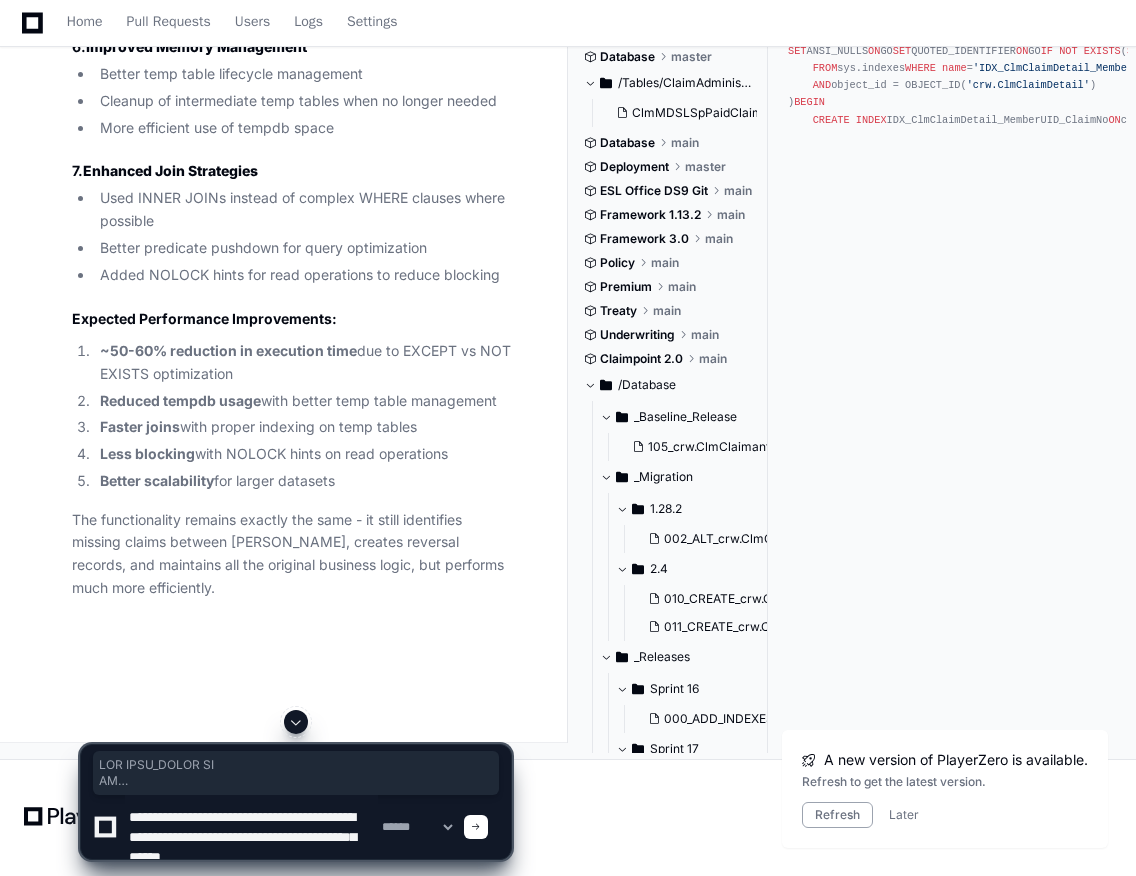 scroll, scrollTop: 6, scrollLeft: 0, axis: vertical 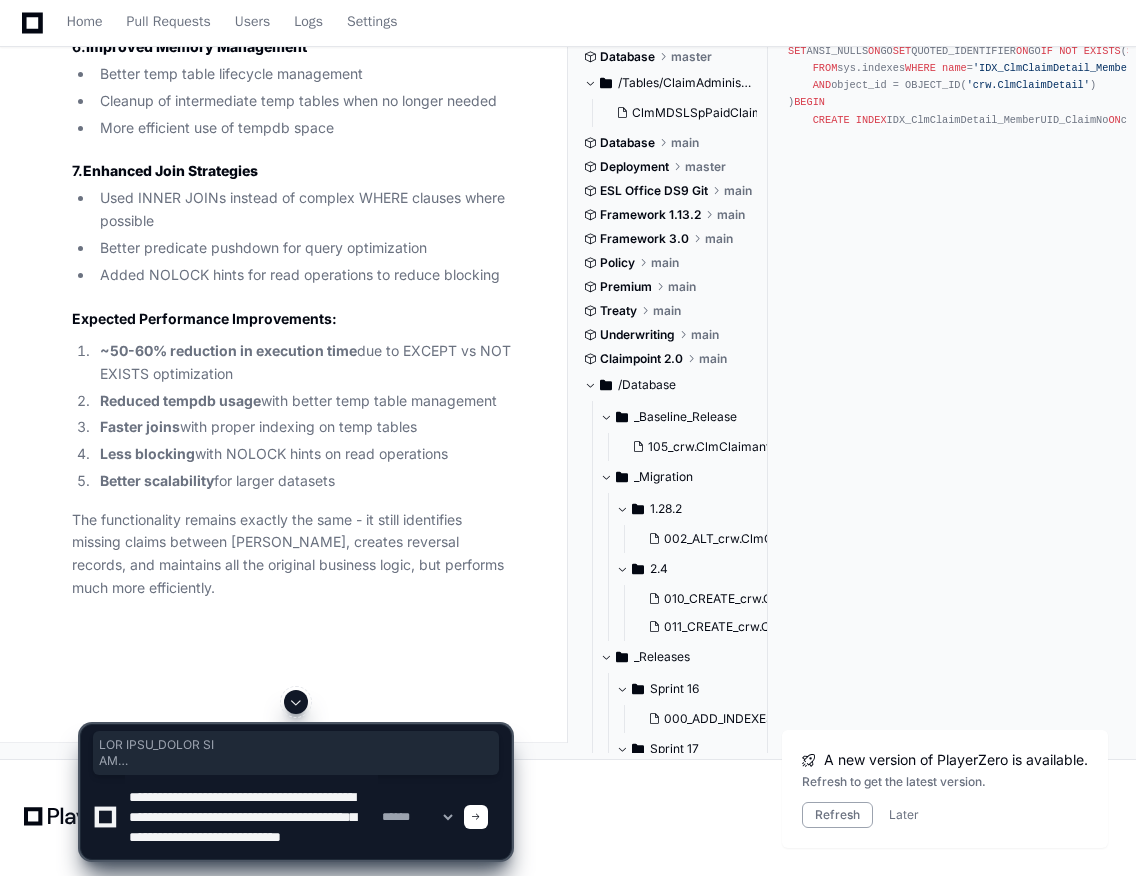 type on "**********" 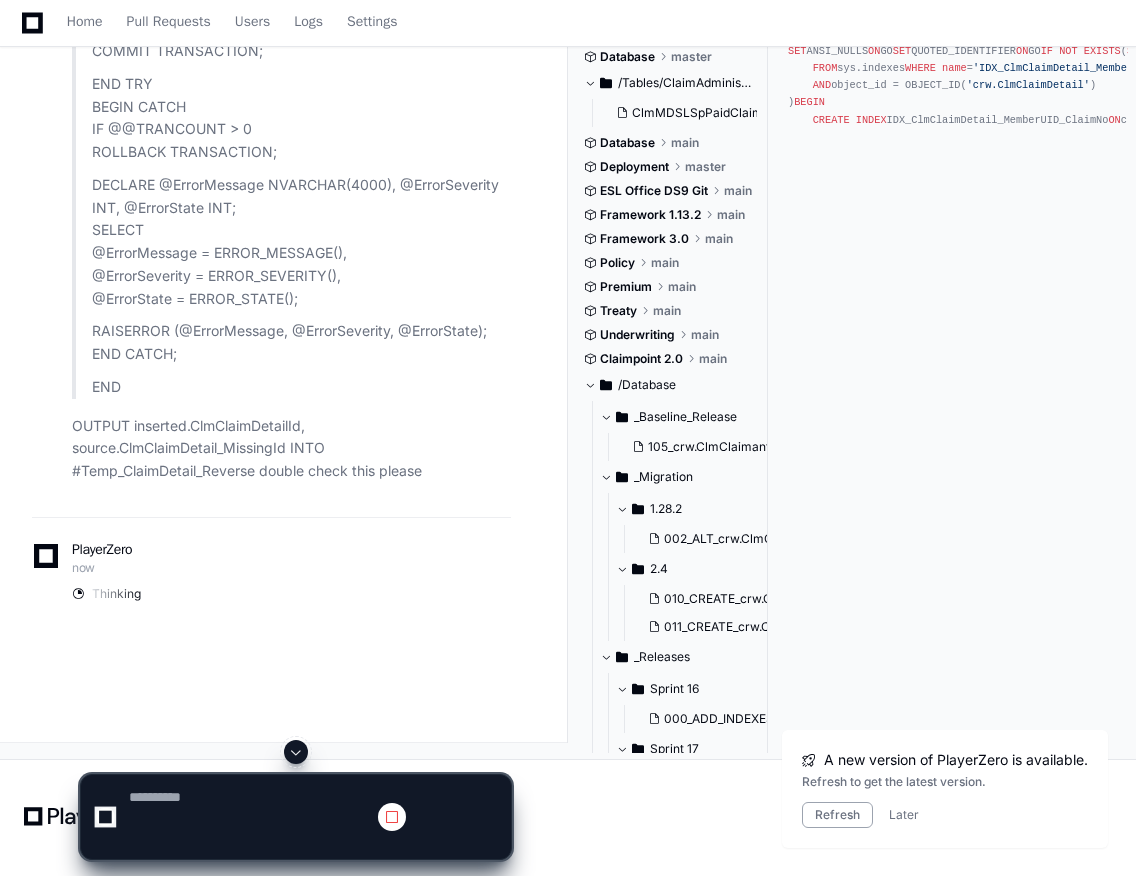 scroll, scrollTop: 0, scrollLeft: 0, axis: both 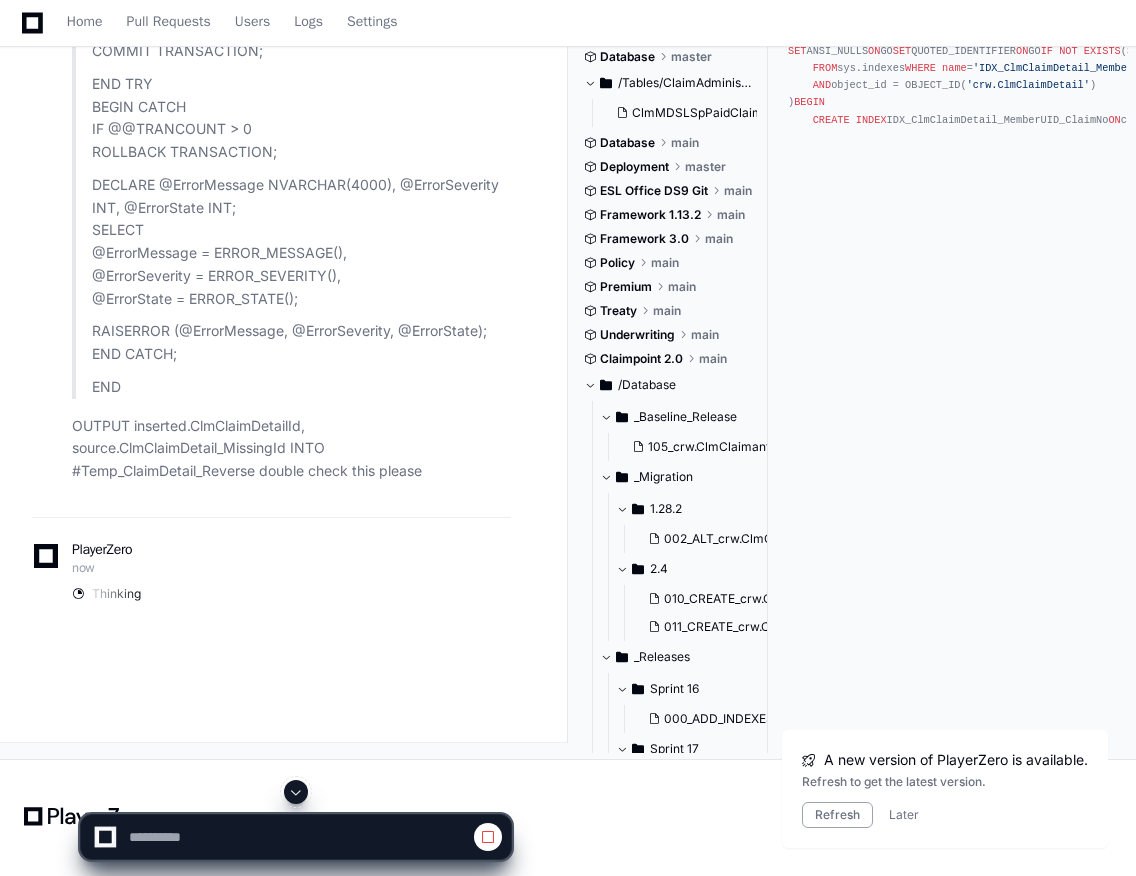 click 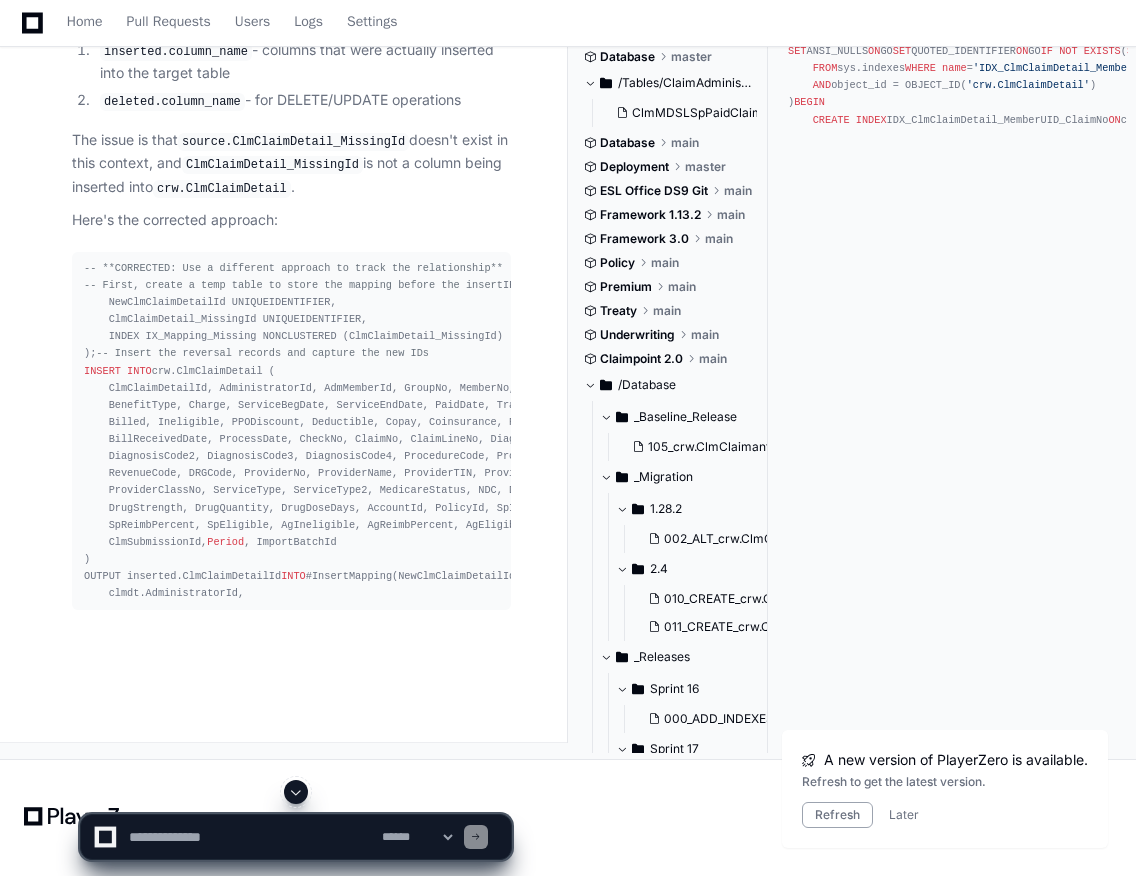 scroll, scrollTop: 104528, scrollLeft: 0, axis: vertical 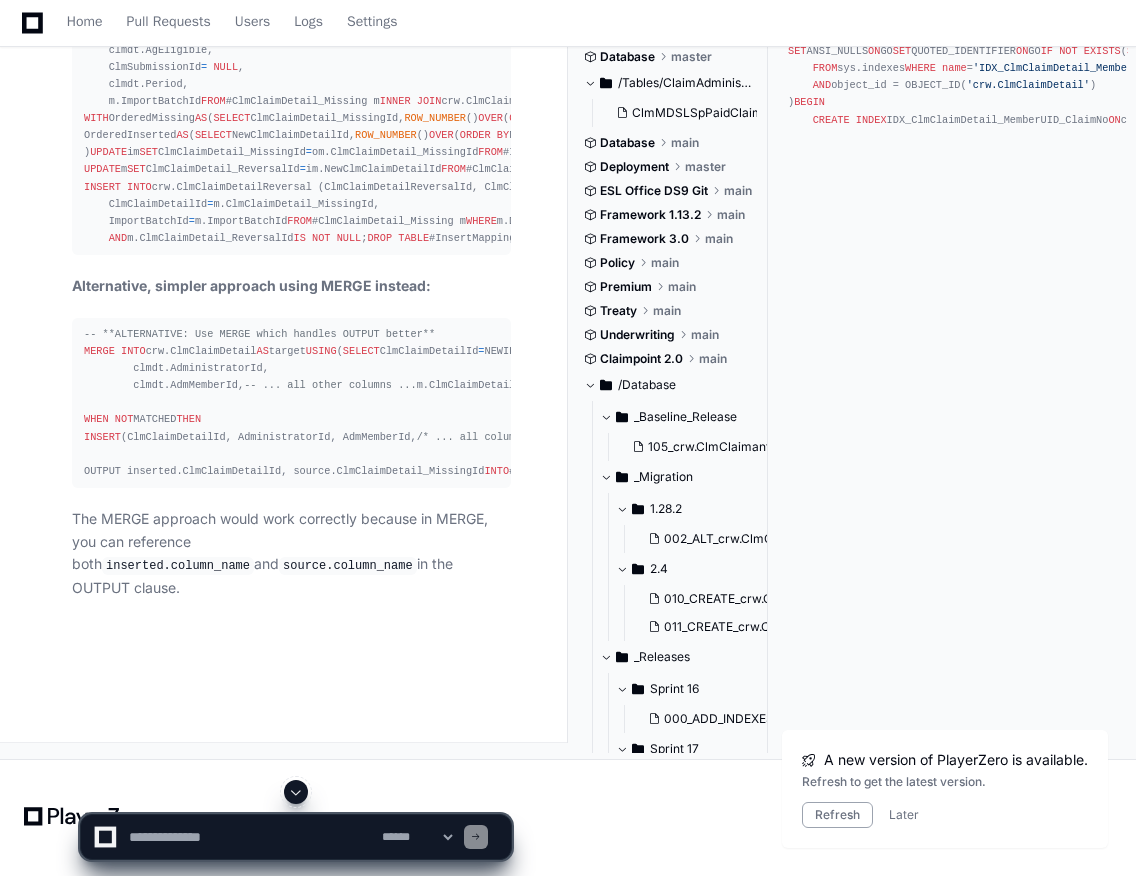 click 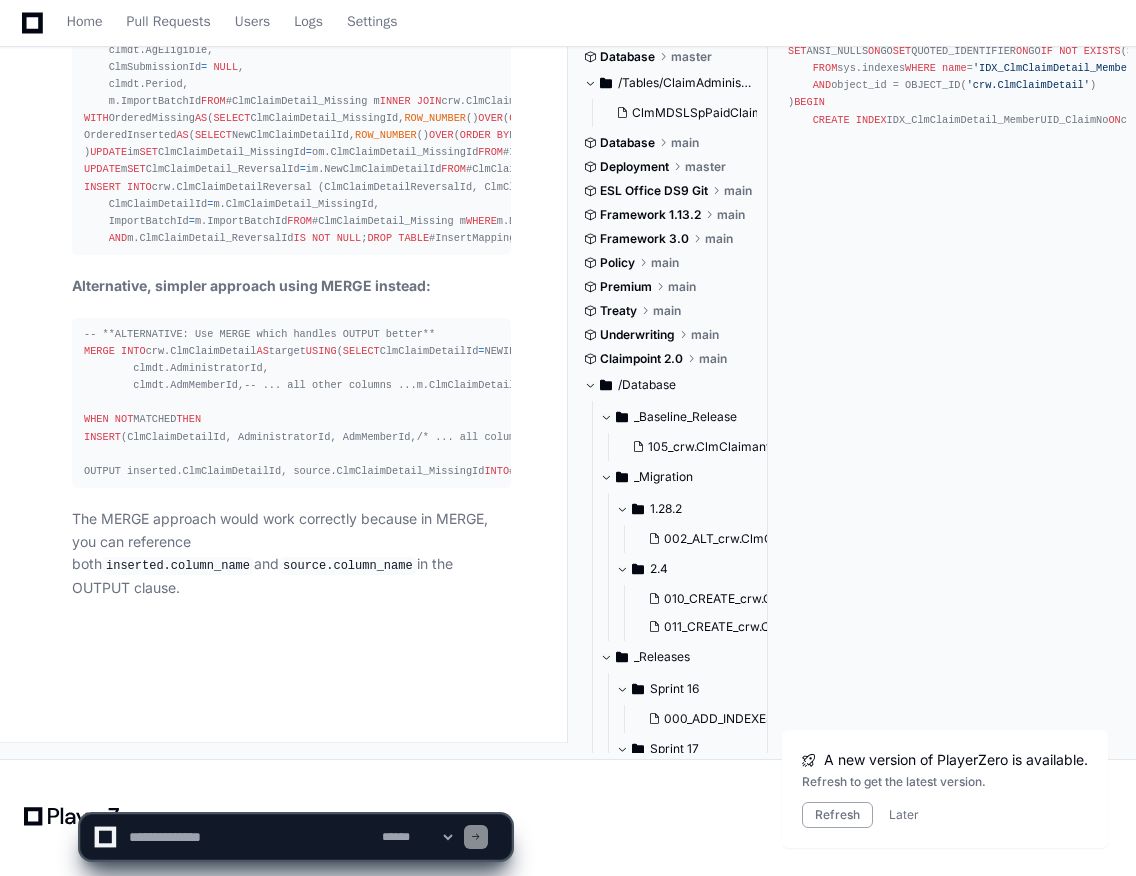 scroll, scrollTop: 107004, scrollLeft: 0, axis: vertical 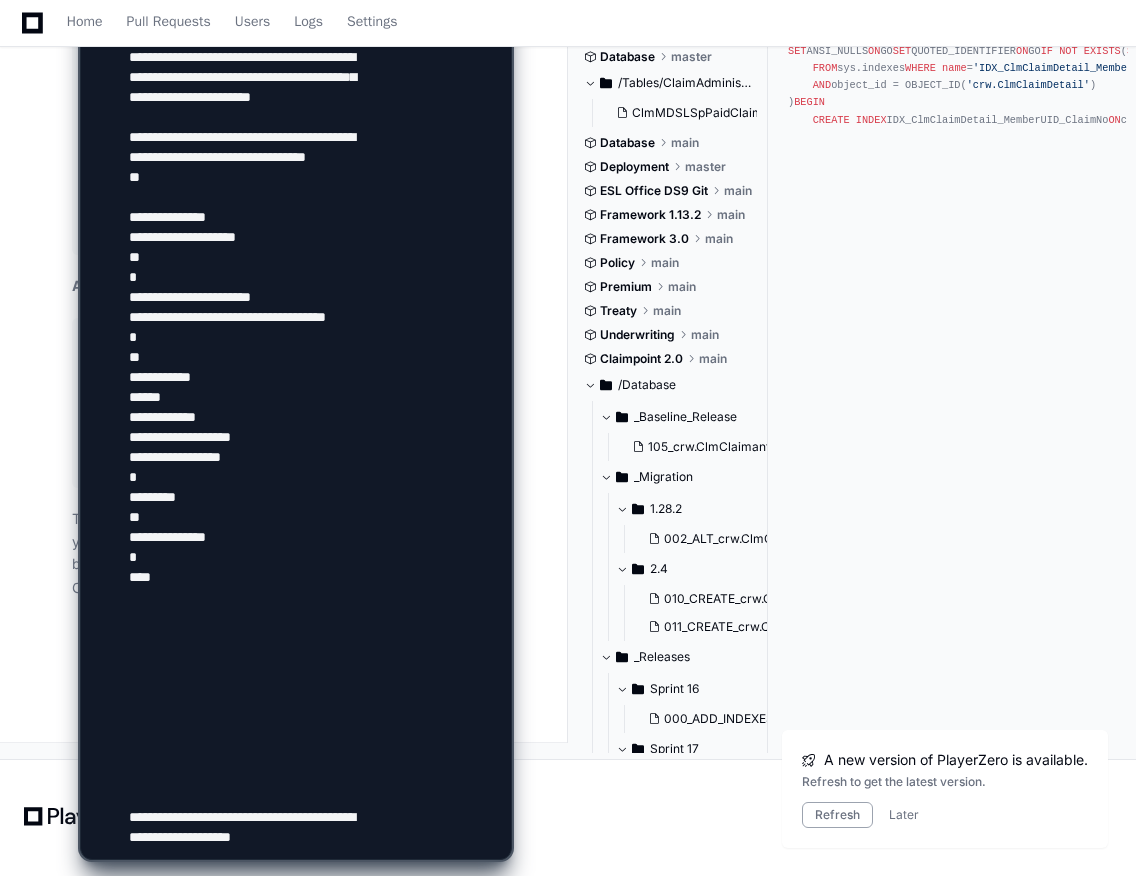 type on "**********" 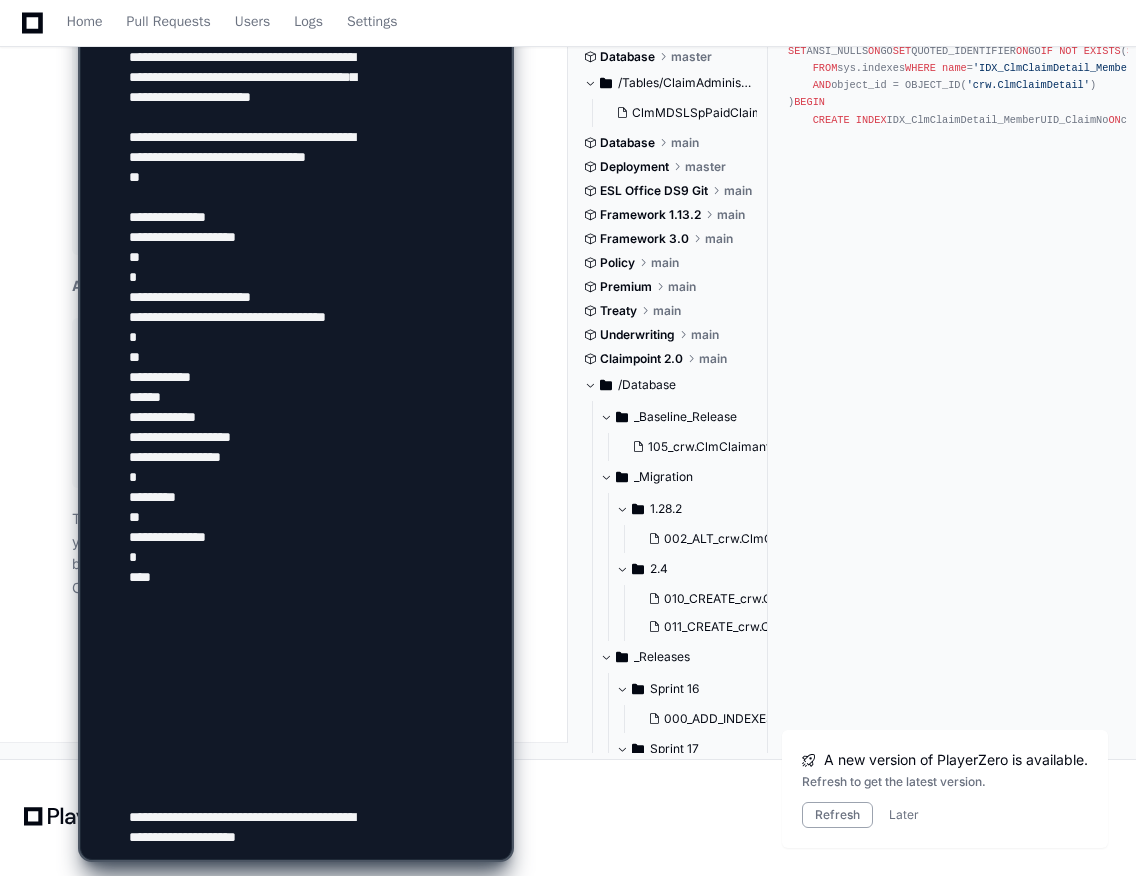 type 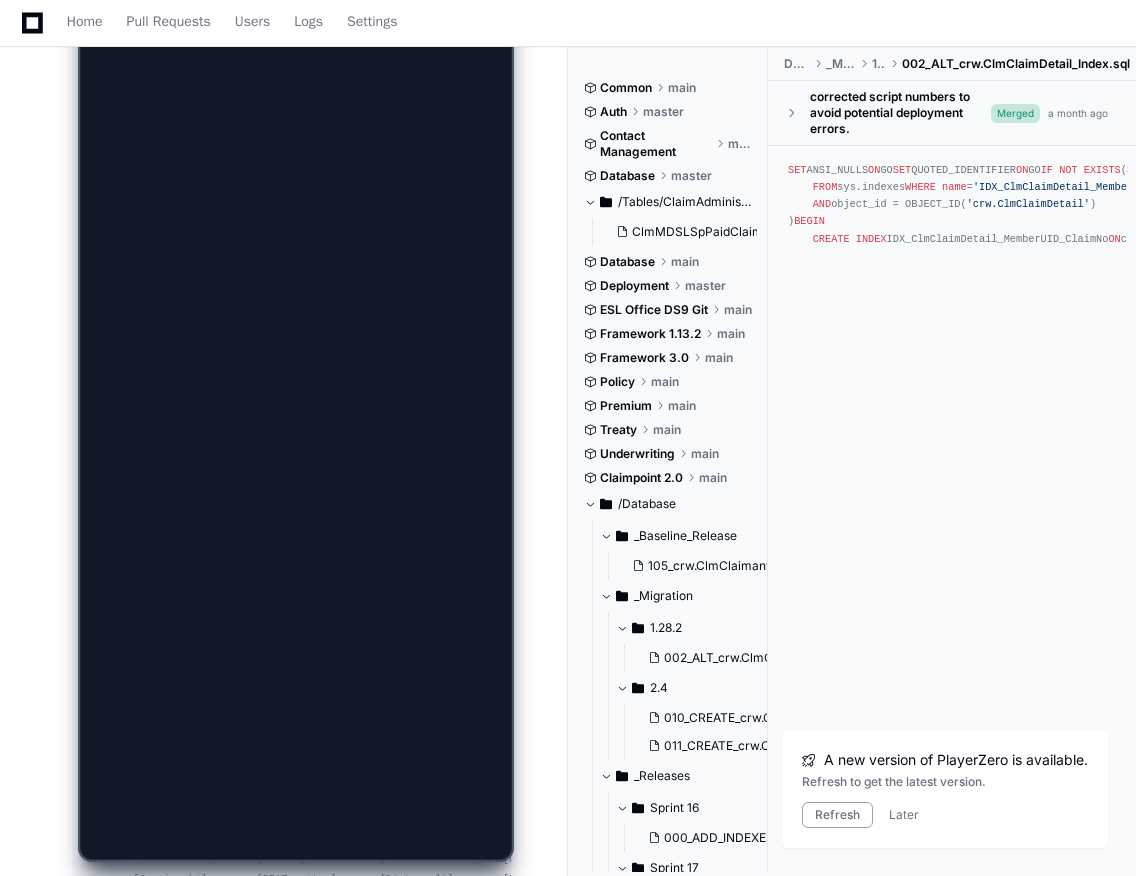 scroll, scrollTop: 0, scrollLeft: 0, axis: both 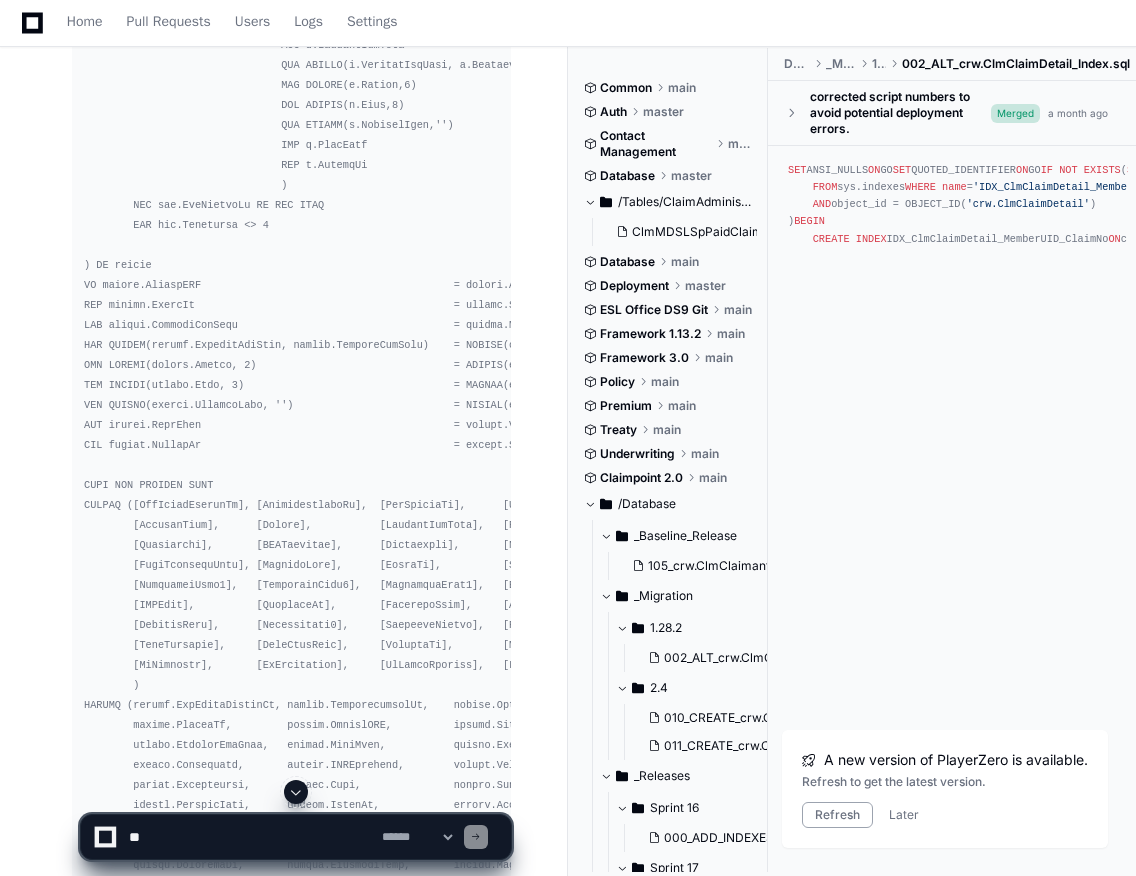click 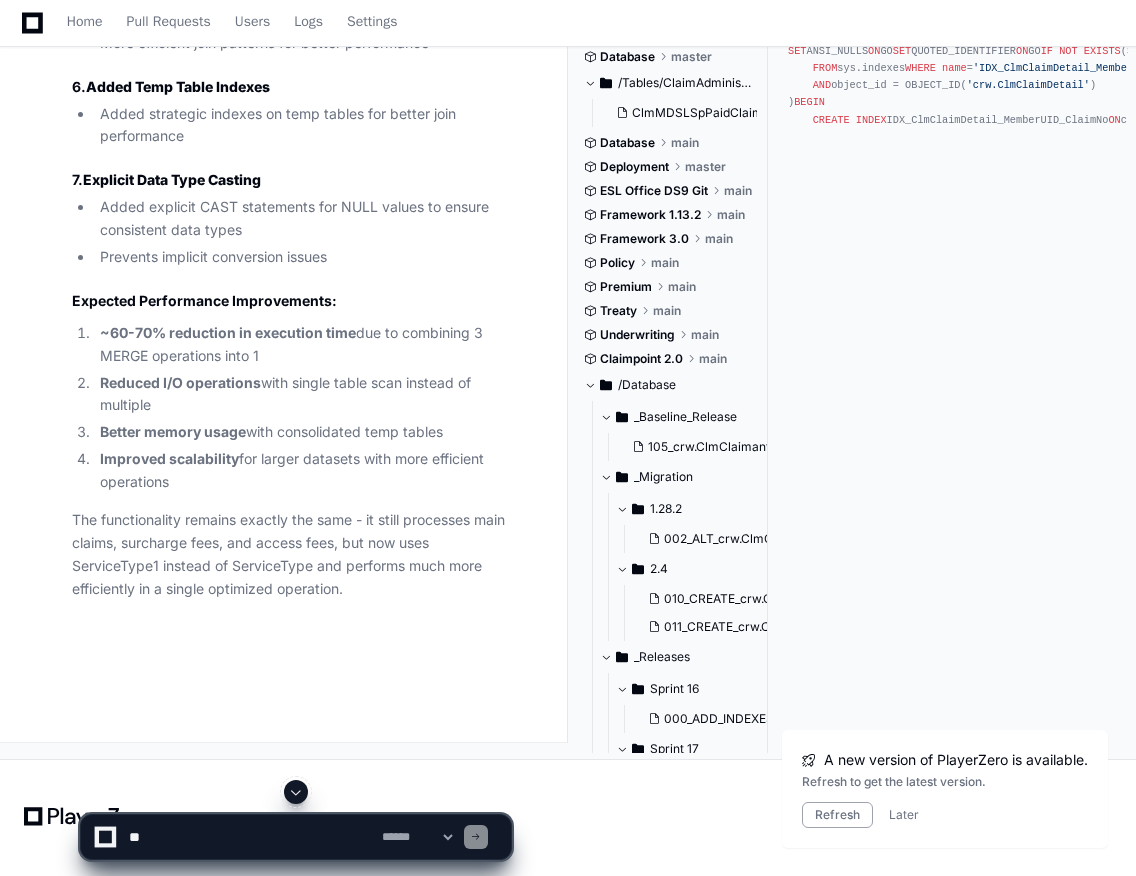 scroll, scrollTop: 129592, scrollLeft: 0, axis: vertical 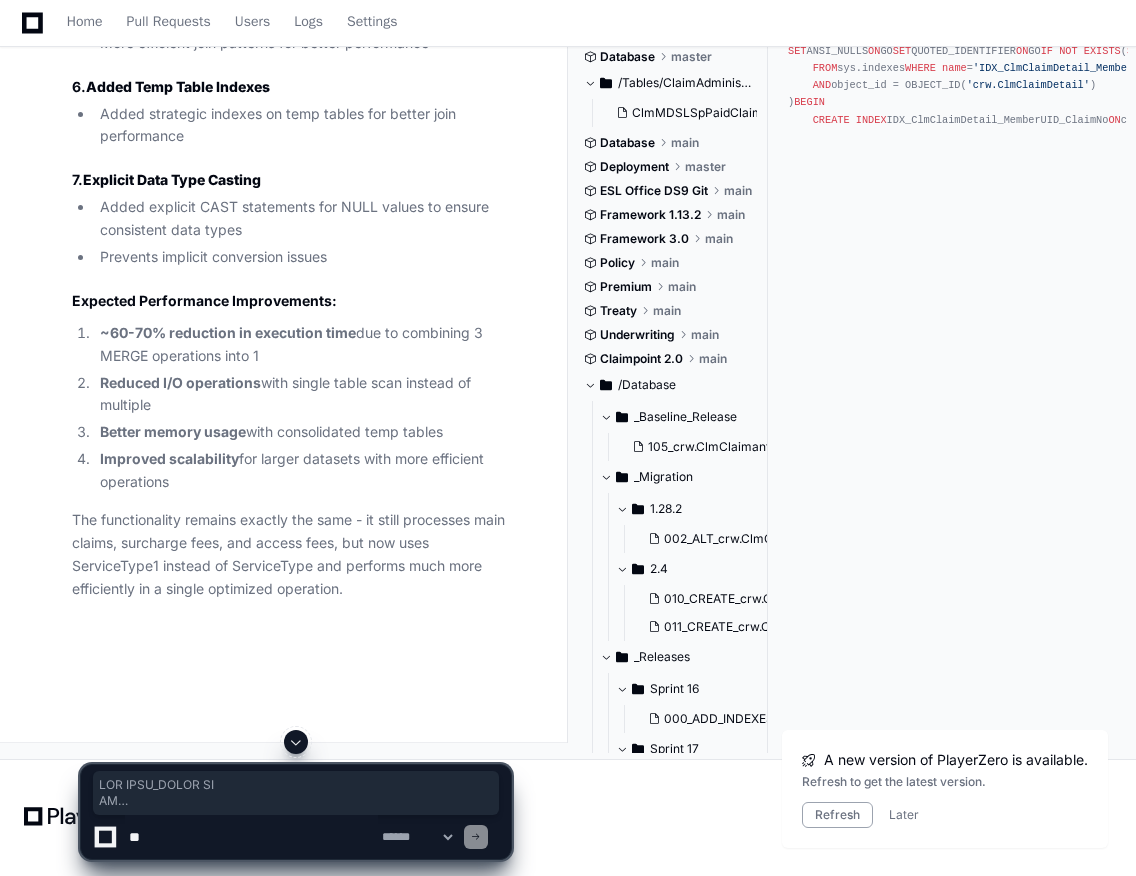 drag, startPoint x: 108, startPoint y: 649, endPoint x: 51, endPoint y: 351, distance: 303.40237 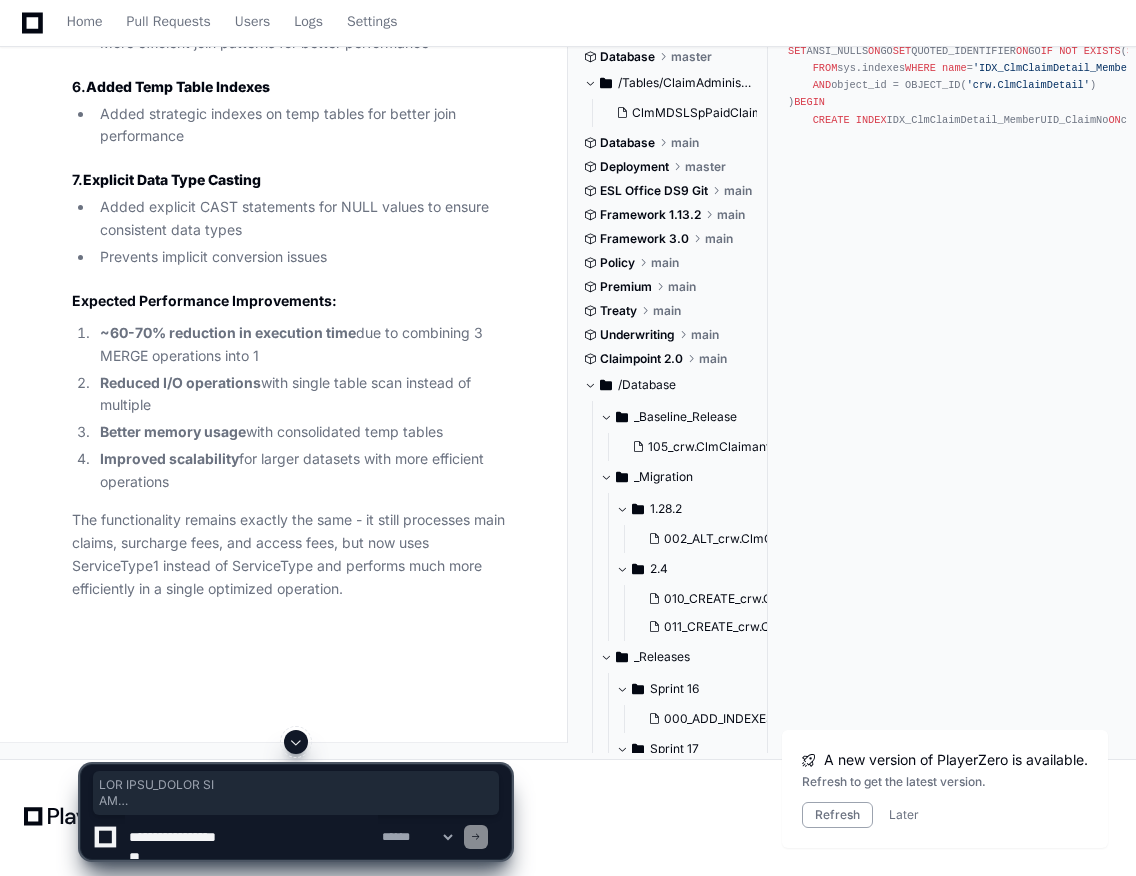 scroll, scrollTop: 5366, scrollLeft: 0, axis: vertical 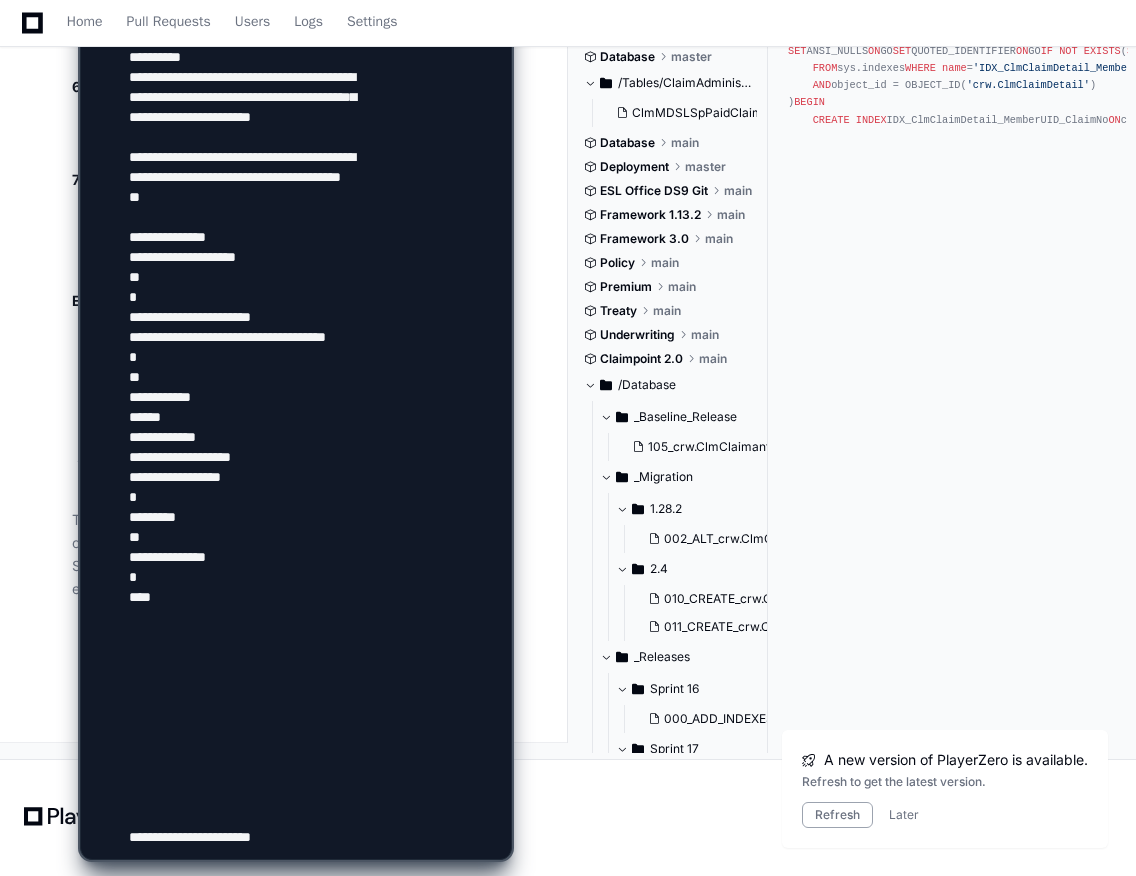 type on "**********" 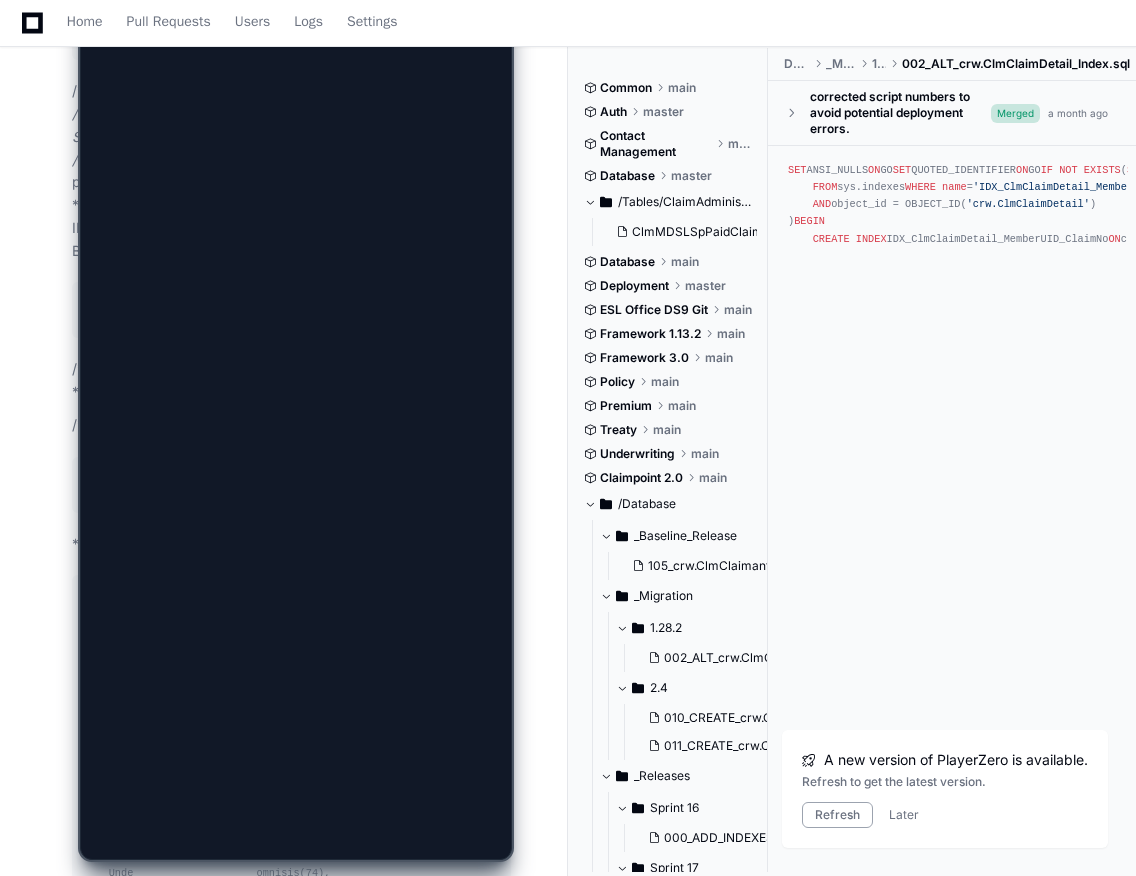 scroll, scrollTop: 0, scrollLeft: 0, axis: both 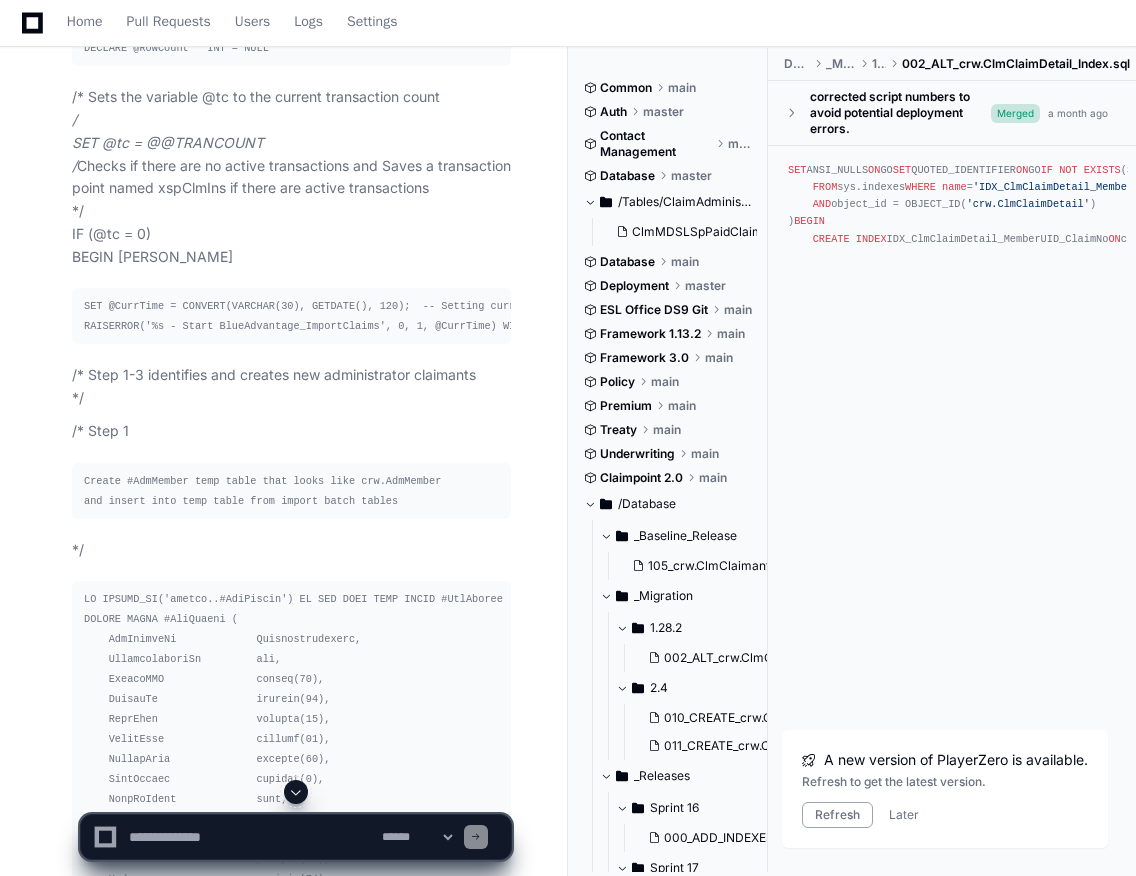 click 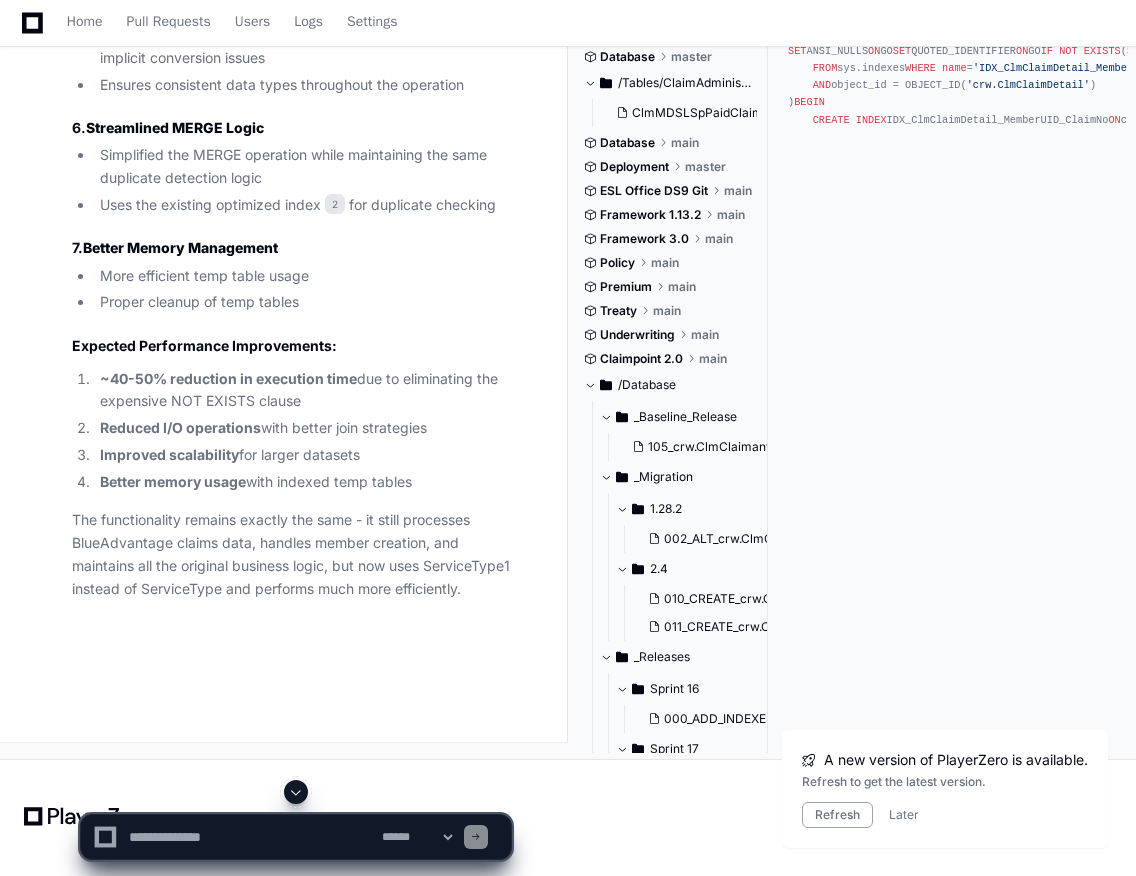 scroll, scrollTop: 154500, scrollLeft: 0, axis: vertical 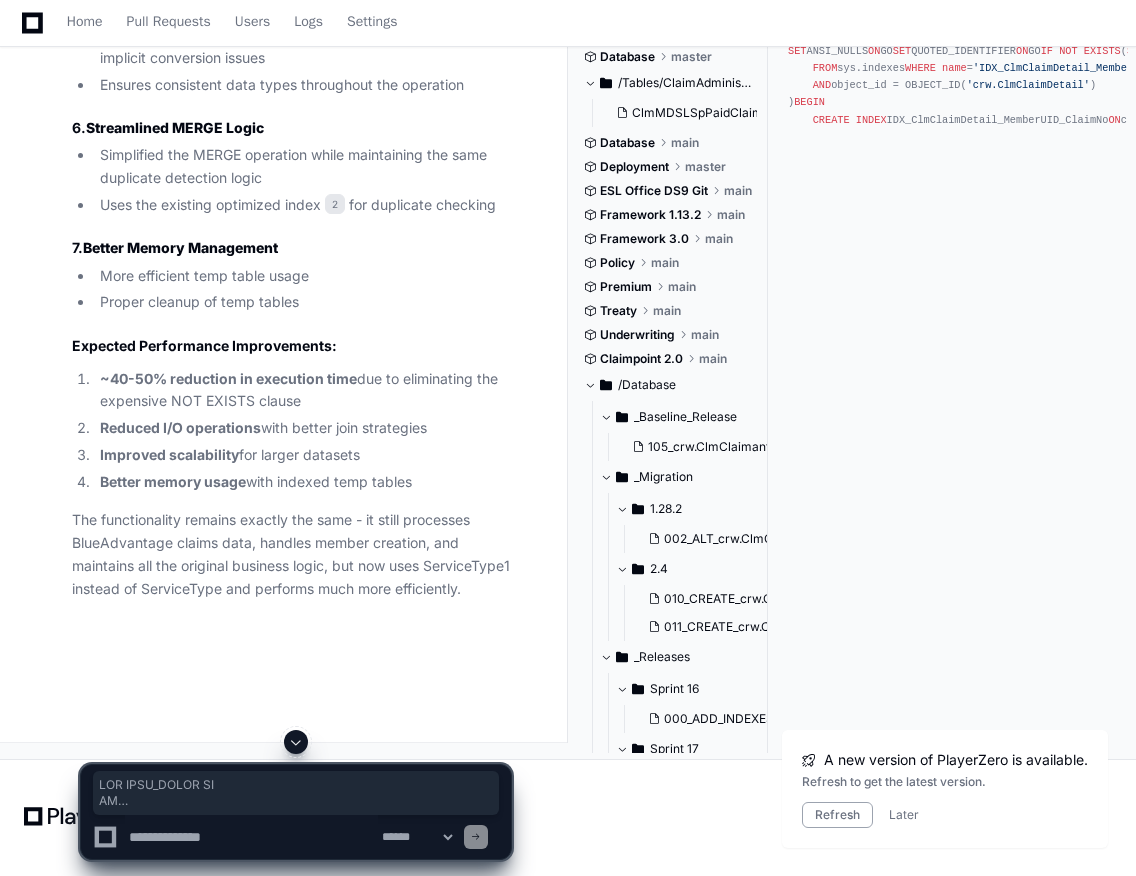 drag, startPoint x: 108, startPoint y: 428, endPoint x: 77, endPoint y: 431, distance: 31.144823 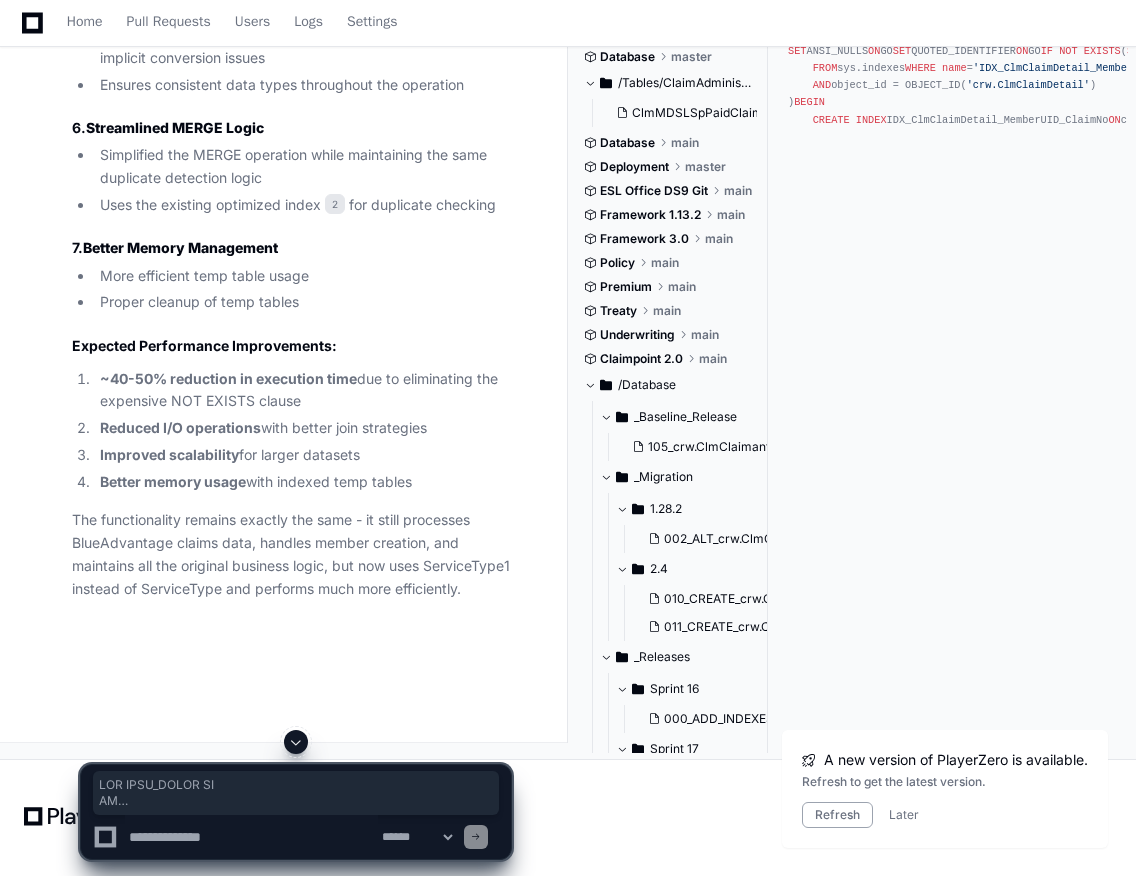 click 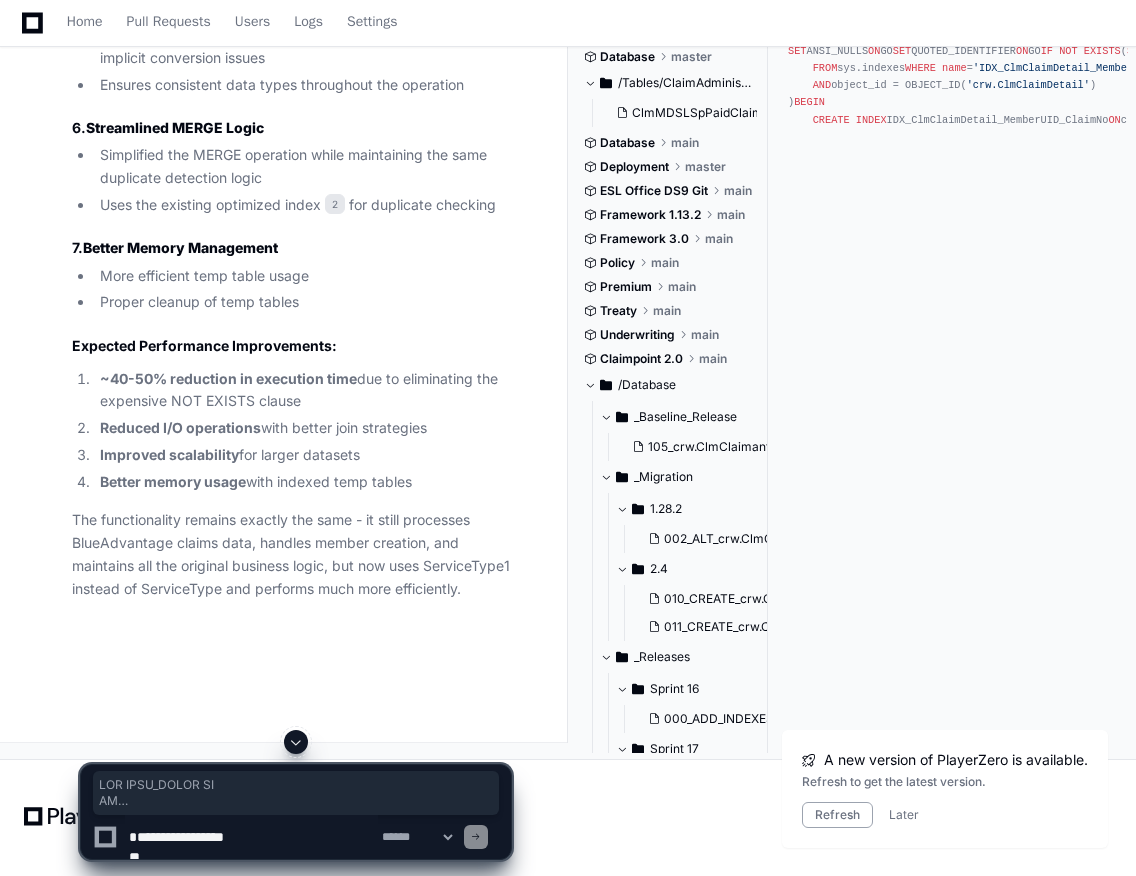 scroll, scrollTop: 5246, scrollLeft: 0, axis: vertical 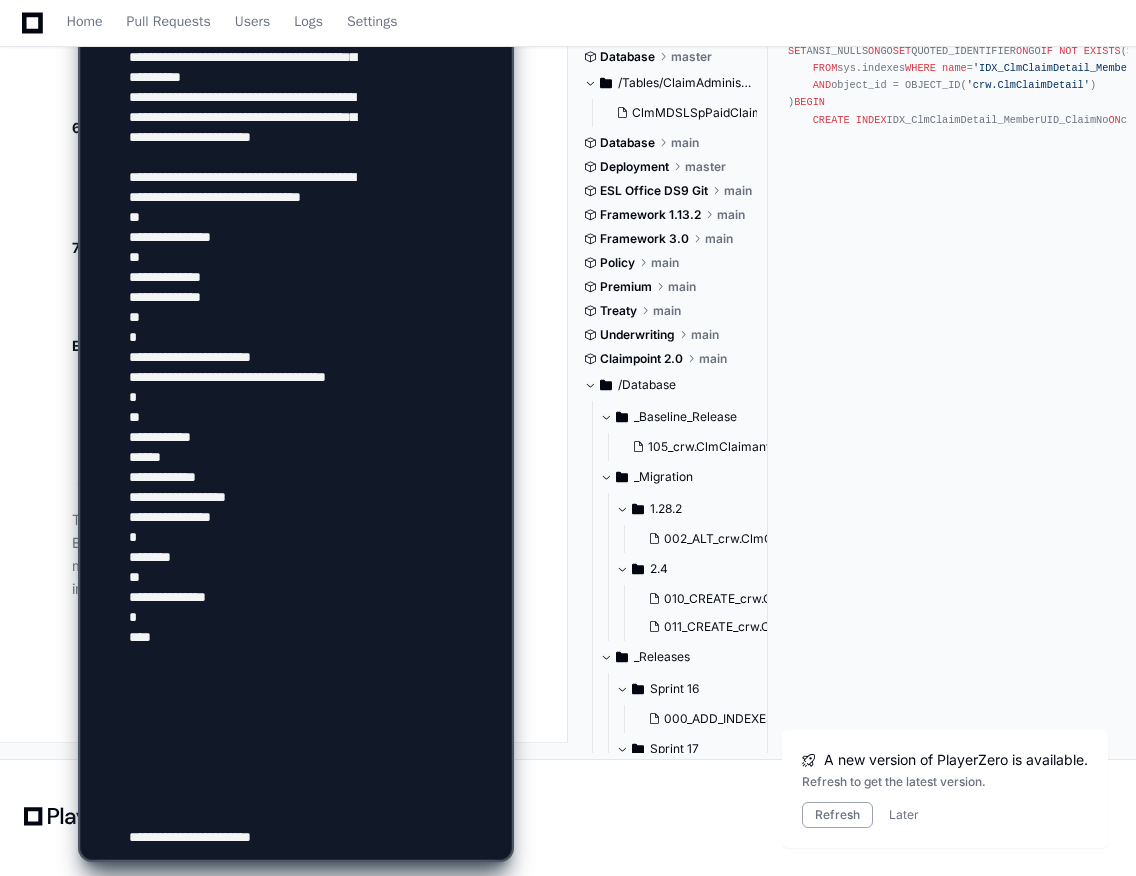 type on "**********" 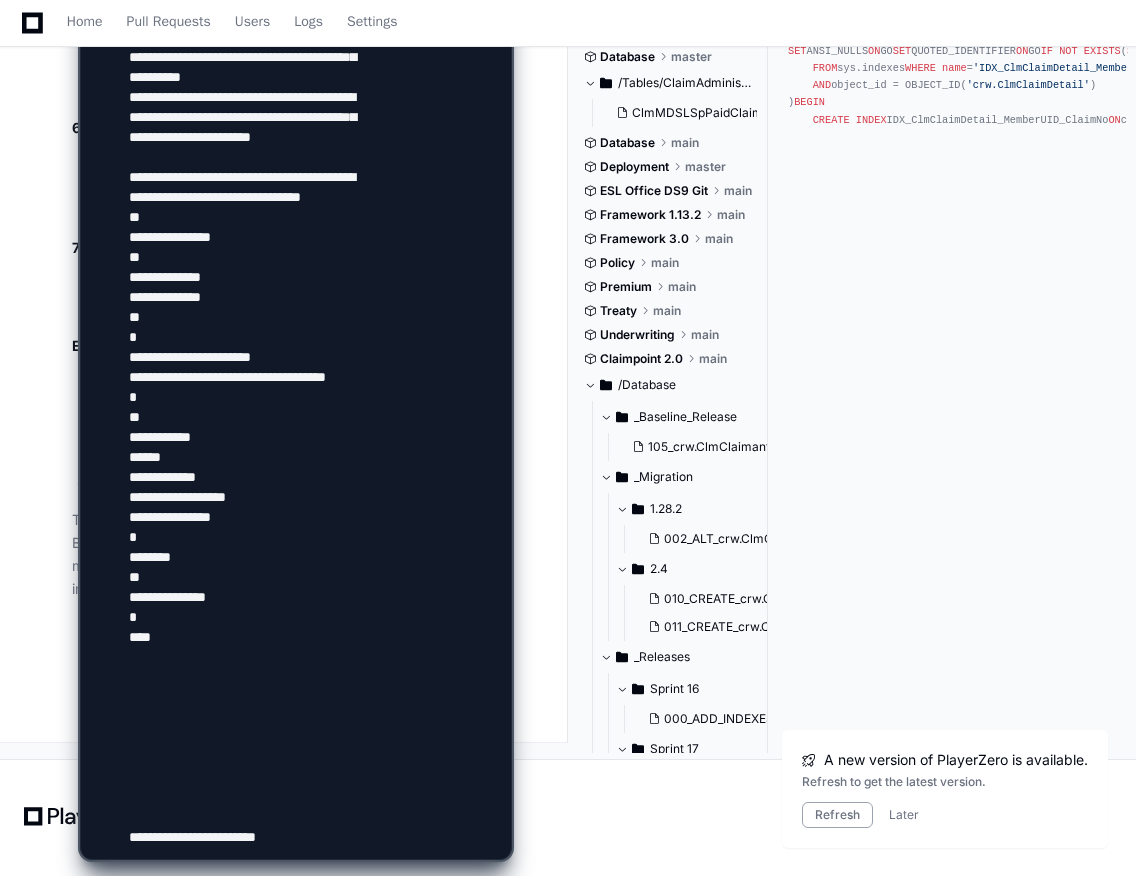 type 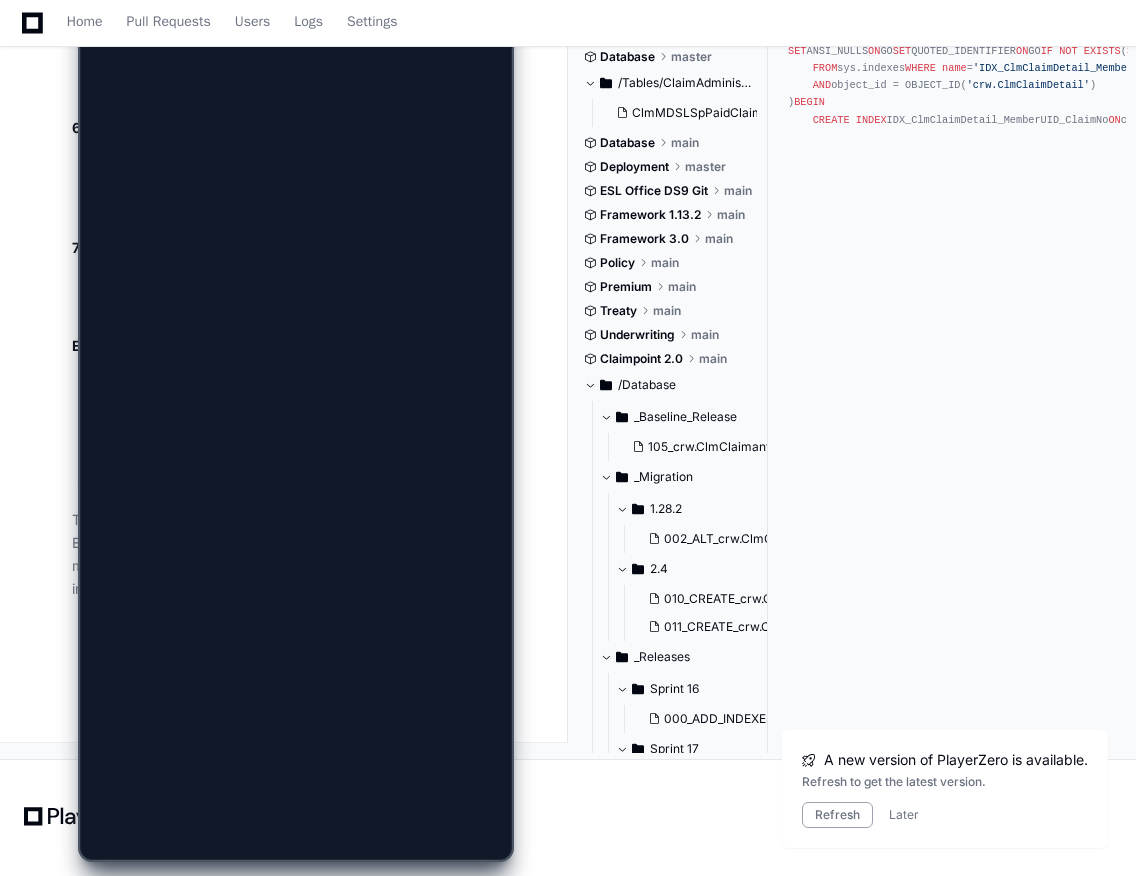 scroll, scrollTop: 0, scrollLeft: 0, axis: both 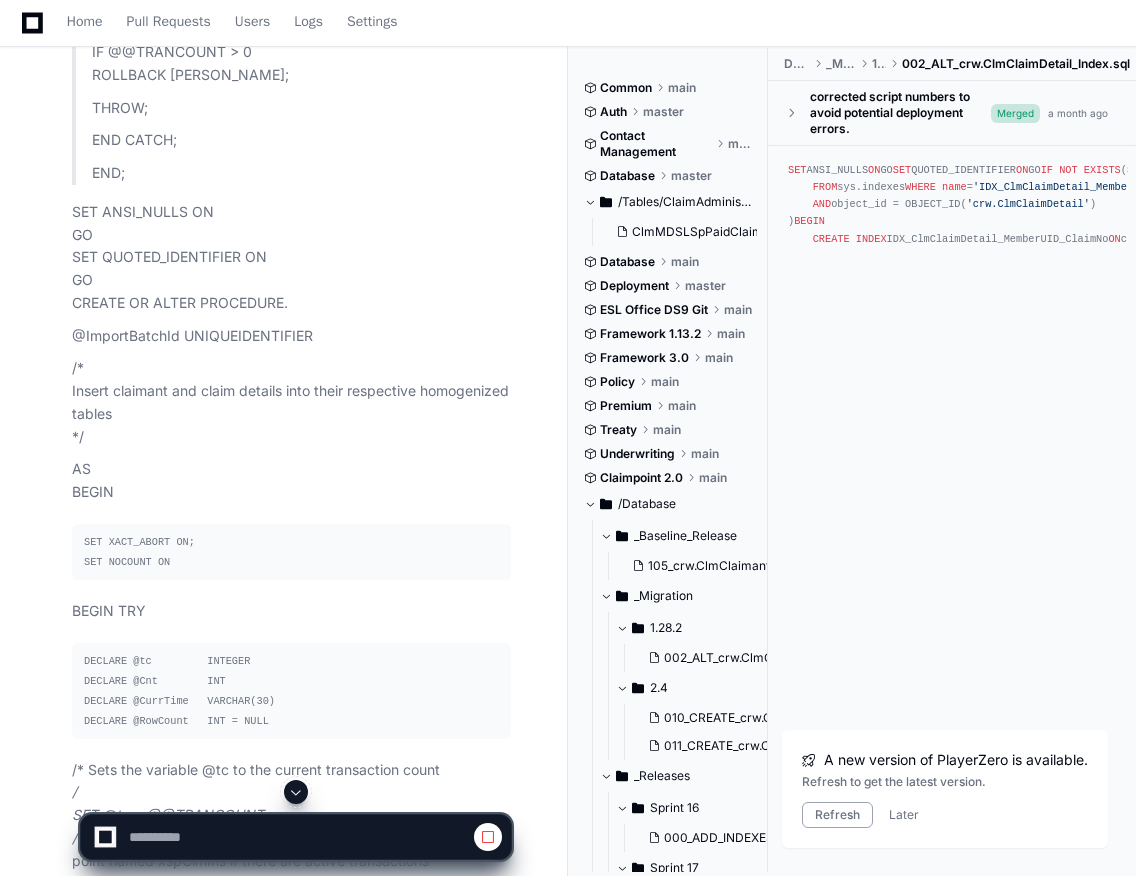 click 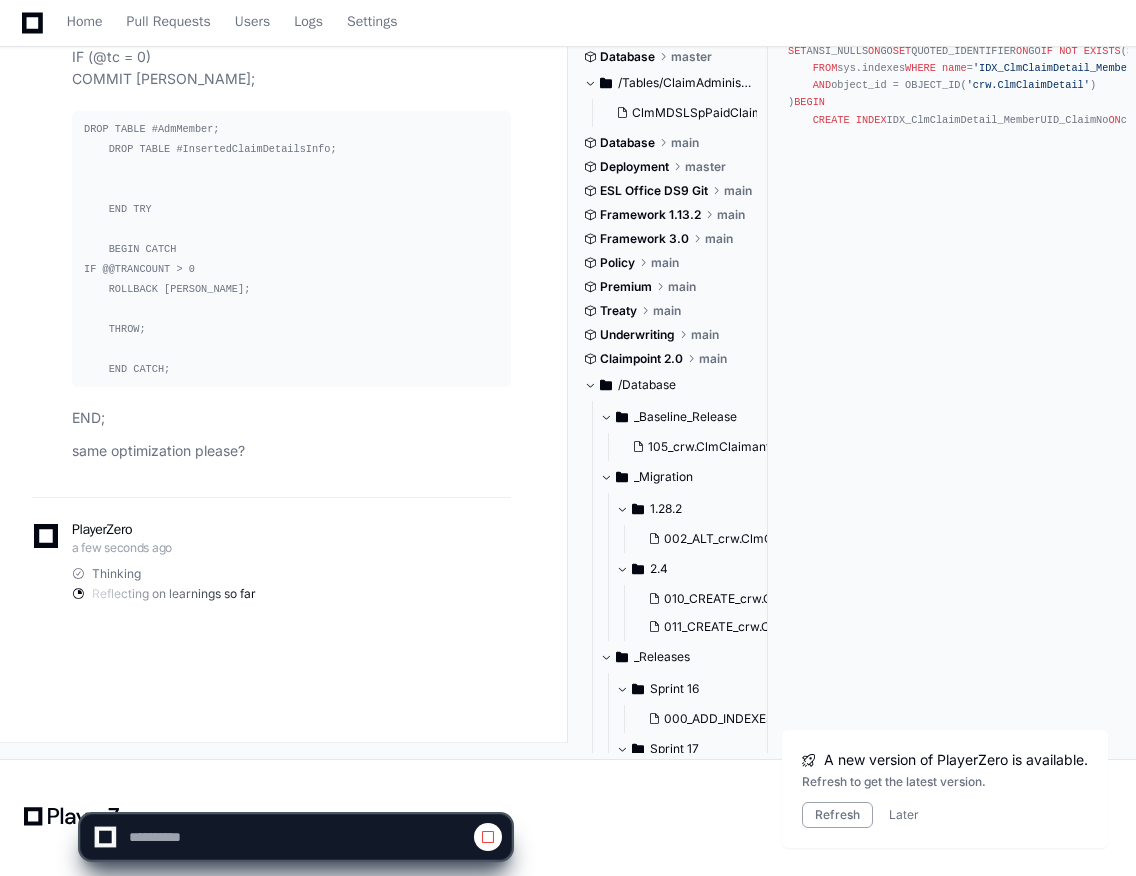 scroll, scrollTop: 171107, scrollLeft: 0, axis: vertical 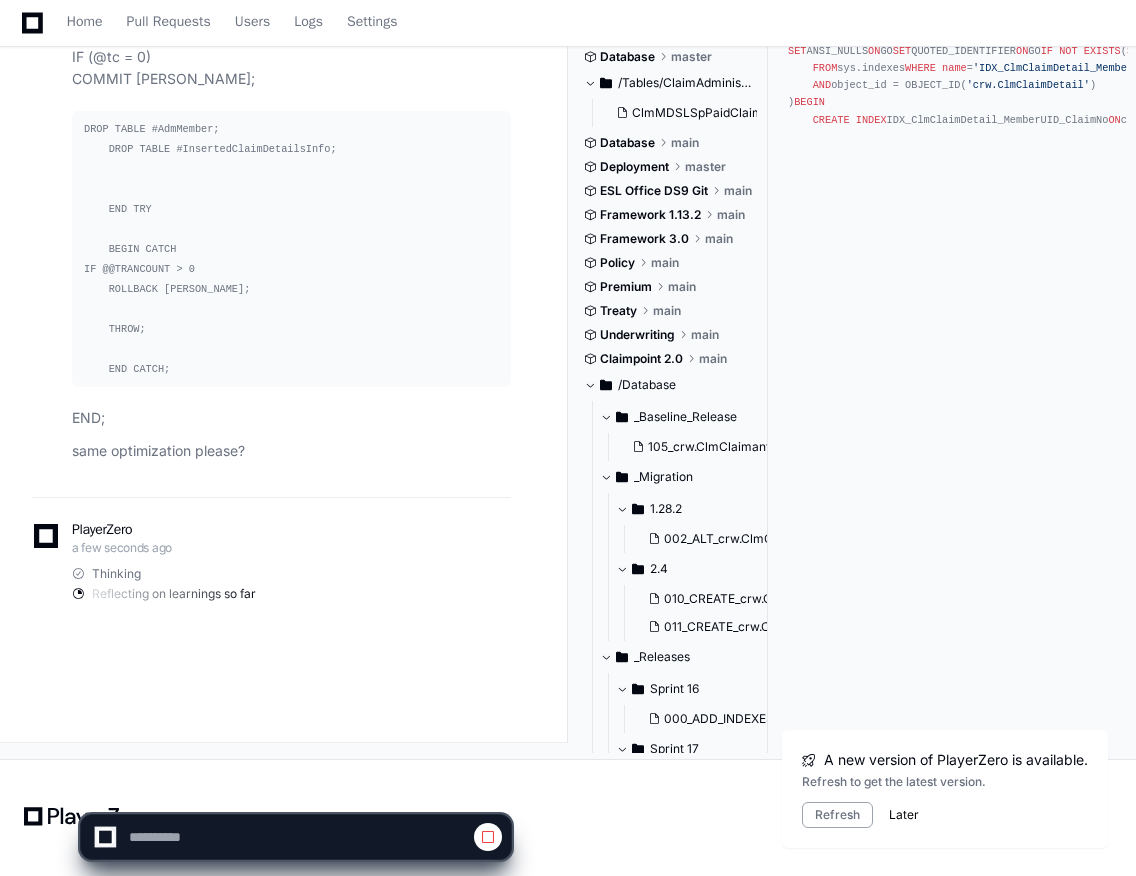 click on "Later" at bounding box center (904, 815) 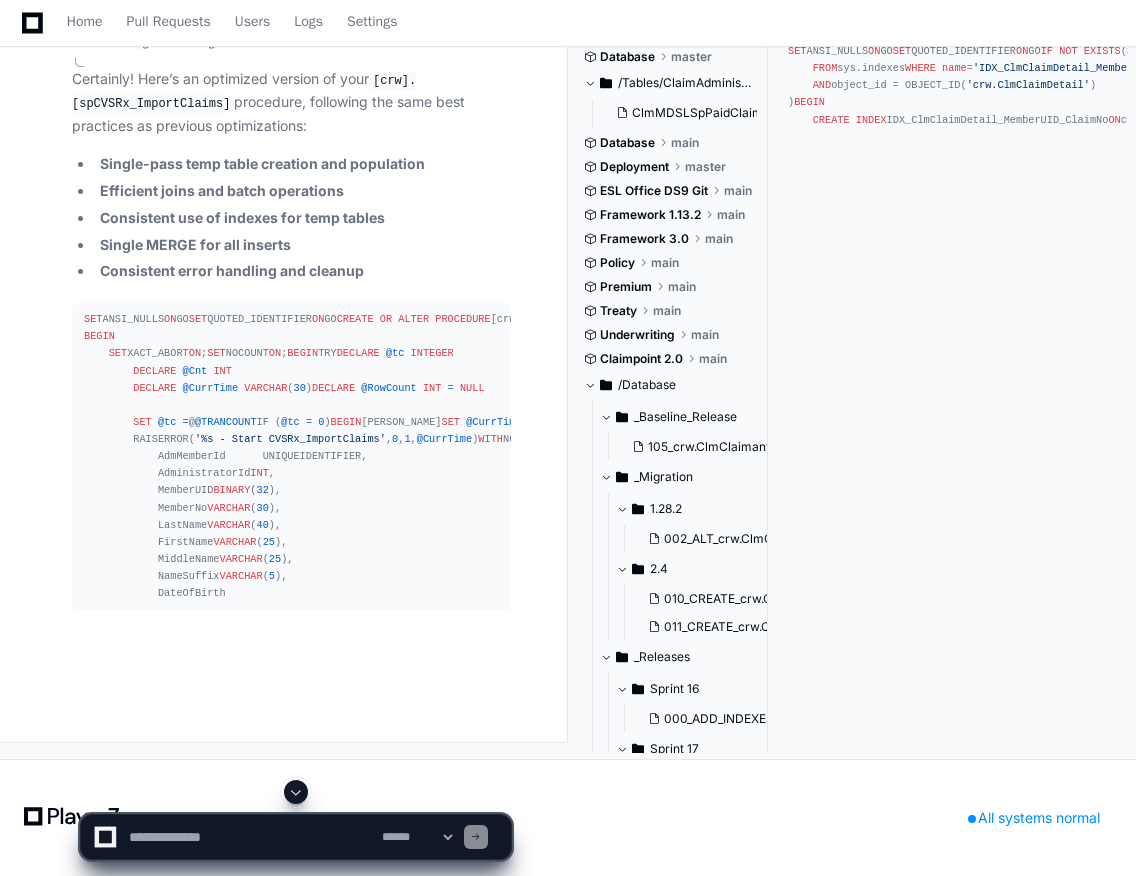 scroll, scrollTop: 172001, scrollLeft: 0, axis: vertical 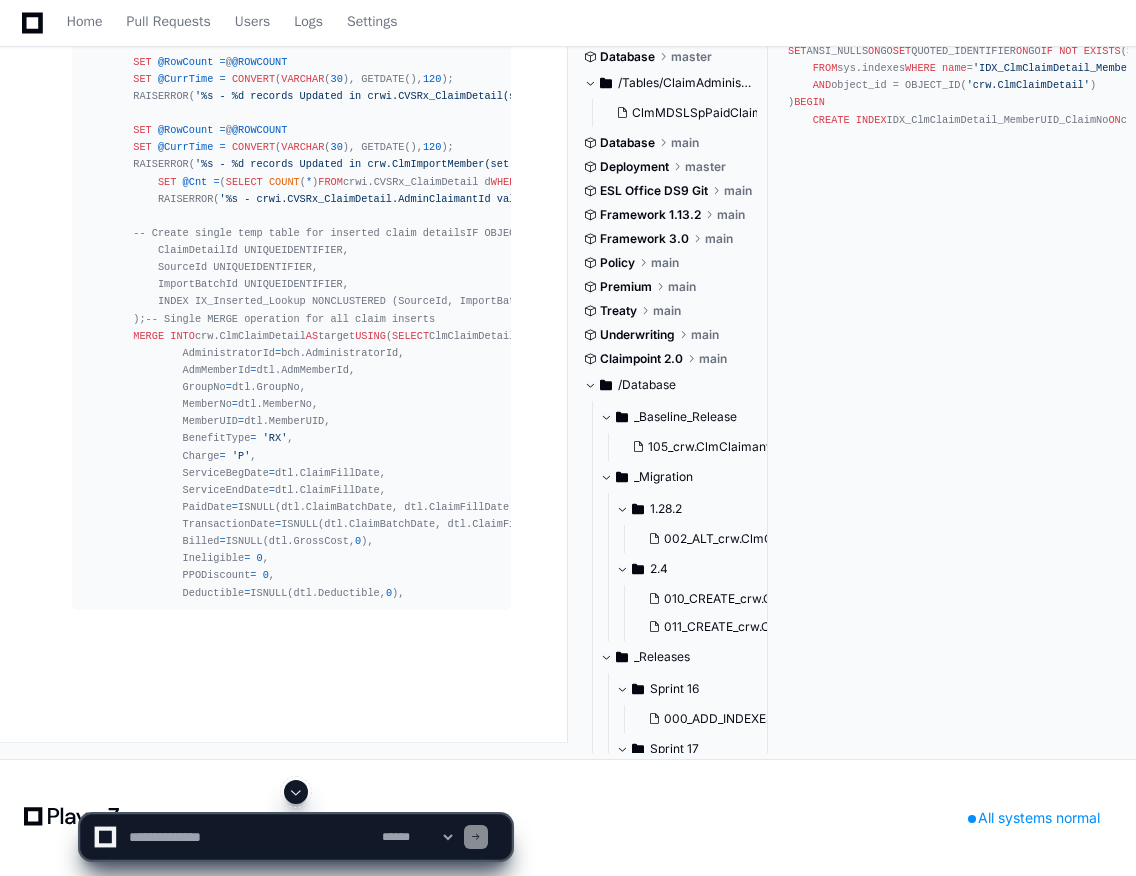 click 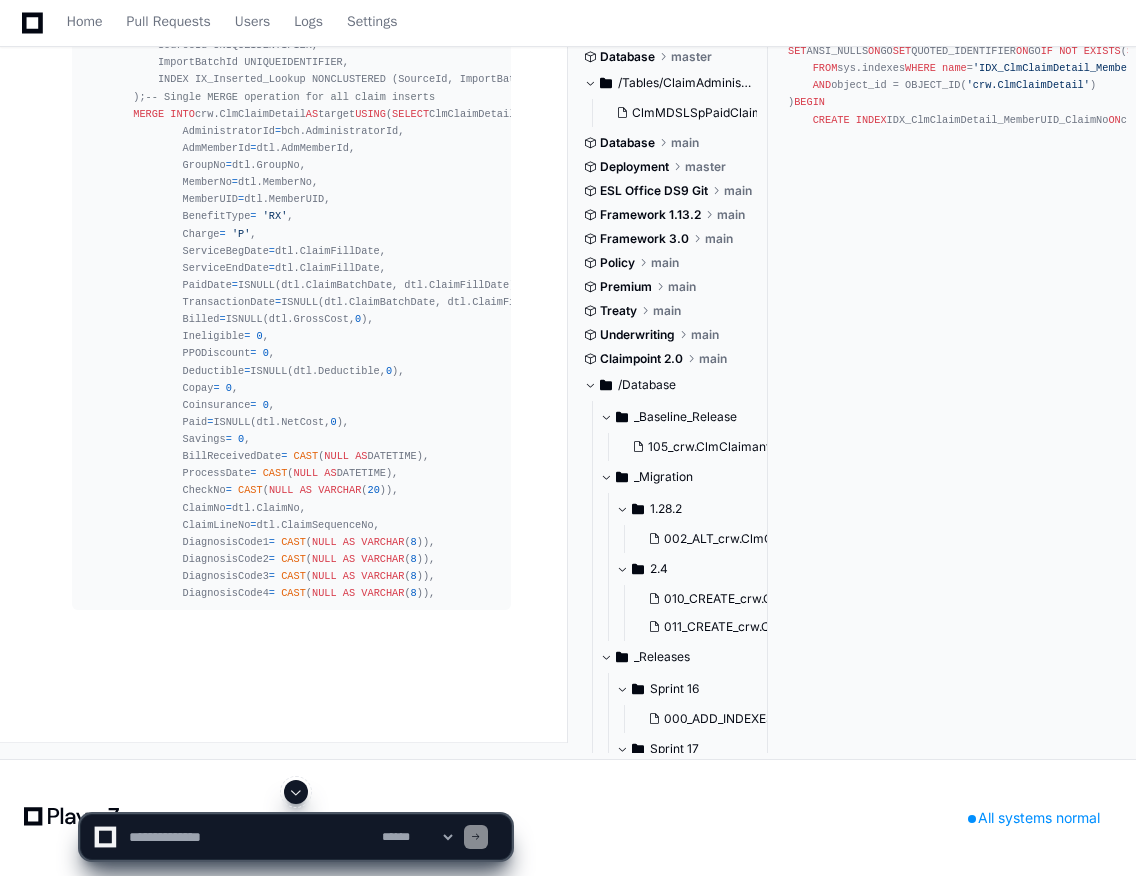 click 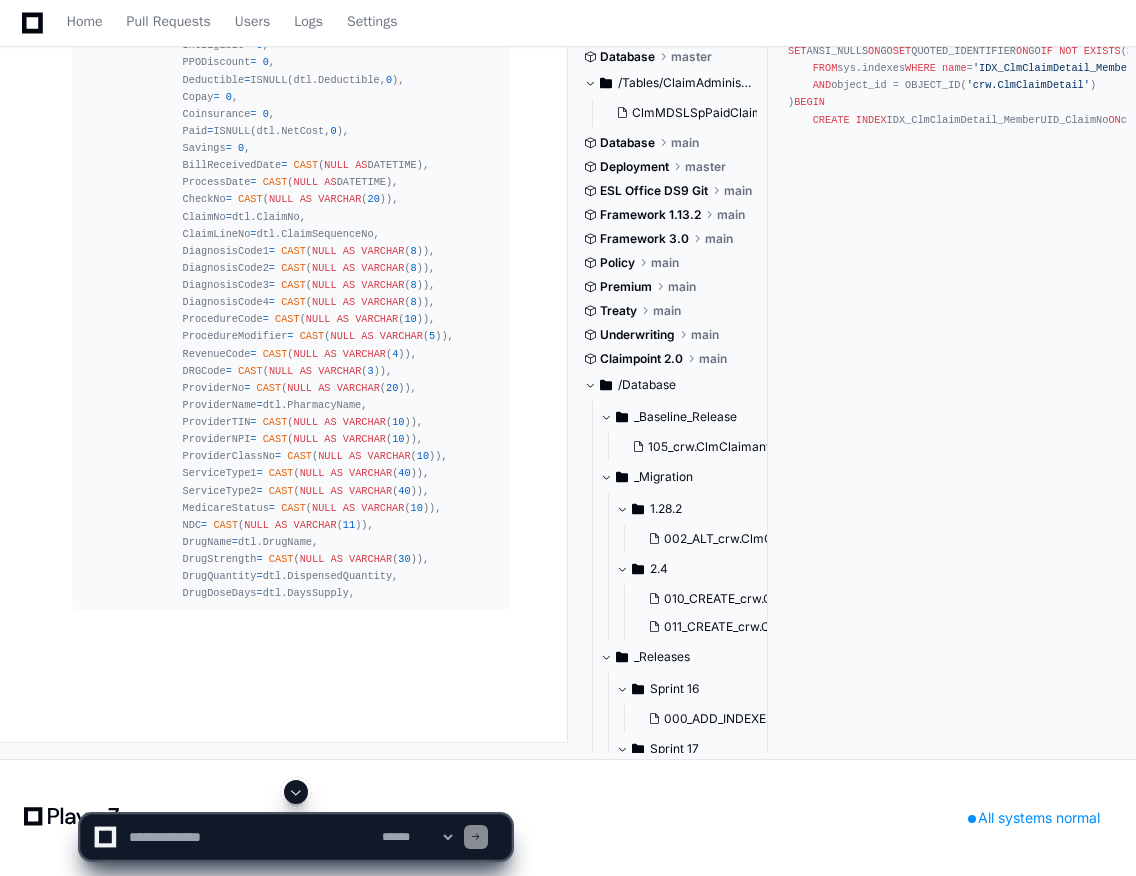 click 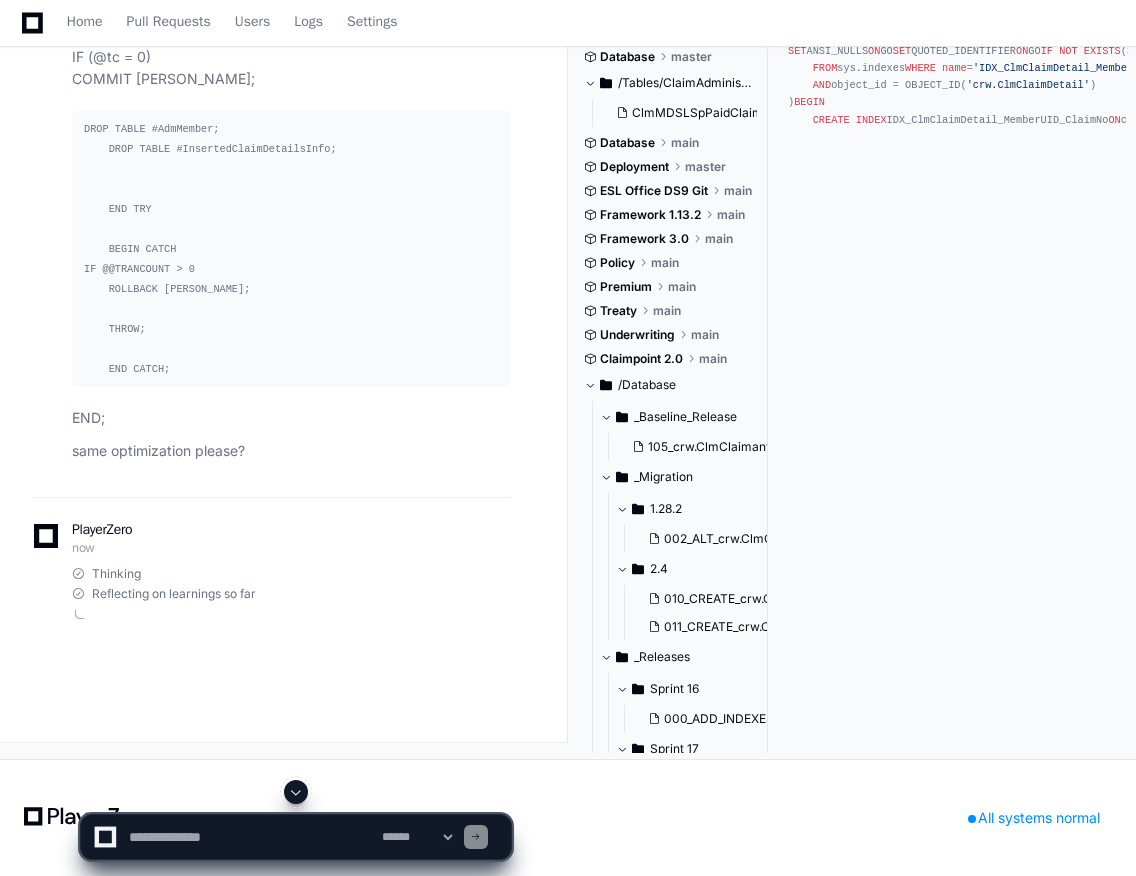 scroll, scrollTop: 174866, scrollLeft: 0, axis: vertical 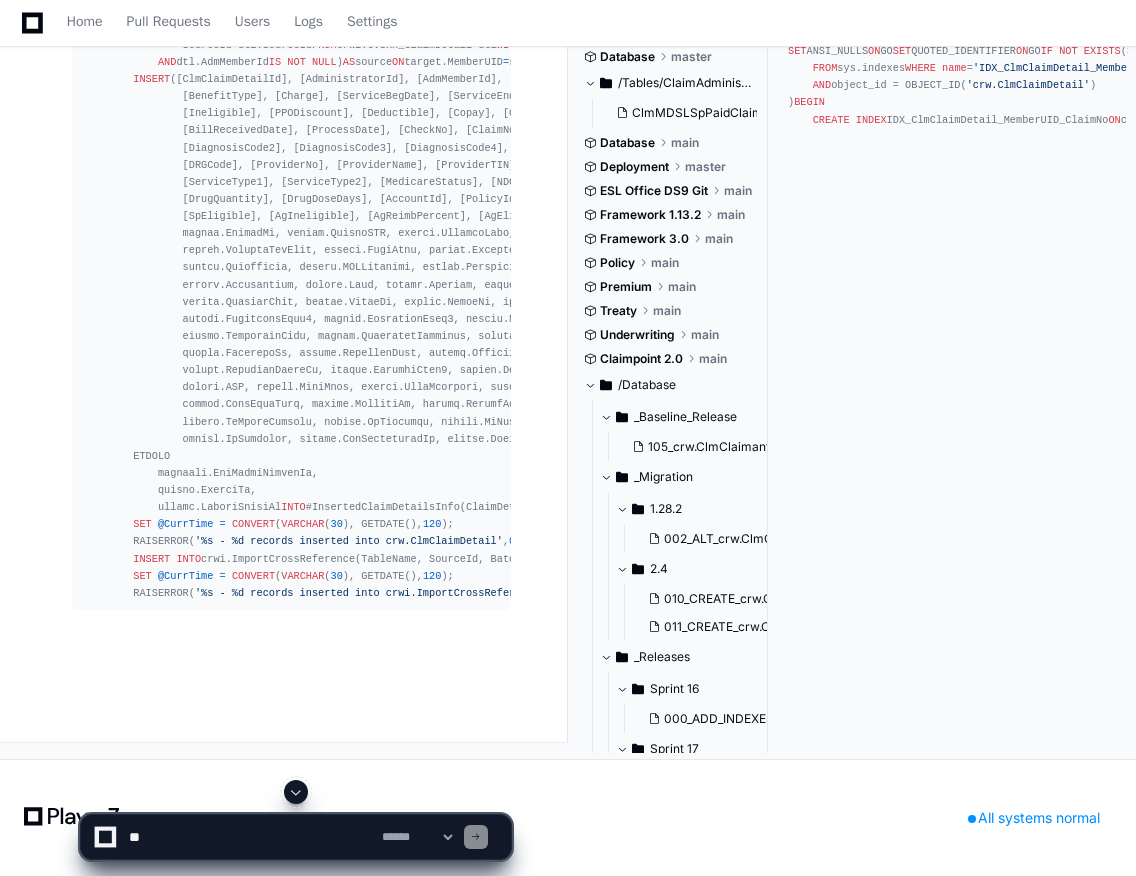 click 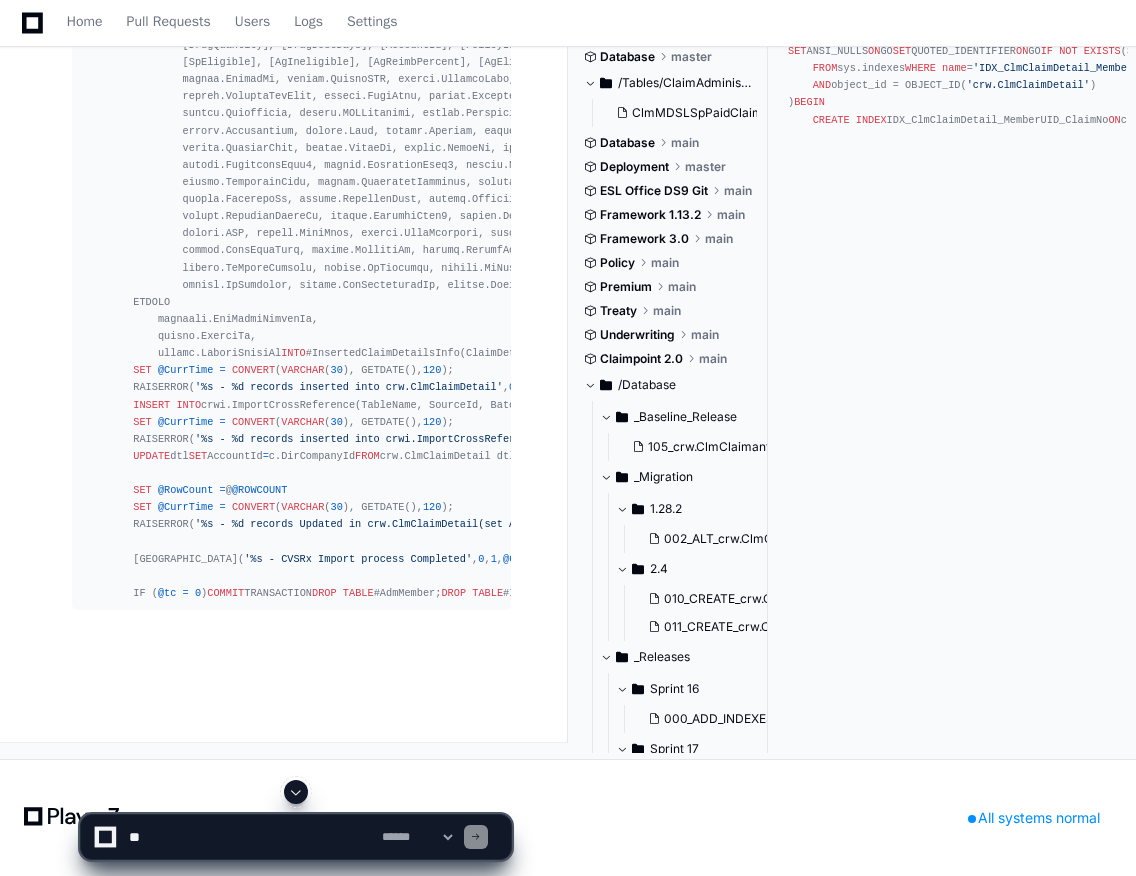 click 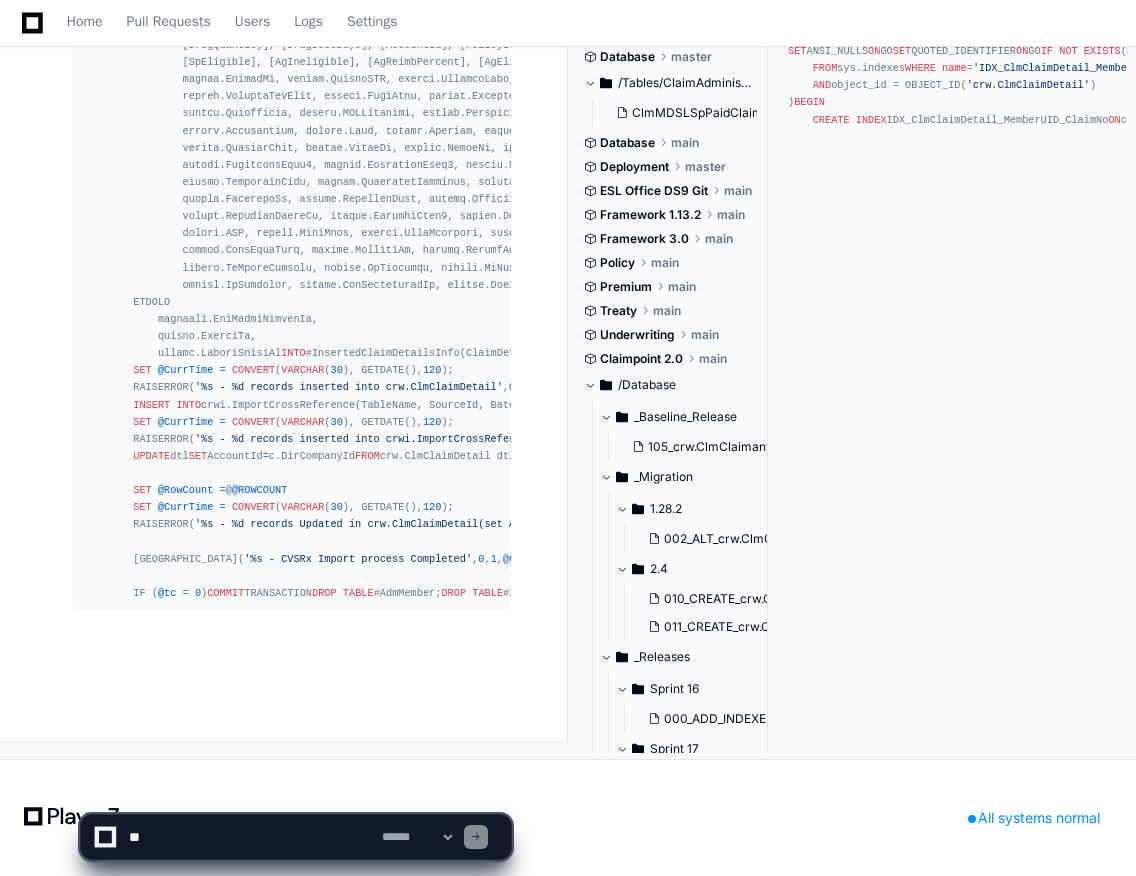 scroll, scrollTop: 175856, scrollLeft: 0, axis: vertical 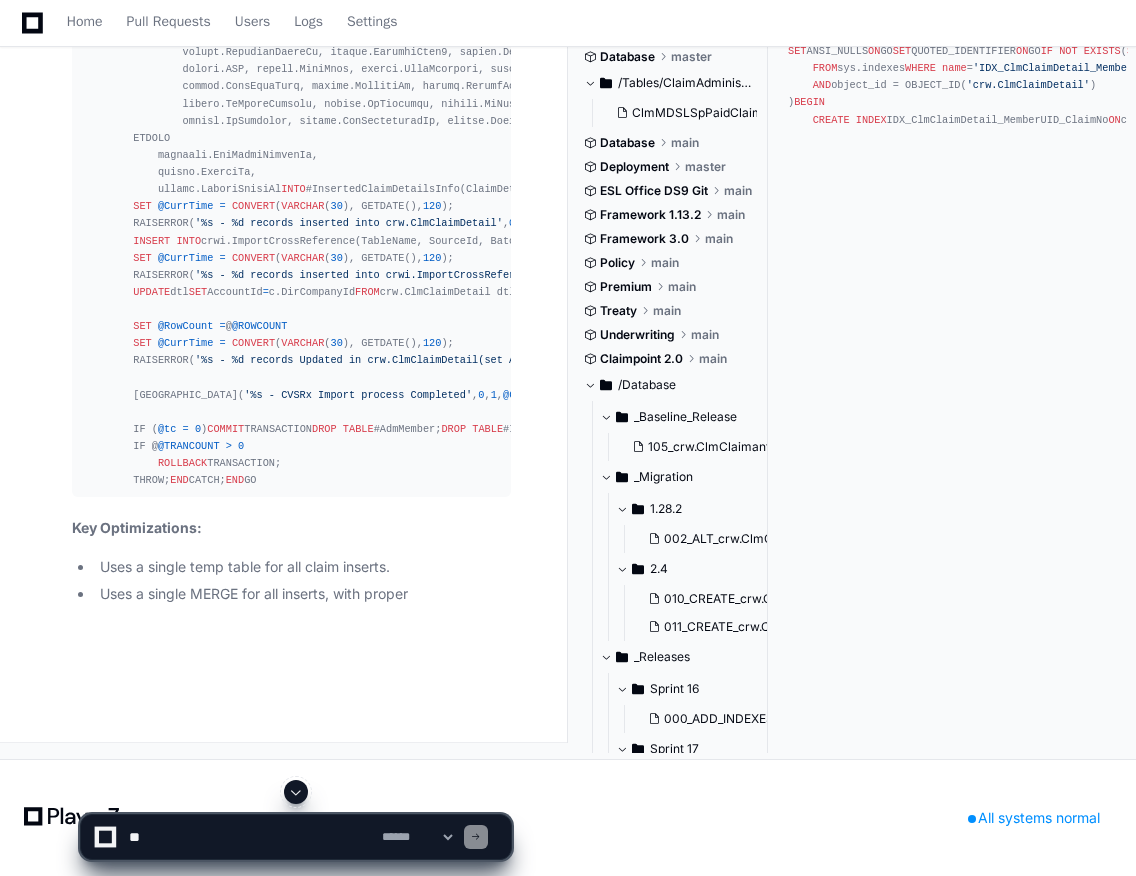 click 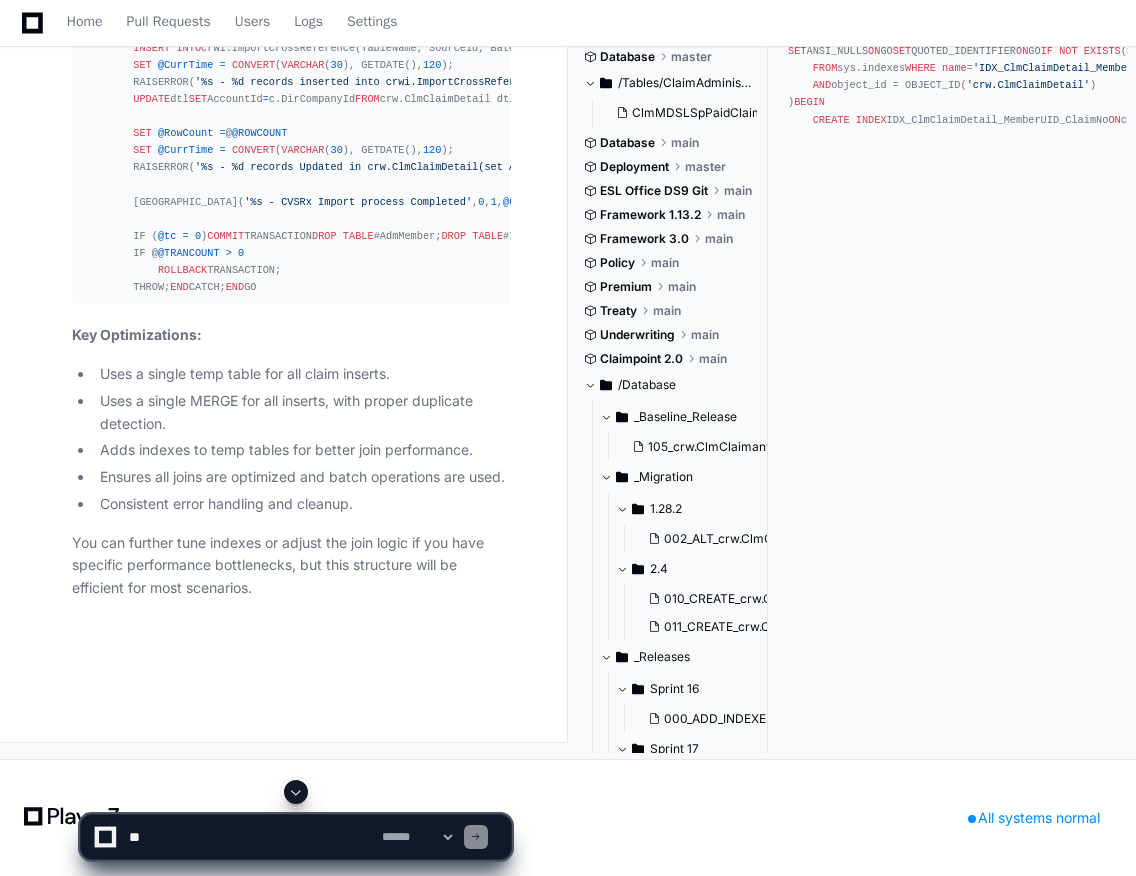 scroll, scrollTop: 171766, scrollLeft: 0, axis: vertical 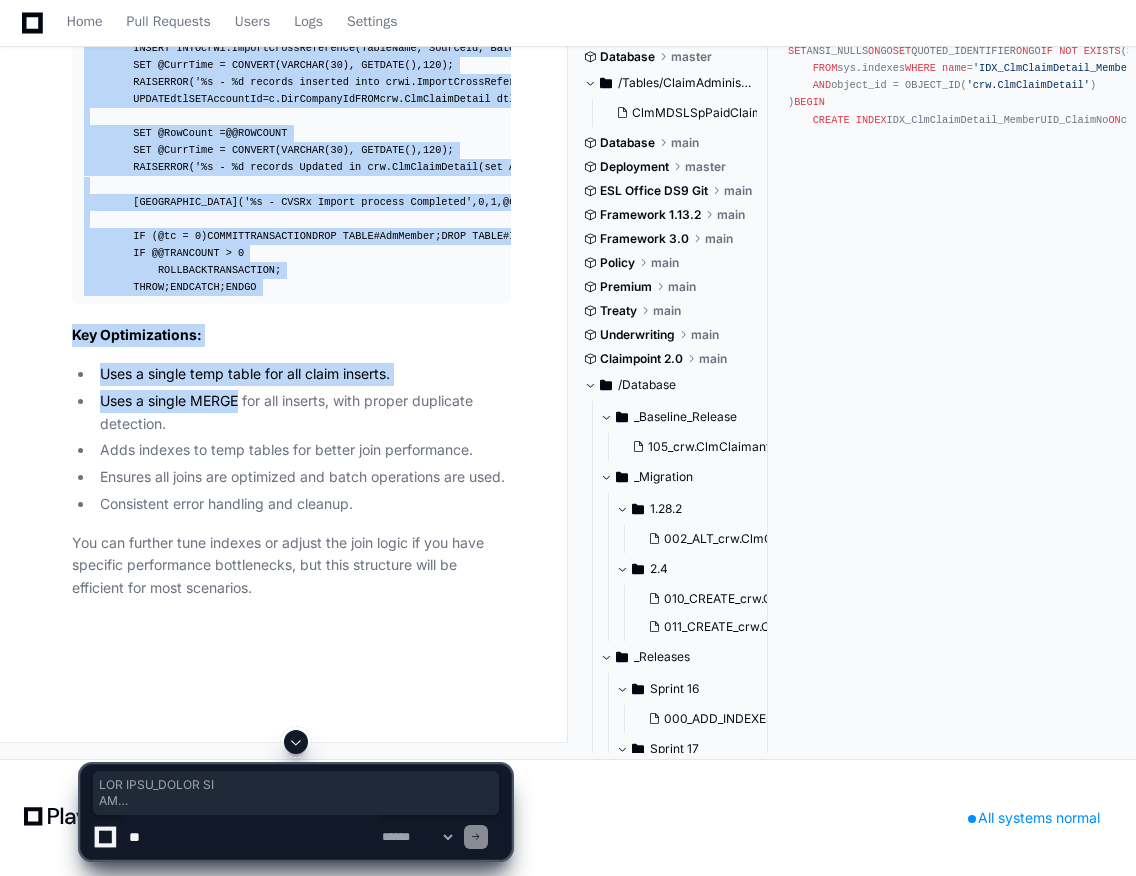 drag, startPoint x: 83, startPoint y: 212, endPoint x: 116, endPoint y: 482, distance: 272.0092 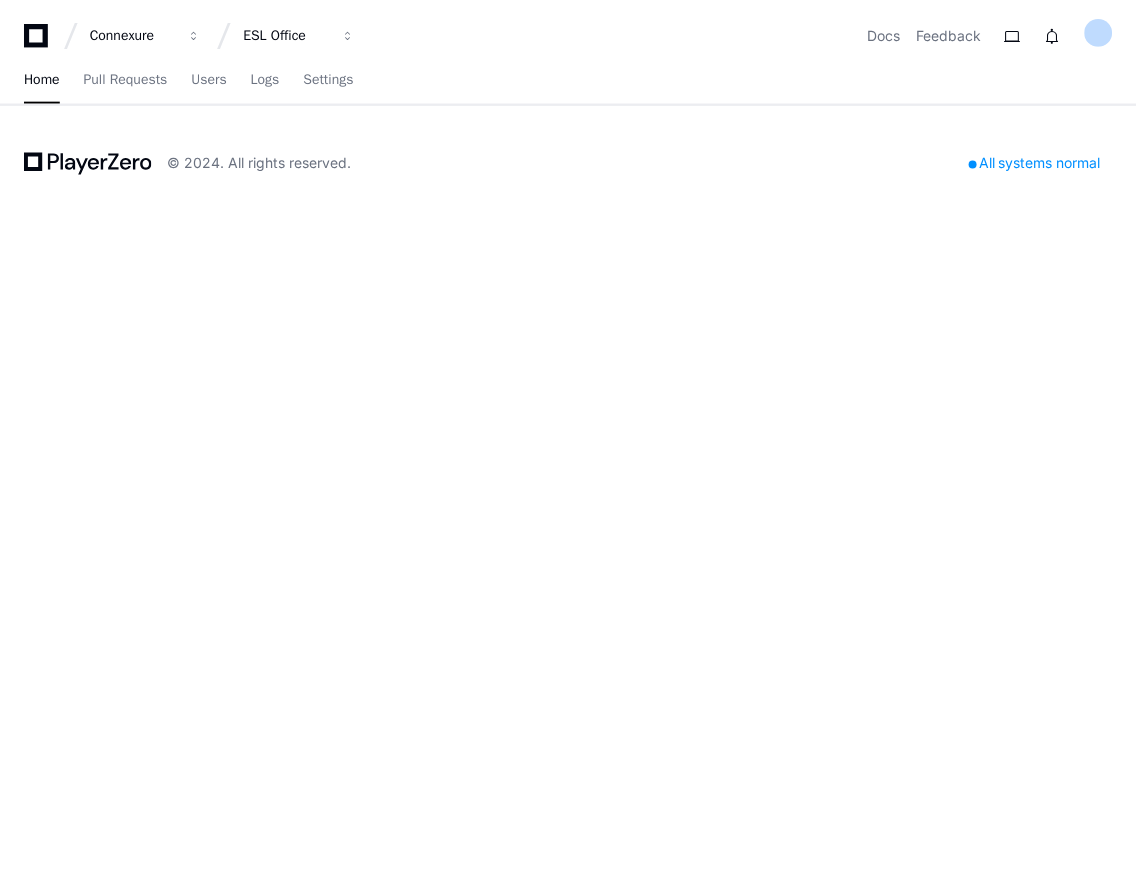 scroll, scrollTop: 0, scrollLeft: 0, axis: both 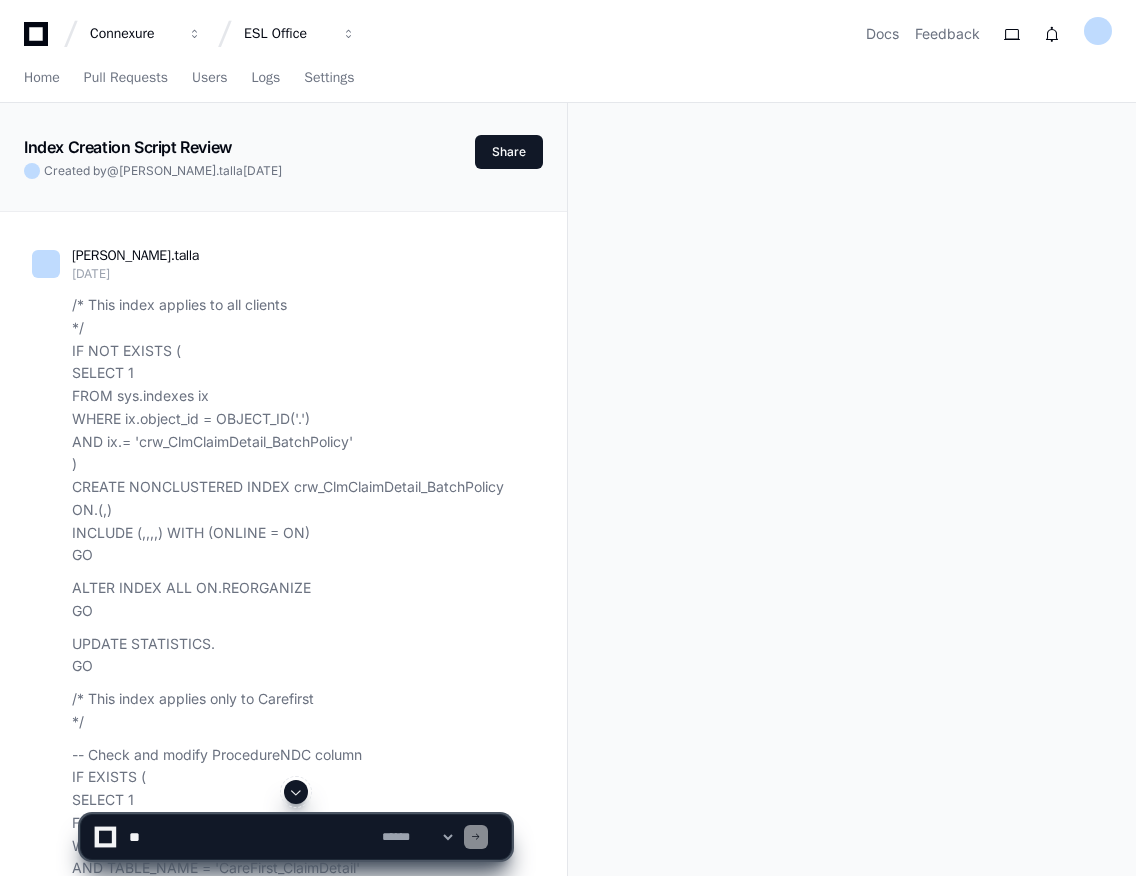 click 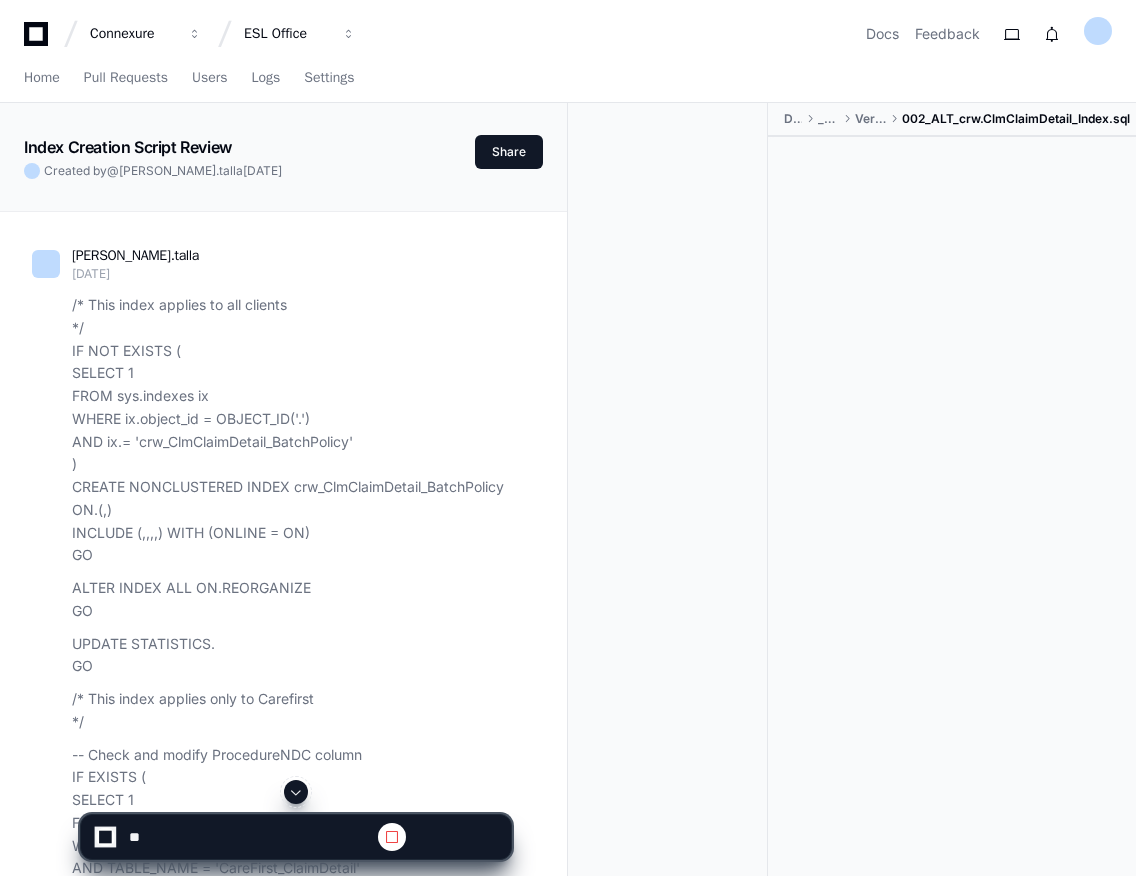click 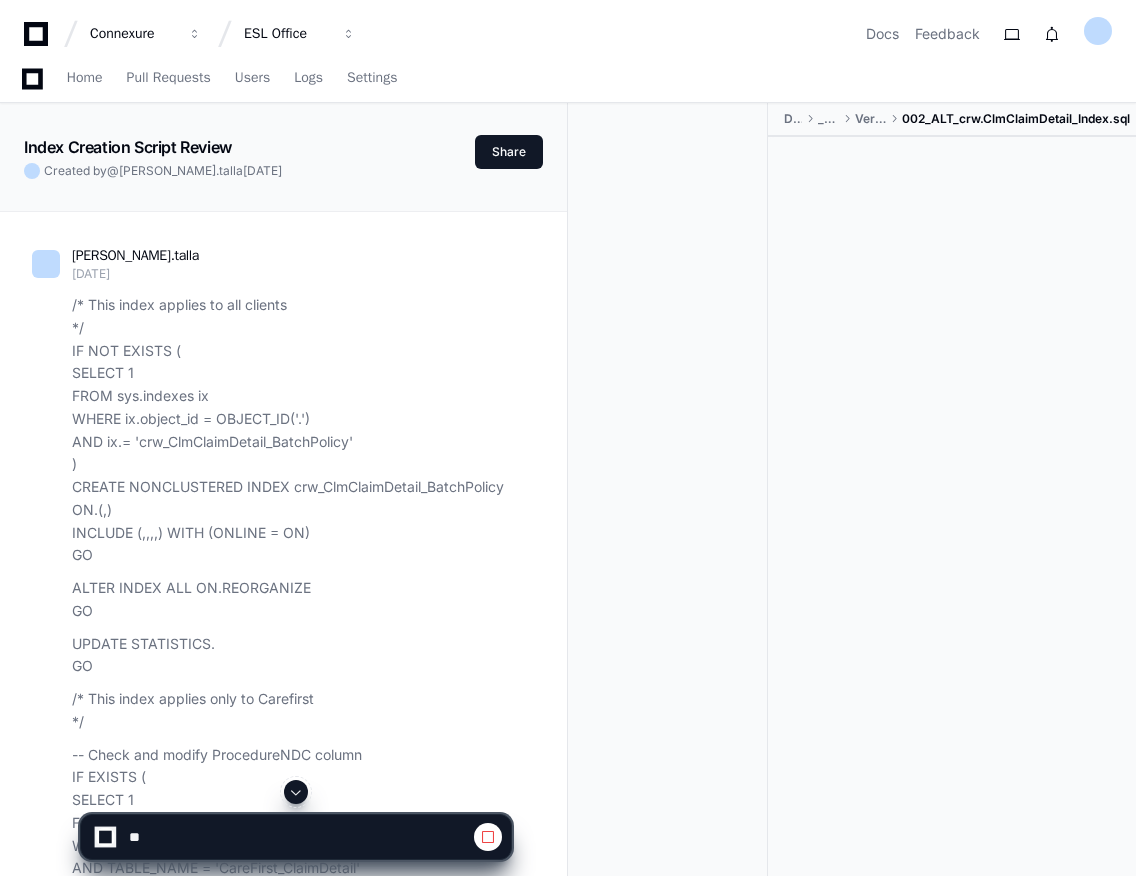 click 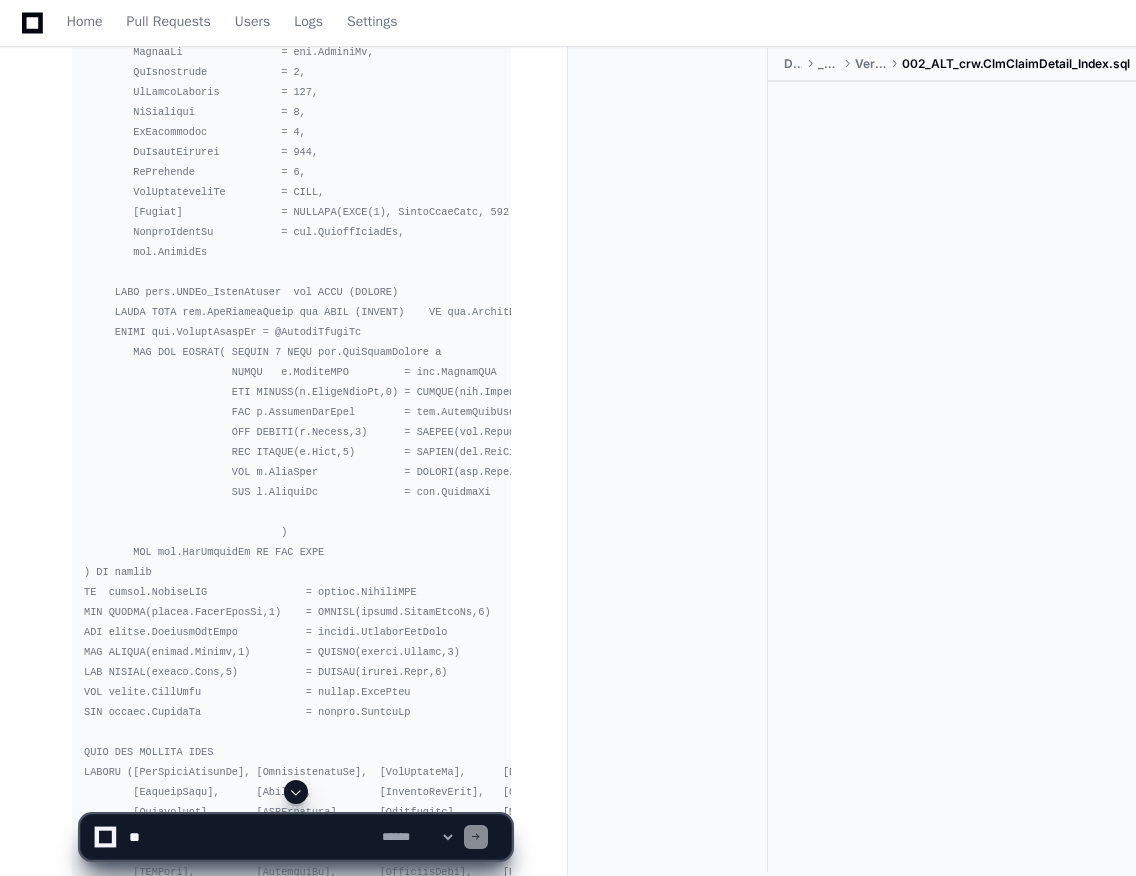click 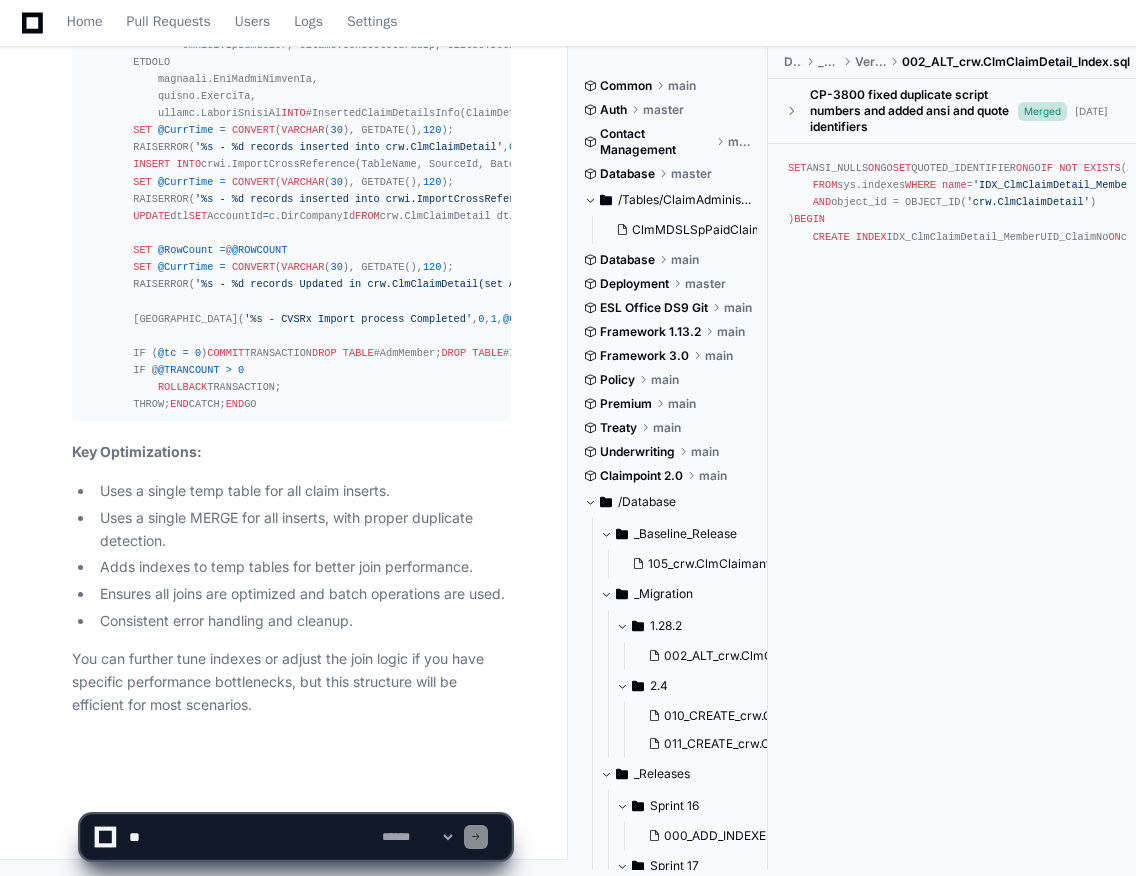 scroll, scrollTop: 174704, scrollLeft: 0, axis: vertical 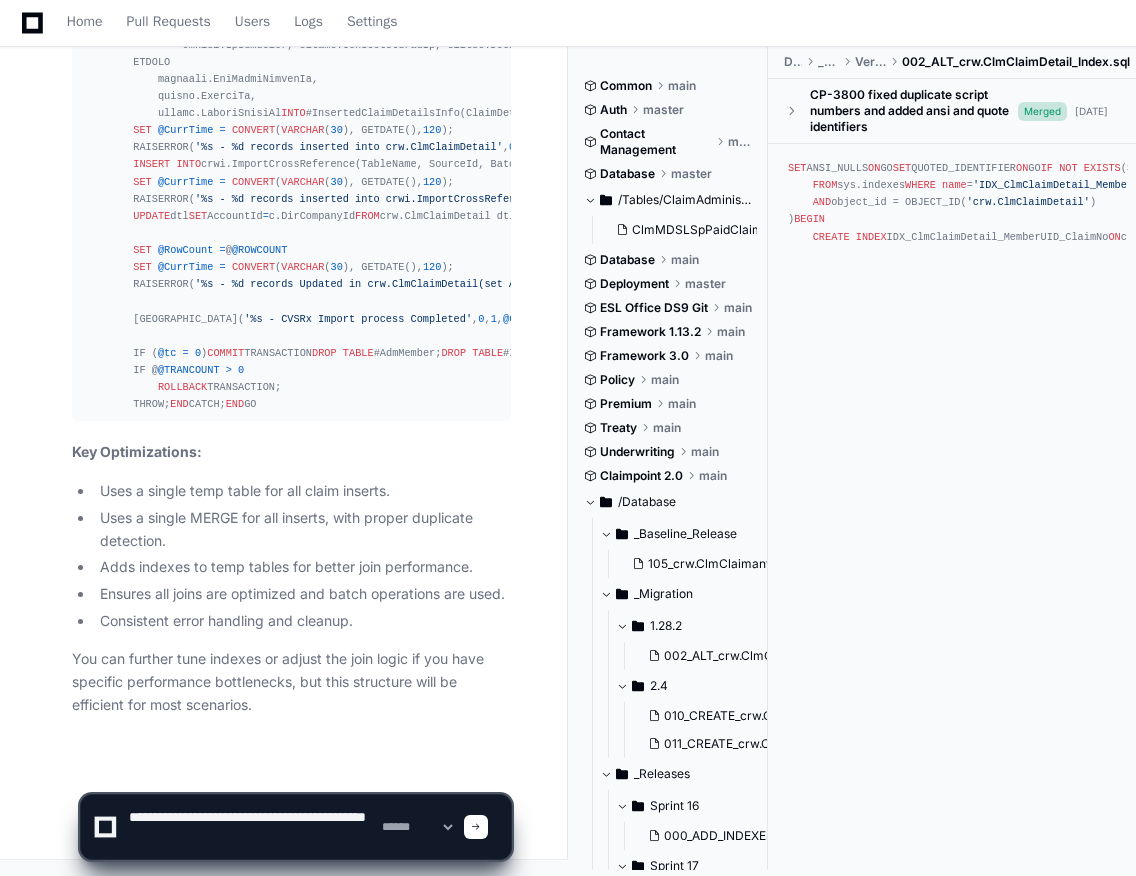 type on "**********" 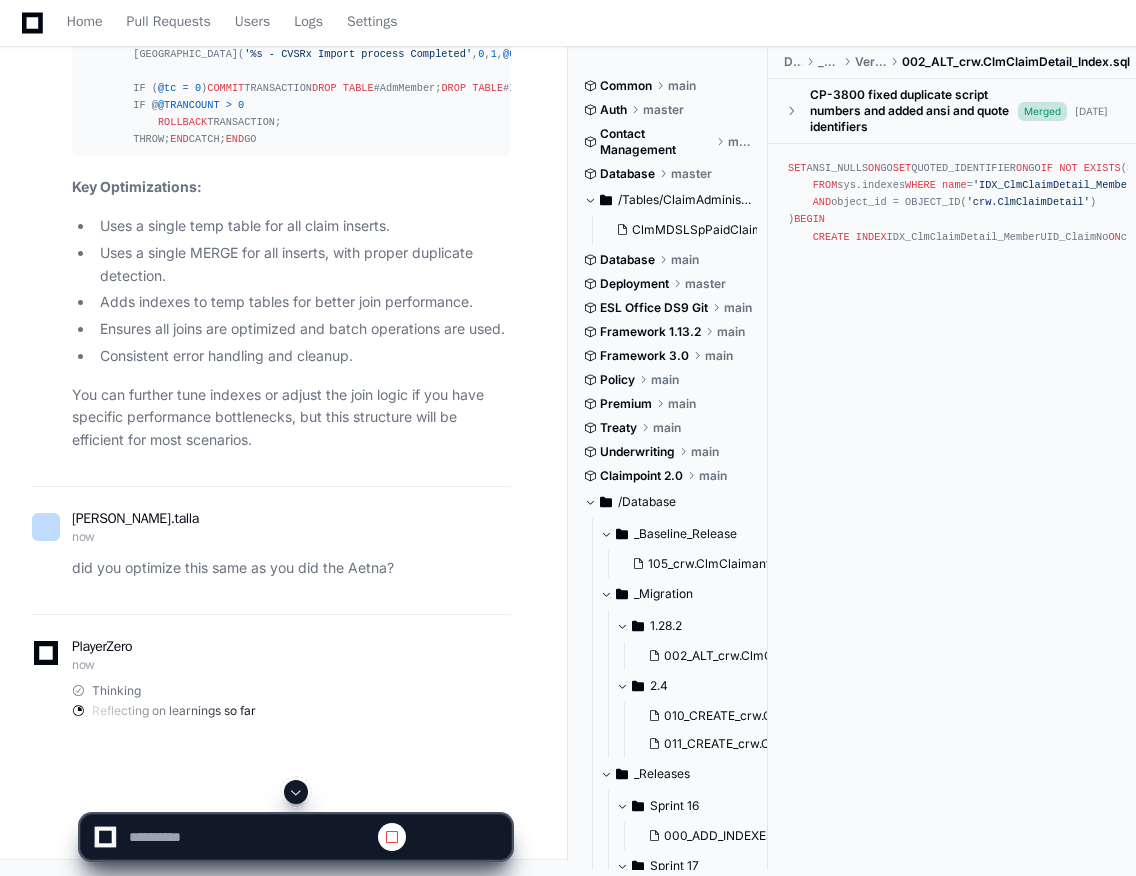 scroll, scrollTop: 0, scrollLeft: 0, axis: both 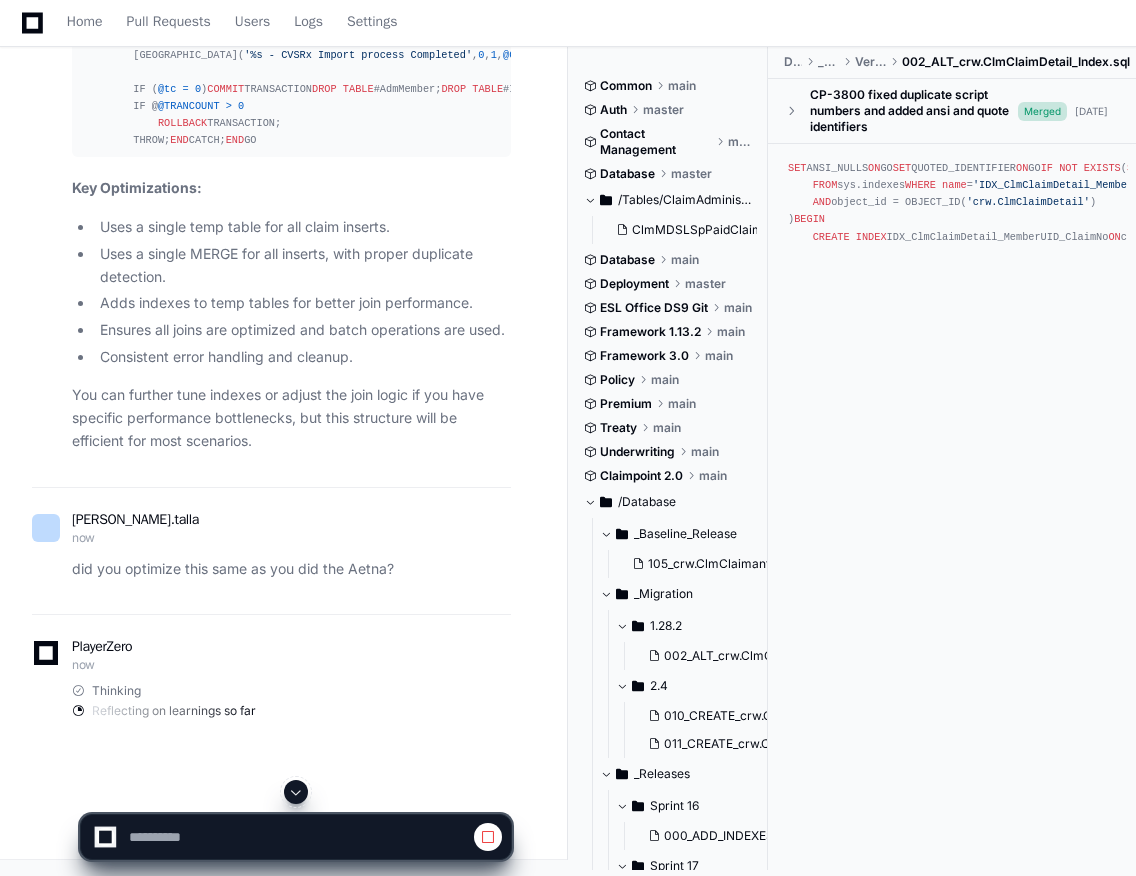 click 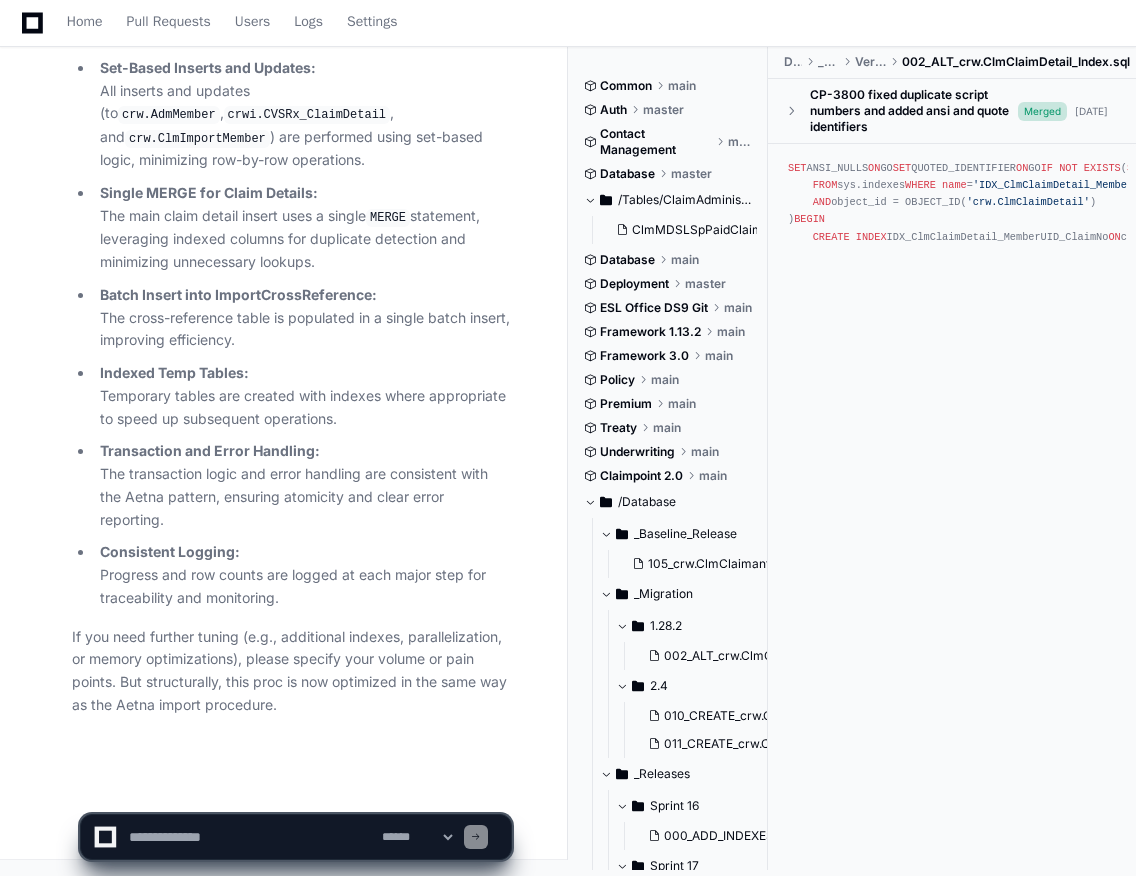 scroll, scrollTop: 175831, scrollLeft: 0, axis: vertical 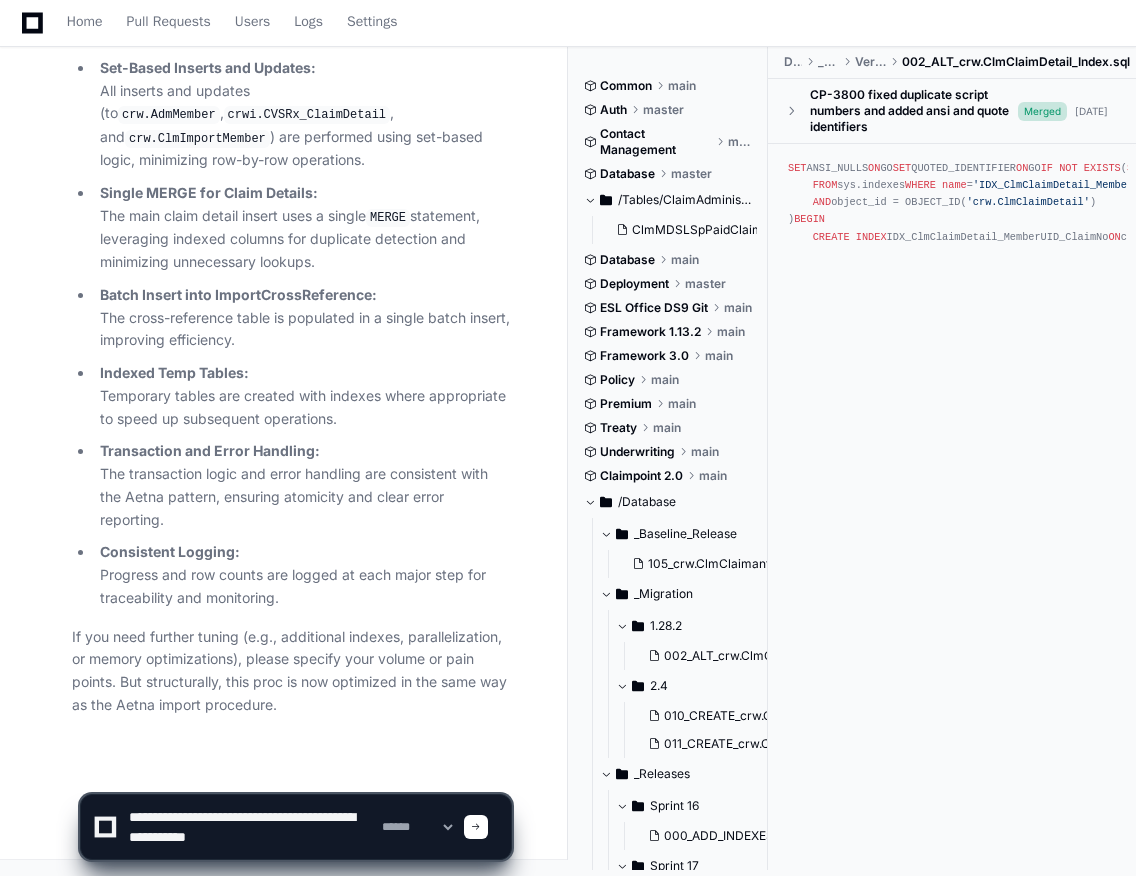 paste on "**********" 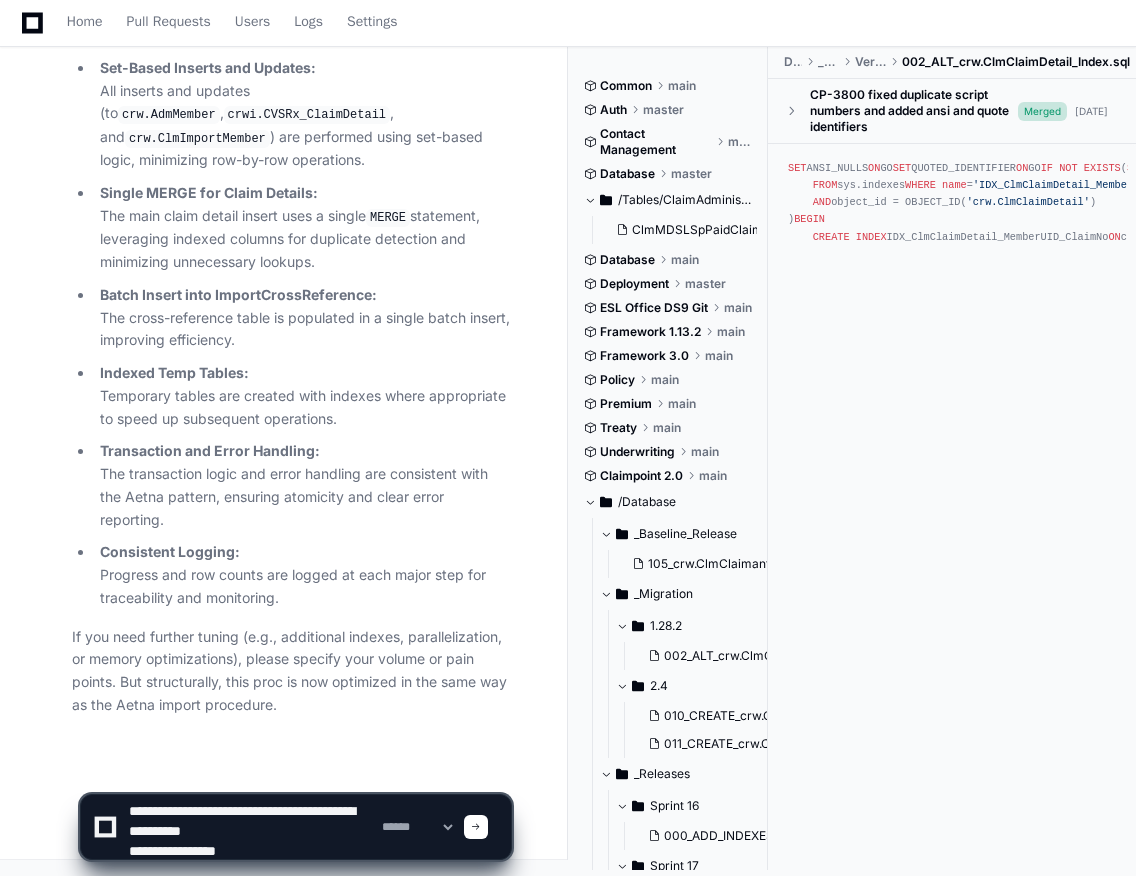 scroll, scrollTop: 5226, scrollLeft: 0, axis: vertical 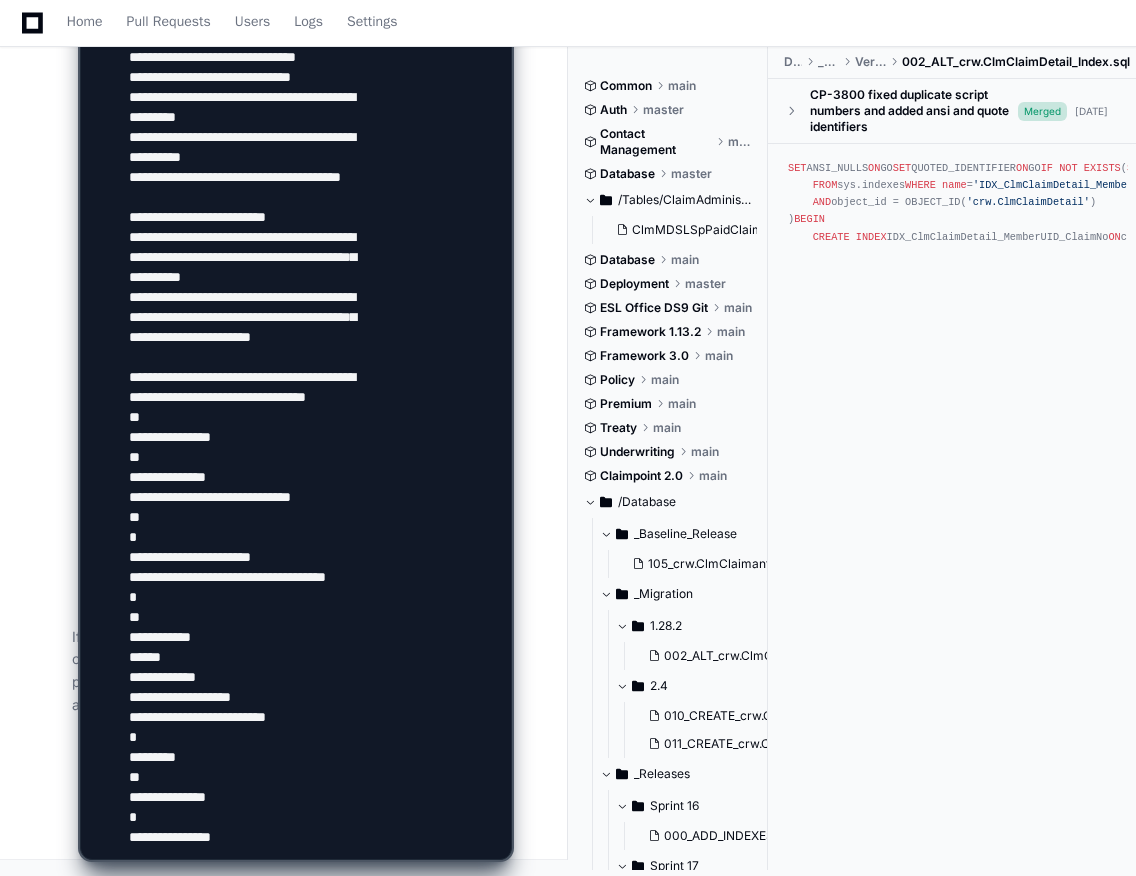 type 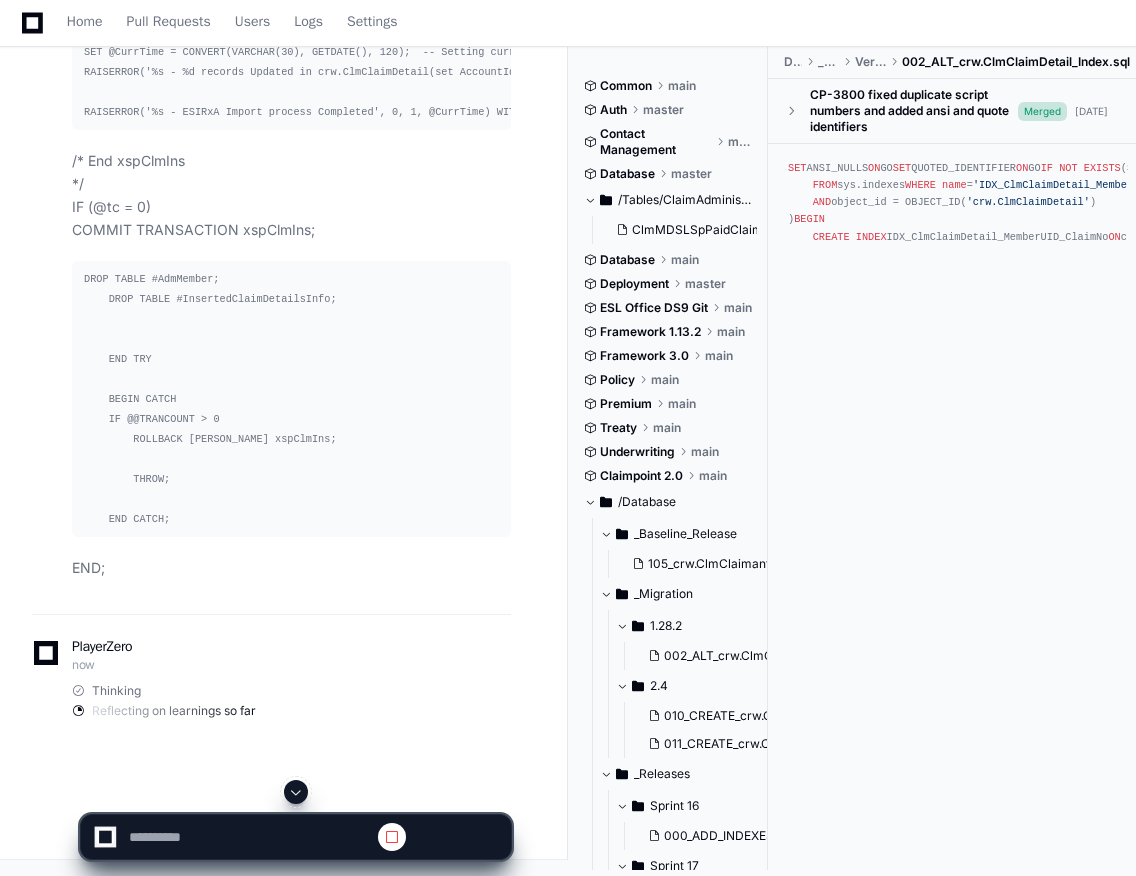 scroll, scrollTop: 0, scrollLeft: 0, axis: both 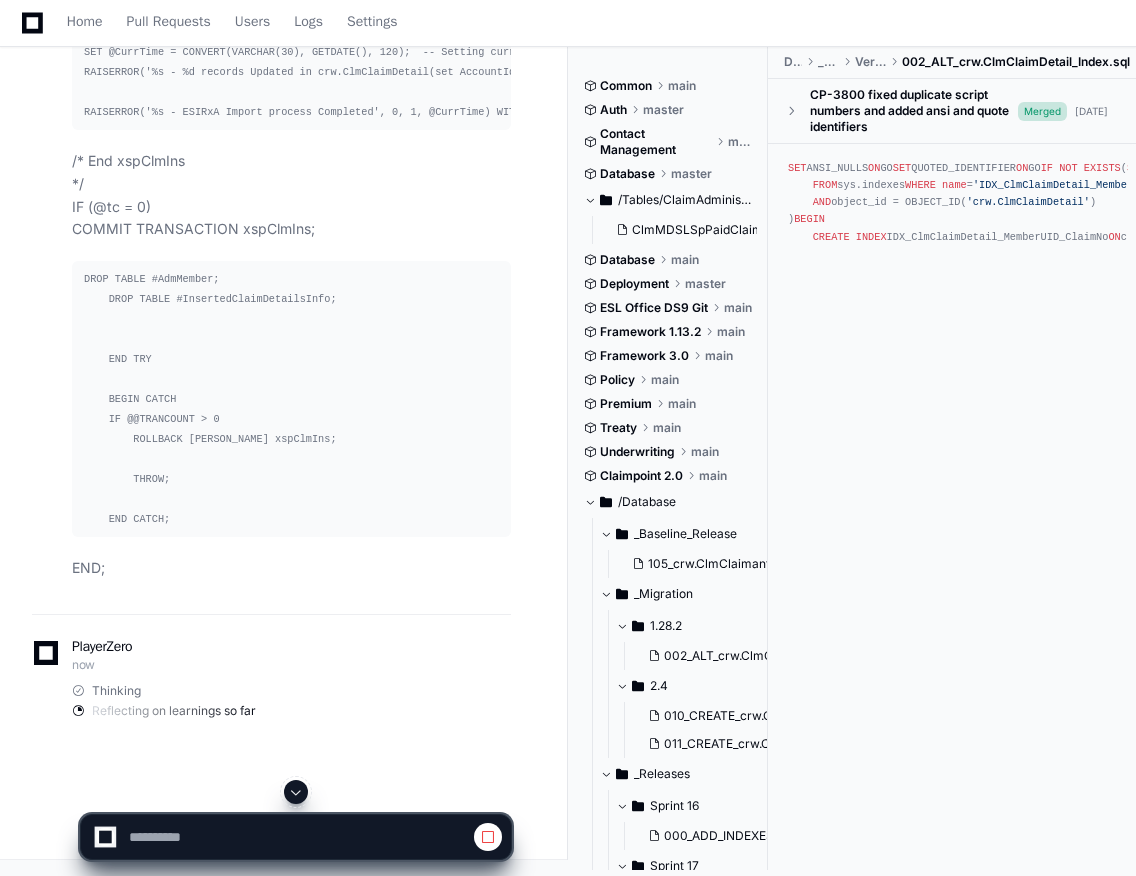click 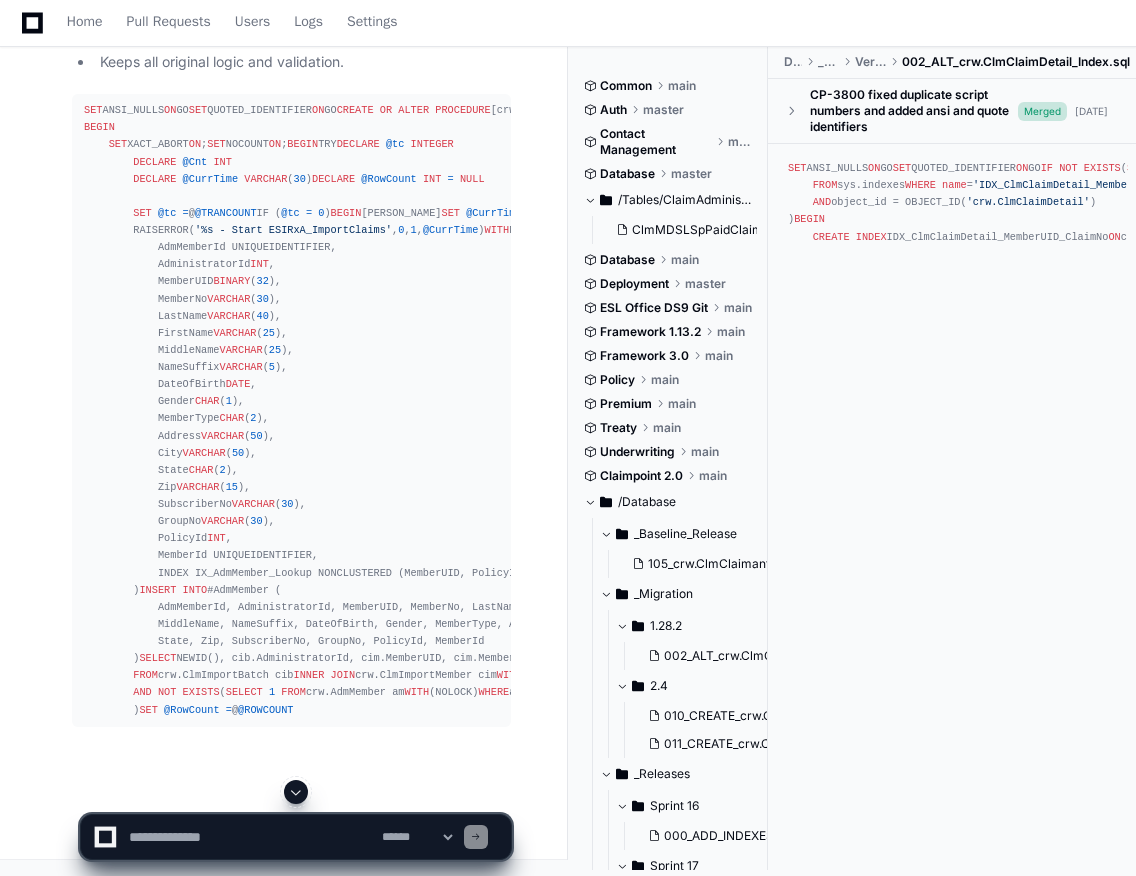 scroll, scrollTop: 184504, scrollLeft: 0, axis: vertical 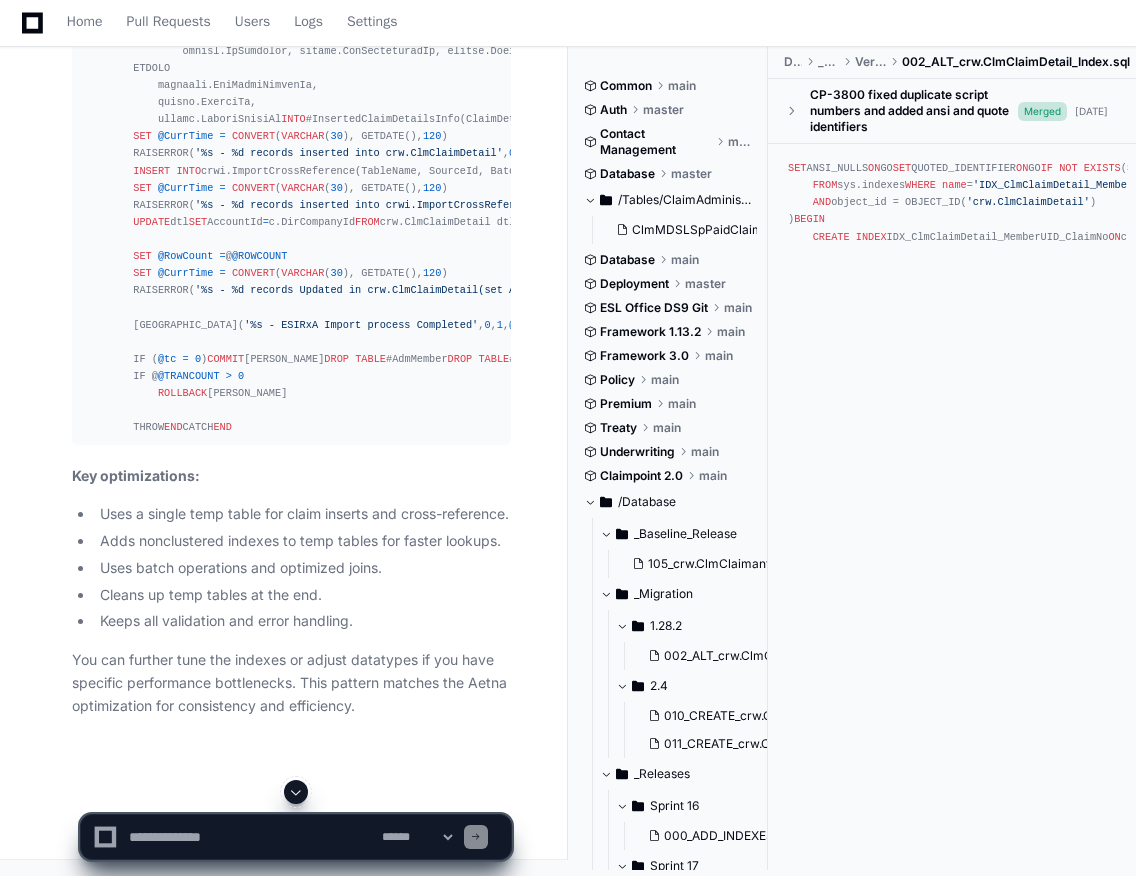 type 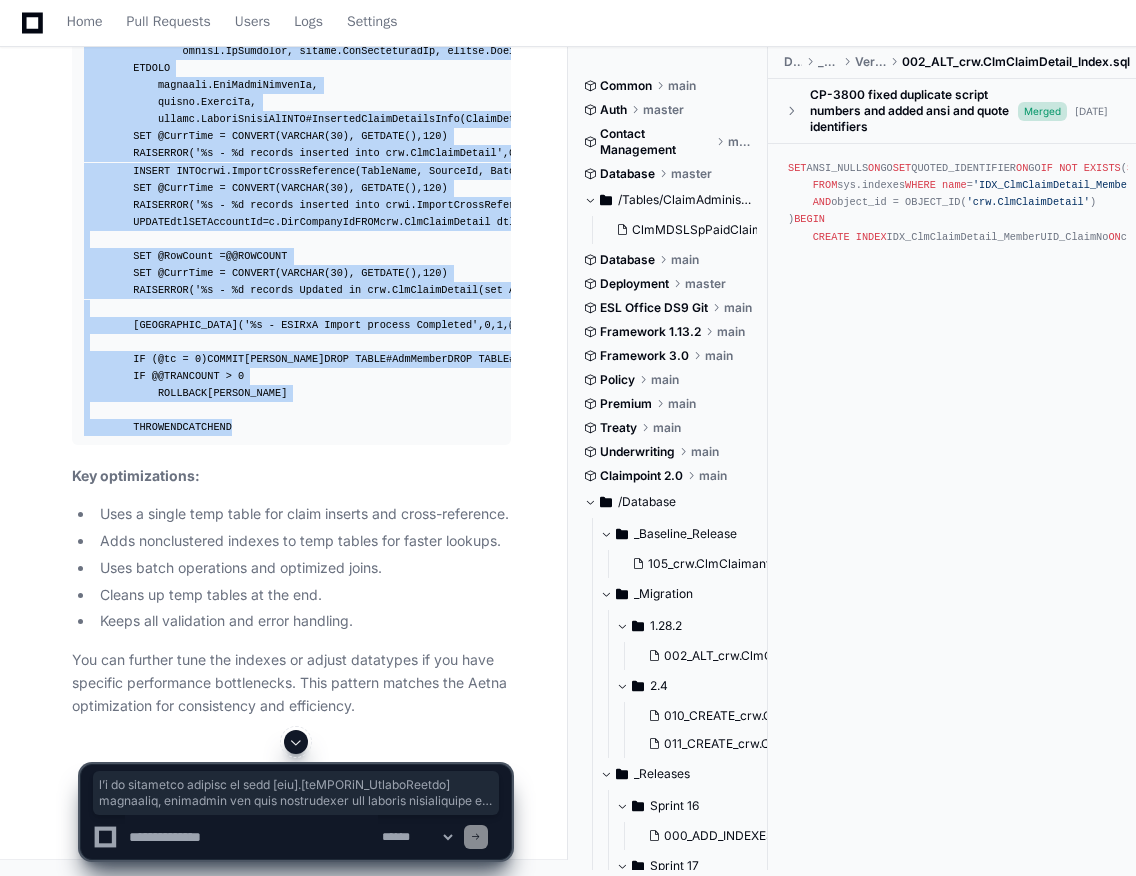 scroll, scrollTop: 184711, scrollLeft: 0, axis: vertical 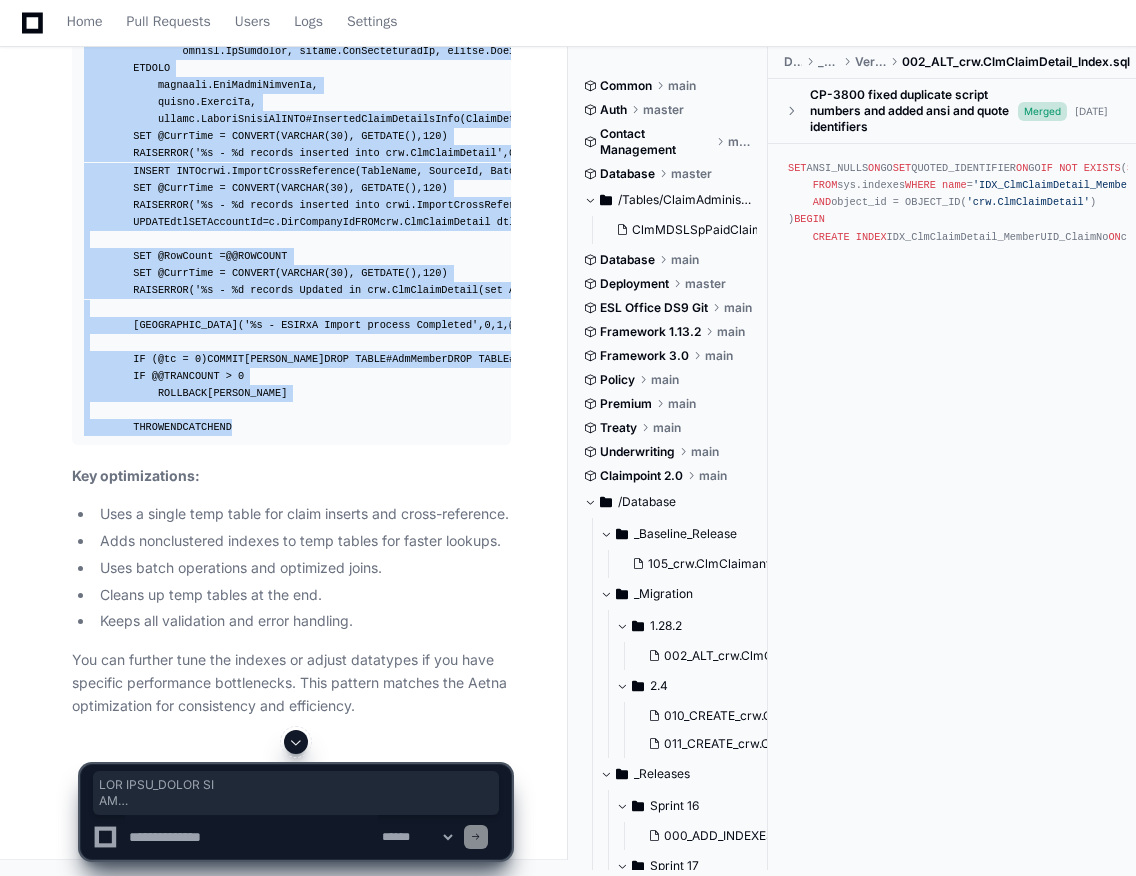drag, startPoint x: 97, startPoint y: 512, endPoint x: 77, endPoint y: 310, distance: 202.98769 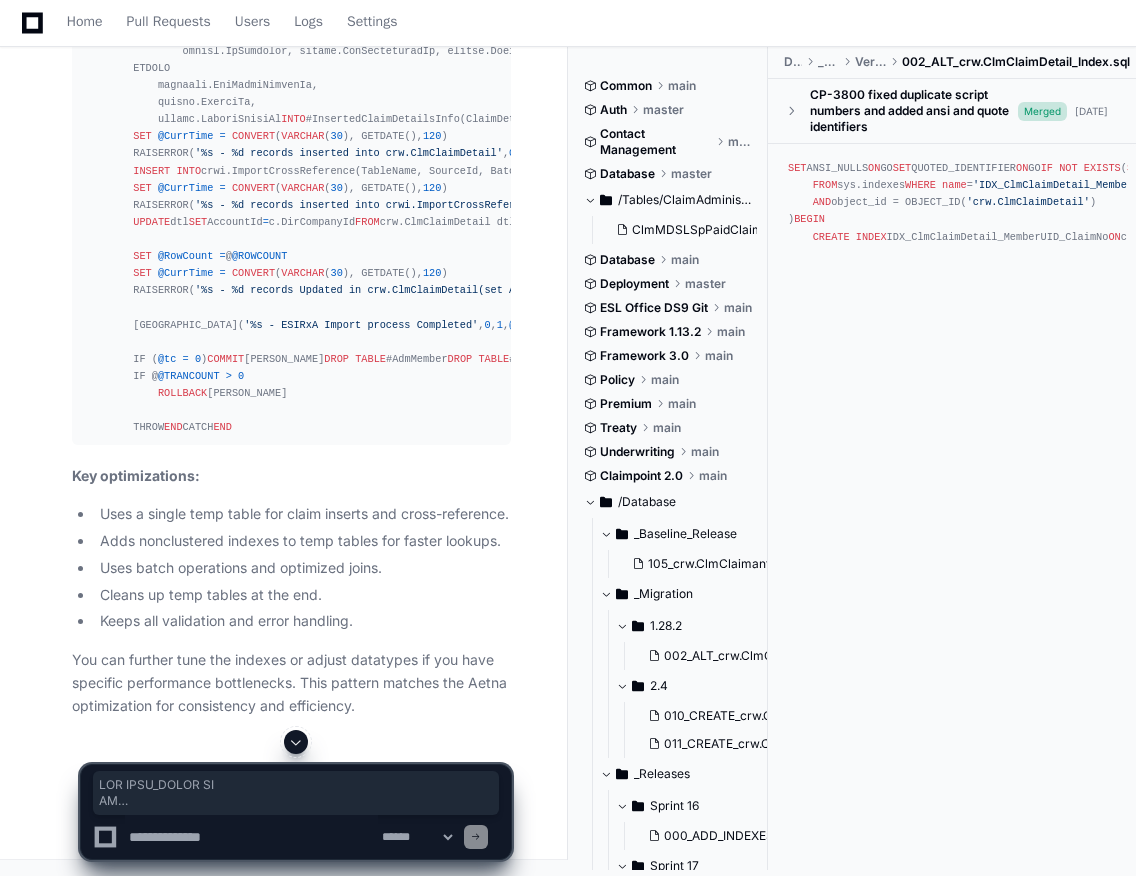 click 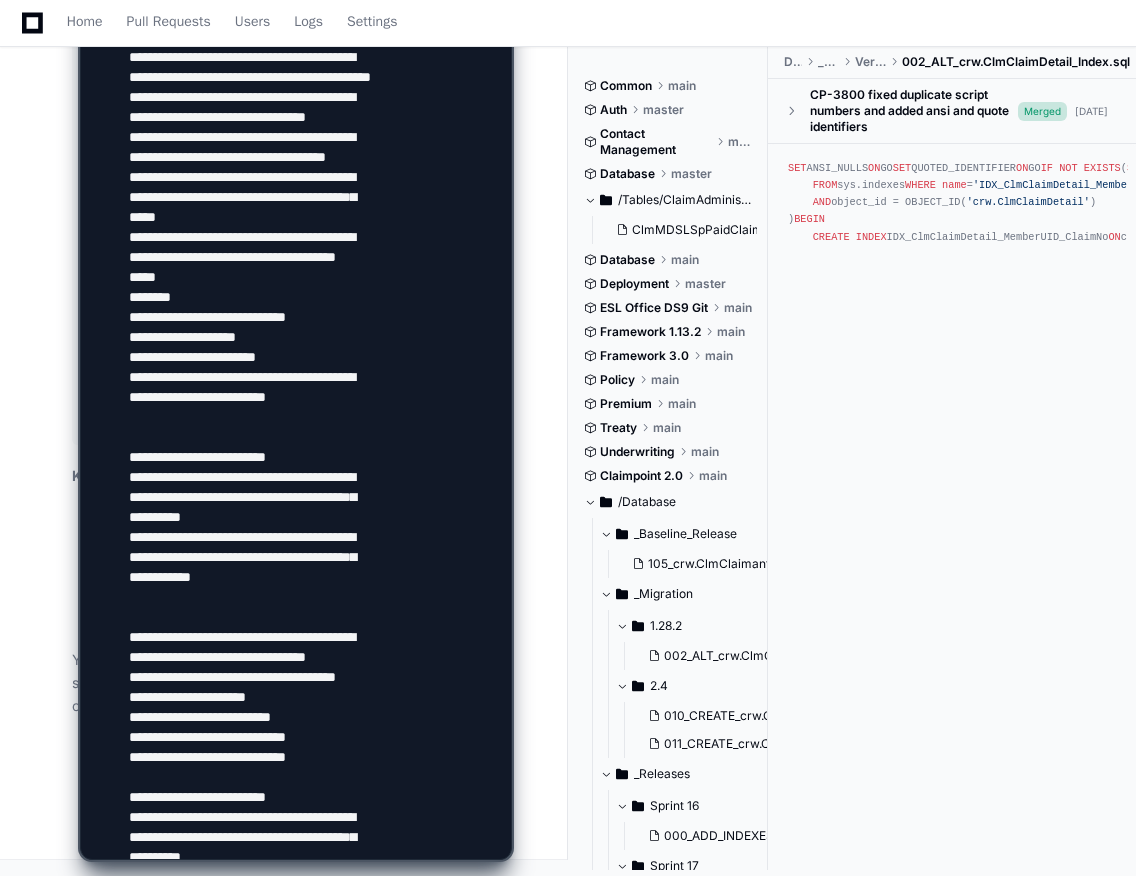 scroll, scrollTop: 5186, scrollLeft: 0, axis: vertical 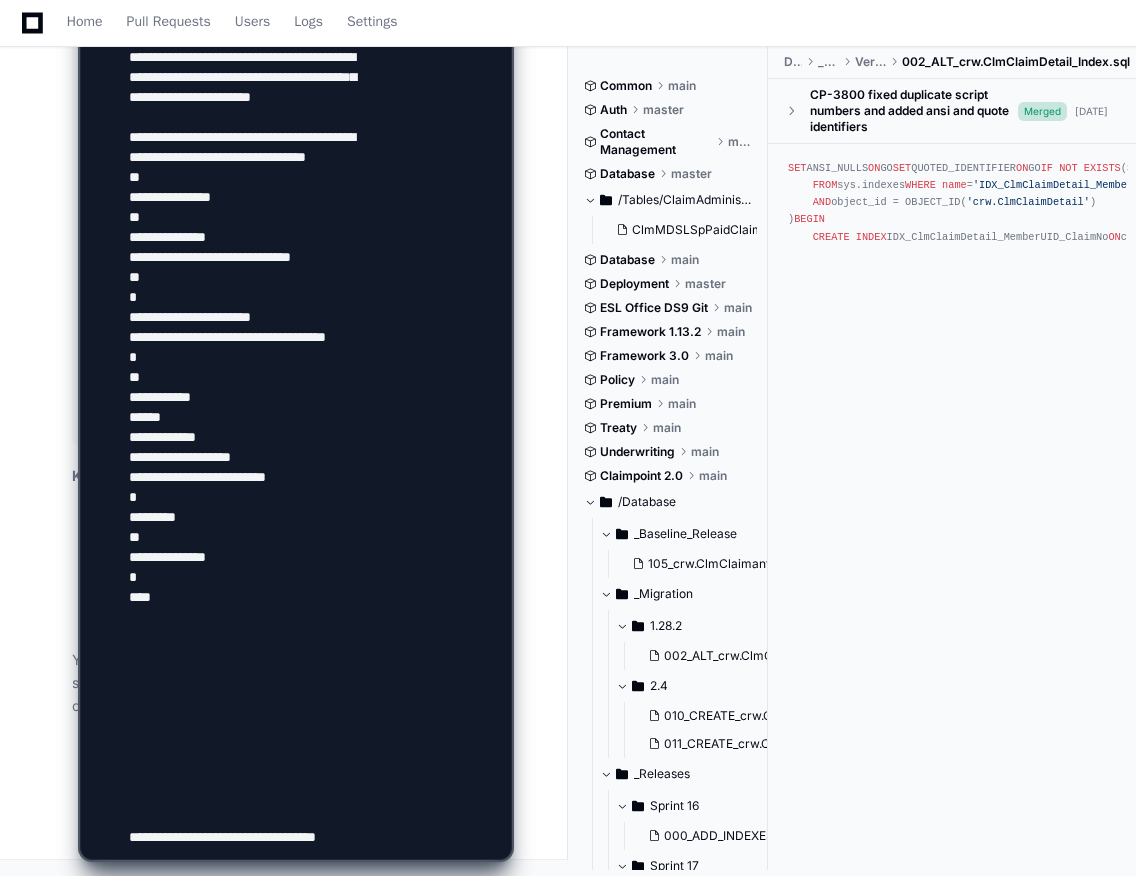 type on "**********" 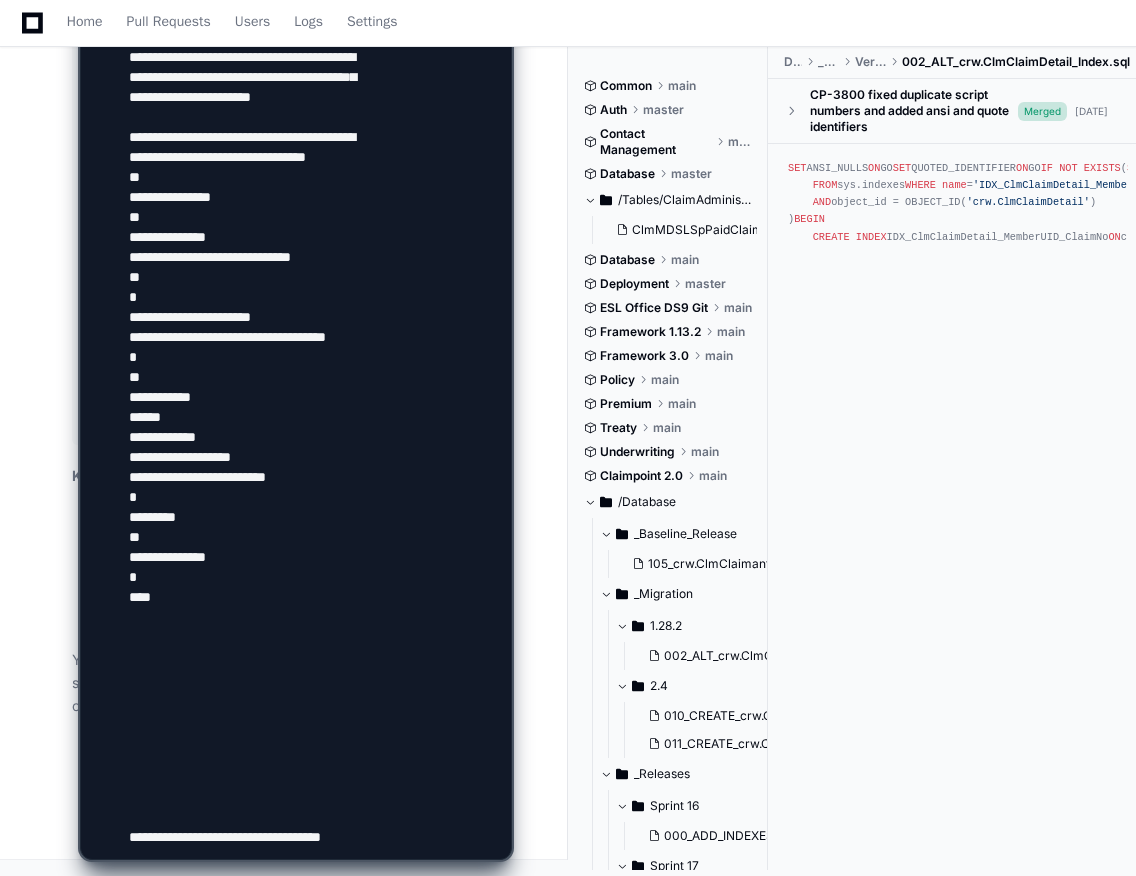 type 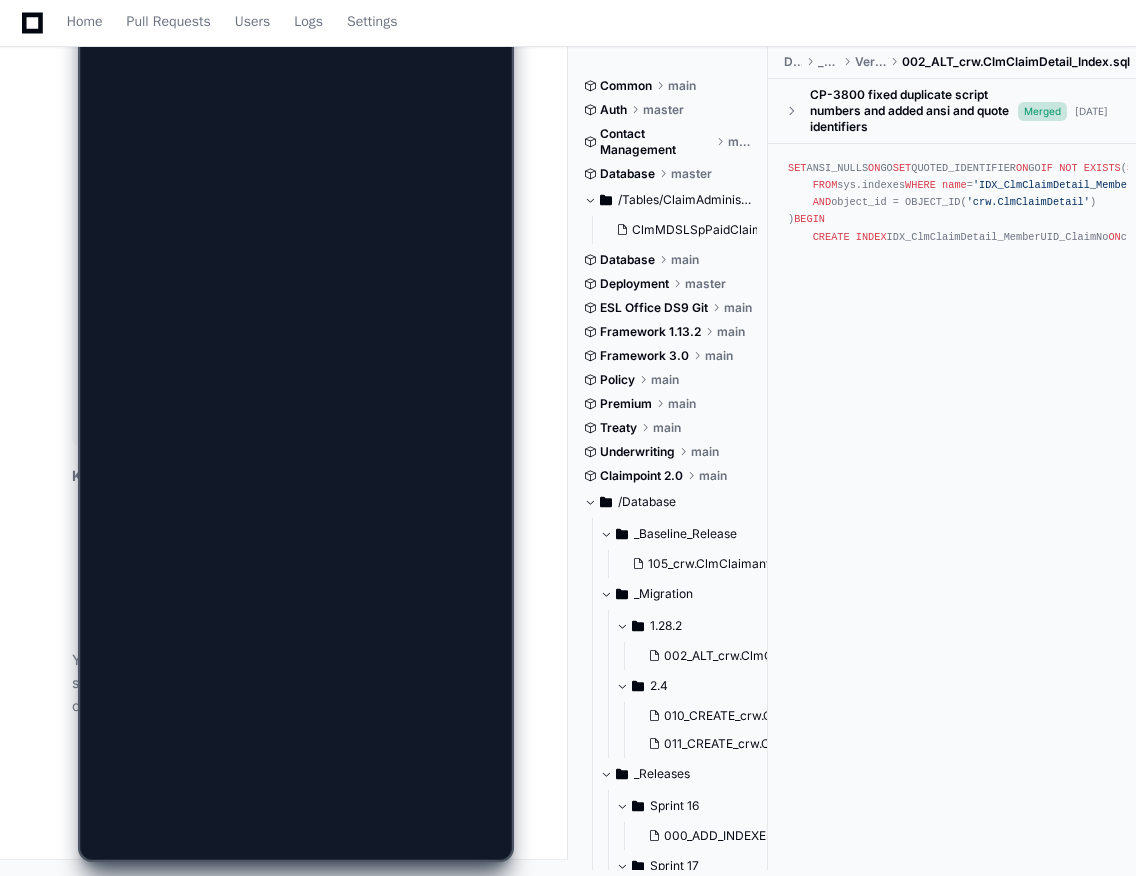 scroll, scrollTop: 0, scrollLeft: 0, axis: both 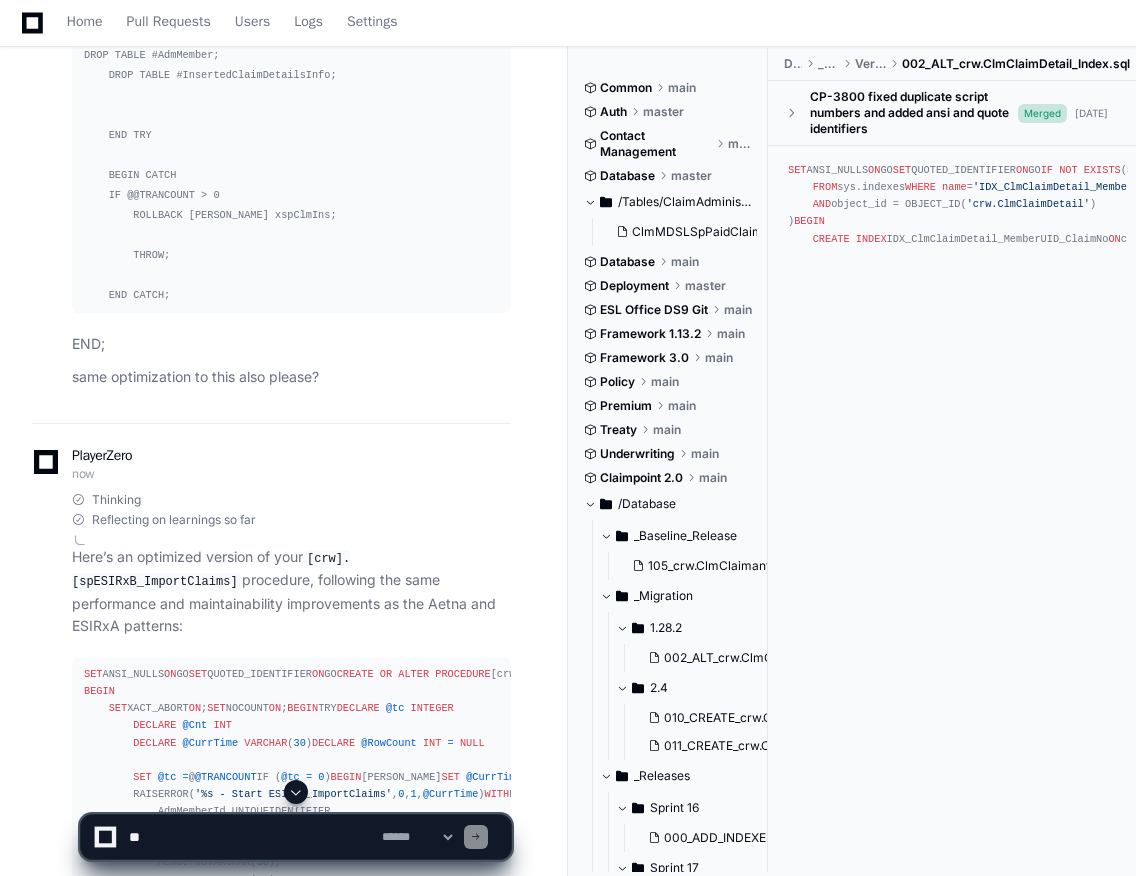 click 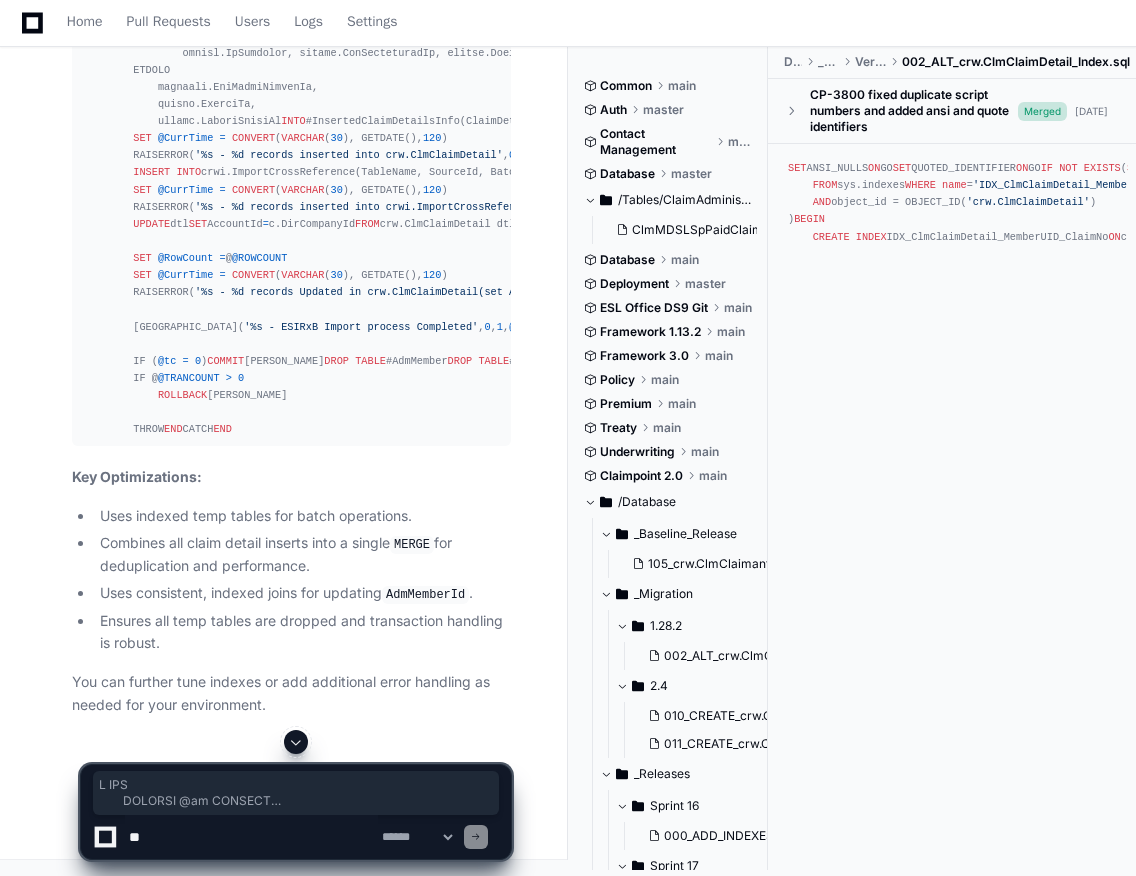 scroll, scrollTop: 203384, scrollLeft: 0, axis: vertical 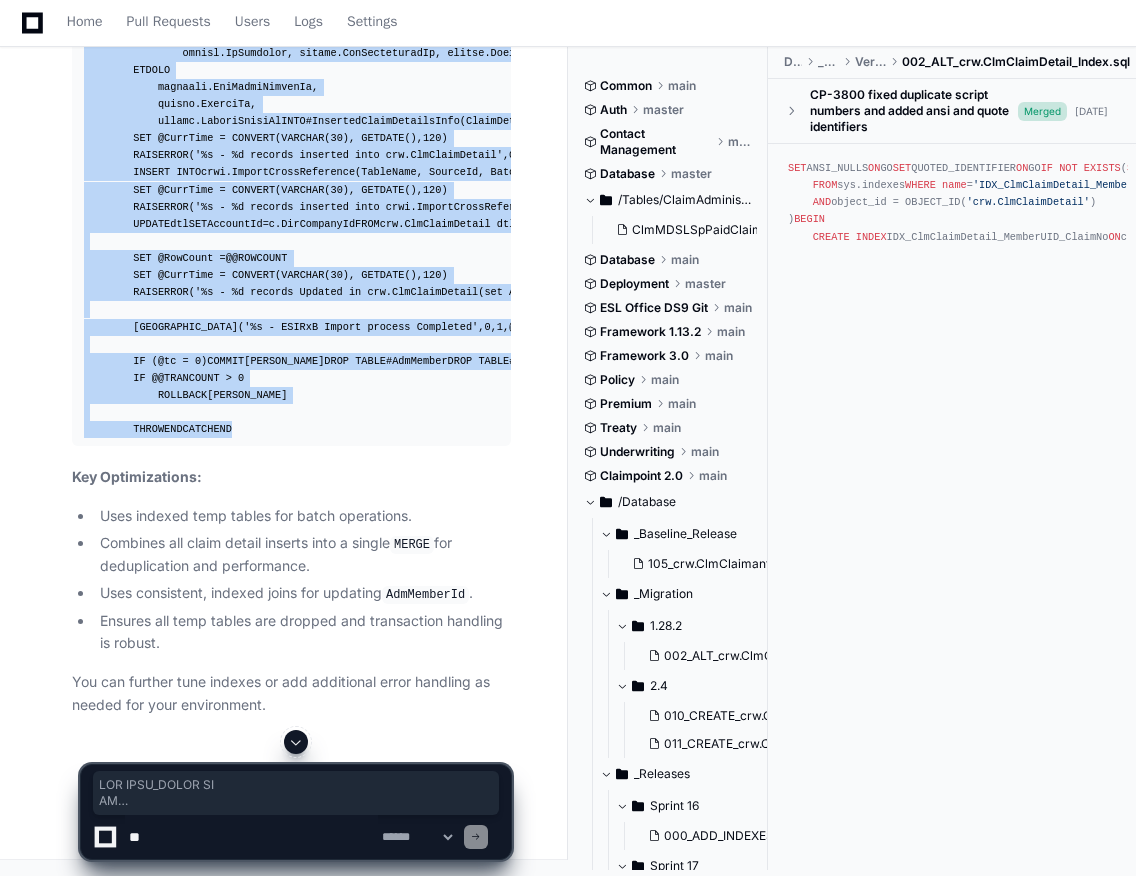 drag, startPoint x: 123, startPoint y: 435, endPoint x: 80, endPoint y: 158, distance: 280.3177 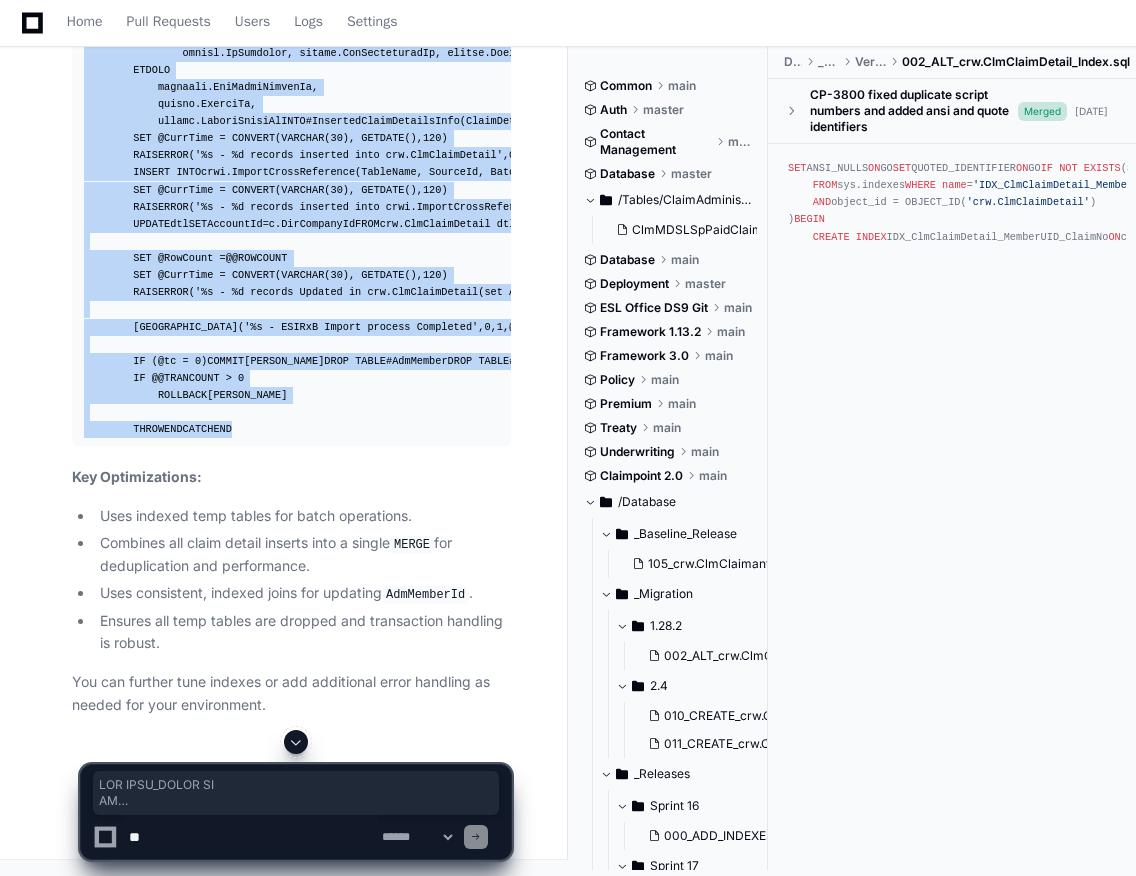 click 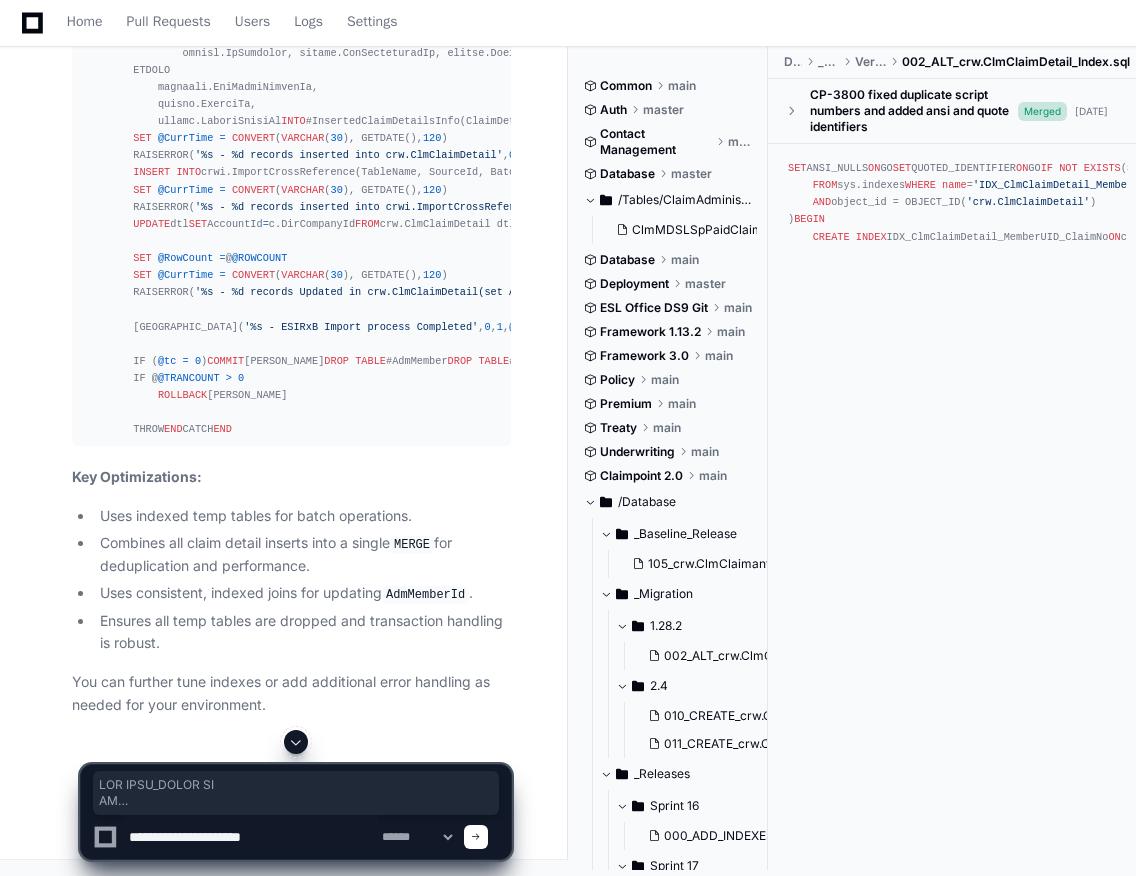 paste on "**********" 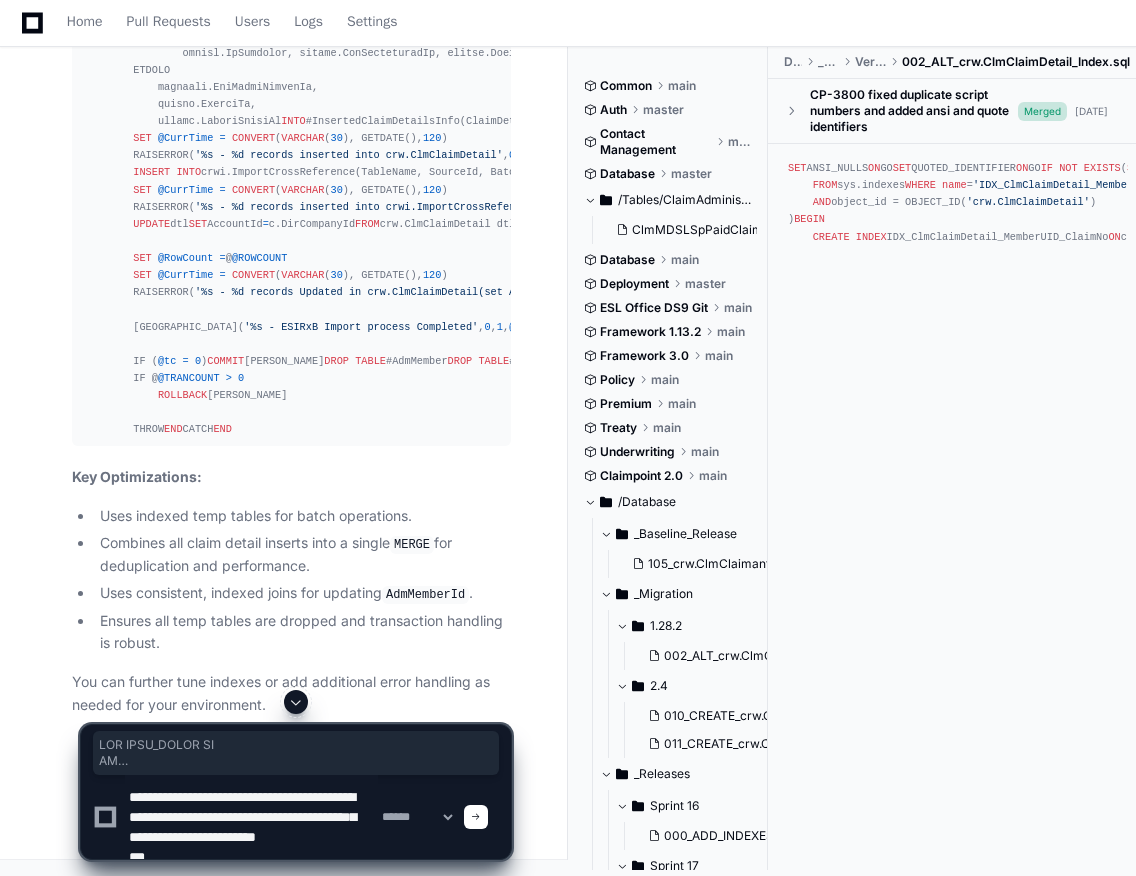 scroll, scrollTop: 40, scrollLeft: 0, axis: vertical 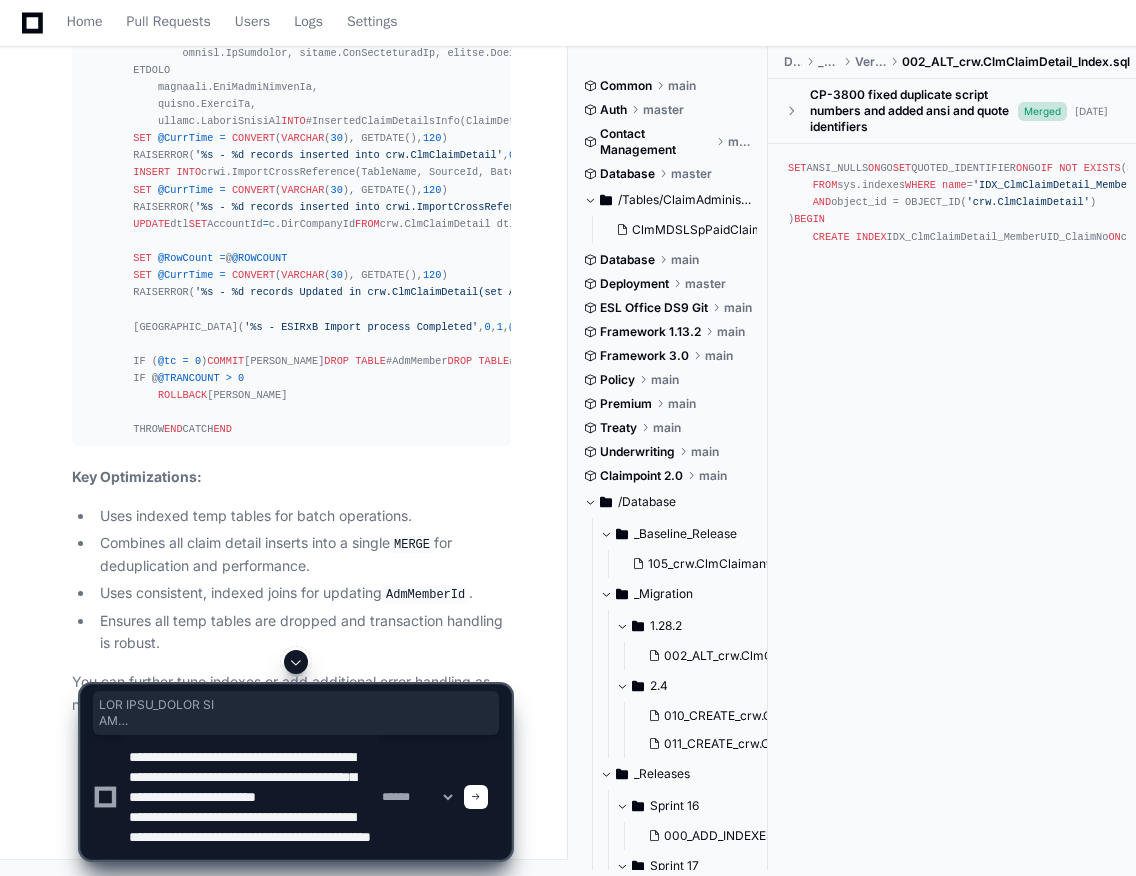 type on "**********" 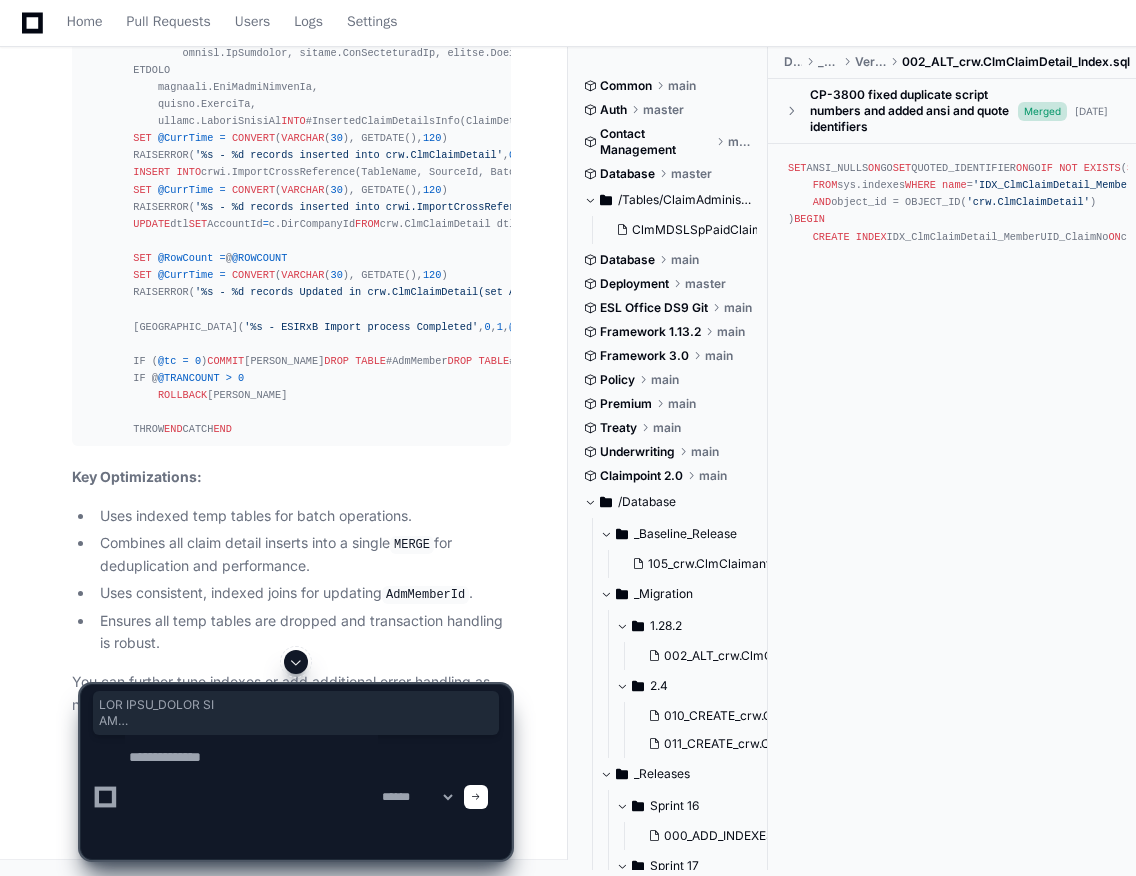 scroll, scrollTop: 0, scrollLeft: 0, axis: both 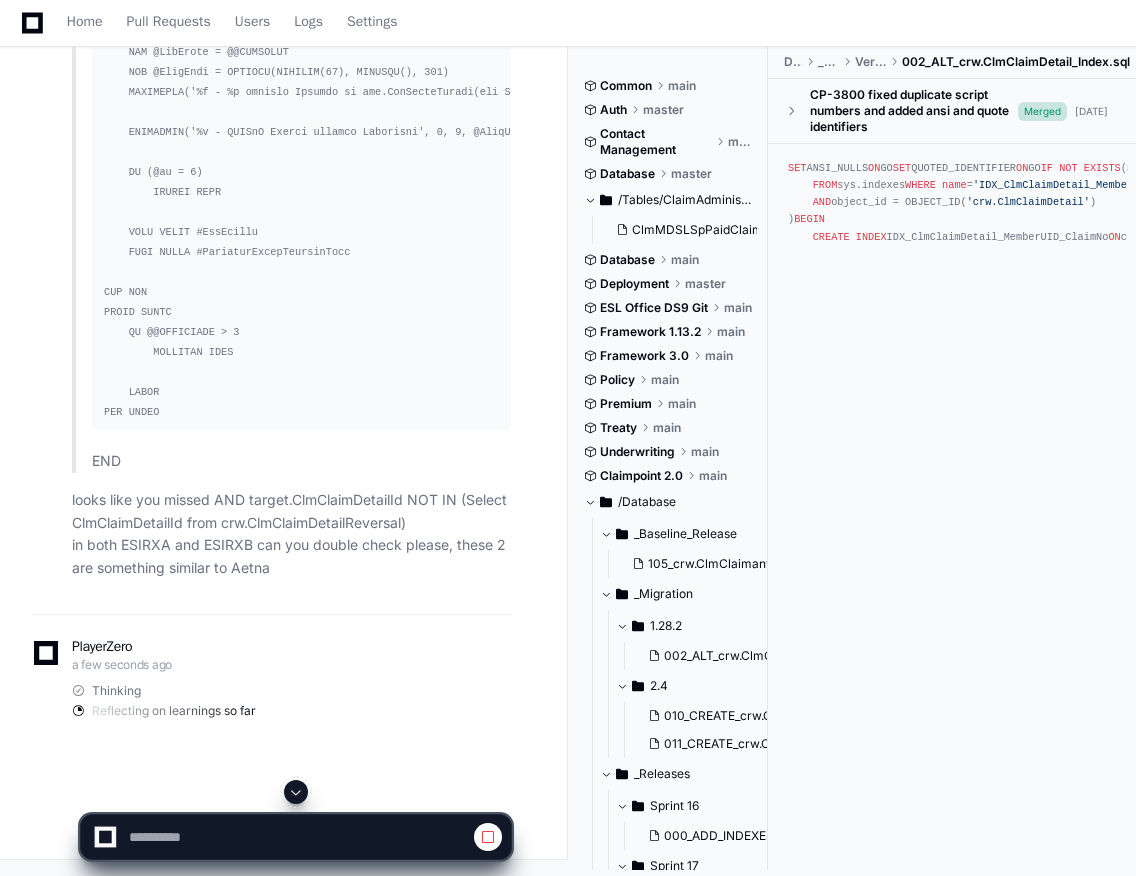 click 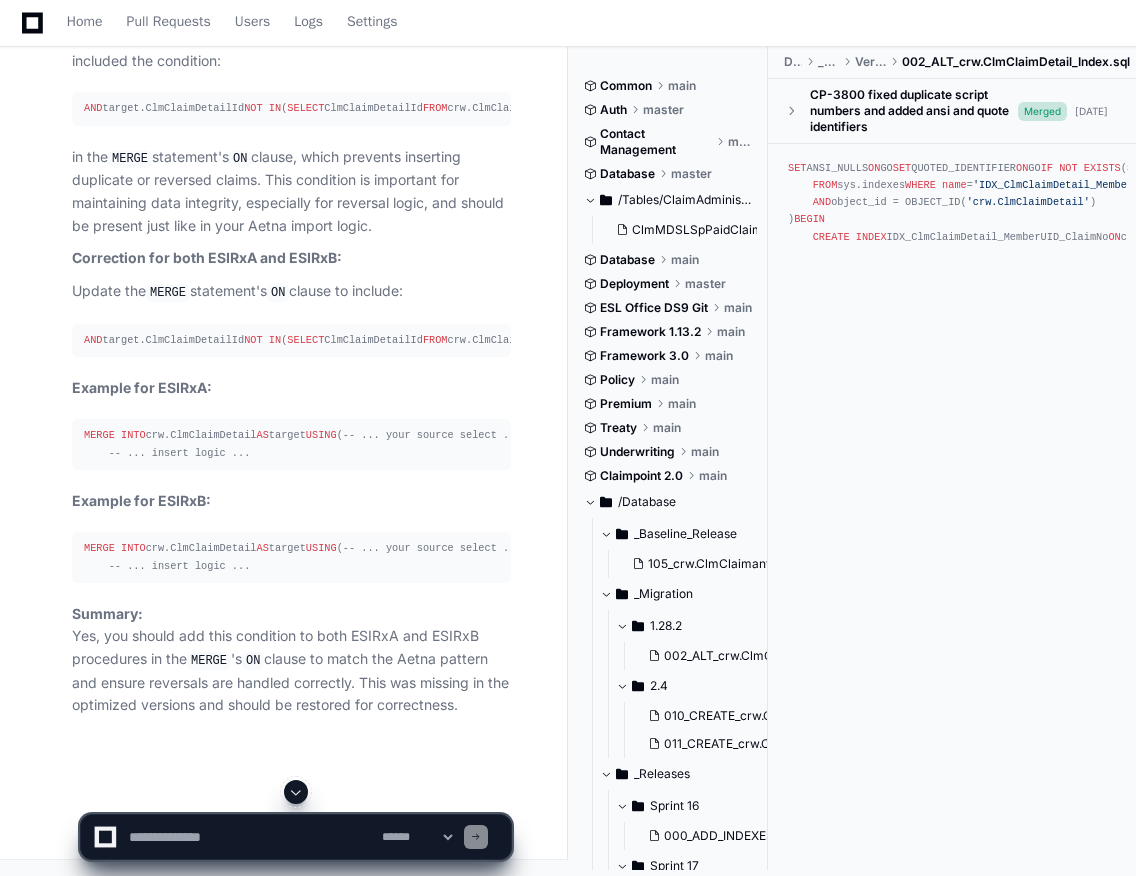 scroll, scrollTop: 214308, scrollLeft: 0, axis: vertical 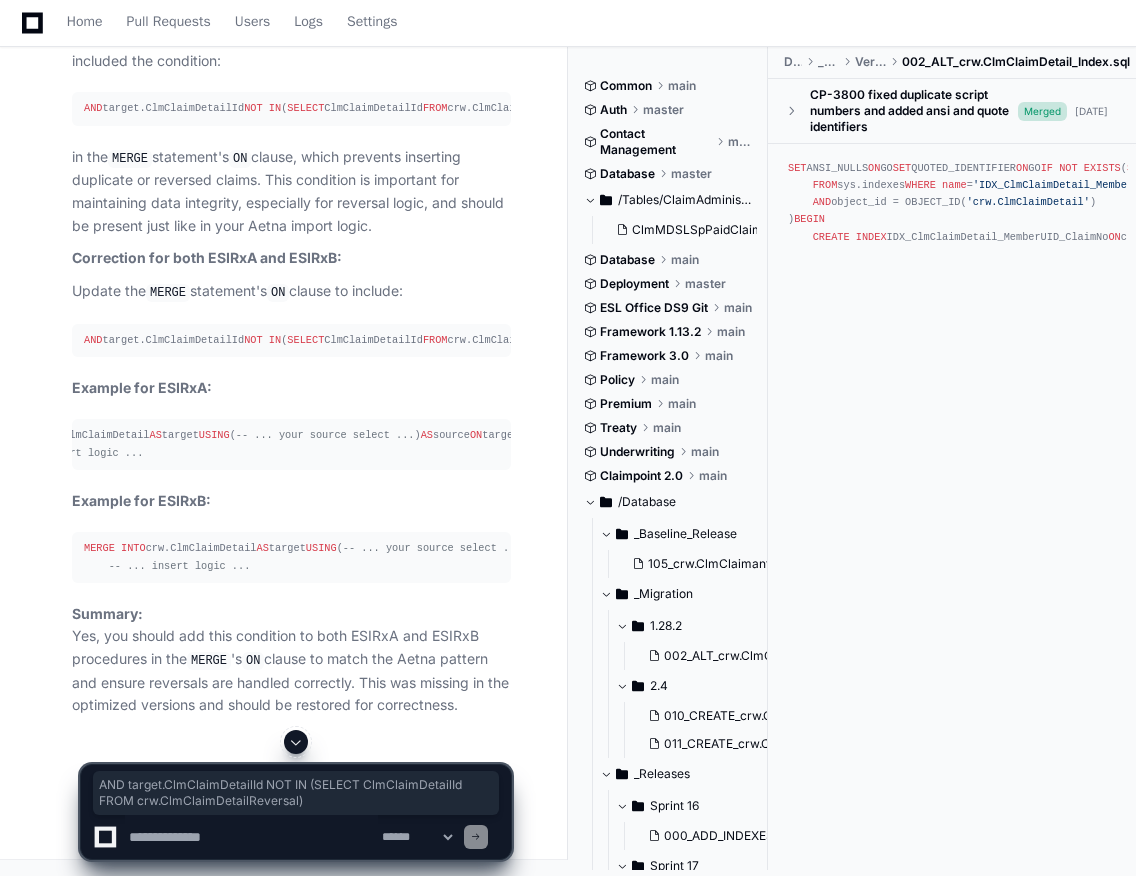 drag, startPoint x: 99, startPoint y: 375, endPoint x: 516, endPoint y: 380, distance: 417.02997 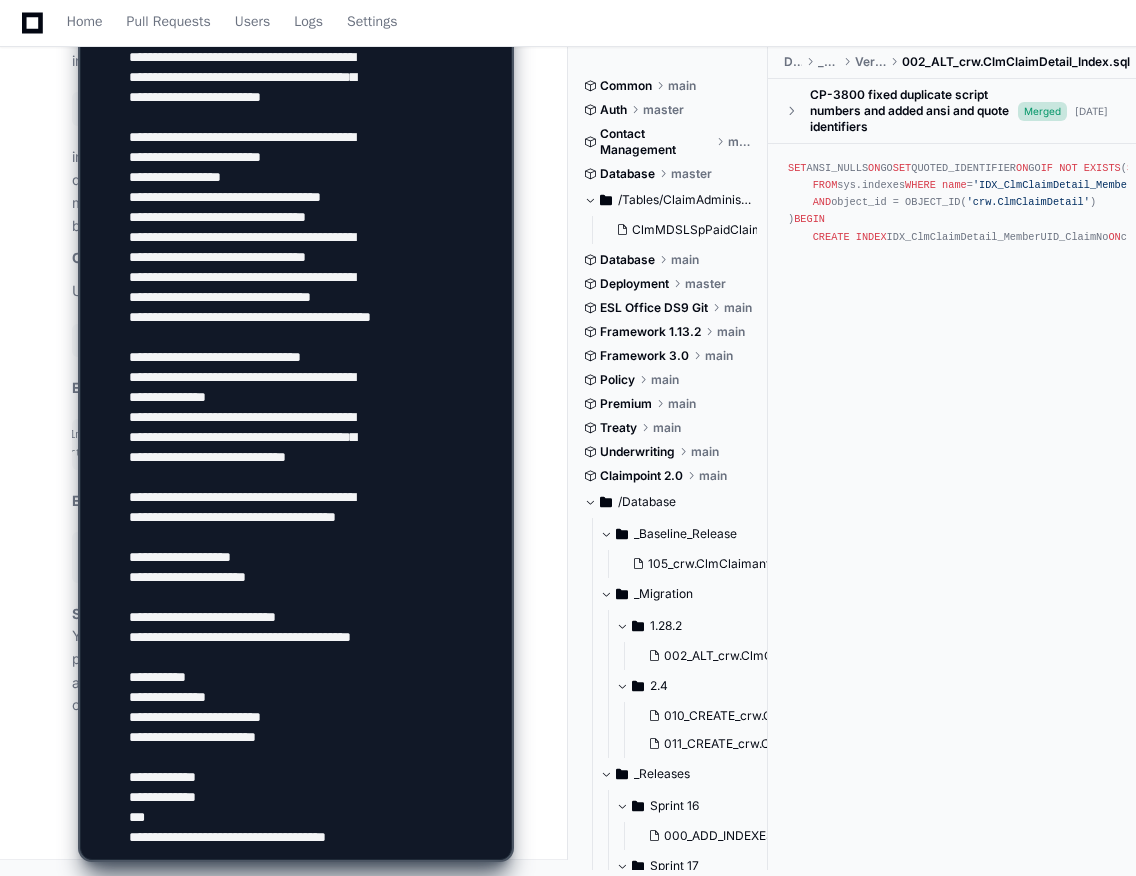 scroll, scrollTop: 4106, scrollLeft: 0, axis: vertical 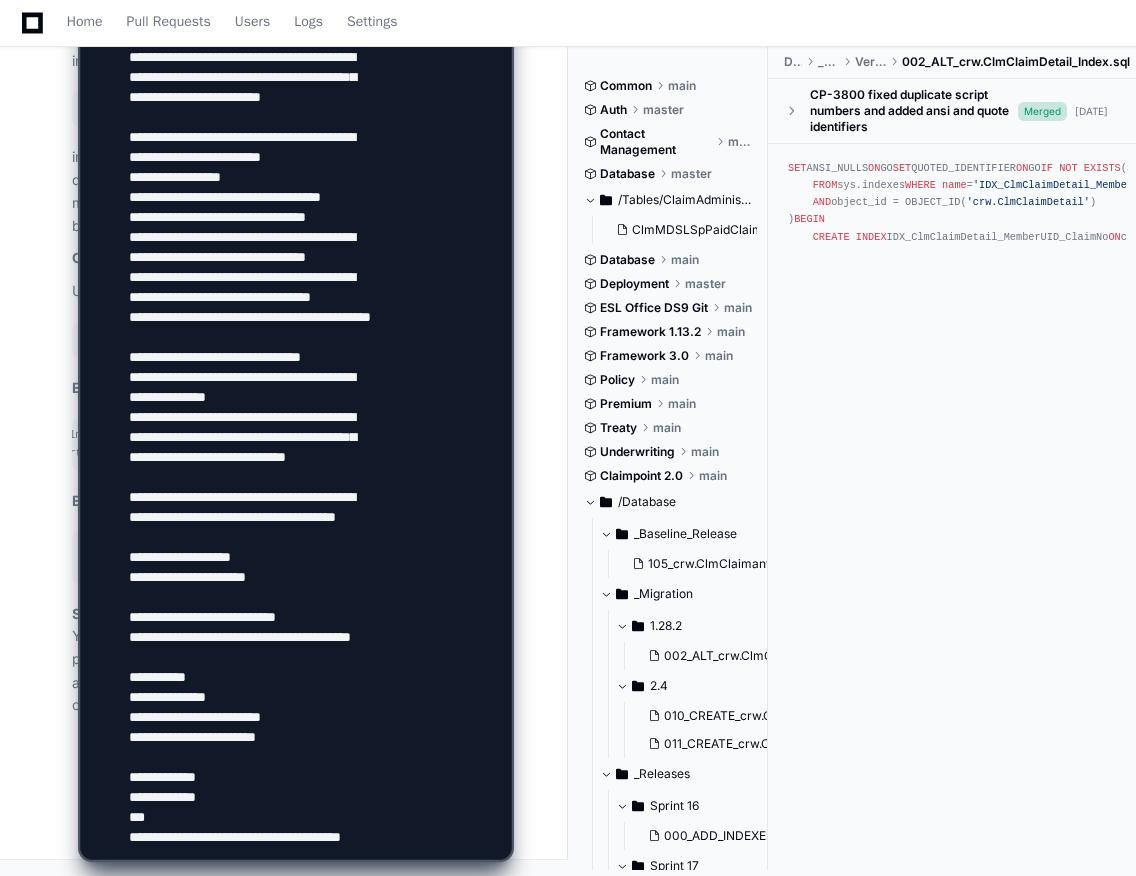 type on "**********" 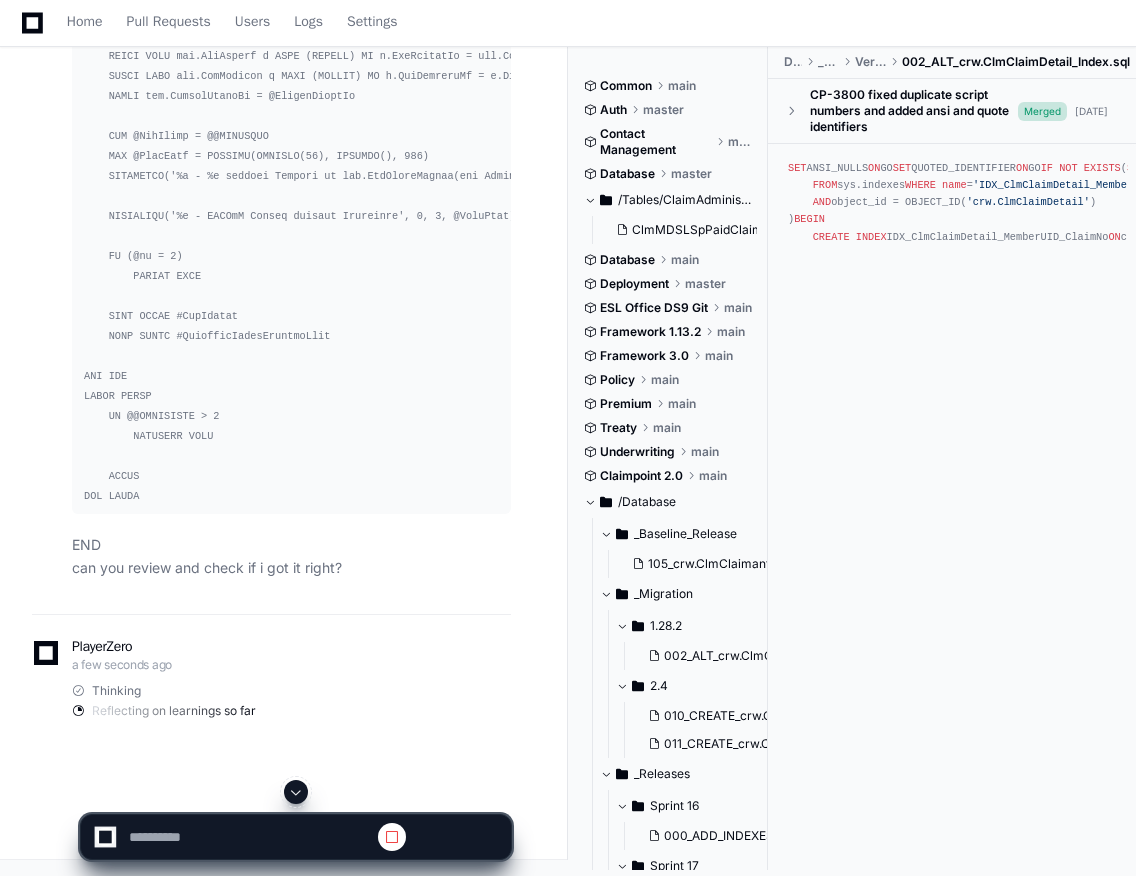 scroll, scrollTop: 0, scrollLeft: 0, axis: both 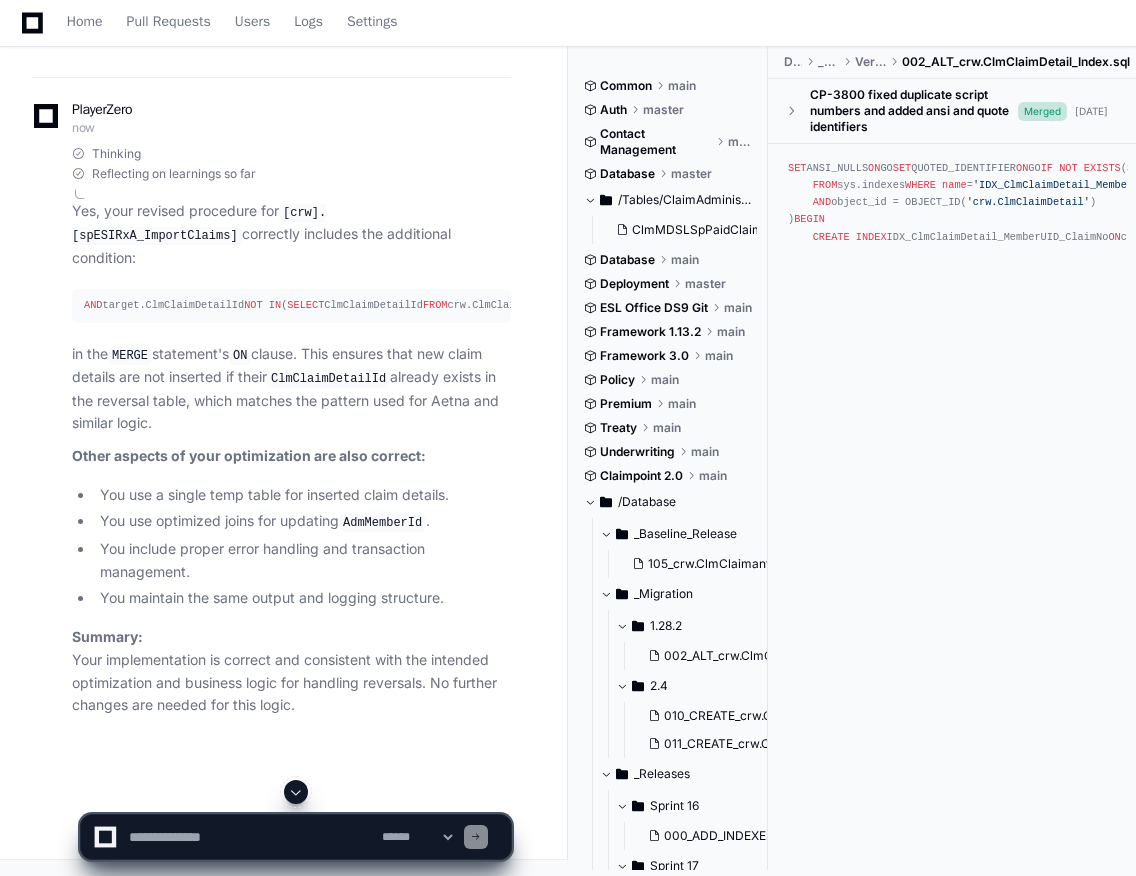 click 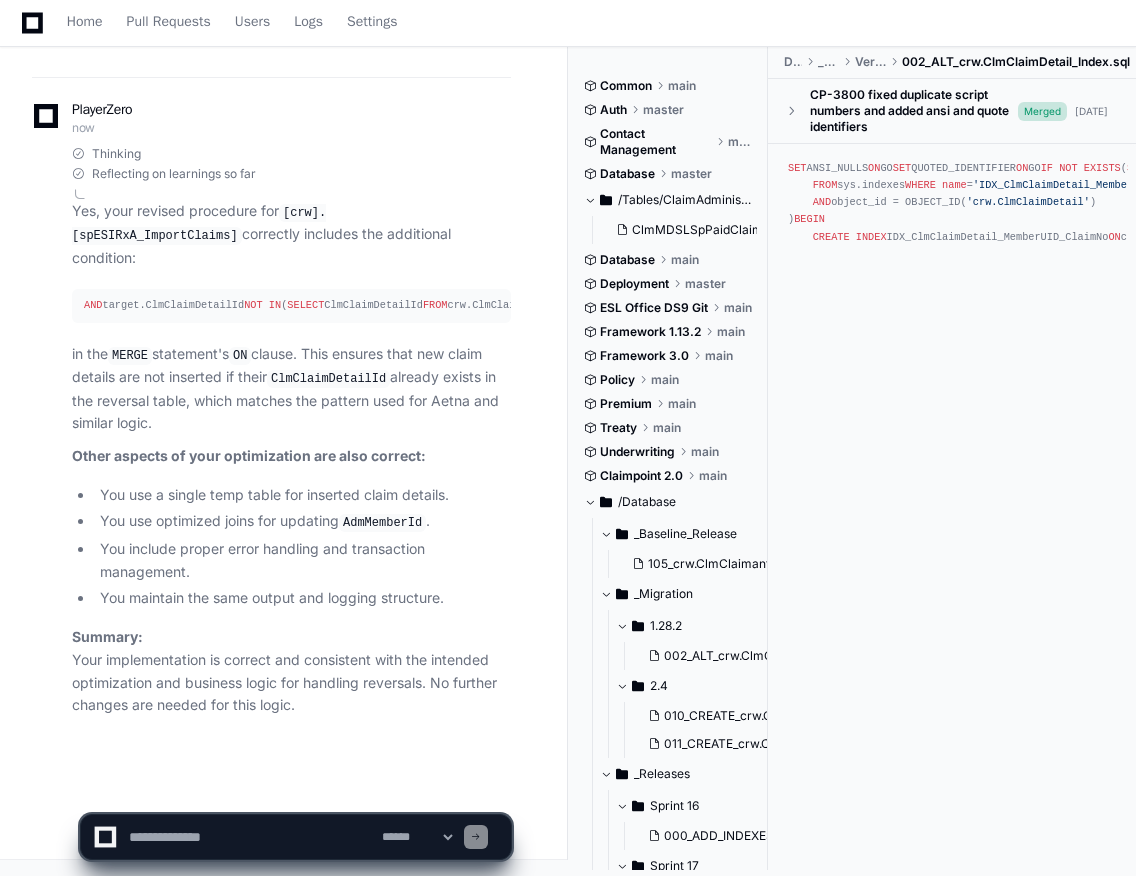click 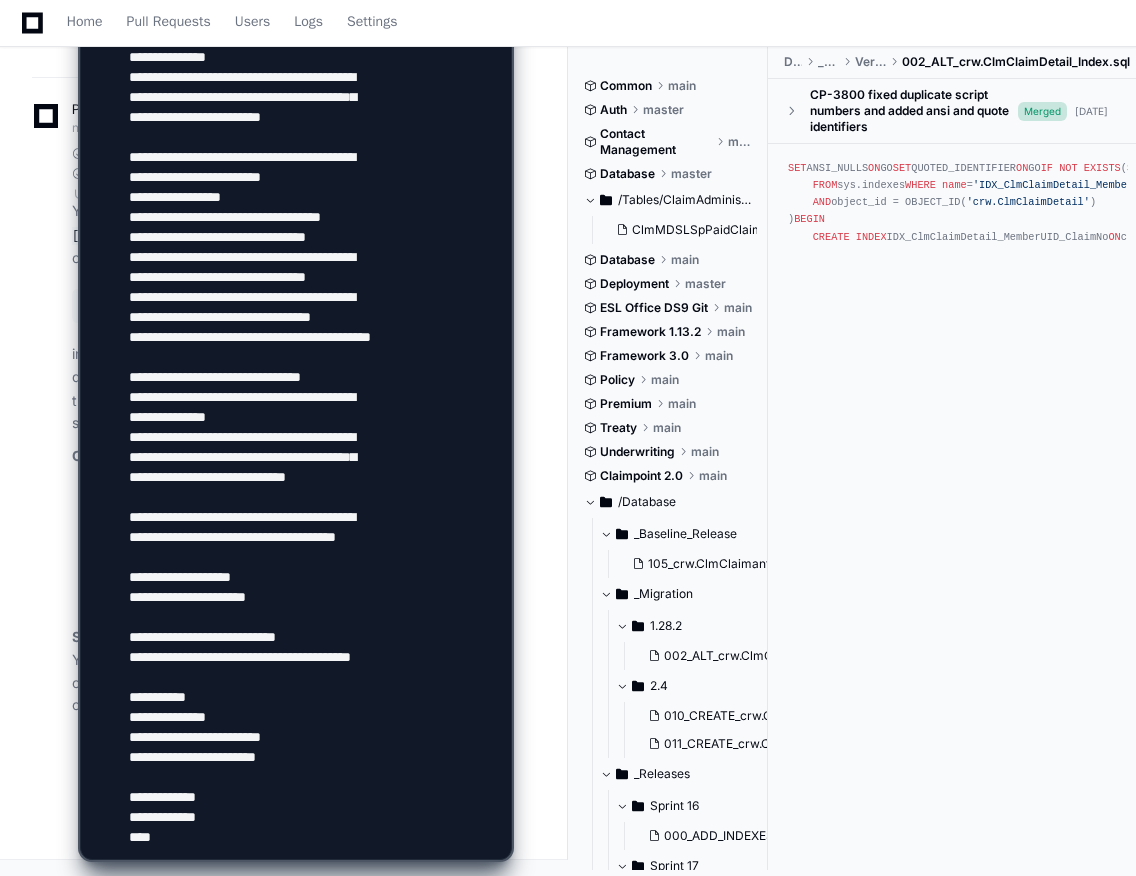 scroll, scrollTop: 4206, scrollLeft: 0, axis: vertical 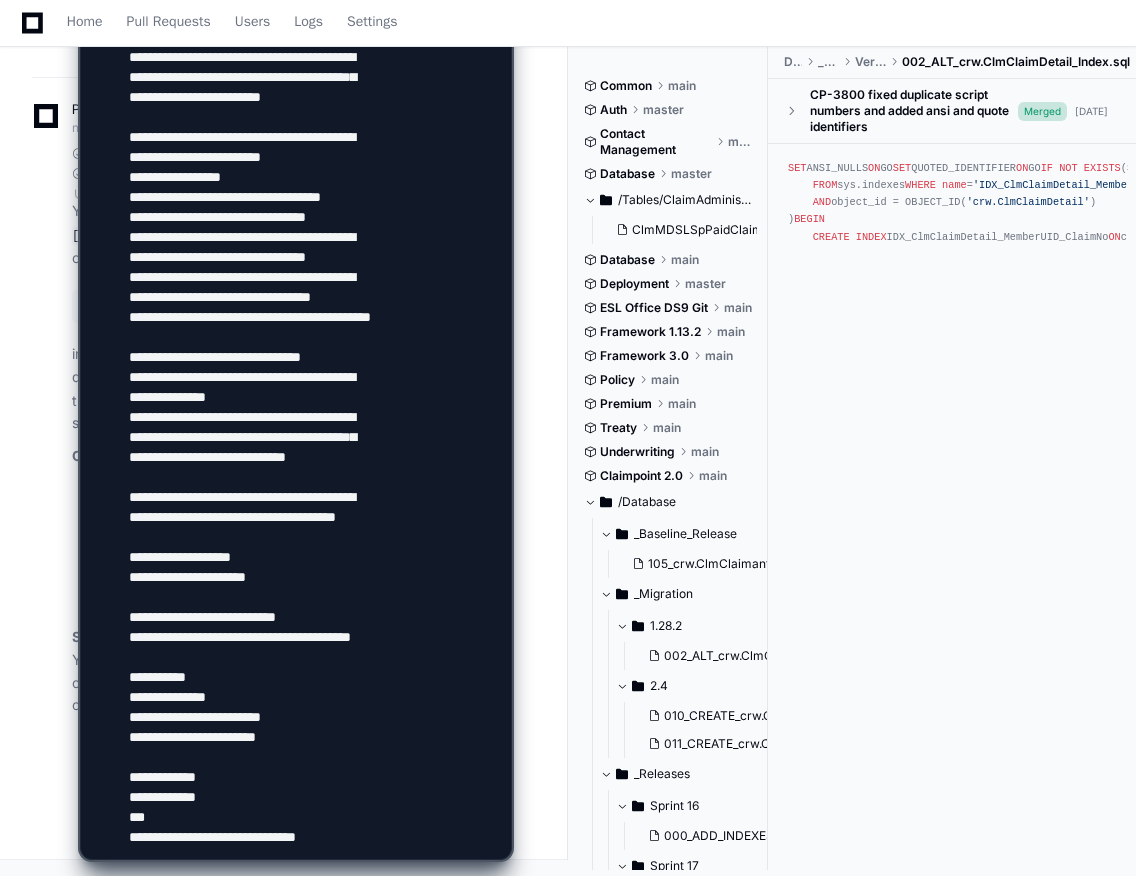 type on "**********" 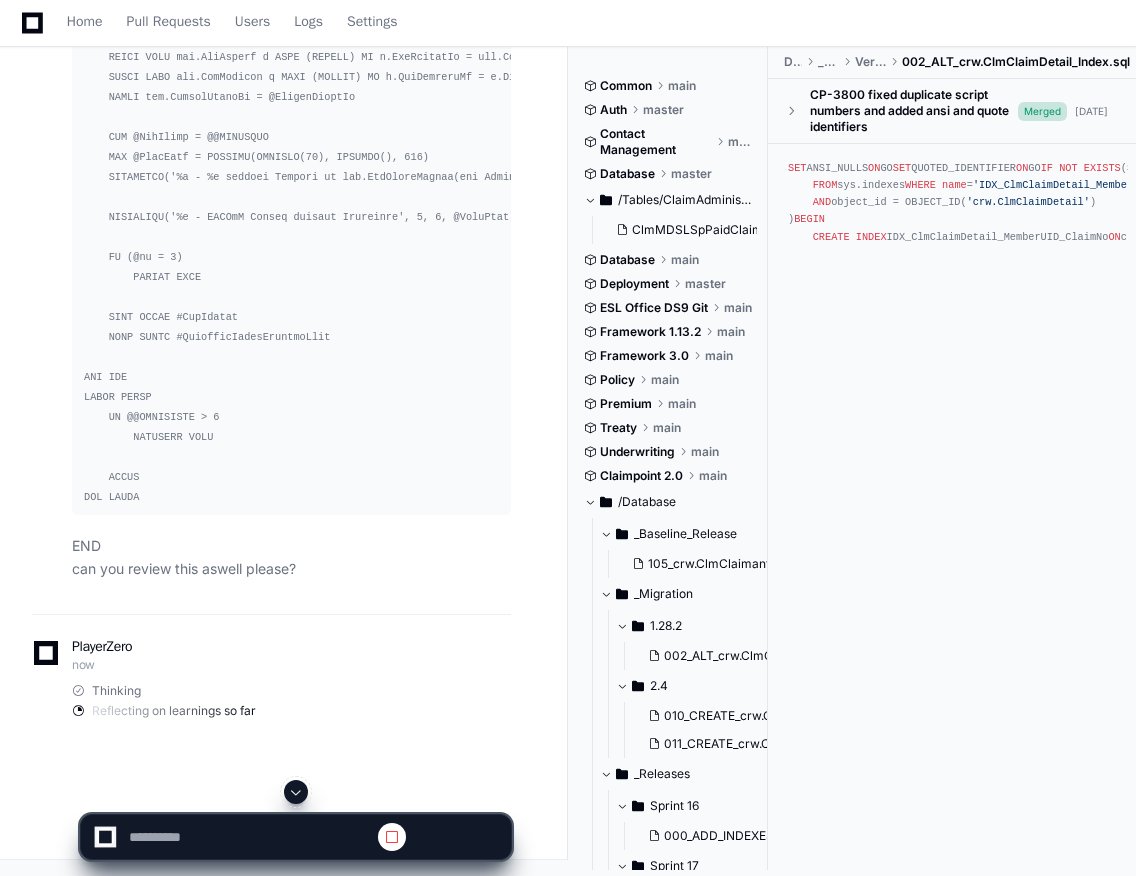 scroll, scrollTop: 0, scrollLeft: 0, axis: both 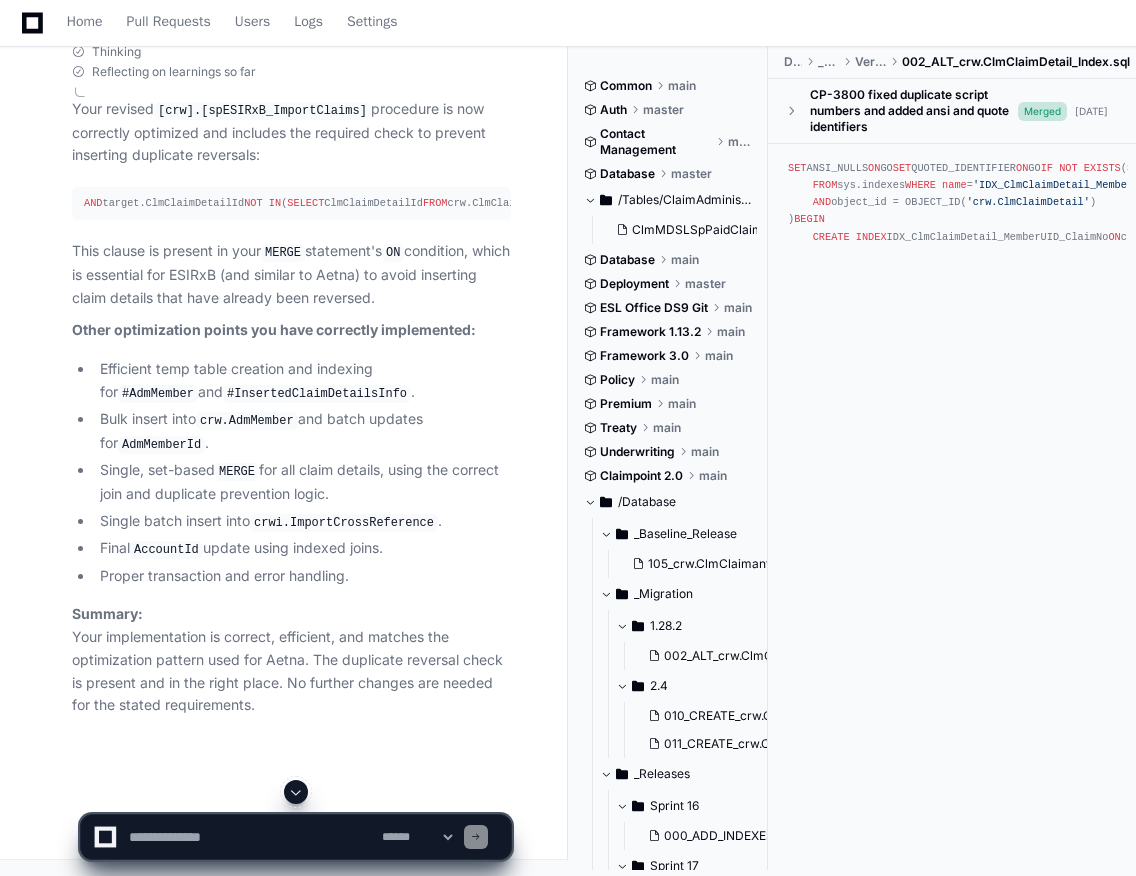 click 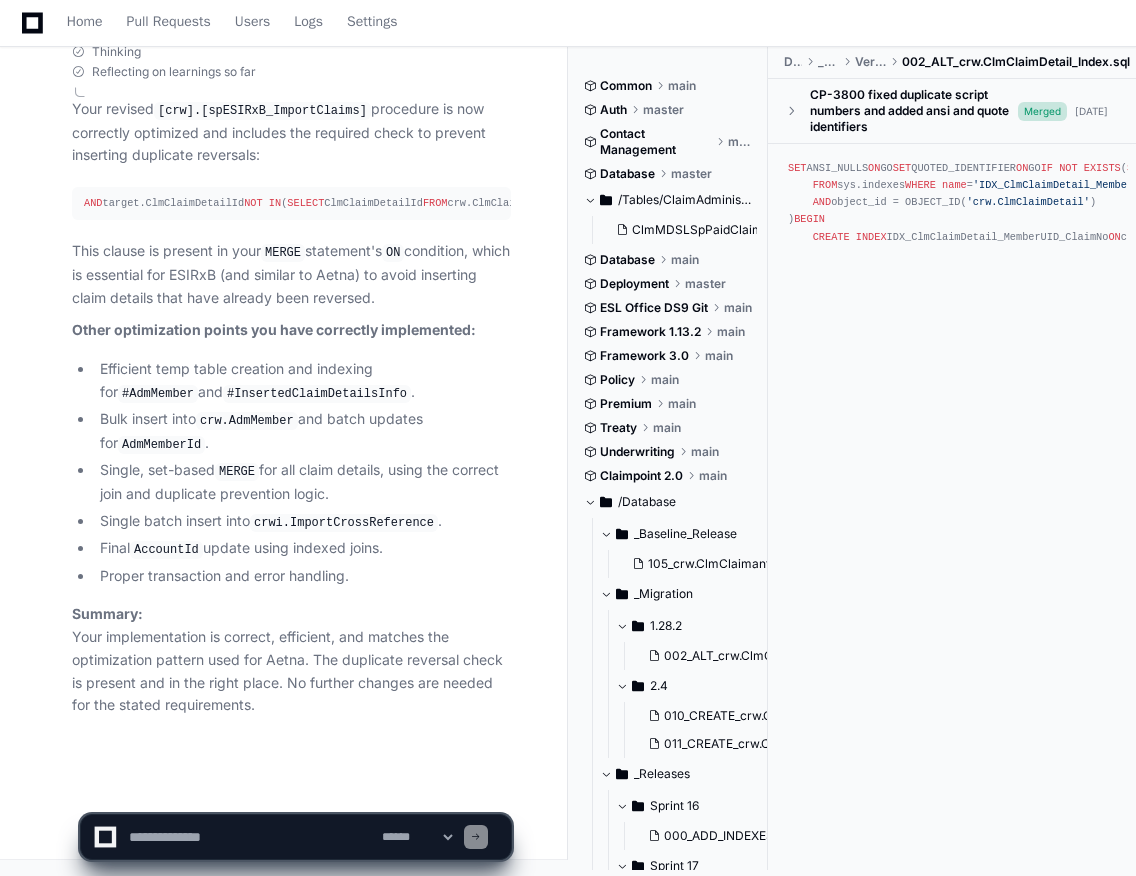 click 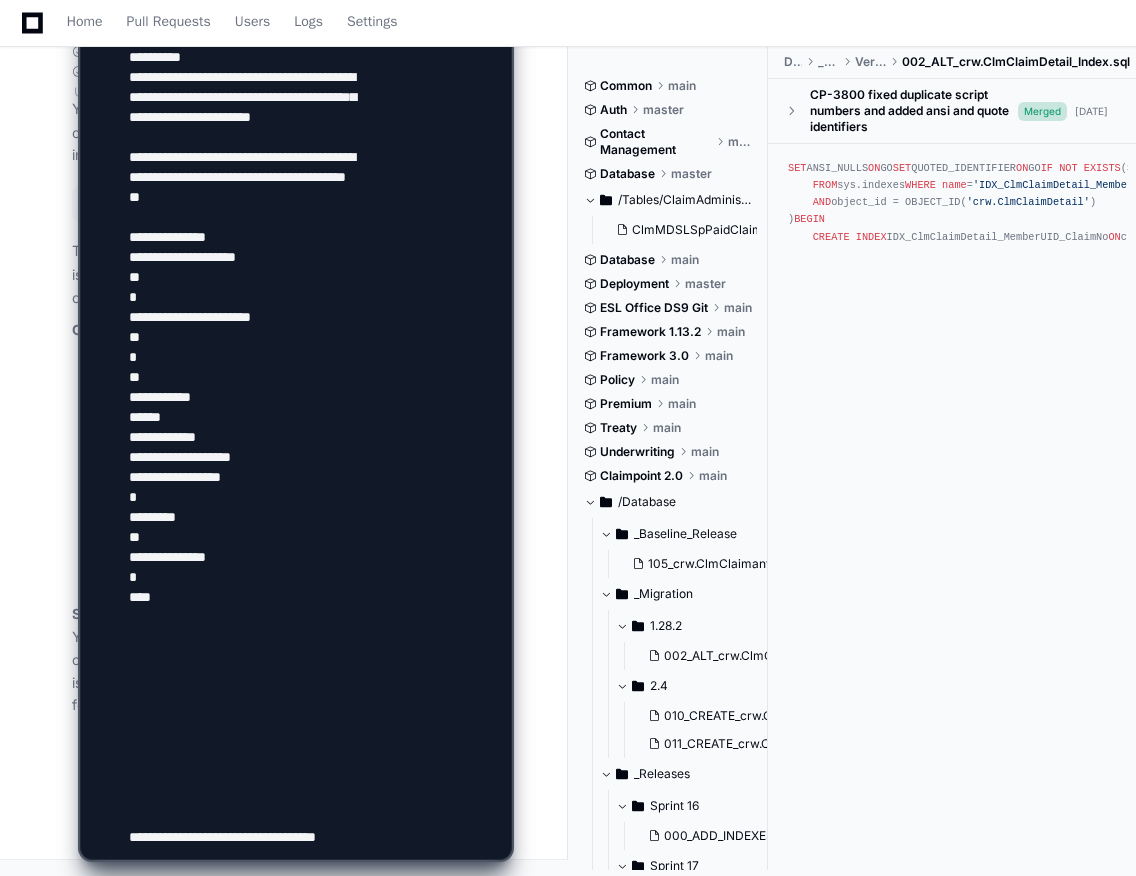 scroll, scrollTop: 9146, scrollLeft: 0, axis: vertical 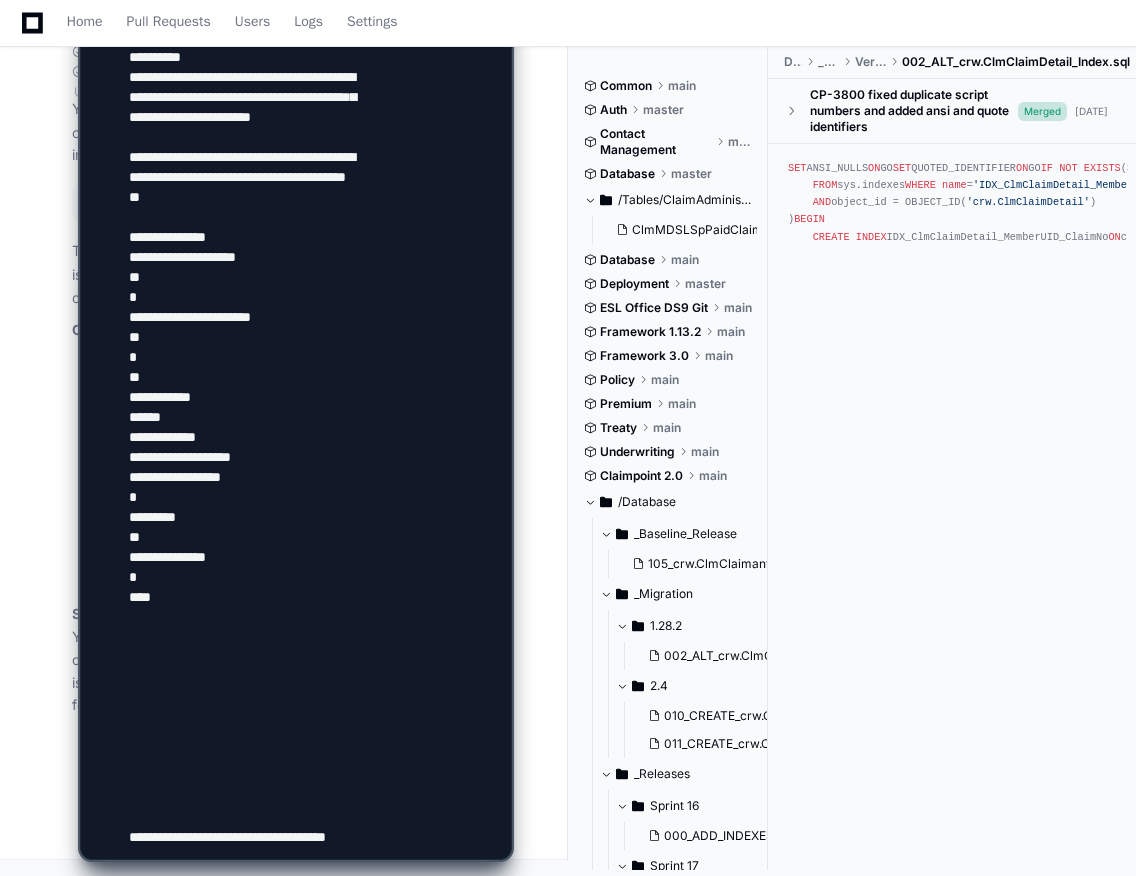 type on "**********" 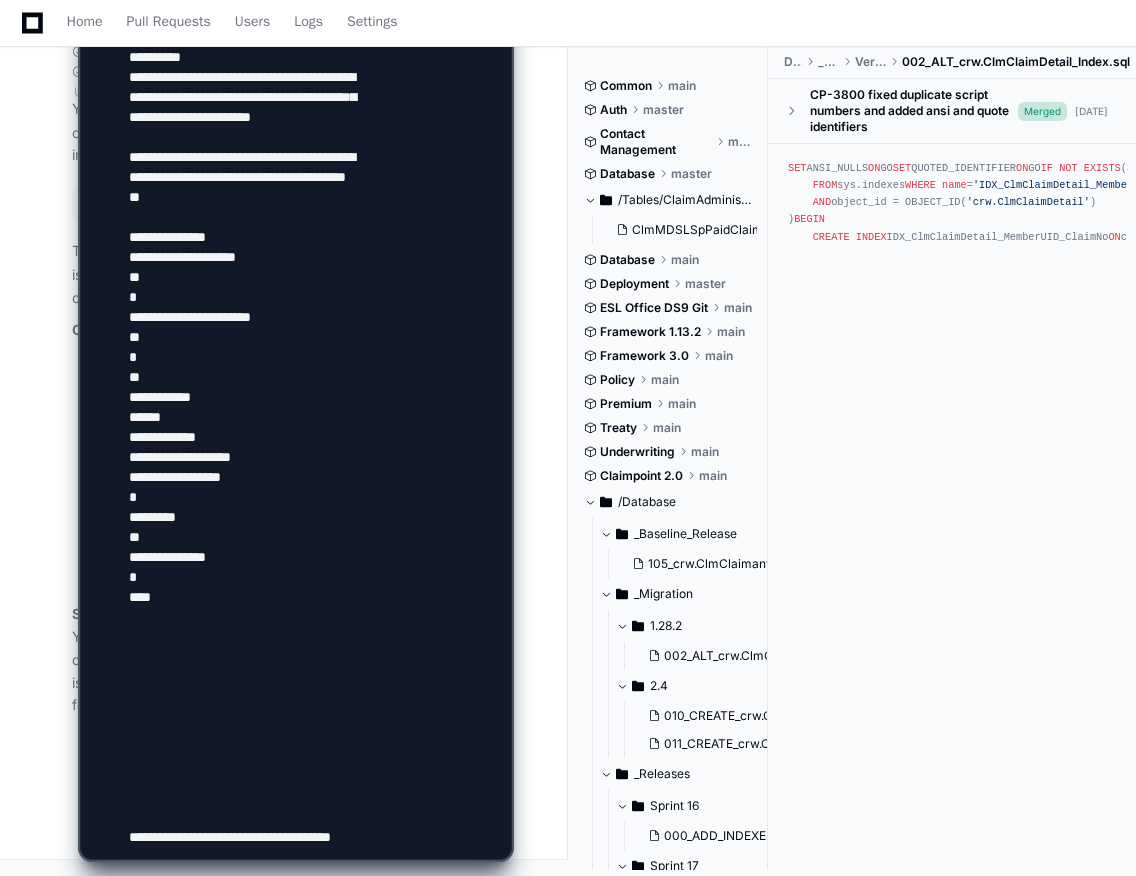type 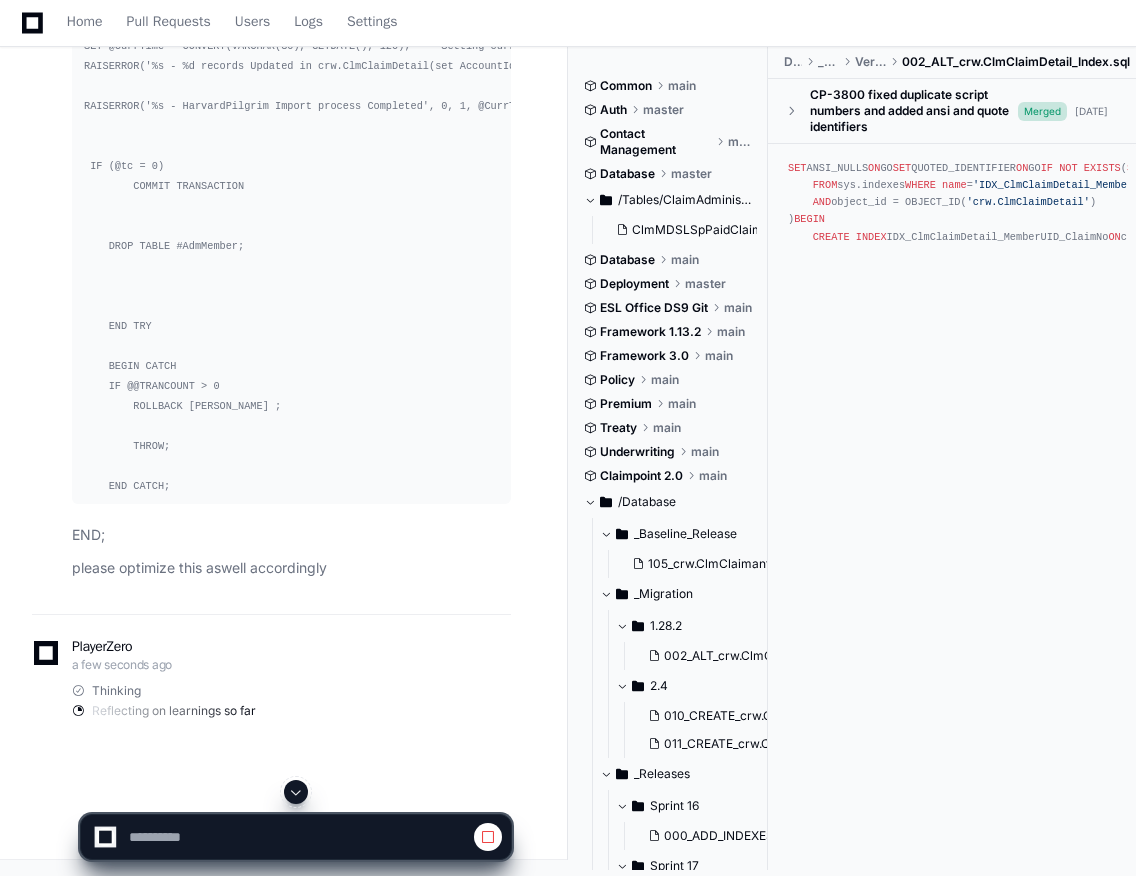 scroll, scrollTop: 0, scrollLeft: 0, axis: both 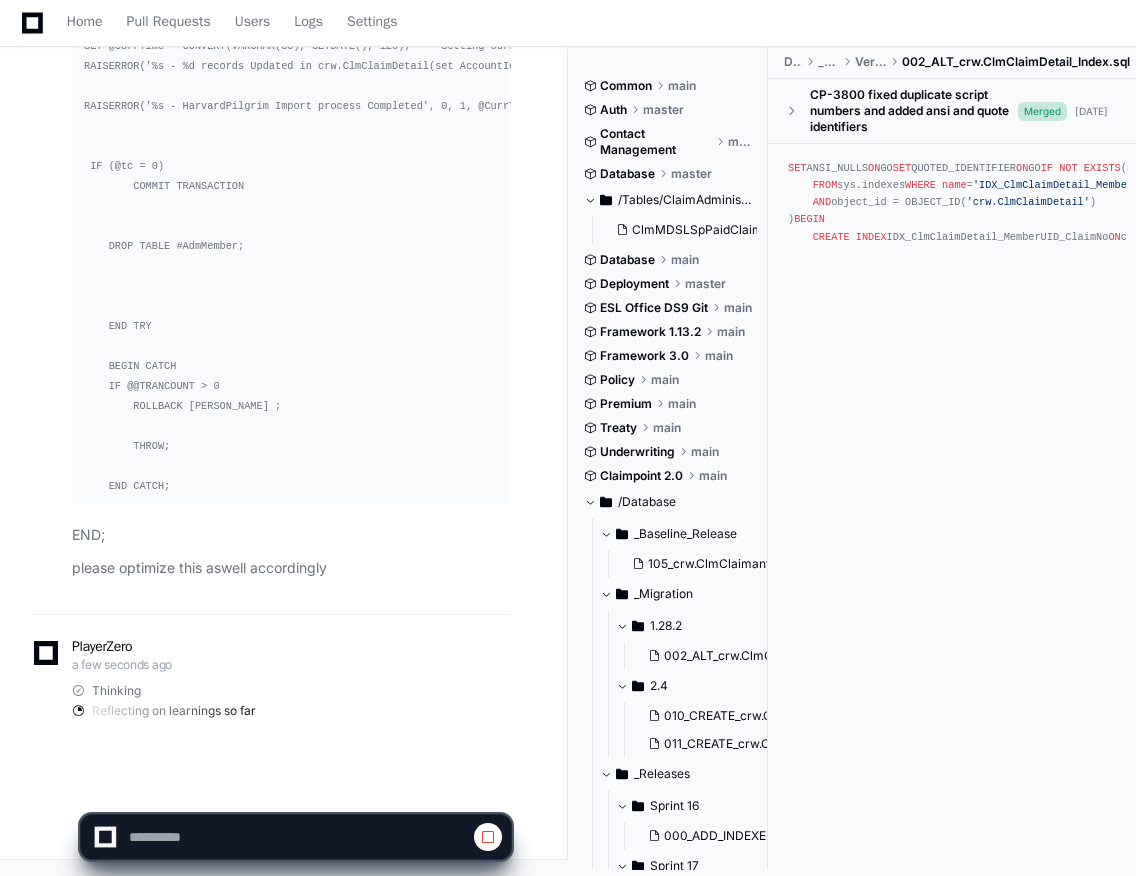 type 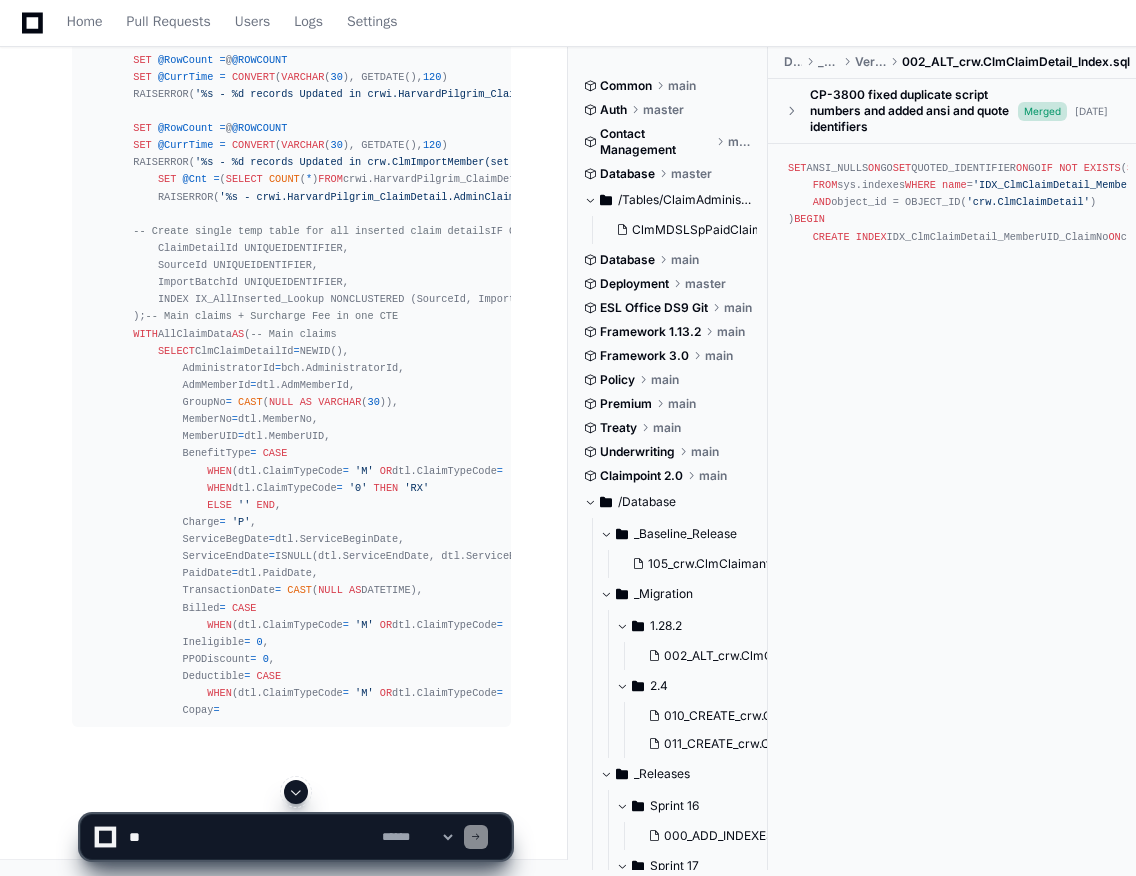 scroll, scrollTop: 240061, scrollLeft: 0, axis: vertical 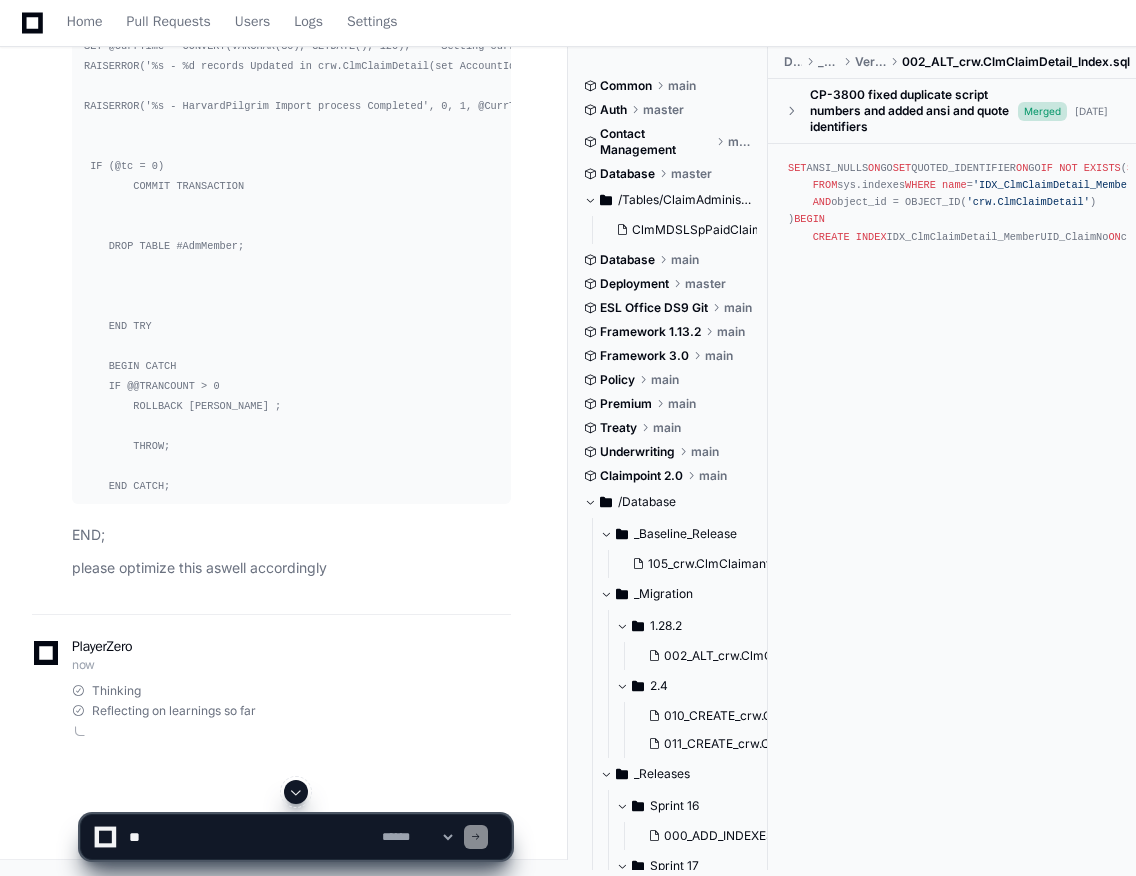 type 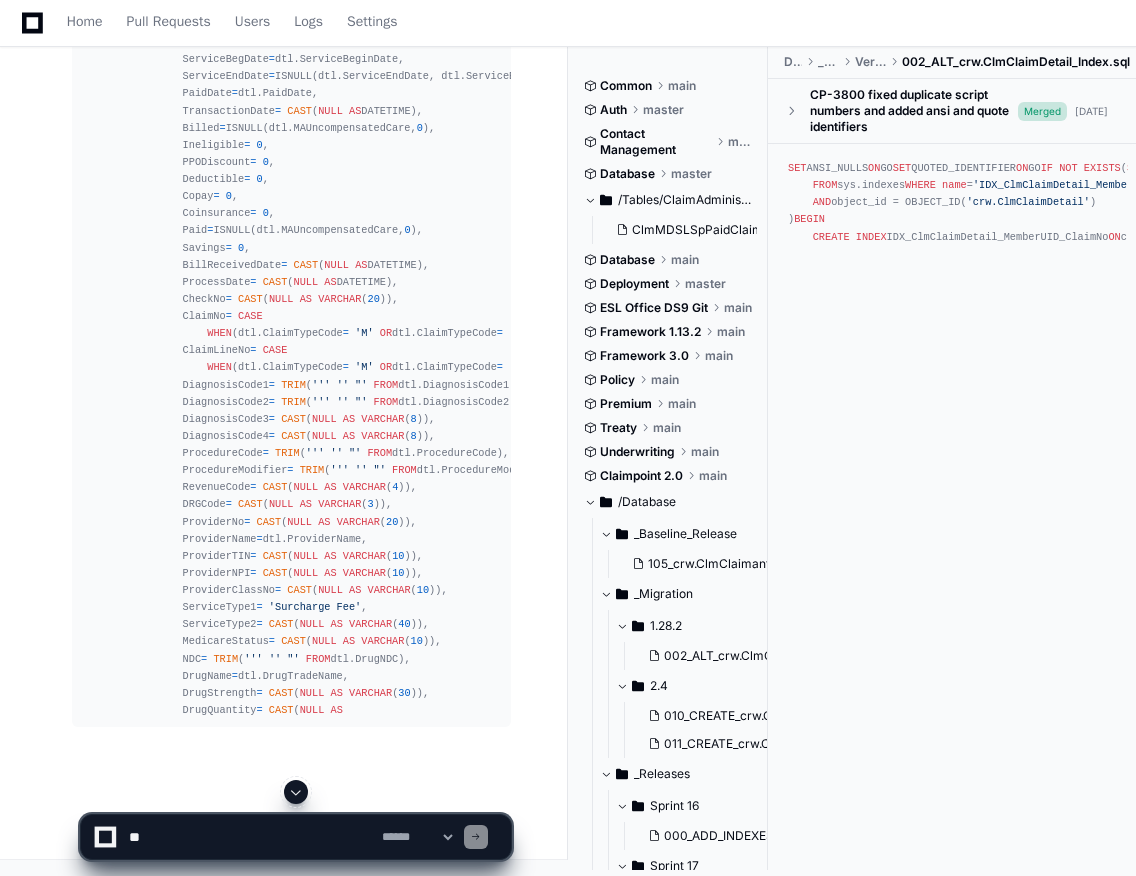 scroll, scrollTop: 244769, scrollLeft: 0, axis: vertical 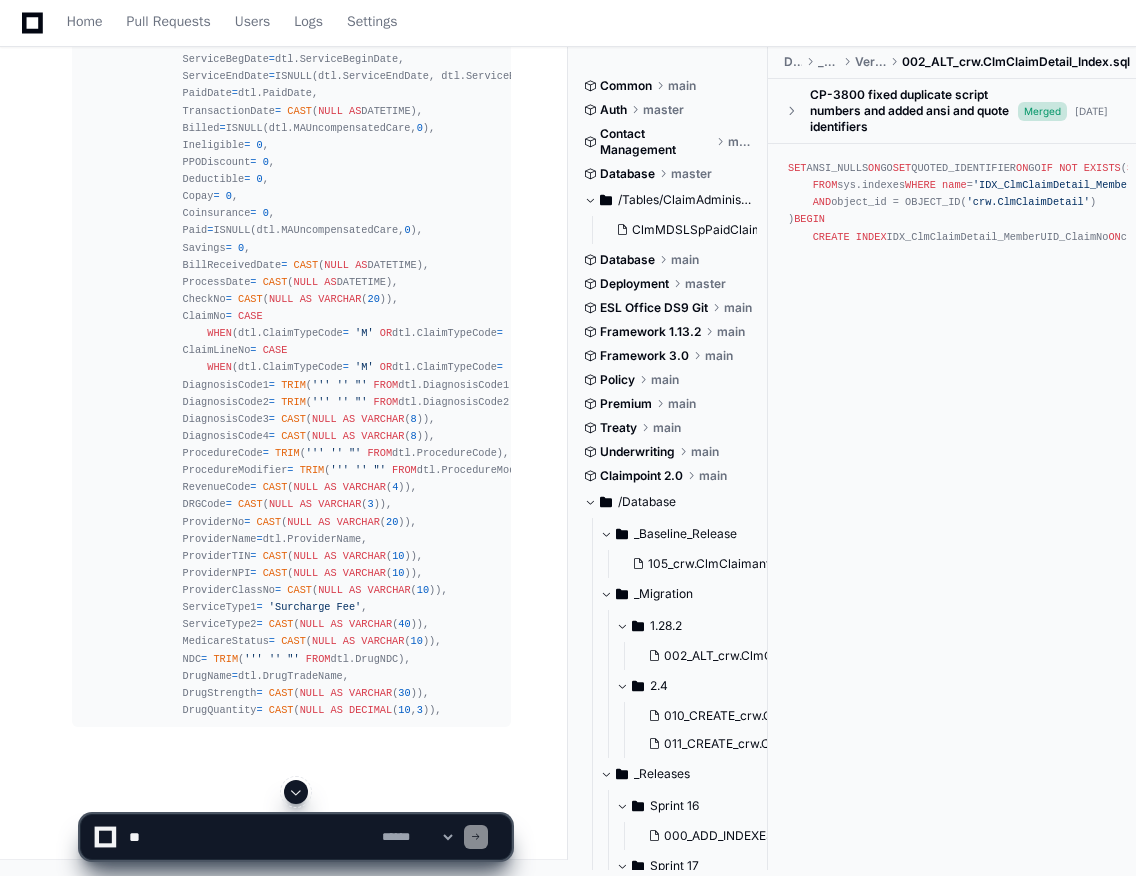 click 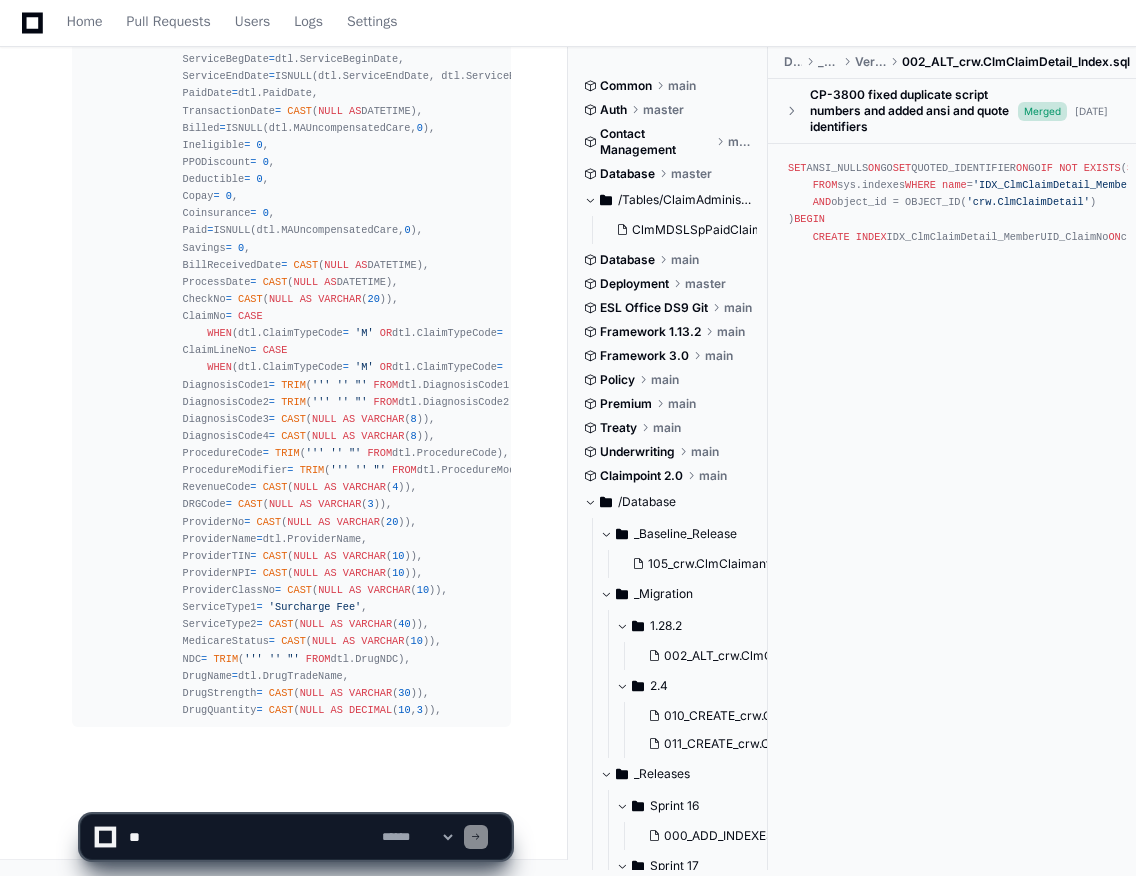 scroll, scrollTop: 244837, scrollLeft: 0, axis: vertical 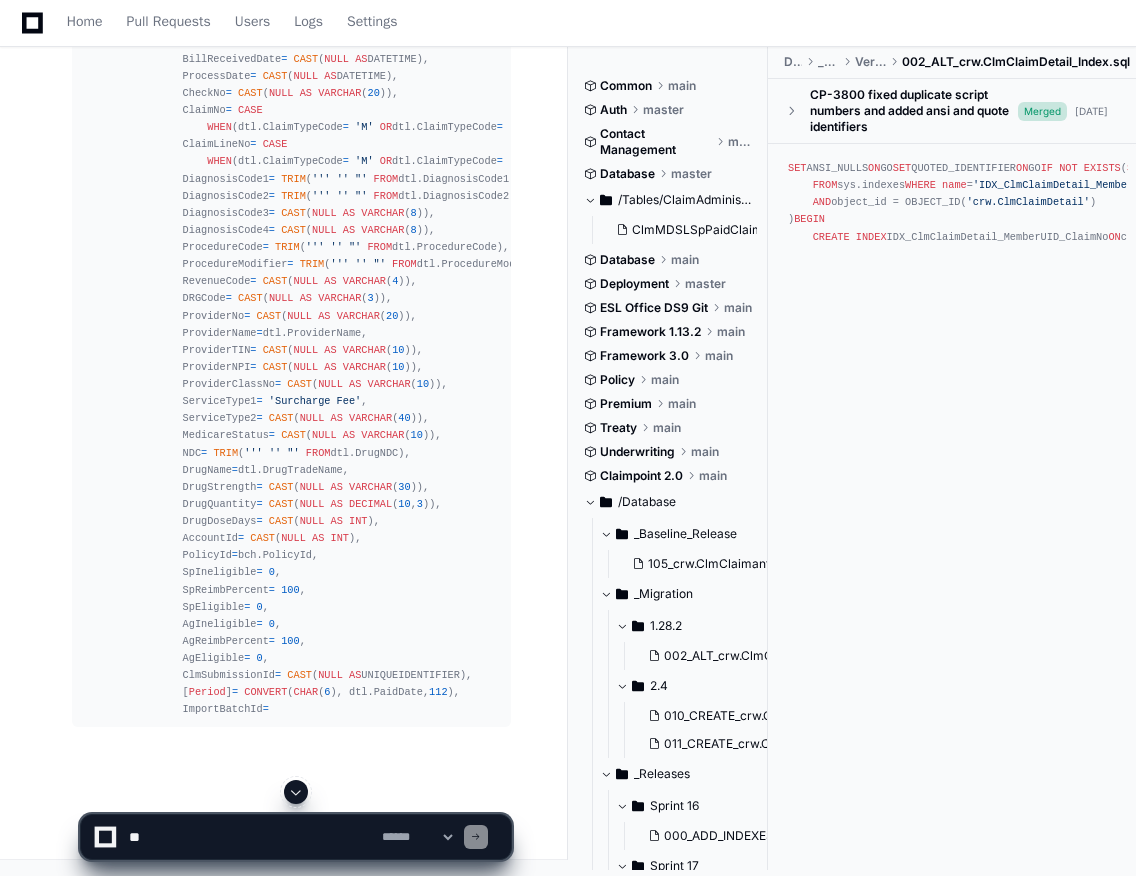 click 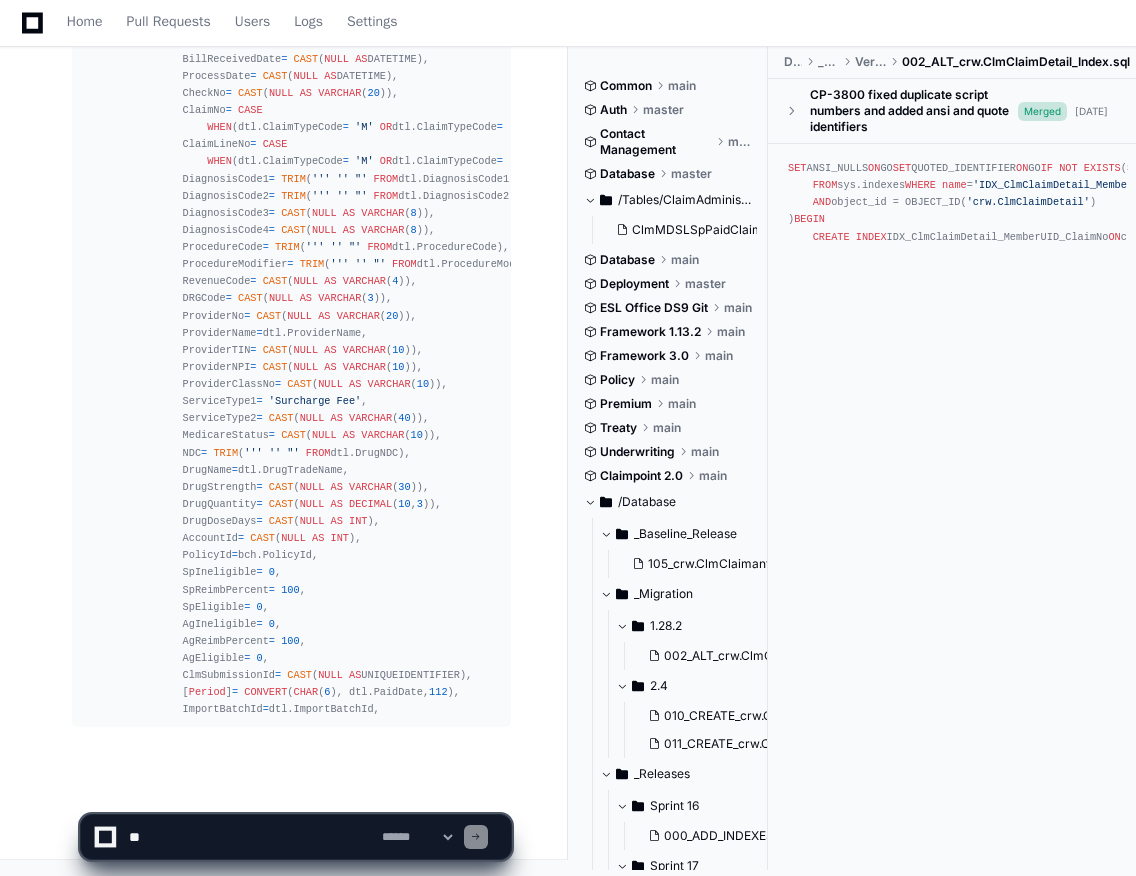 scroll, scrollTop: 245043, scrollLeft: 0, axis: vertical 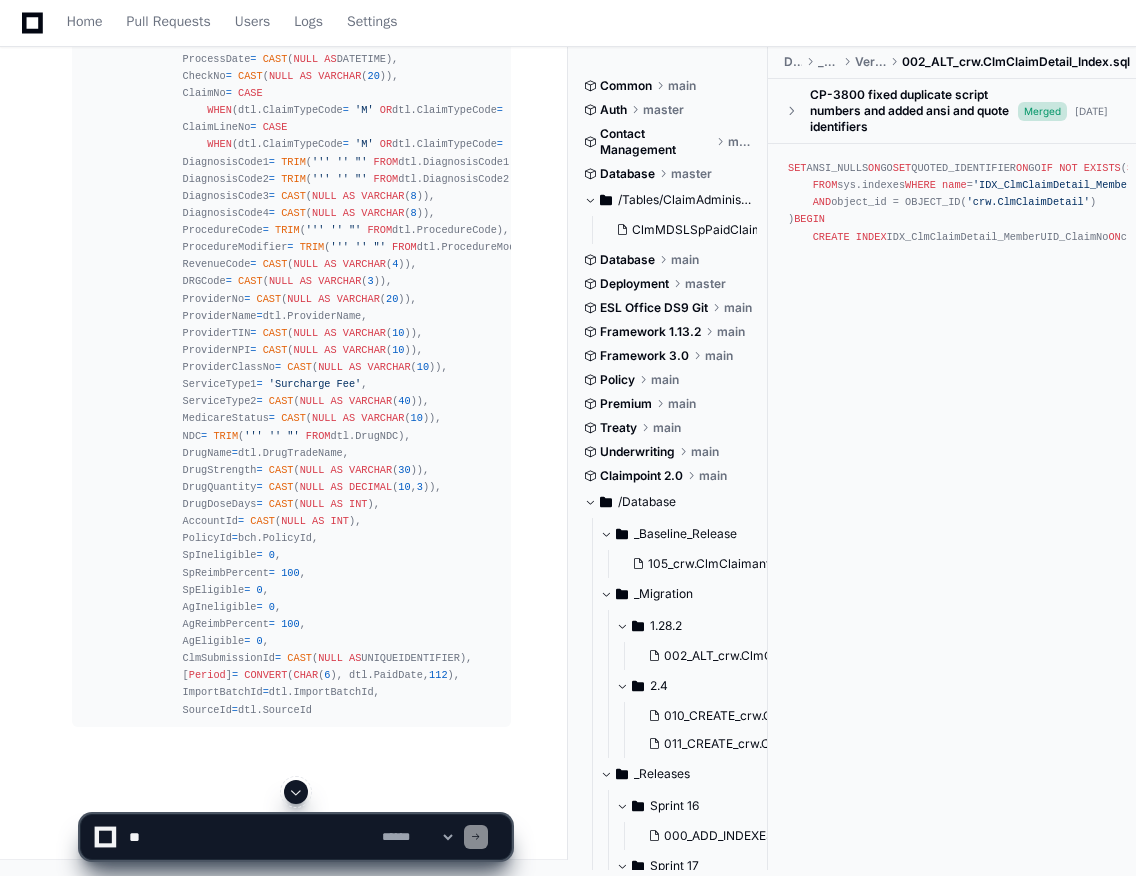 click 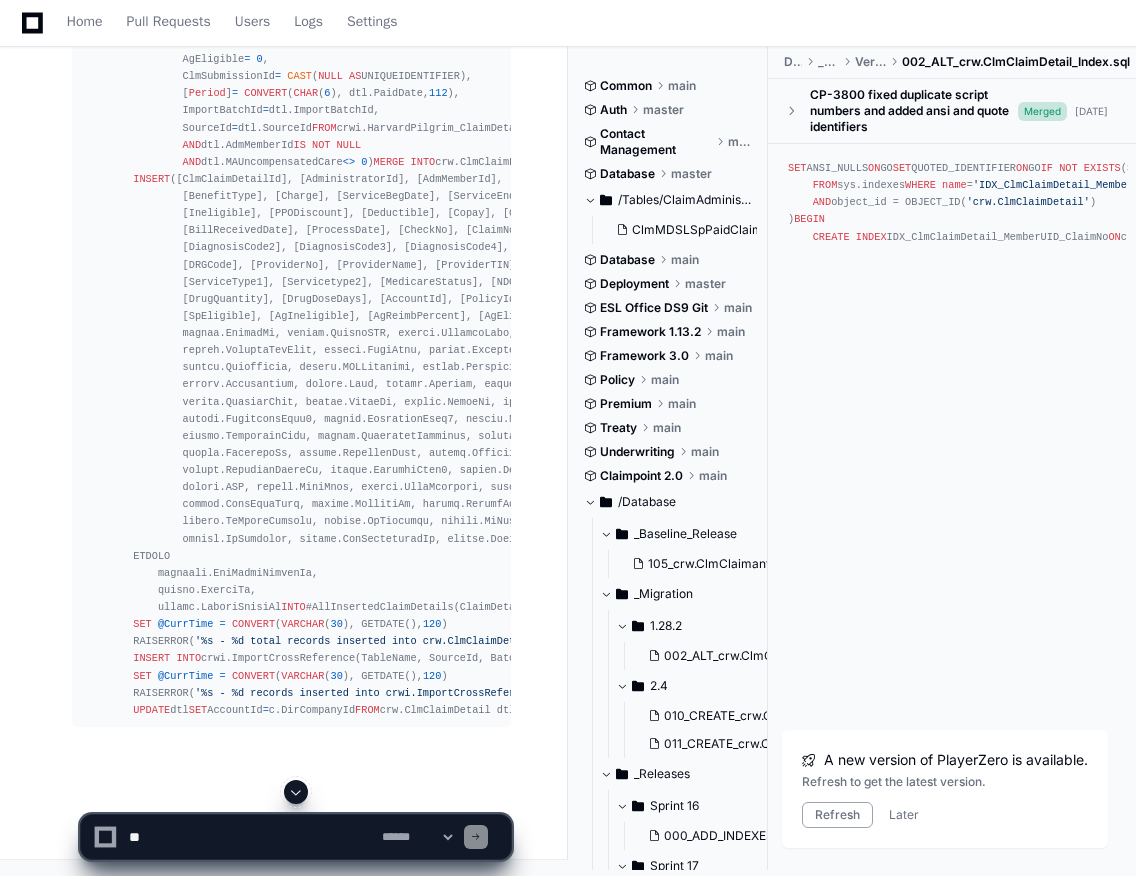 scroll, scrollTop: 245060, scrollLeft: 0, axis: vertical 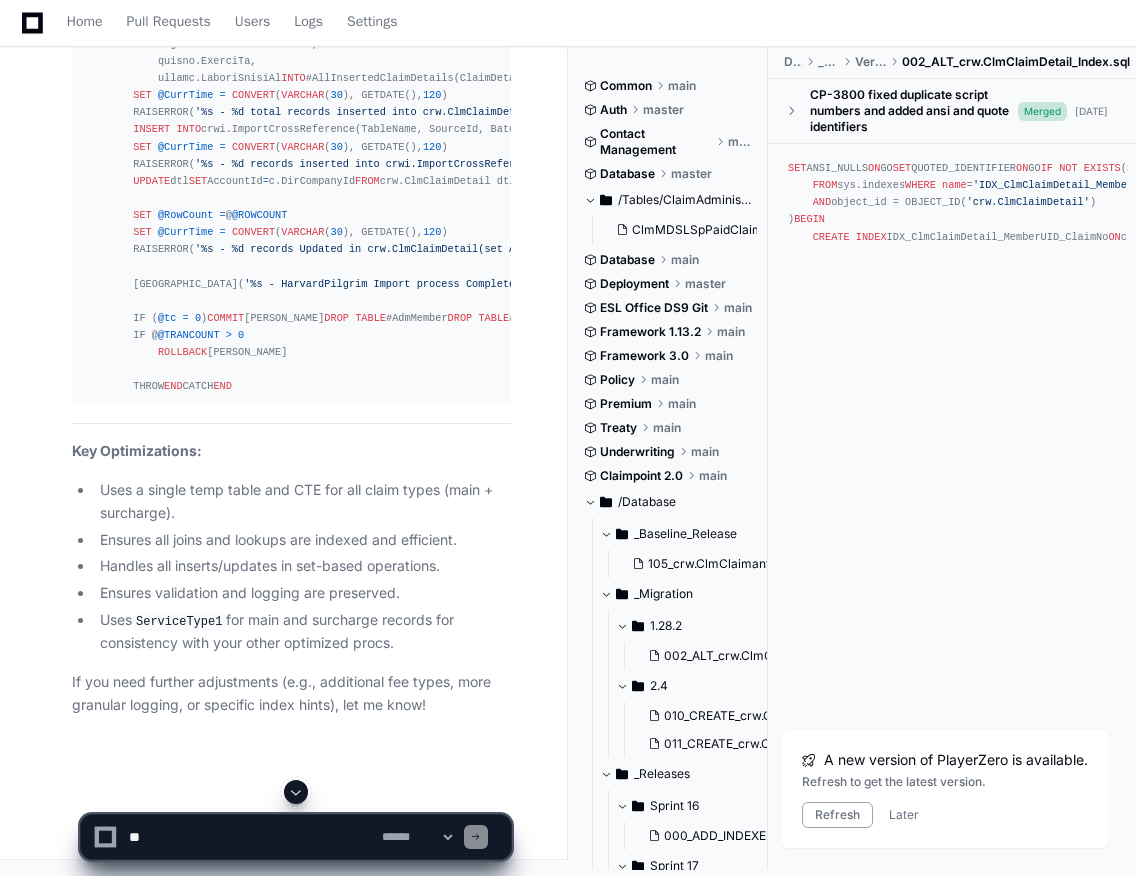 click 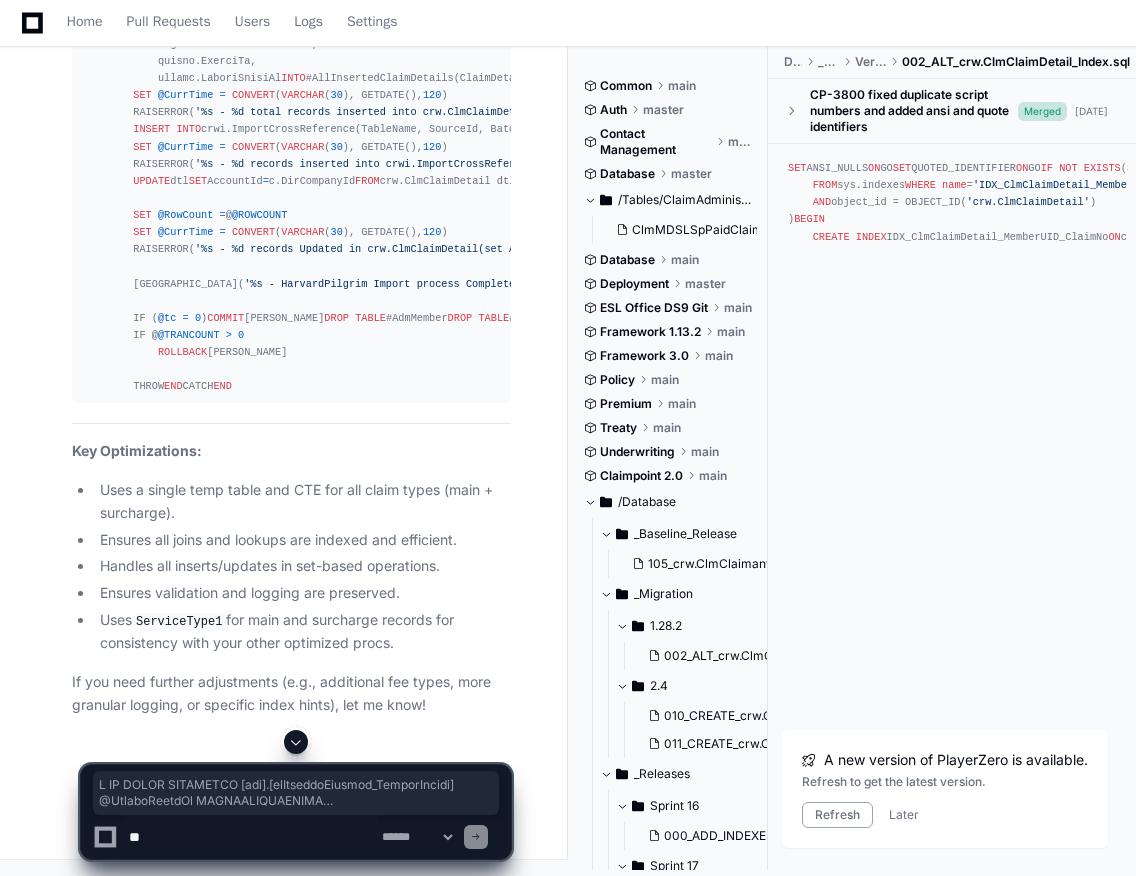 scroll, scrollTop: 240540, scrollLeft: 0, axis: vertical 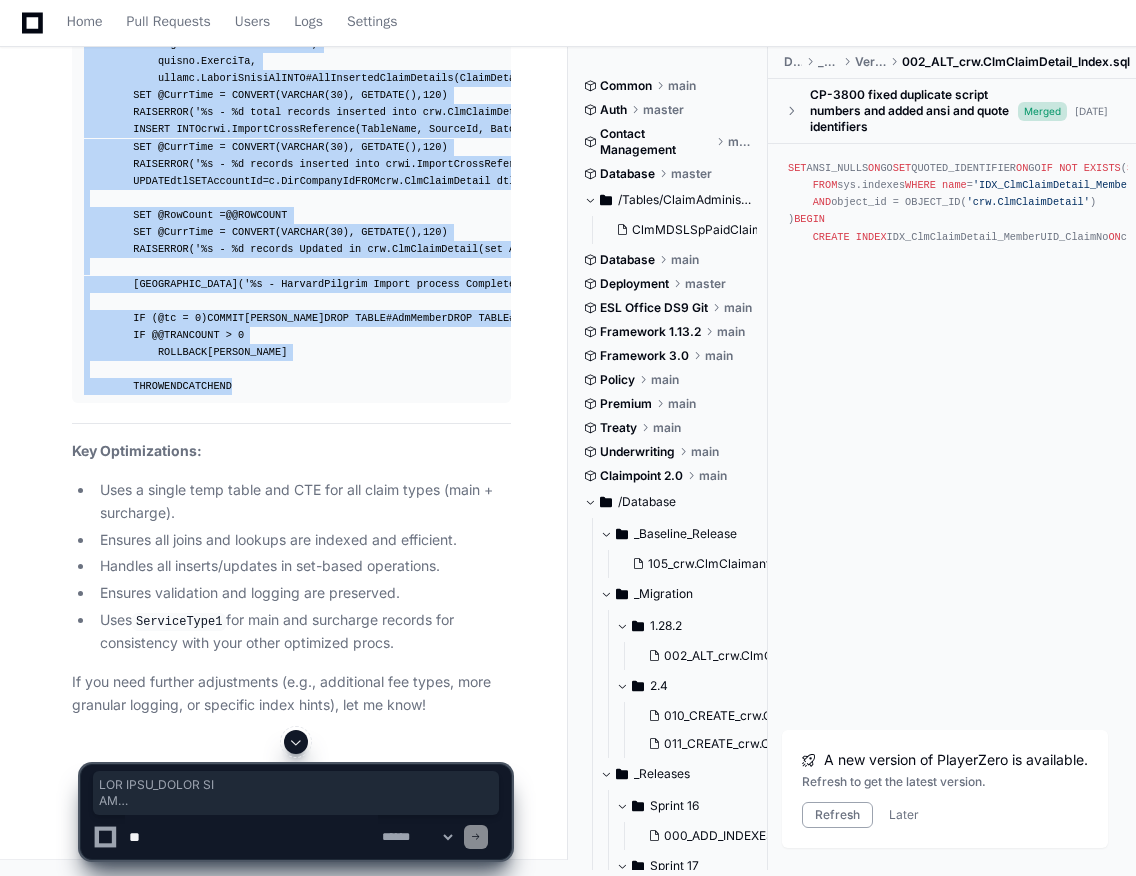 drag, startPoint x: 118, startPoint y: 722, endPoint x: 84, endPoint y: 403, distance: 320.8068 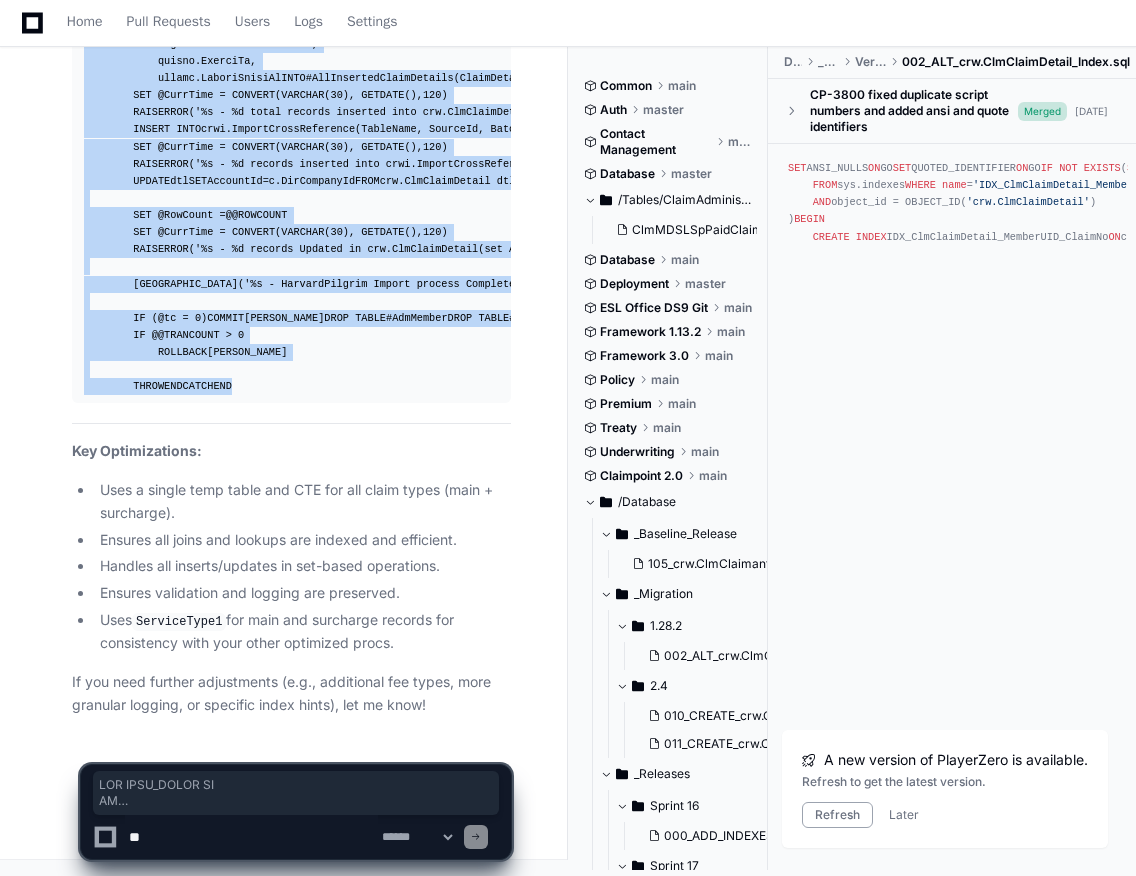 scroll, scrollTop: 246873, scrollLeft: 0, axis: vertical 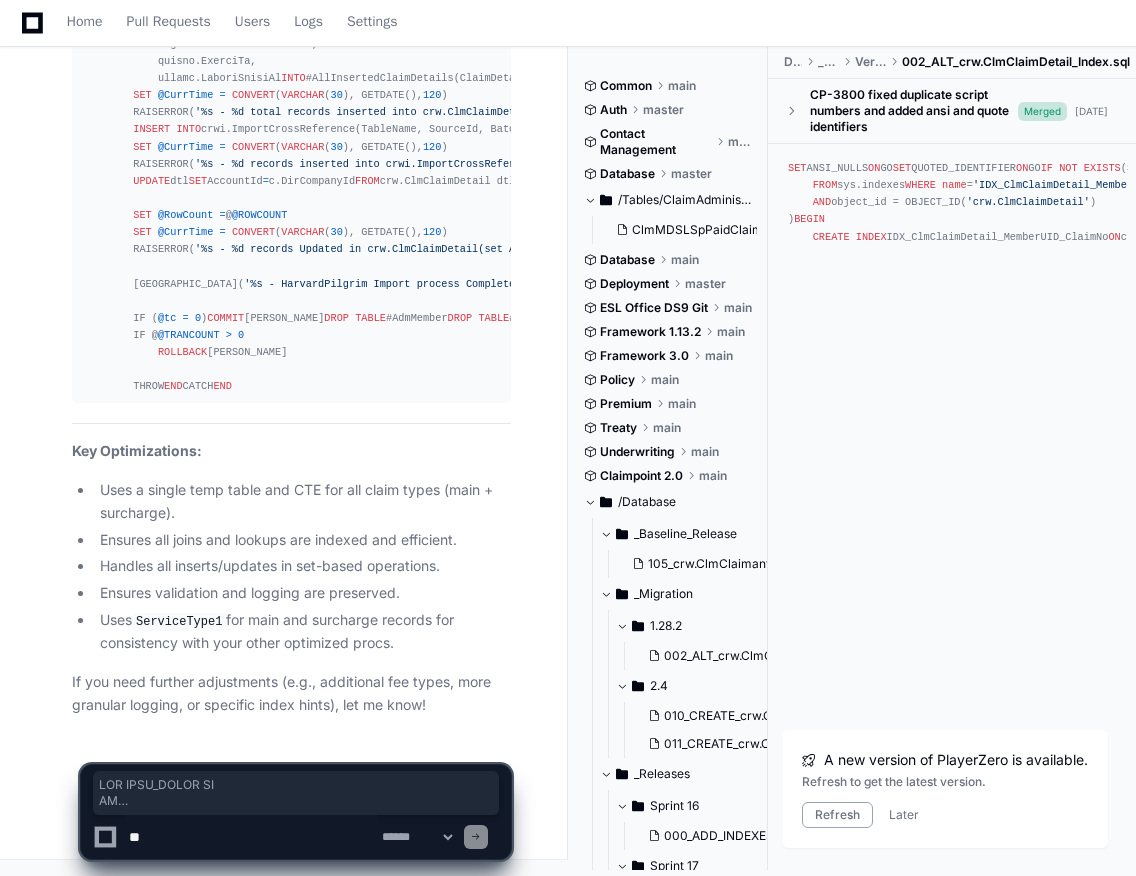 click 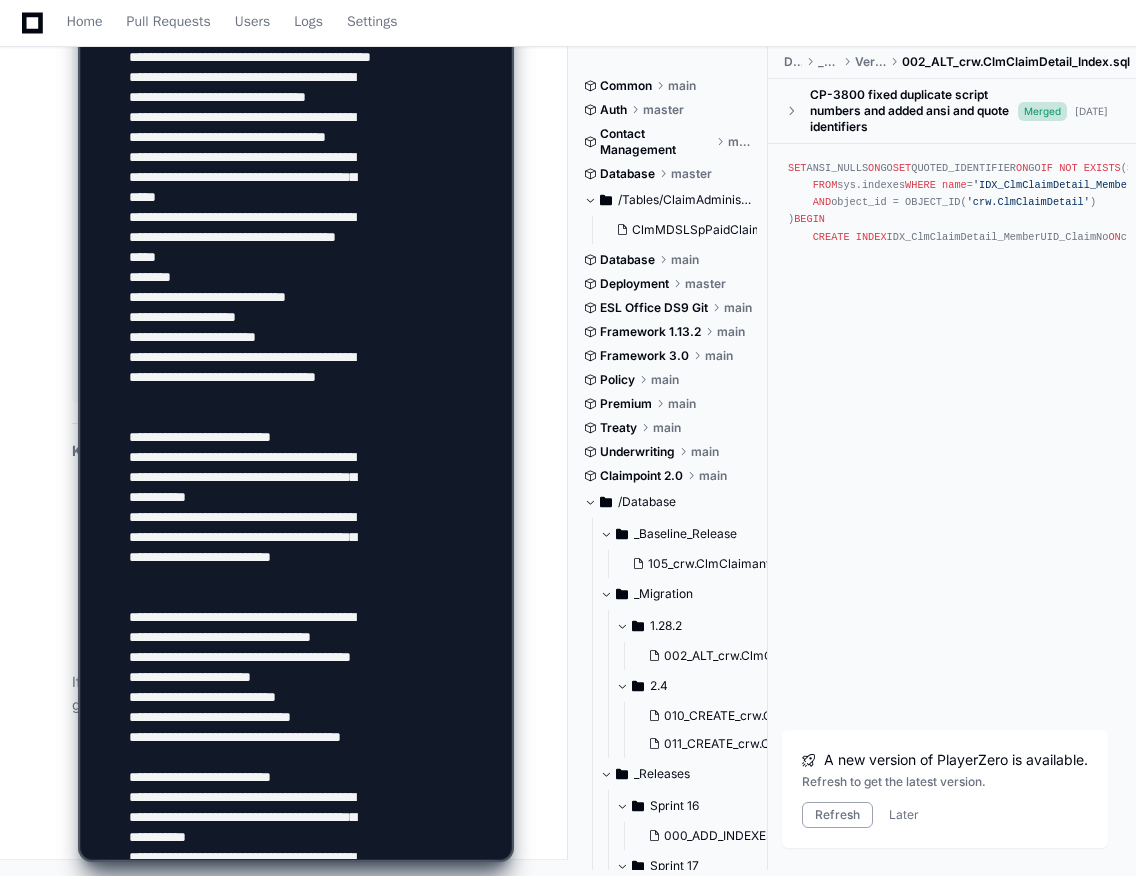 scroll, scrollTop: 11066, scrollLeft: 0, axis: vertical 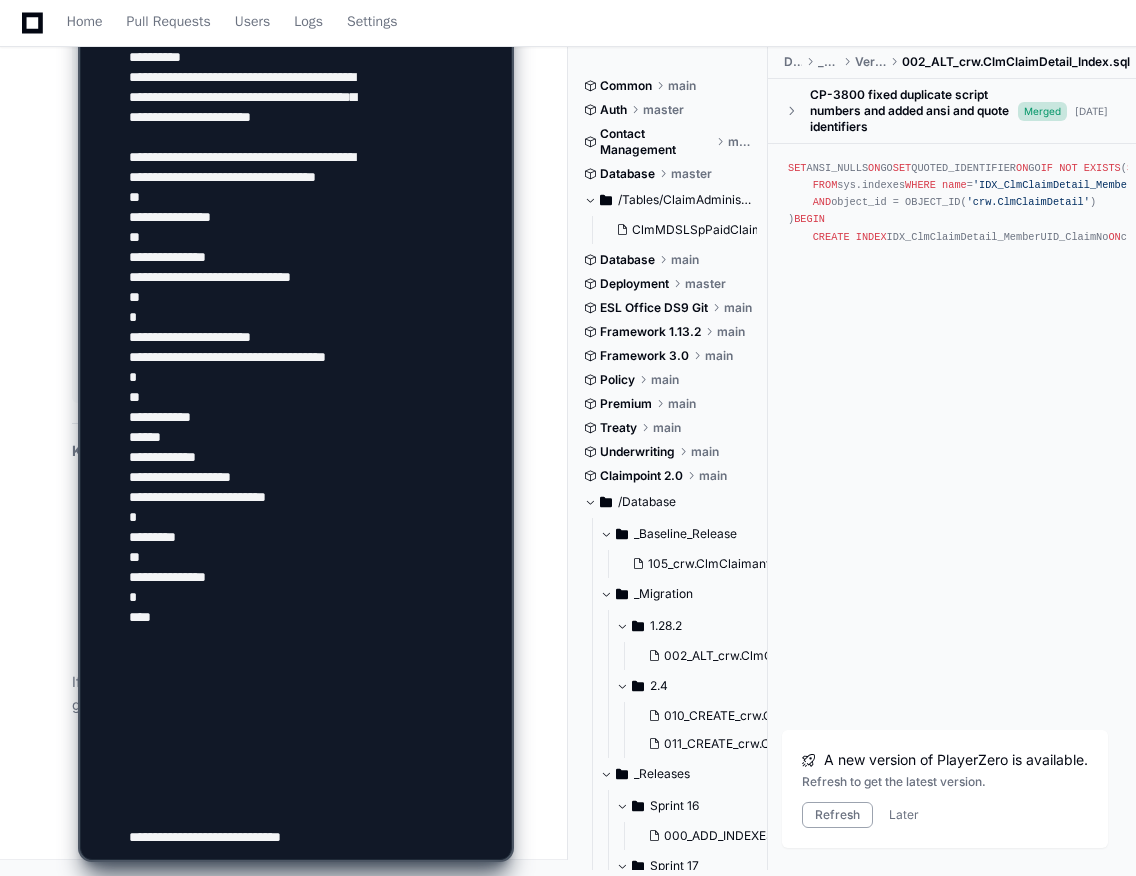 click 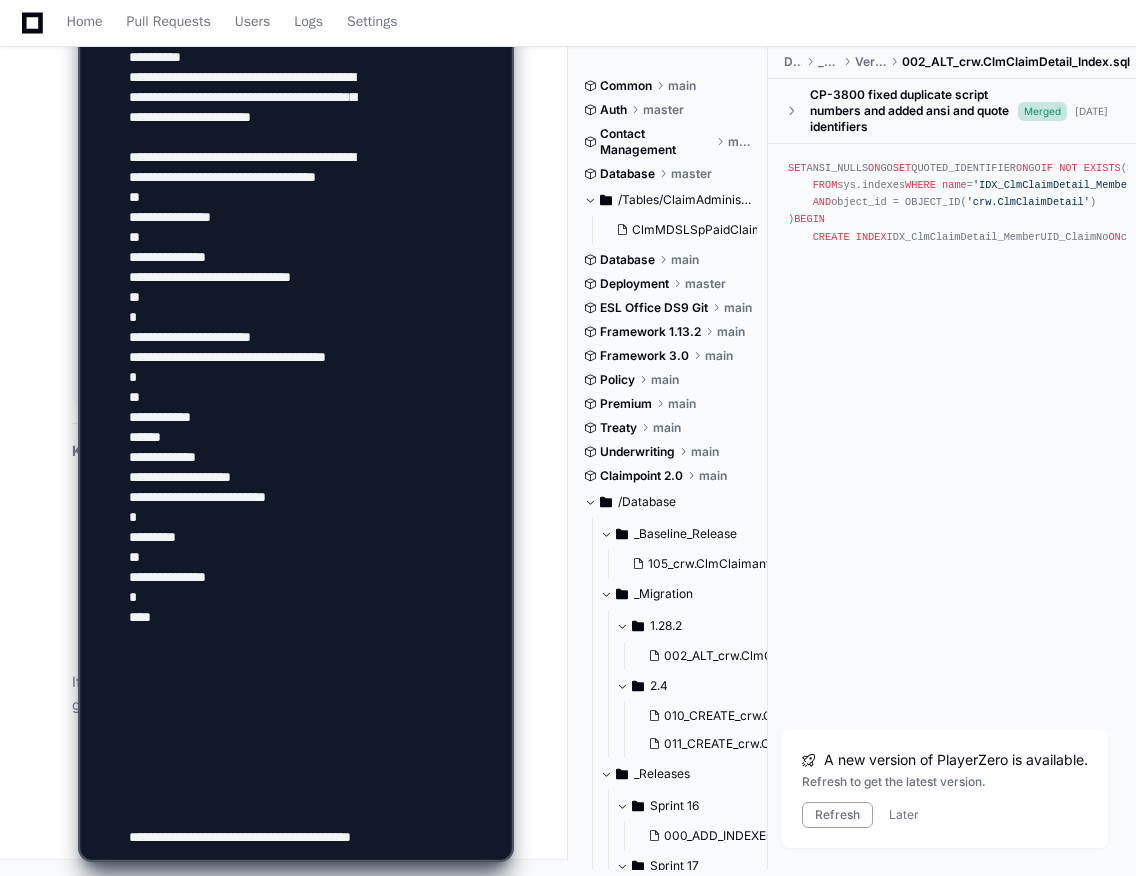 type on "**********" 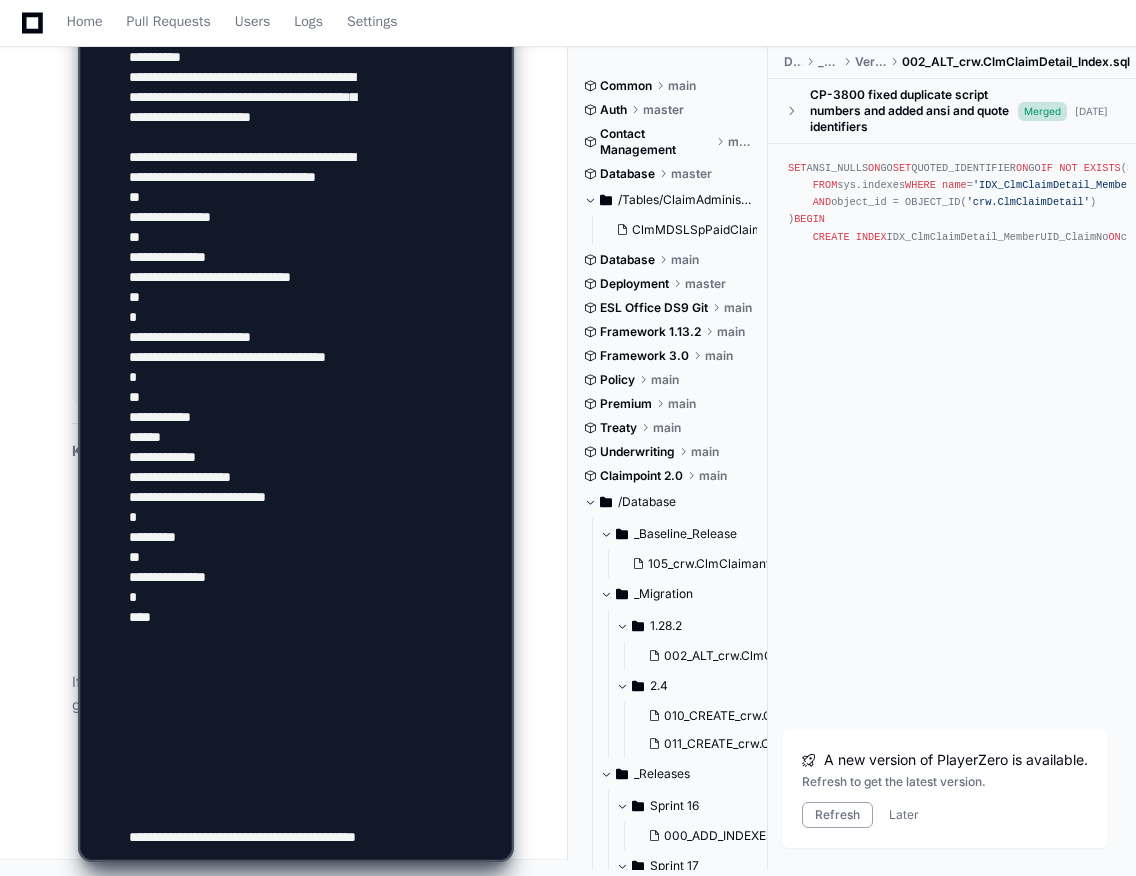type 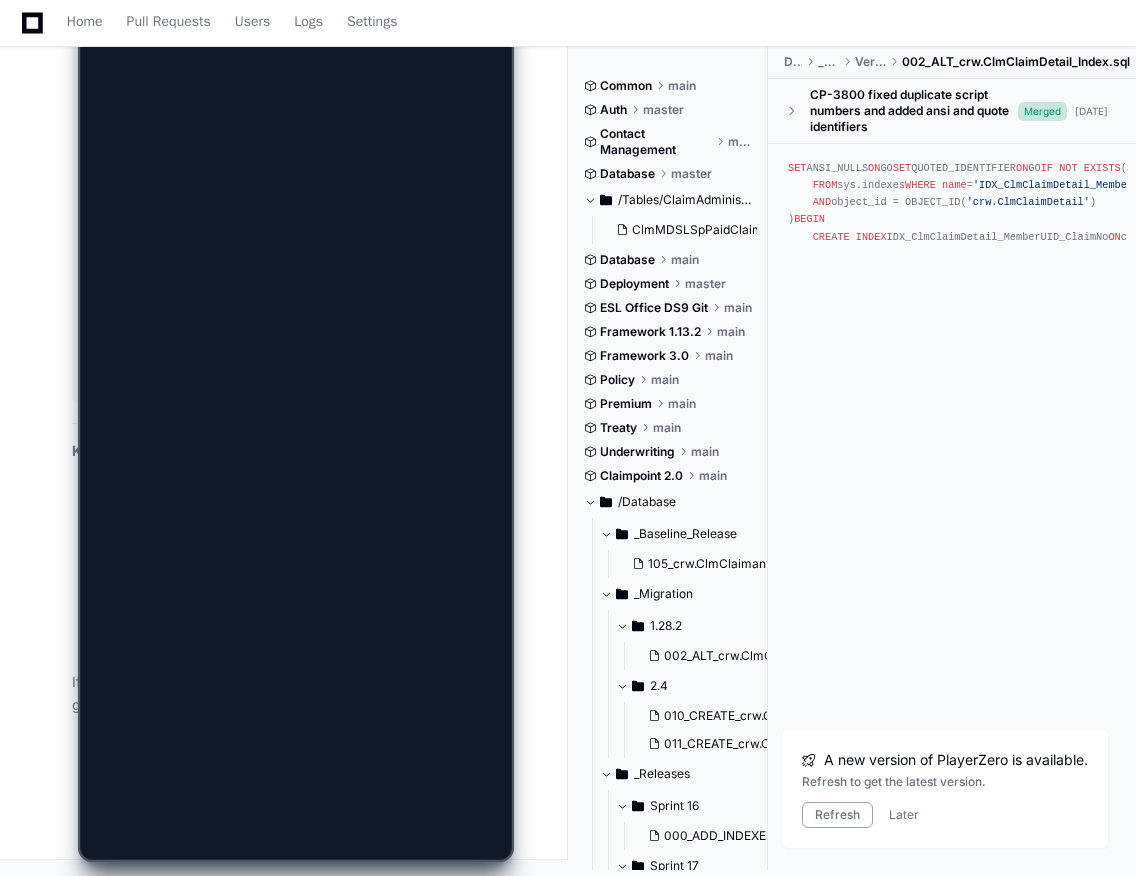 scroll, scrollTop: 0, scrollLeft: 0, axis: both 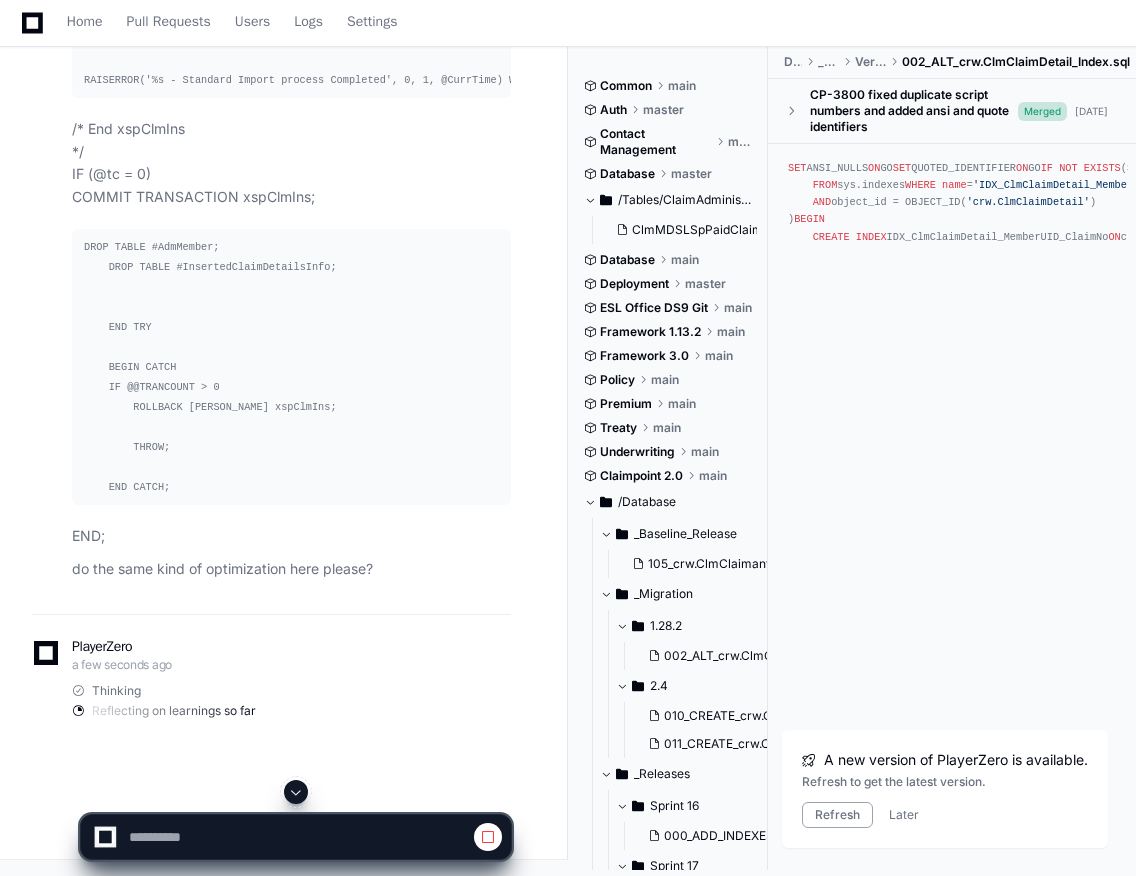 click 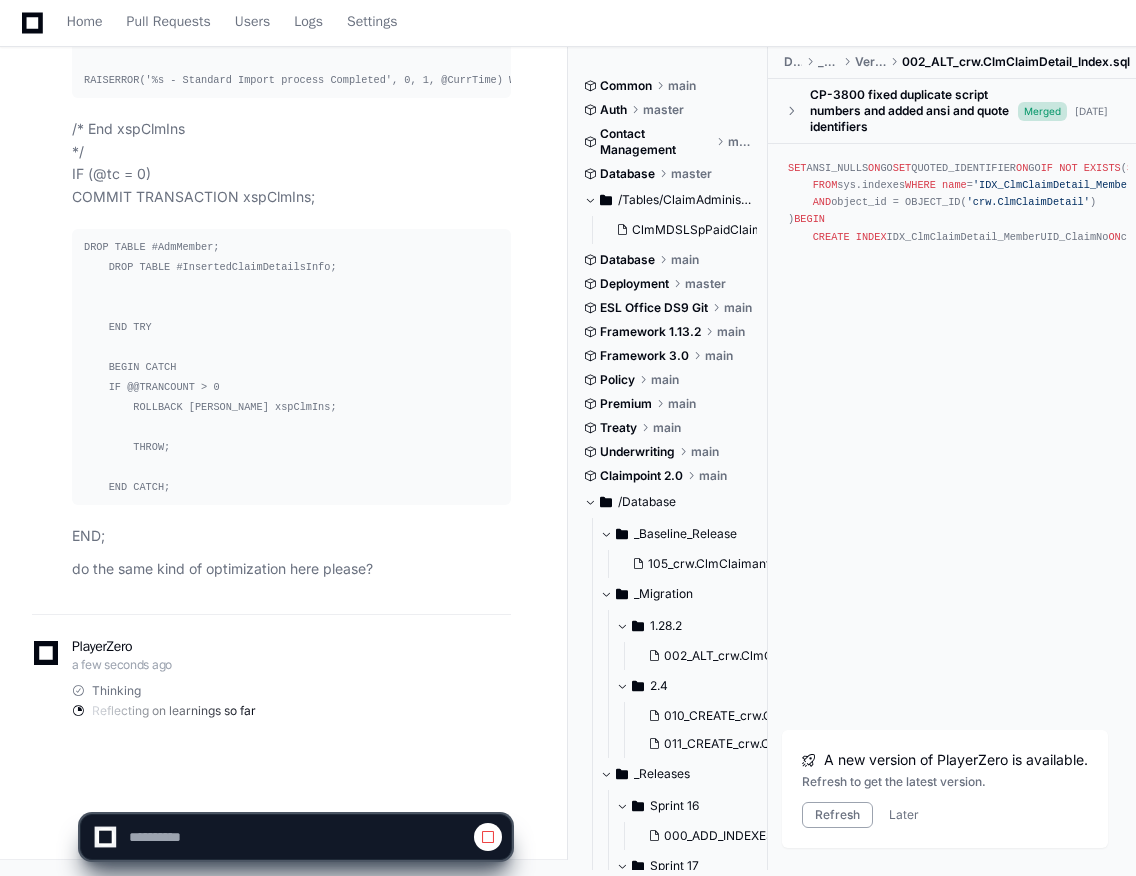 scroll, scrollTop: 269312, scrollLeft: 0, axis: vertical 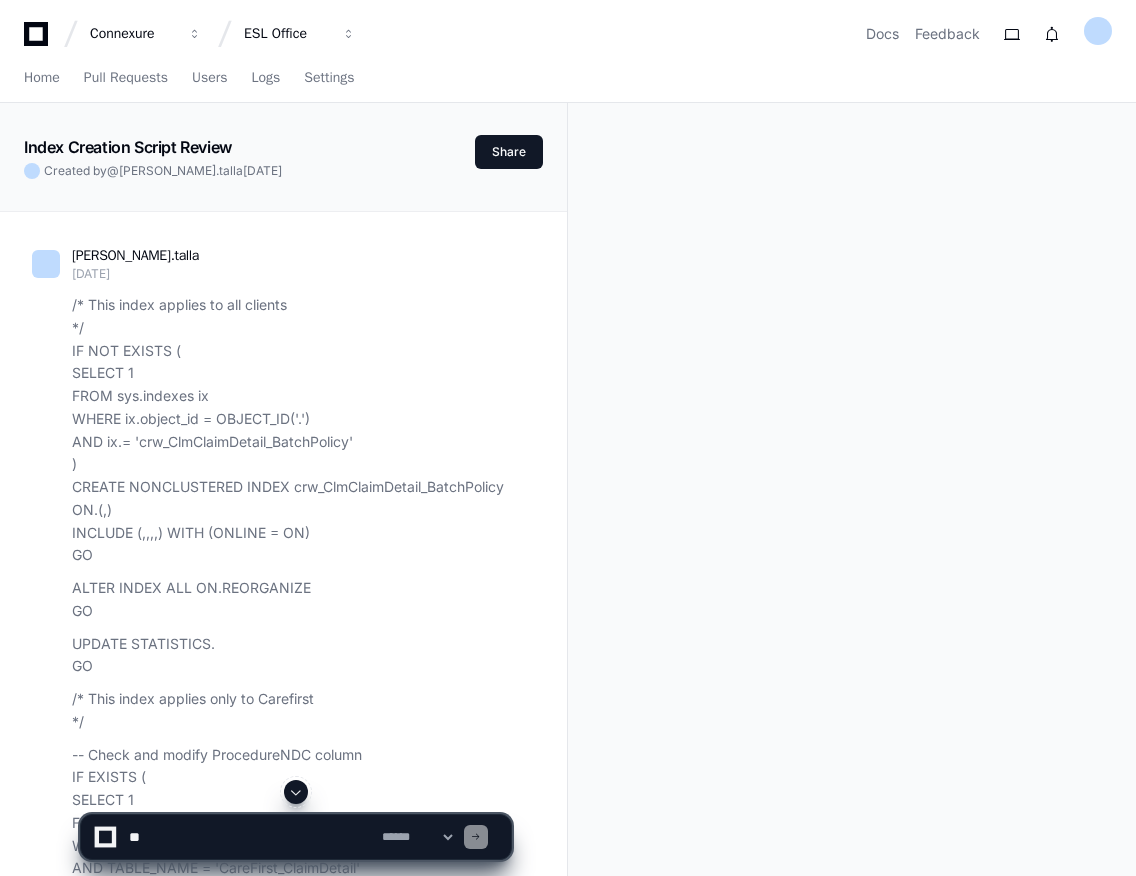 click 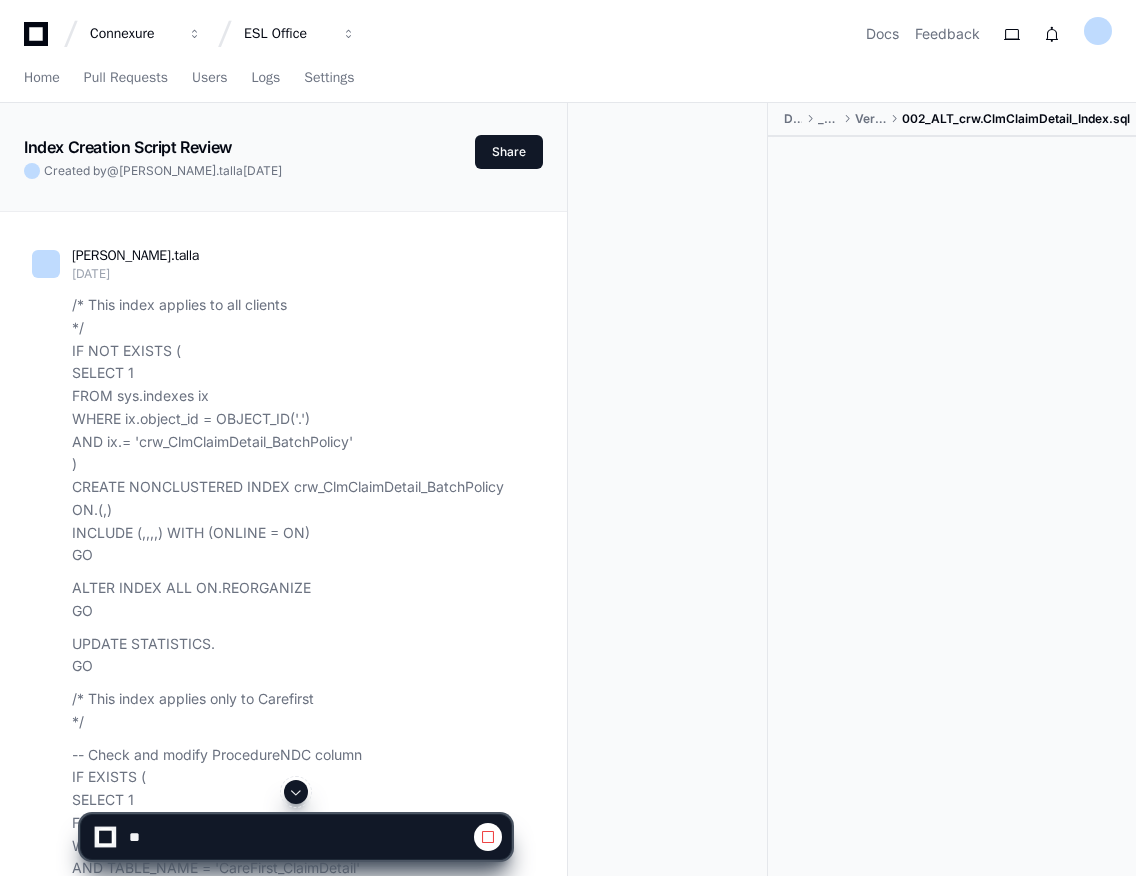 click 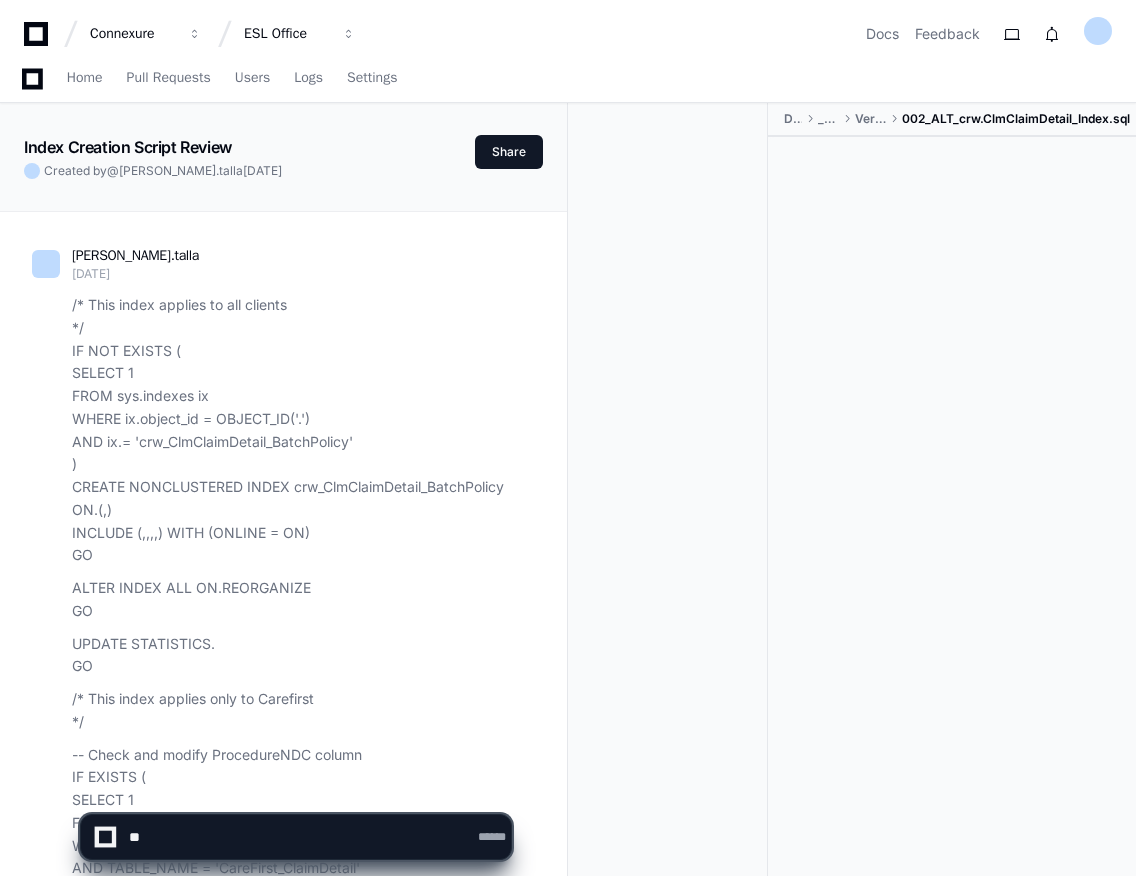 scroll, scrollTop: 106954, scrollLeft: 0, axis: vertical 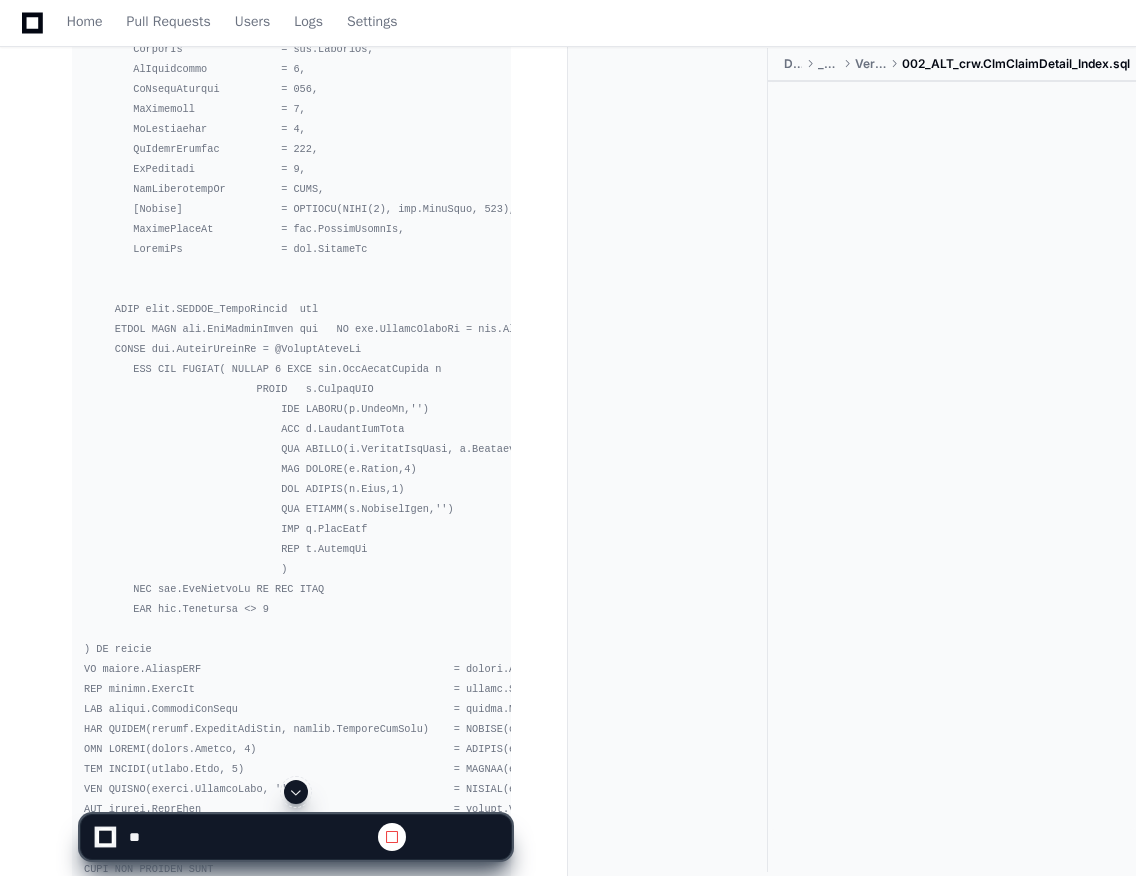 click 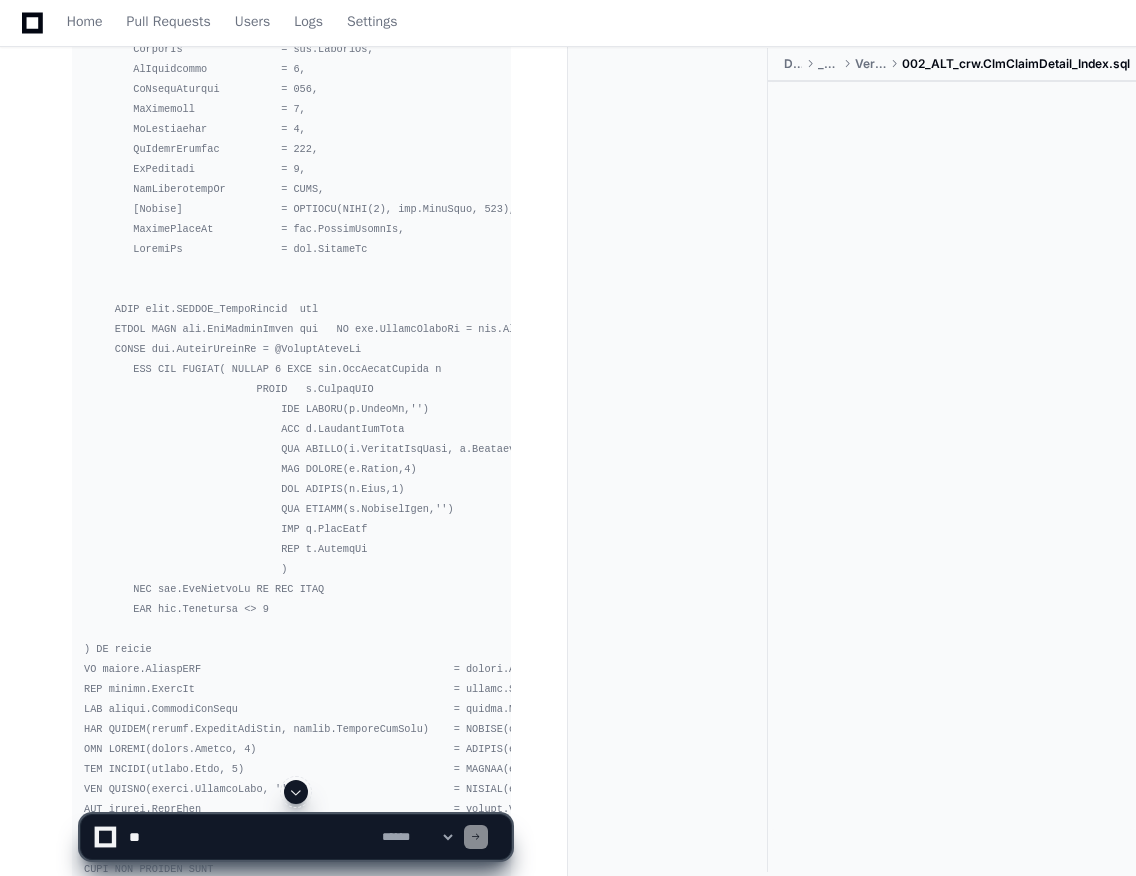click 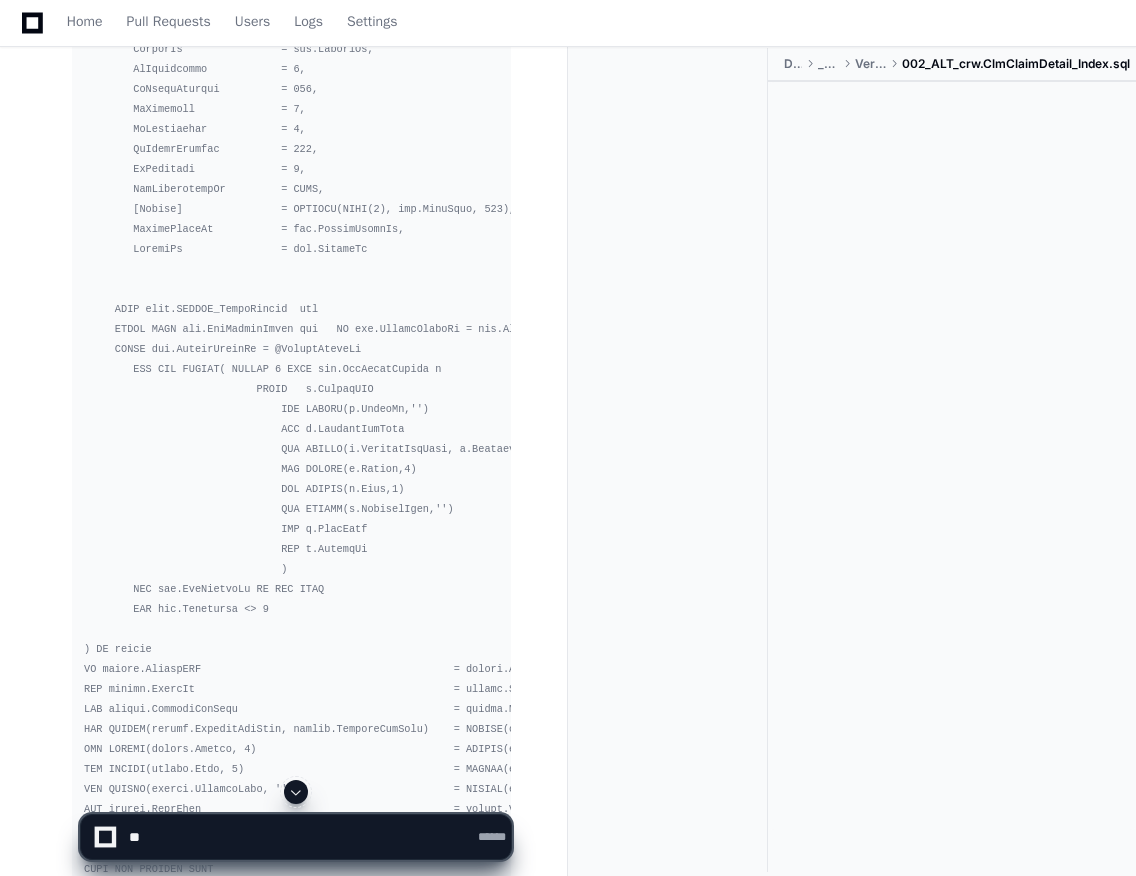 scroll, scrollTop: 248334, scrollLeft: 0, axis: vertical 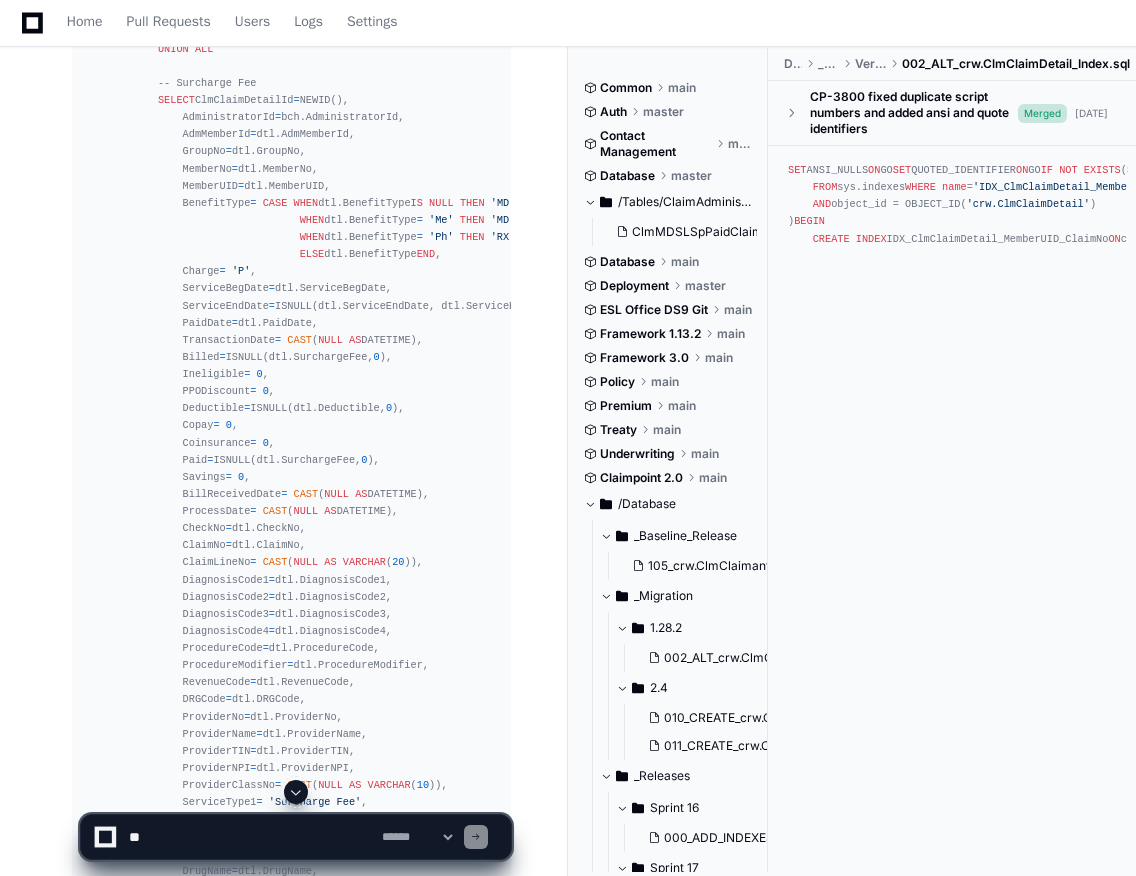 click 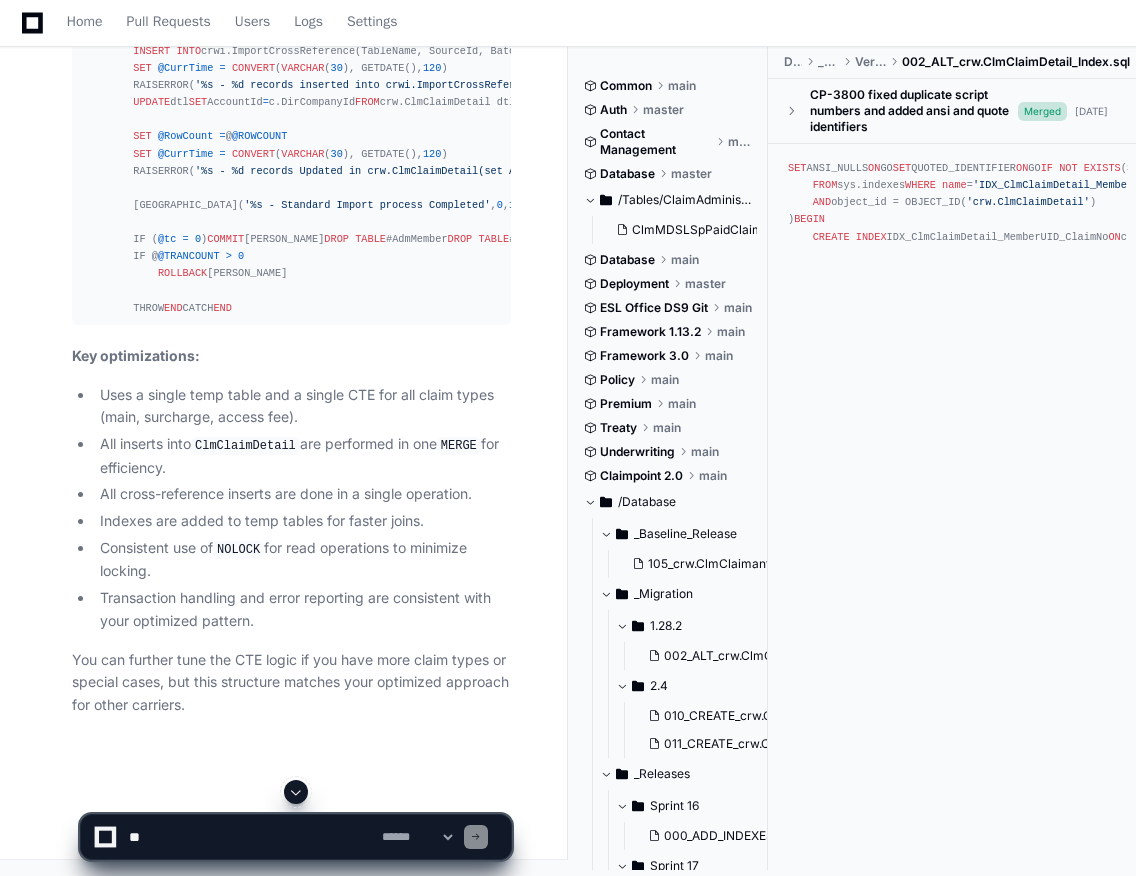 scroll, scrollTop: 269964, scrollLeft: 0, axis: vertical 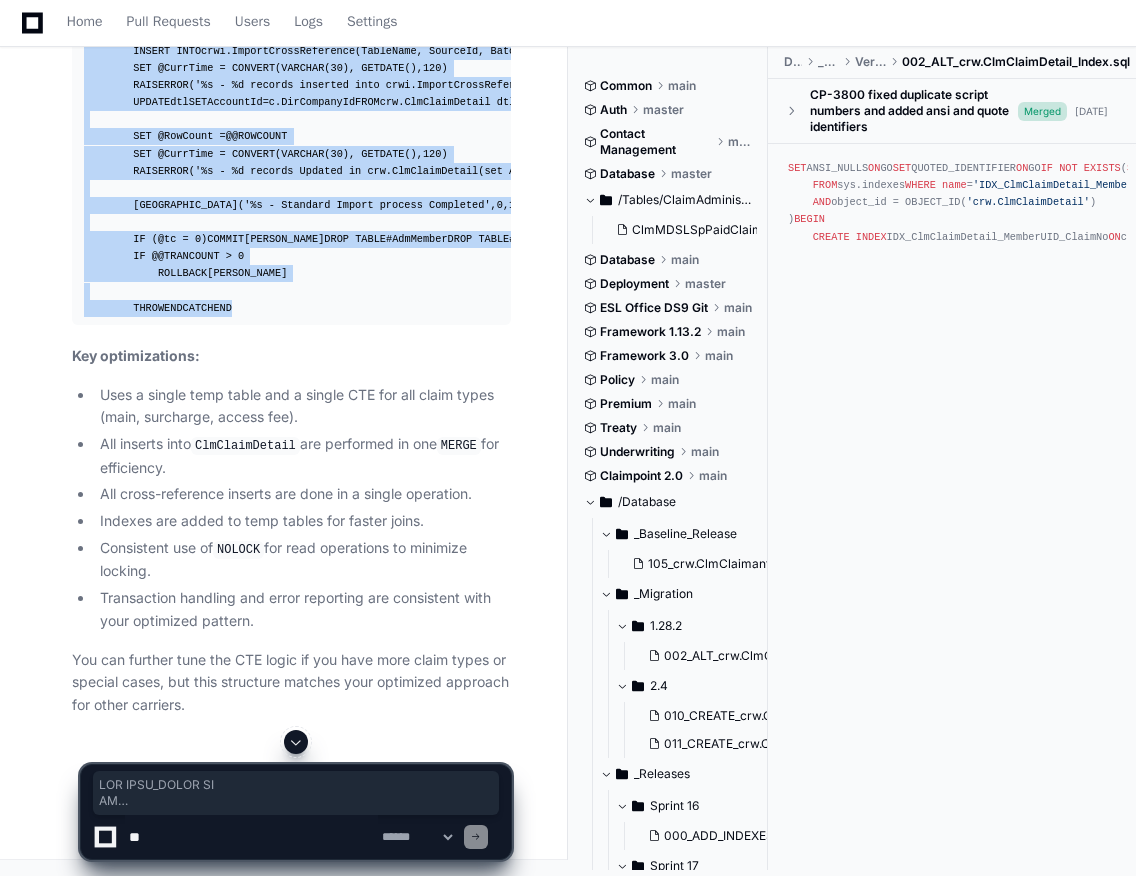 drag, startPoint x: 84, startPoint y: 186, endPoint x: 168, endPoint y: 451, distance: 277.9946 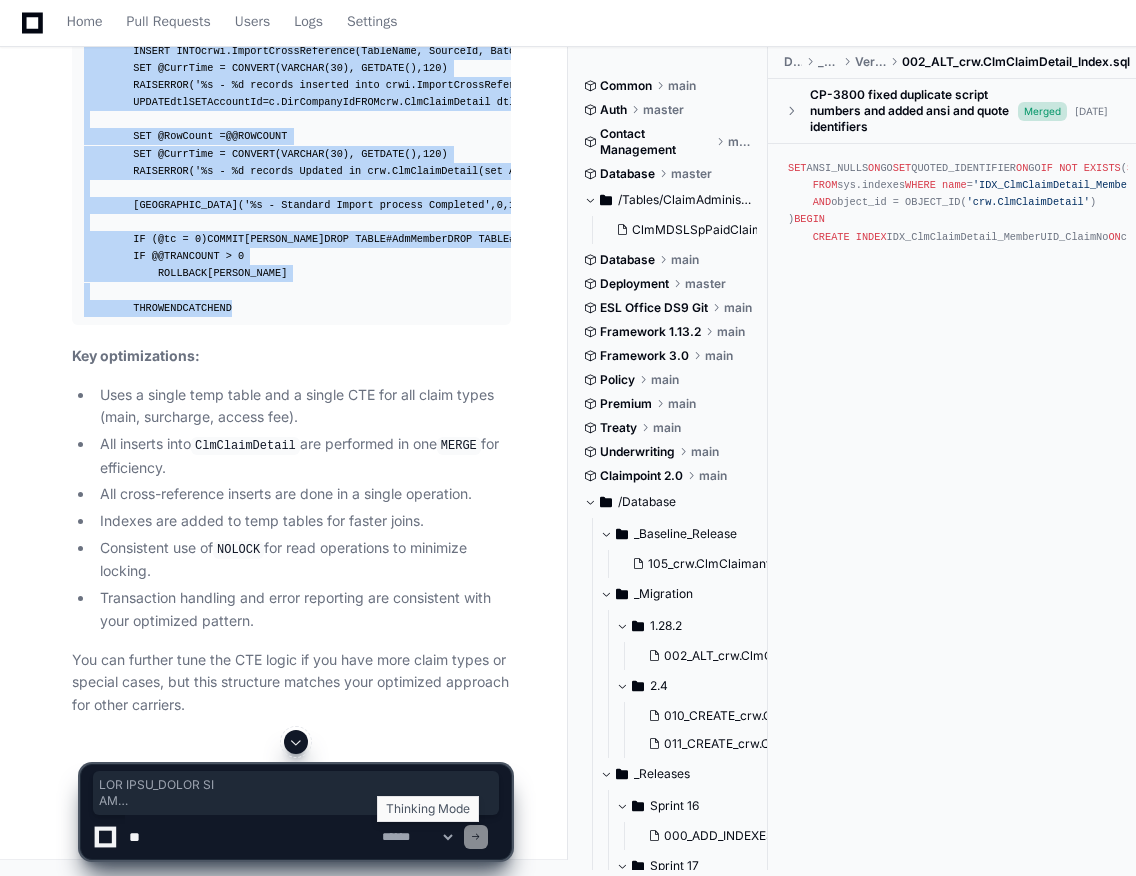 click 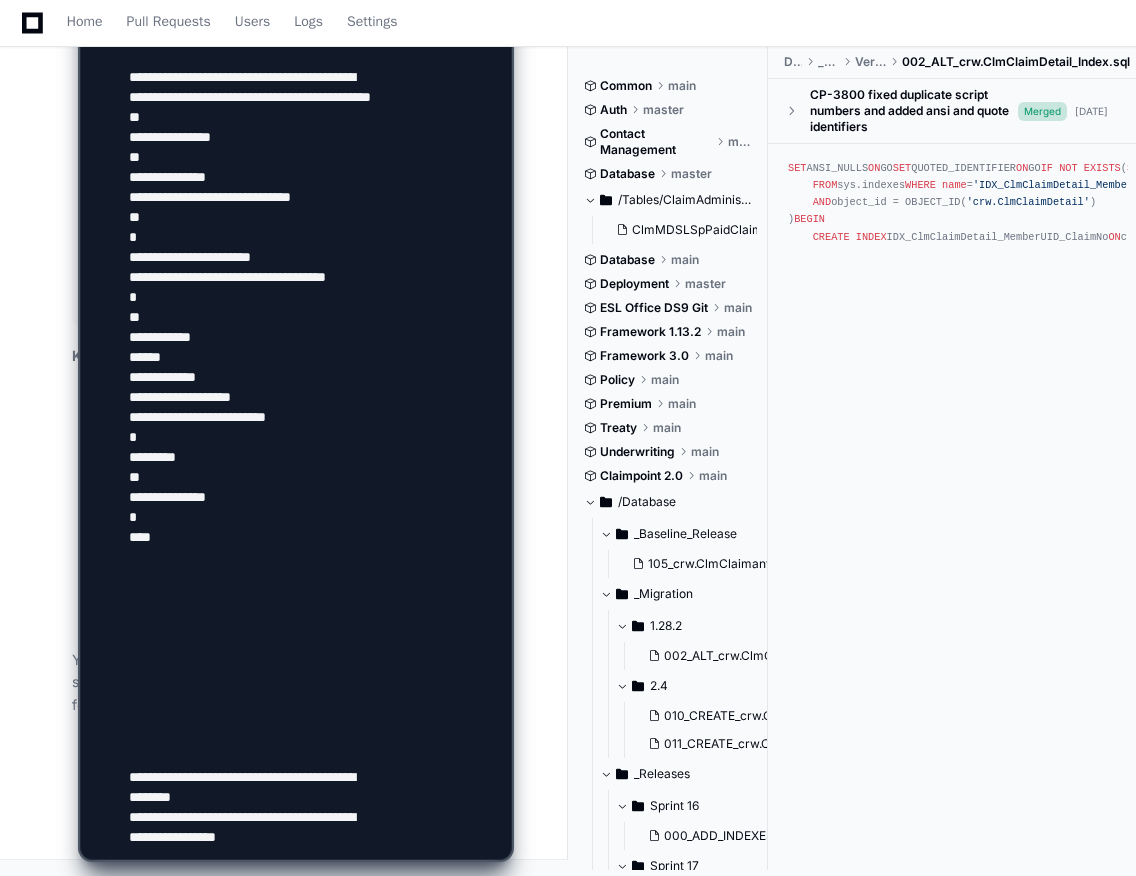 scroll, scrollTop: 5286, scrollLeft: 0, axis: vertical 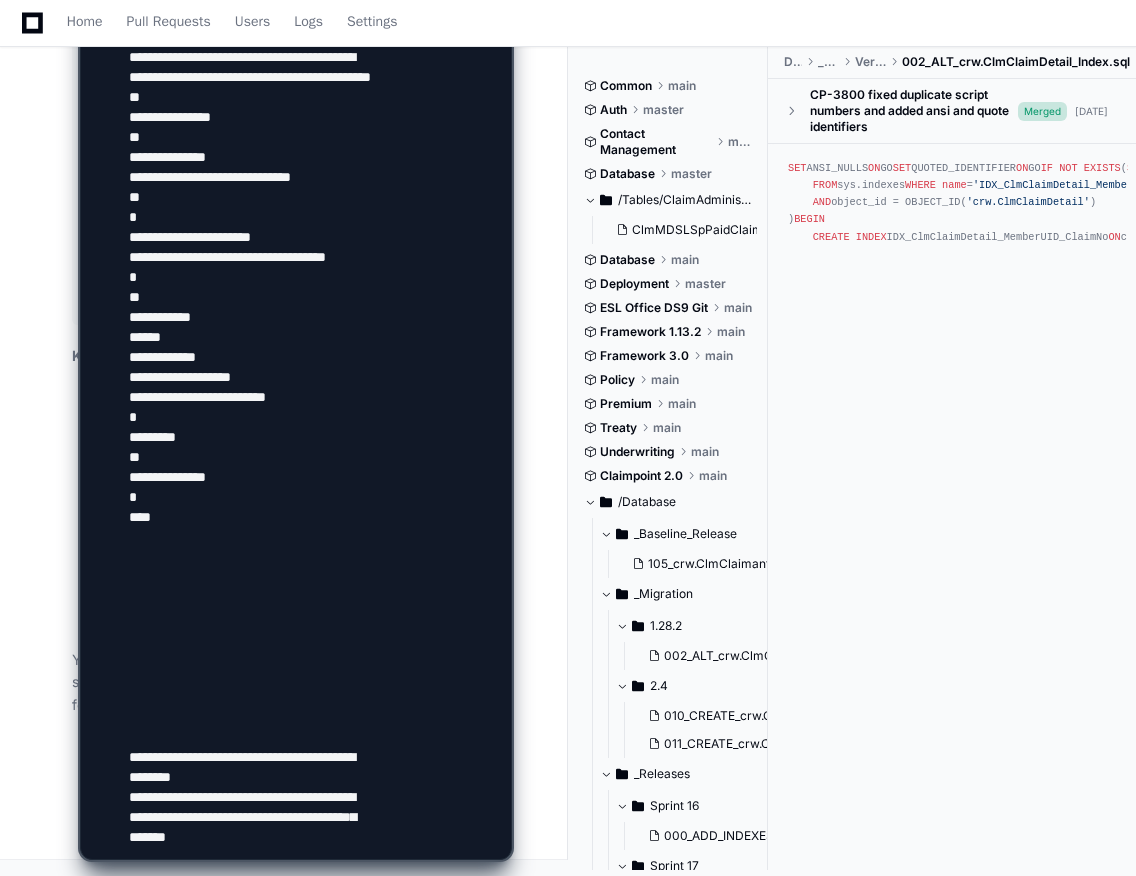 type on "**********" 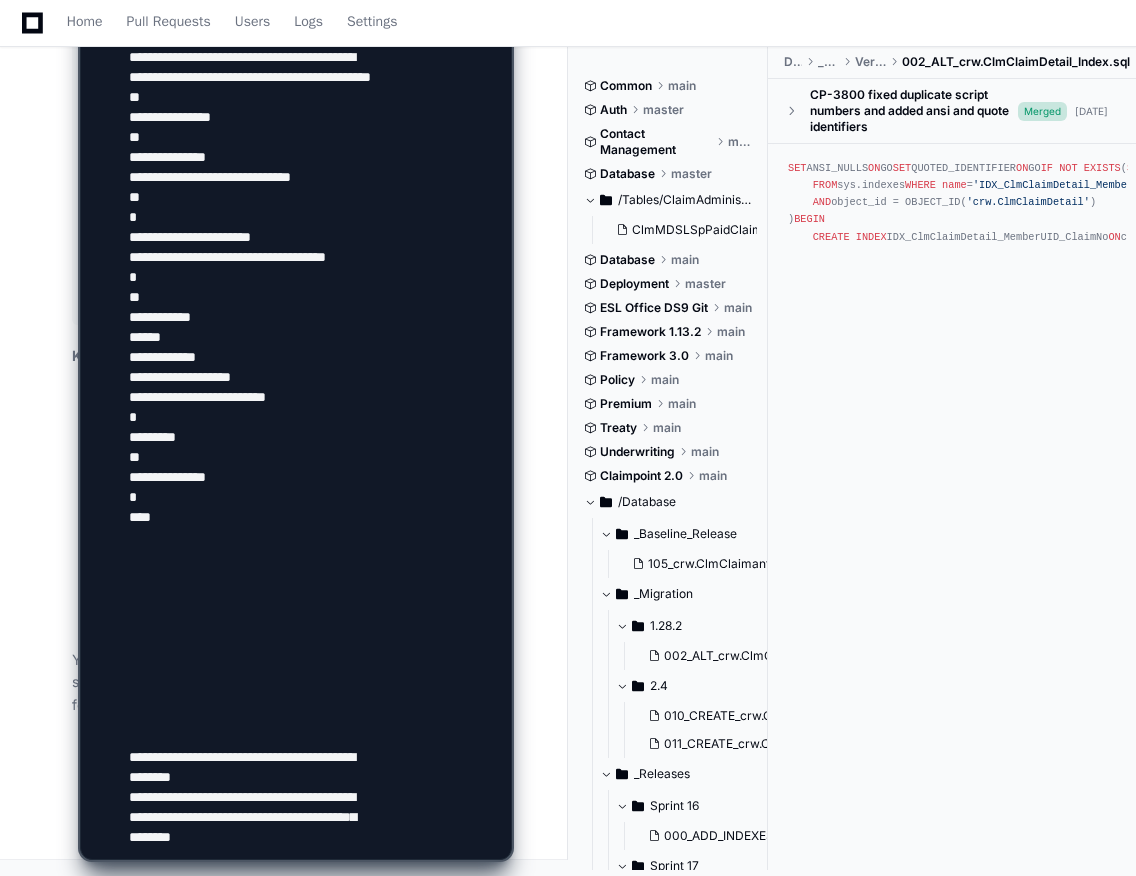 type 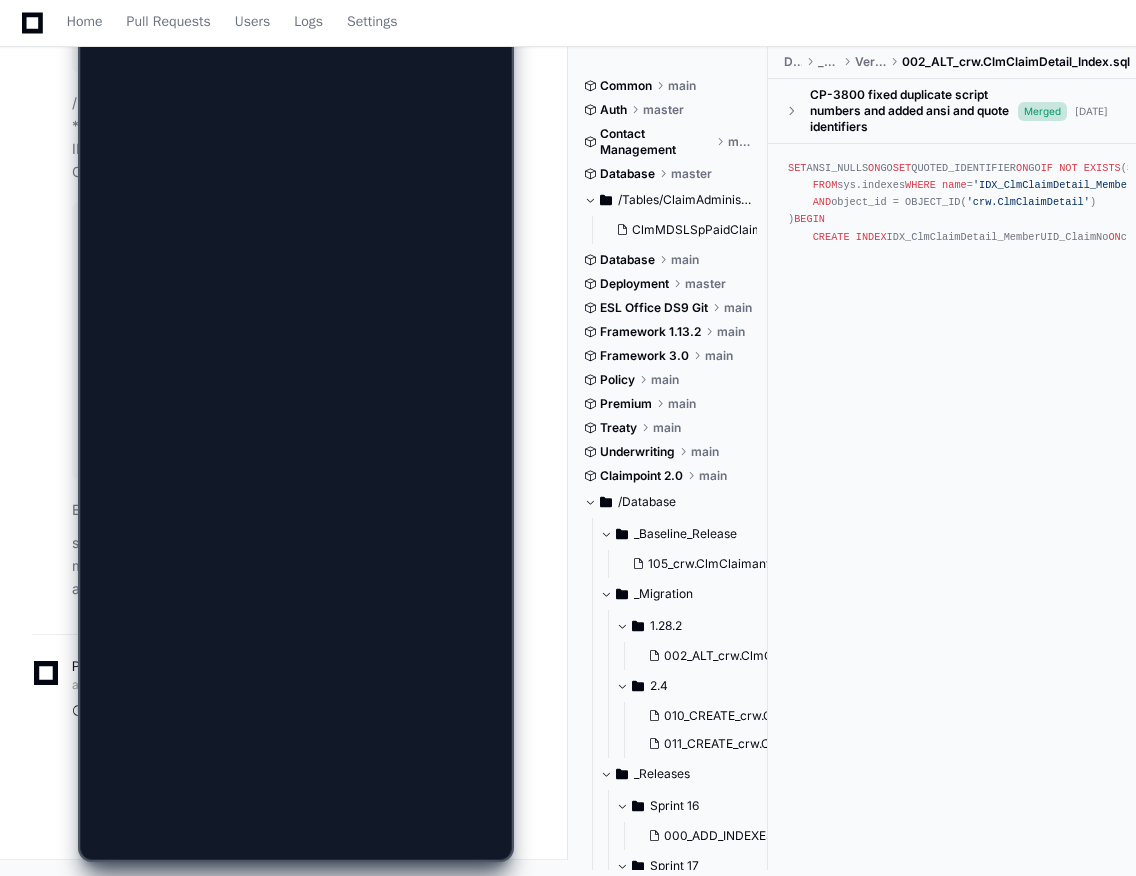 scroll, scrollTop: 0, scrollLeft: 0, axis: both 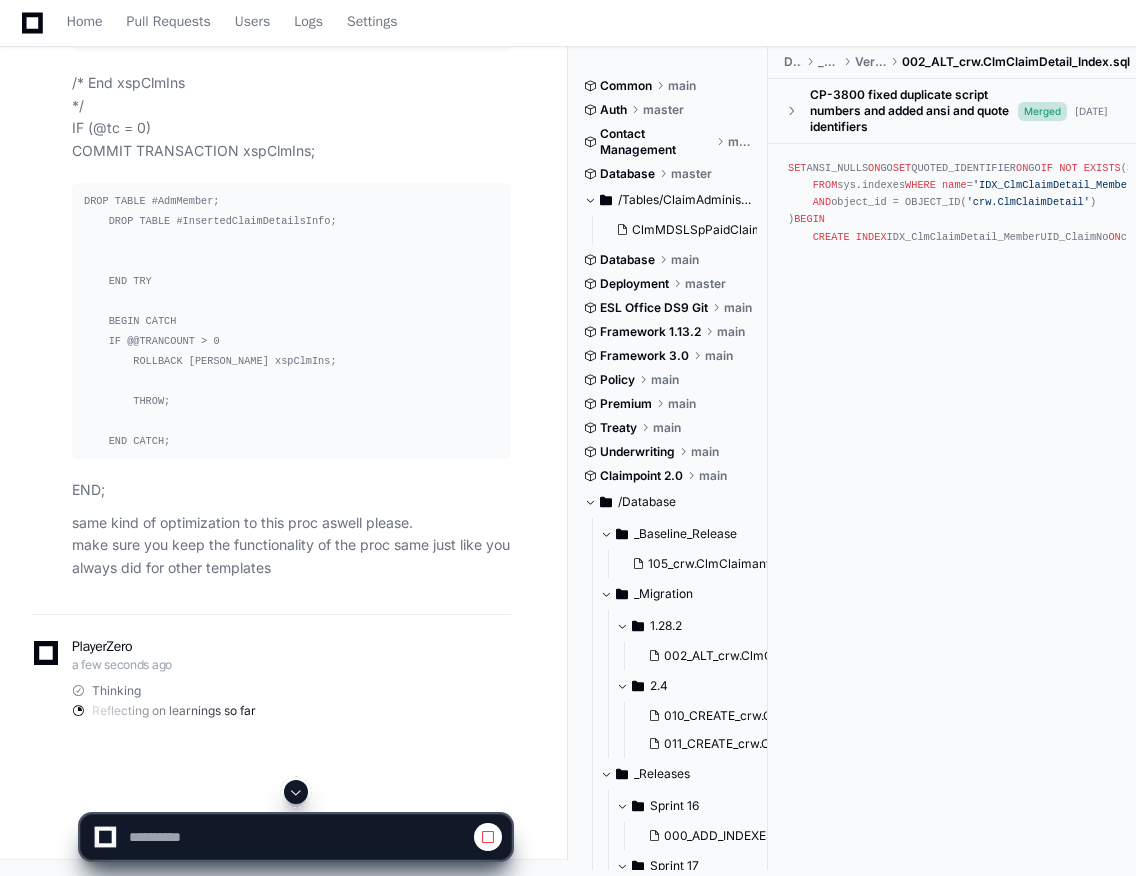 click 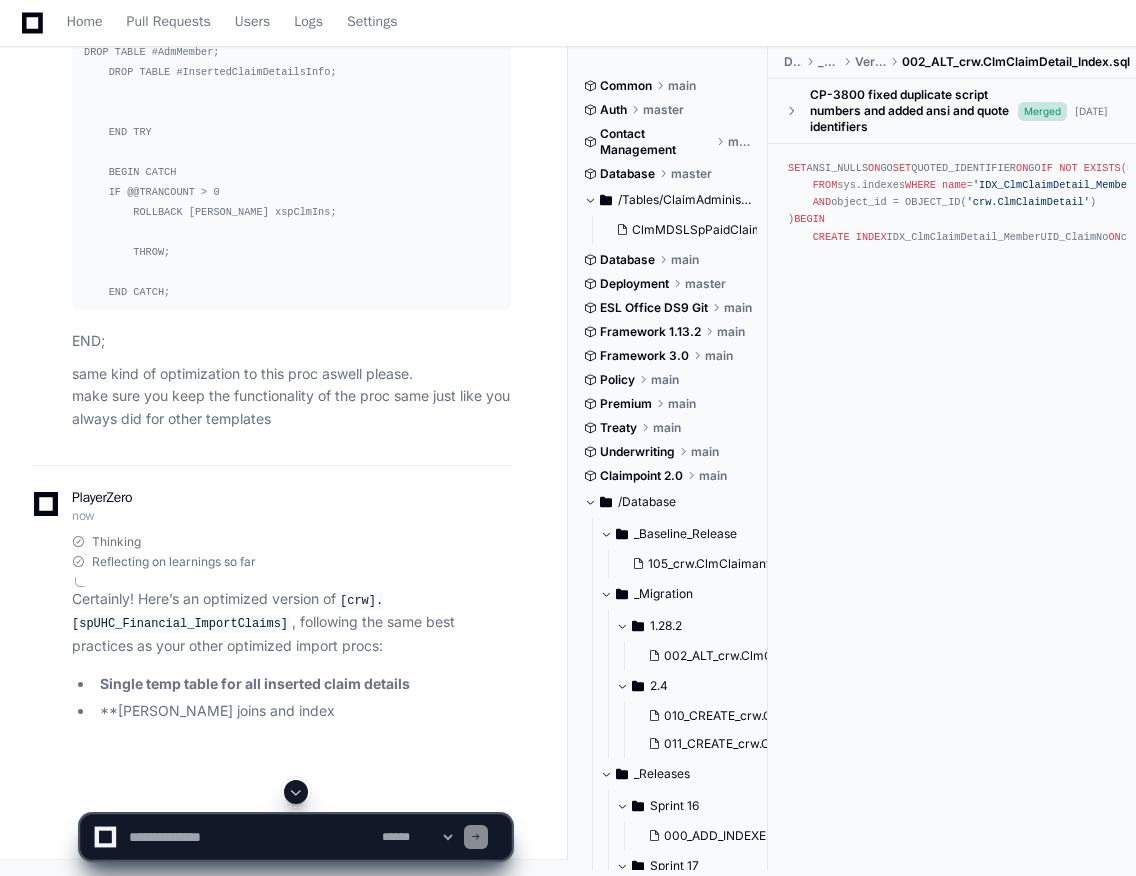 click 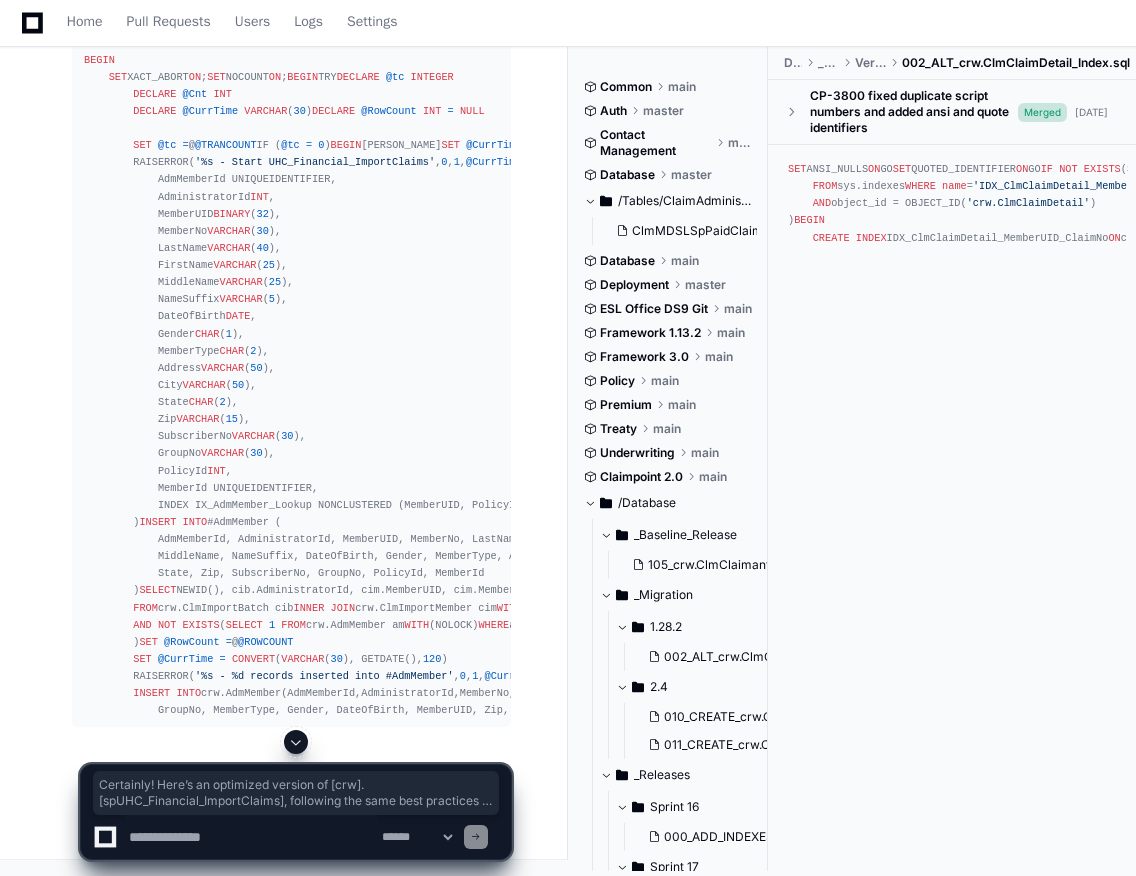 scroll, scrollTop: 294042, scrollLeft: 0, axis: vertical 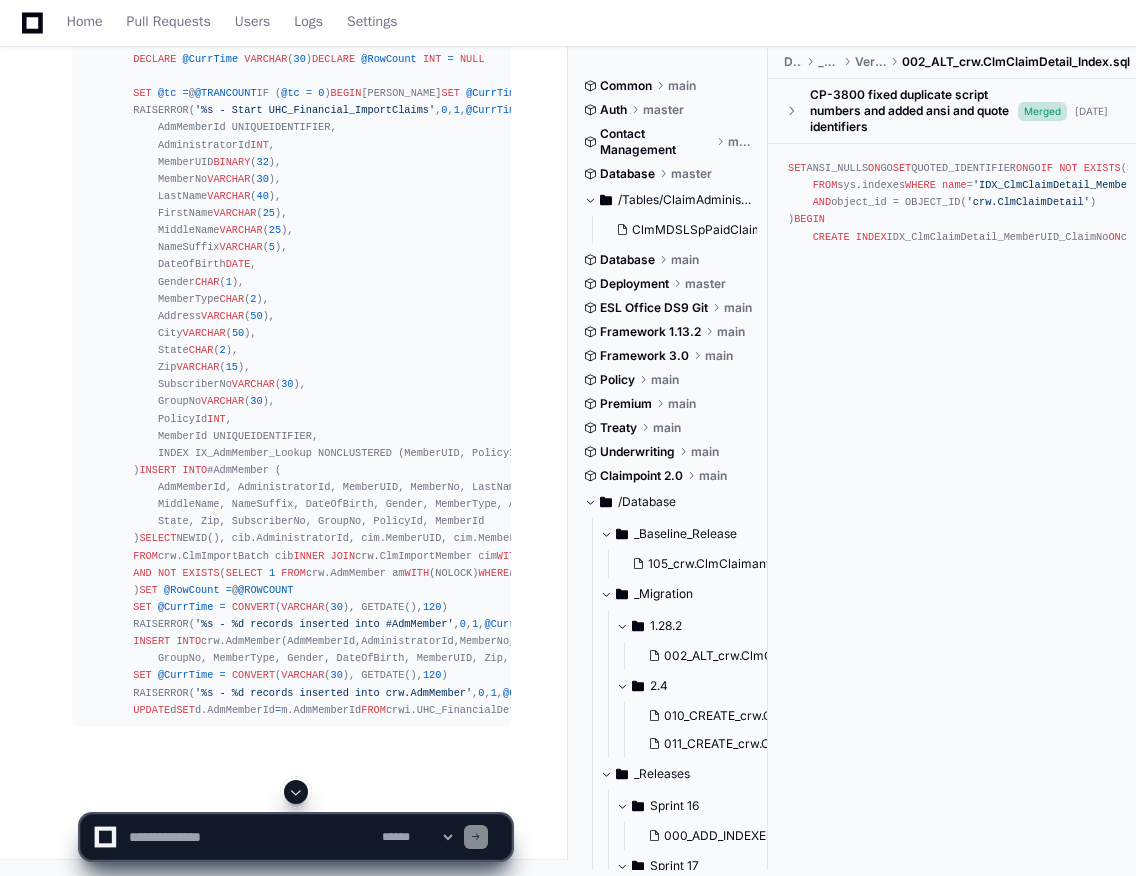 click 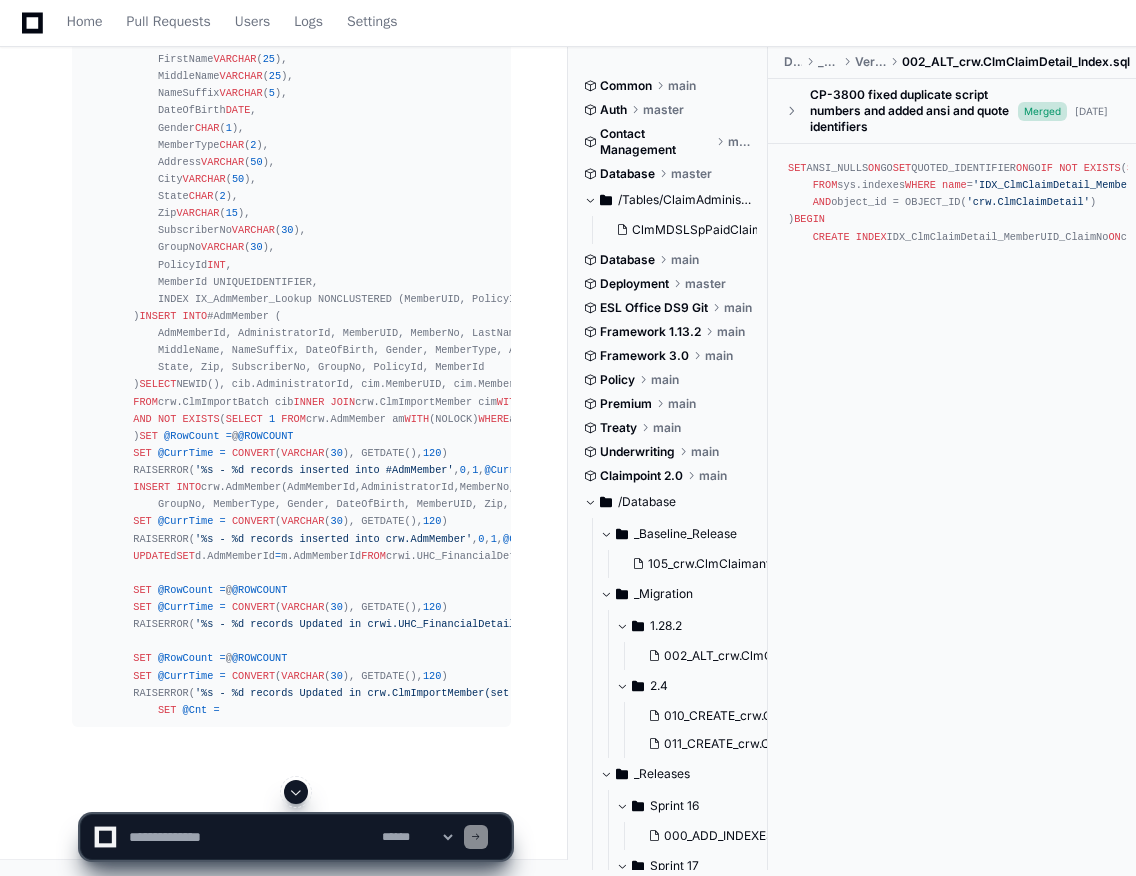 click 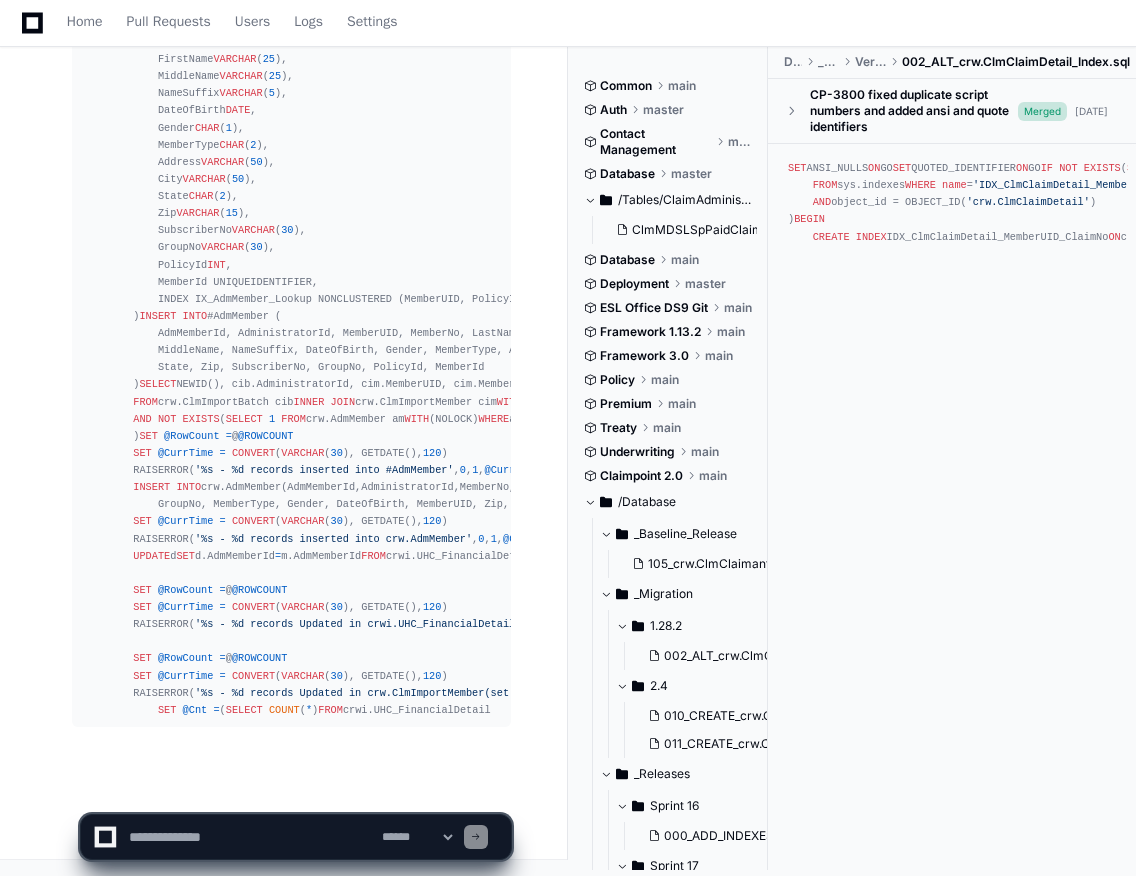 scroll, scrollTop: 295736, scrollLeft: 0, axis: vertical 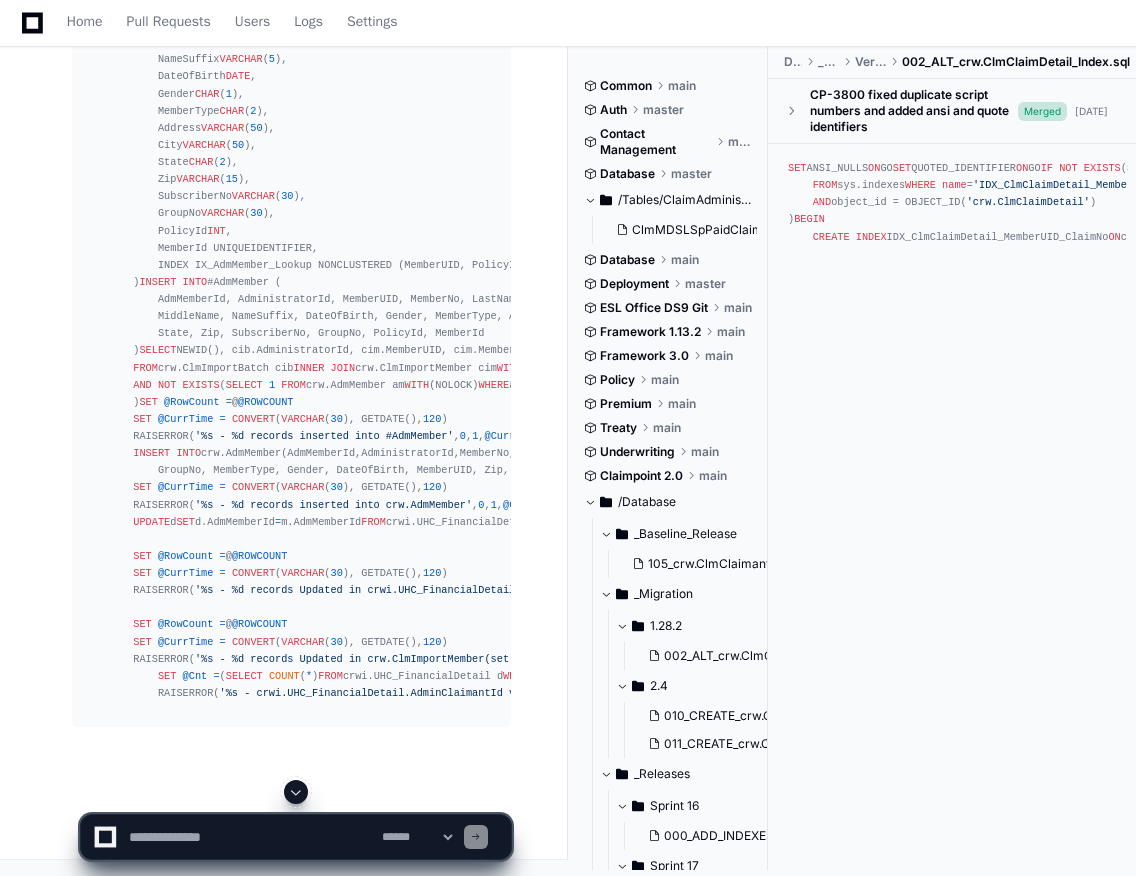 click 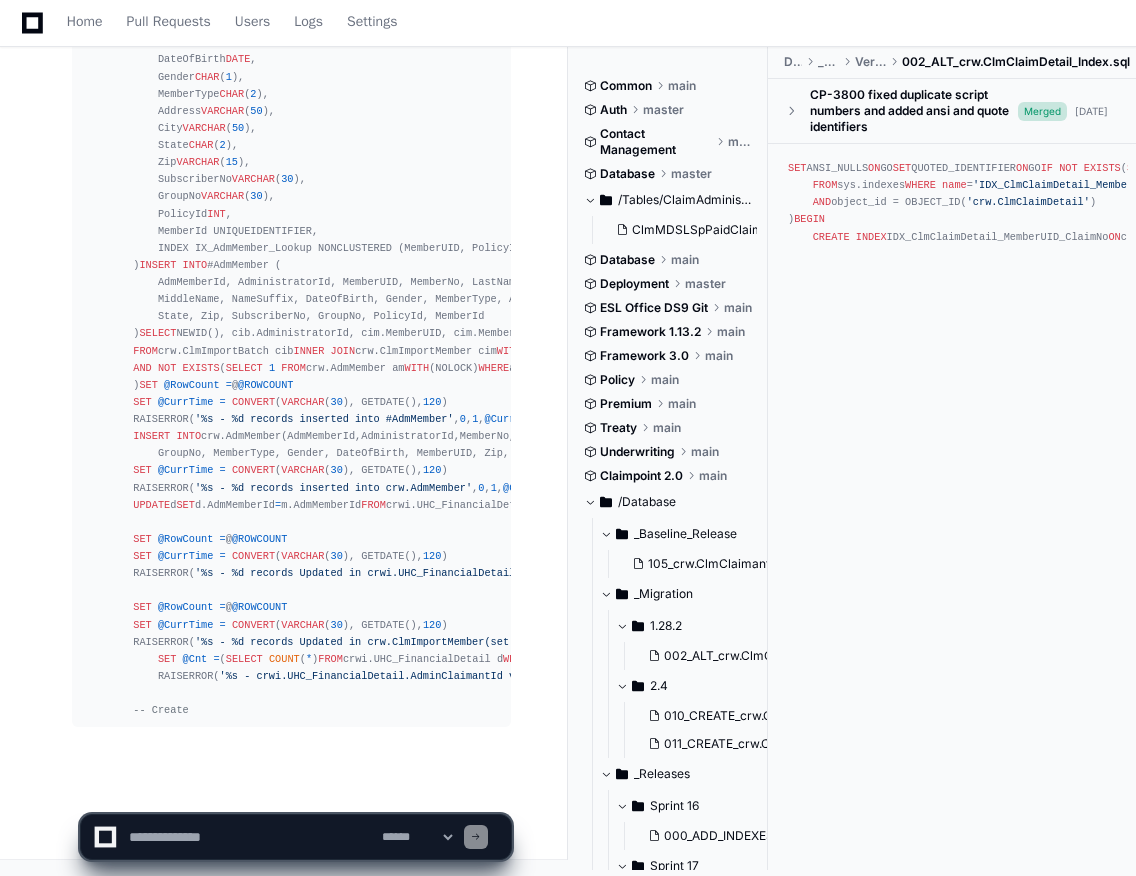 scroll, scrollTop: 295804, scrollLeft: 0, axis: vertical 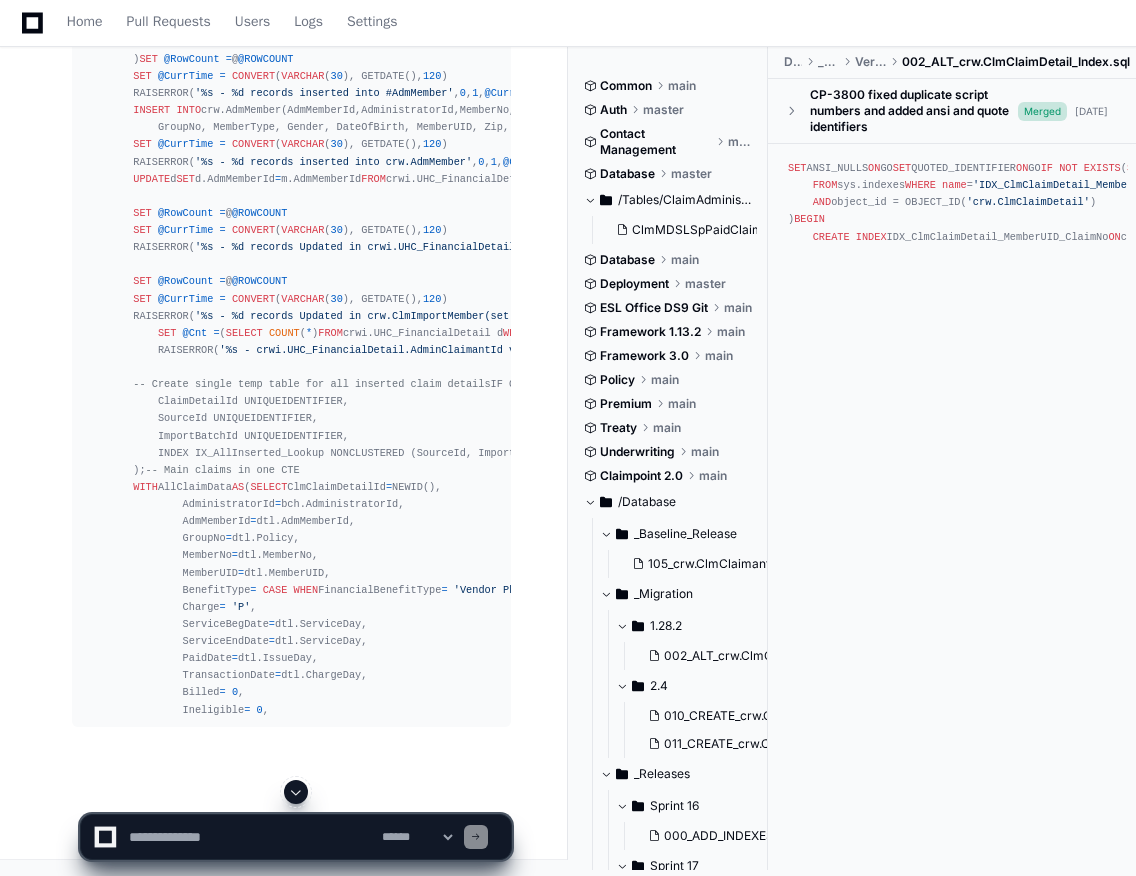 click 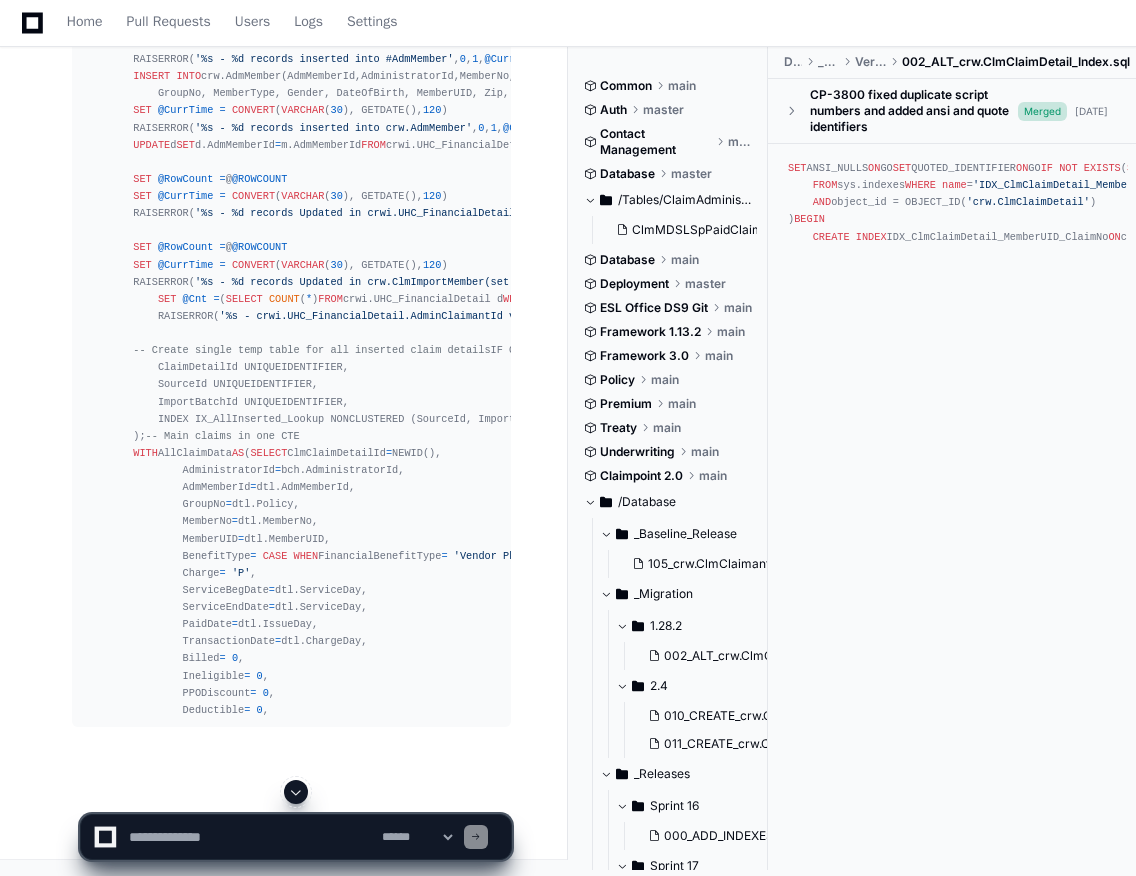 click 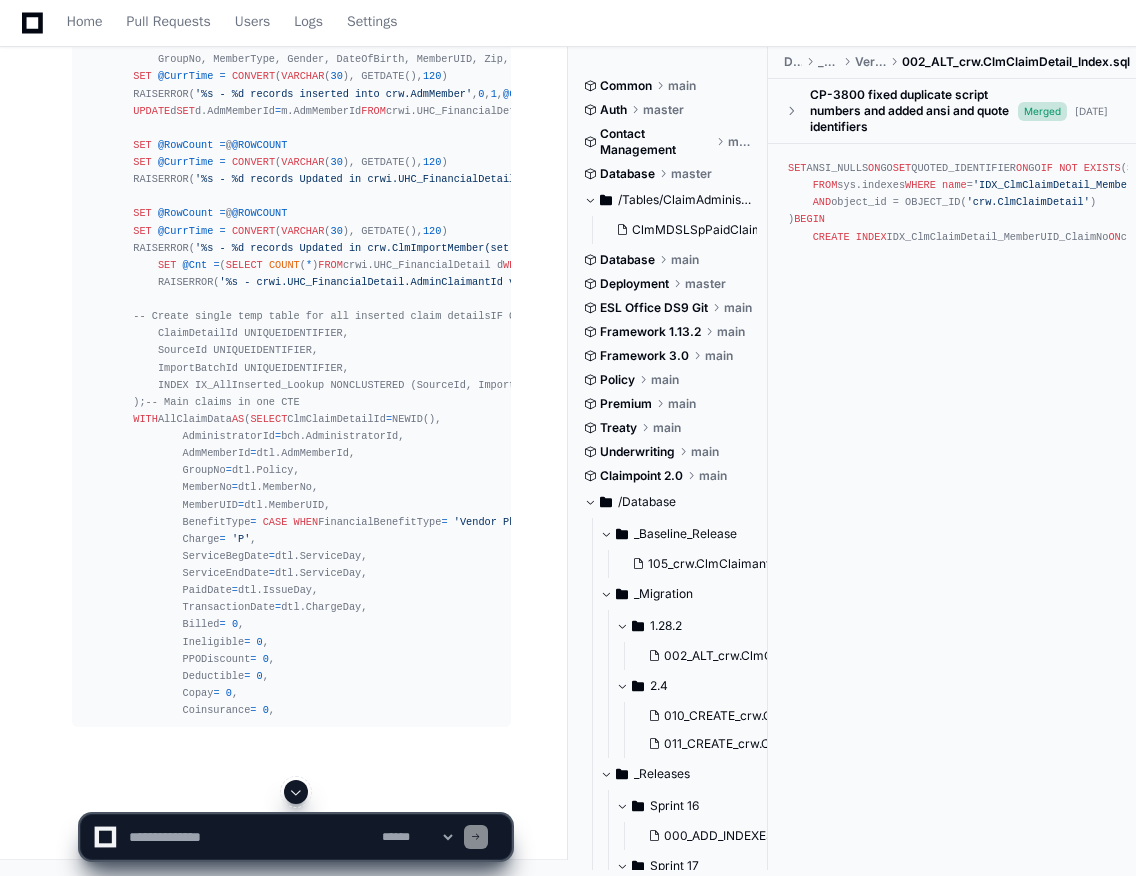 click 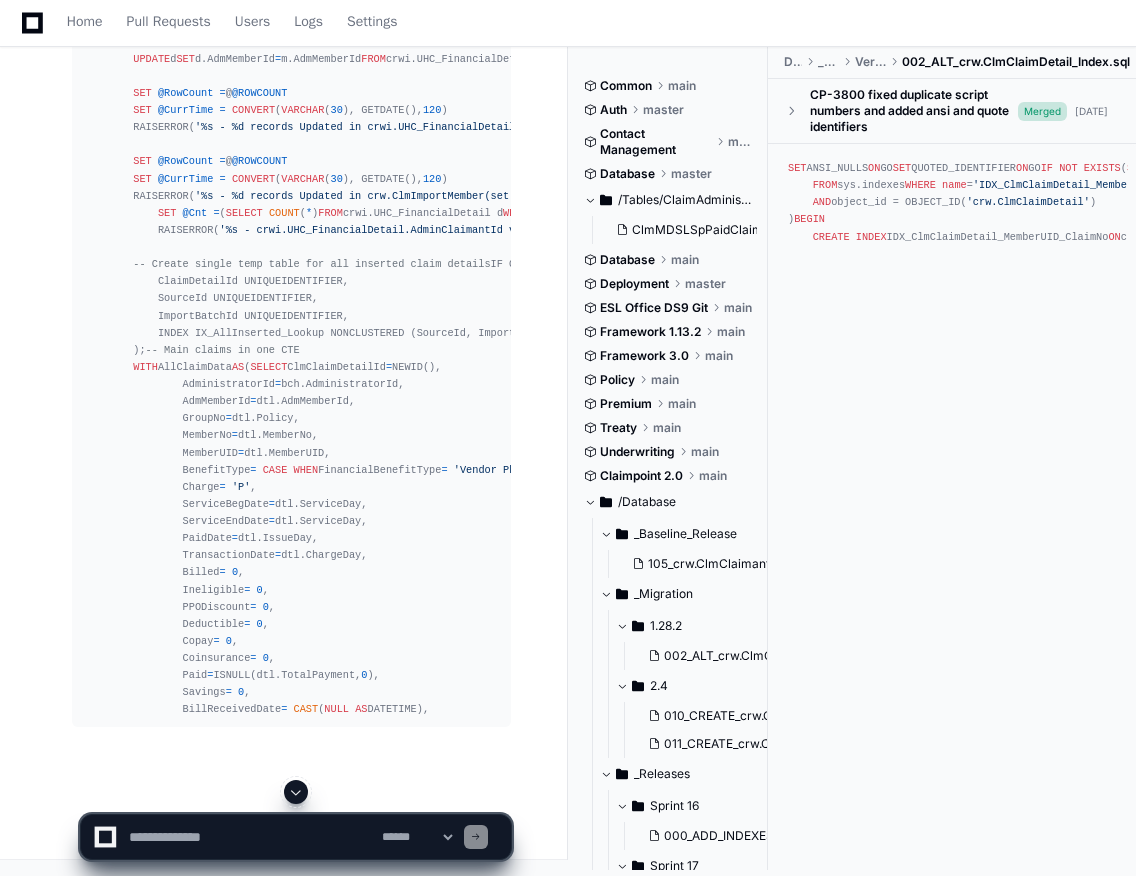 scroll, scrollTop: 296035, scrollLeft: 0, axis: vertical 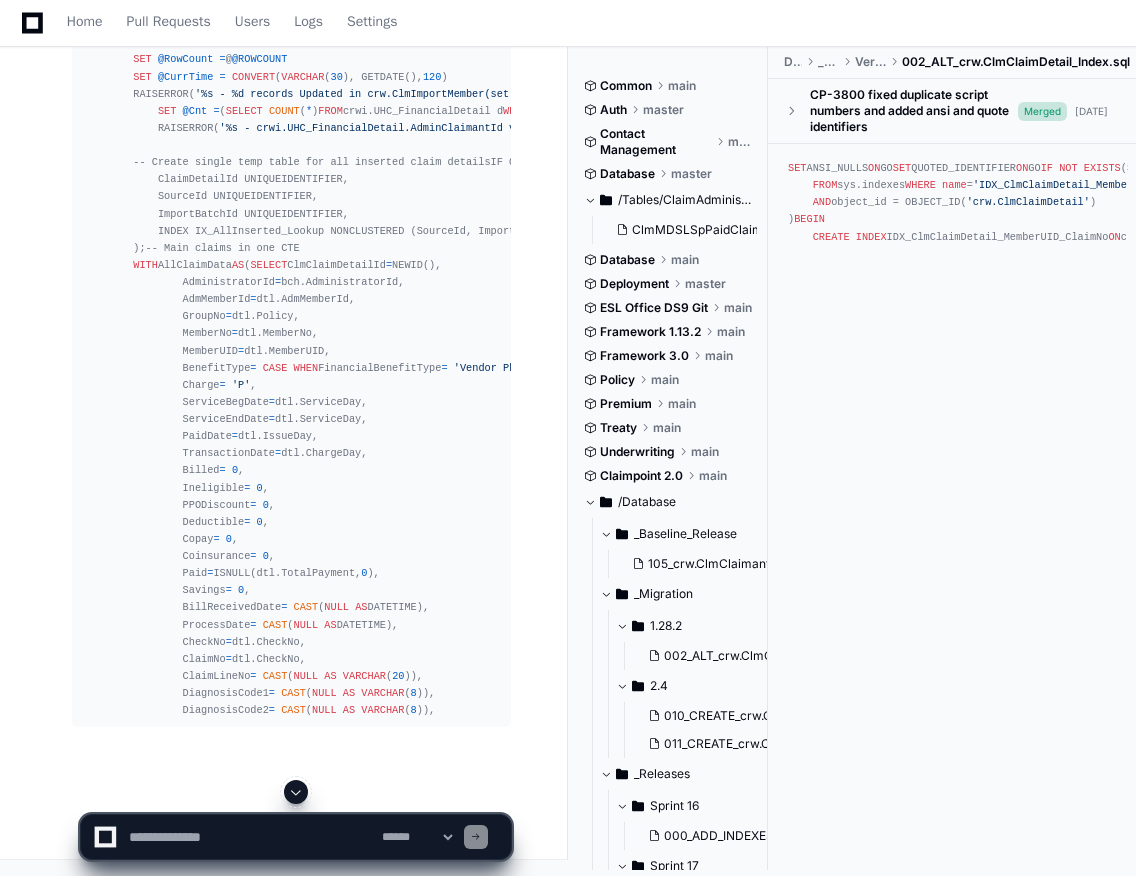 click 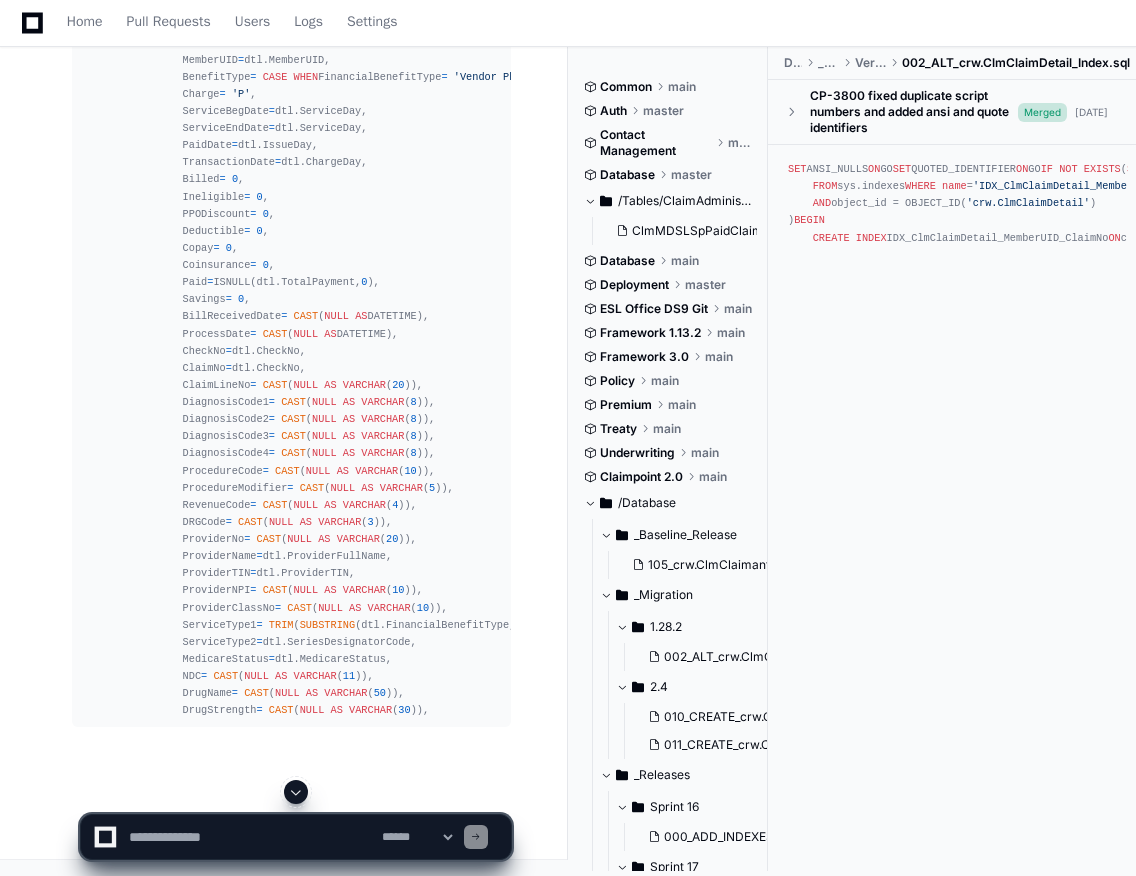 click 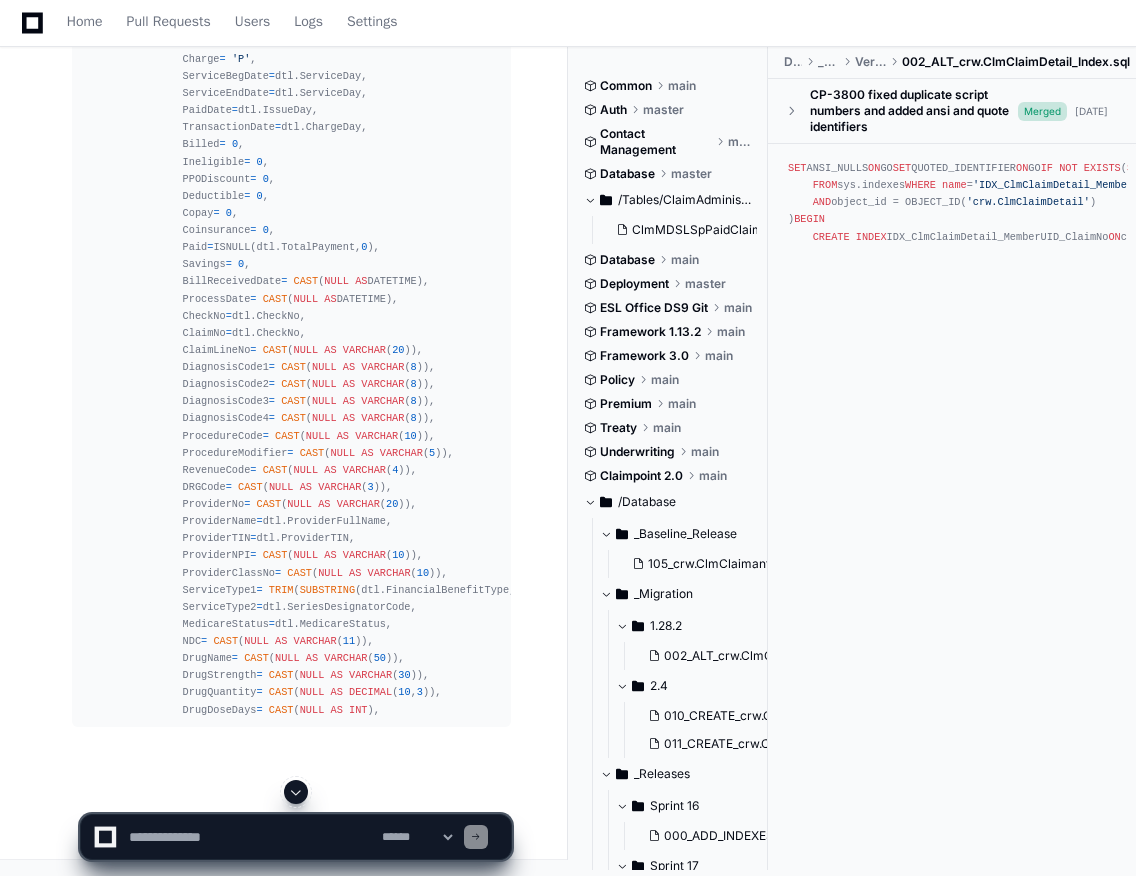 click 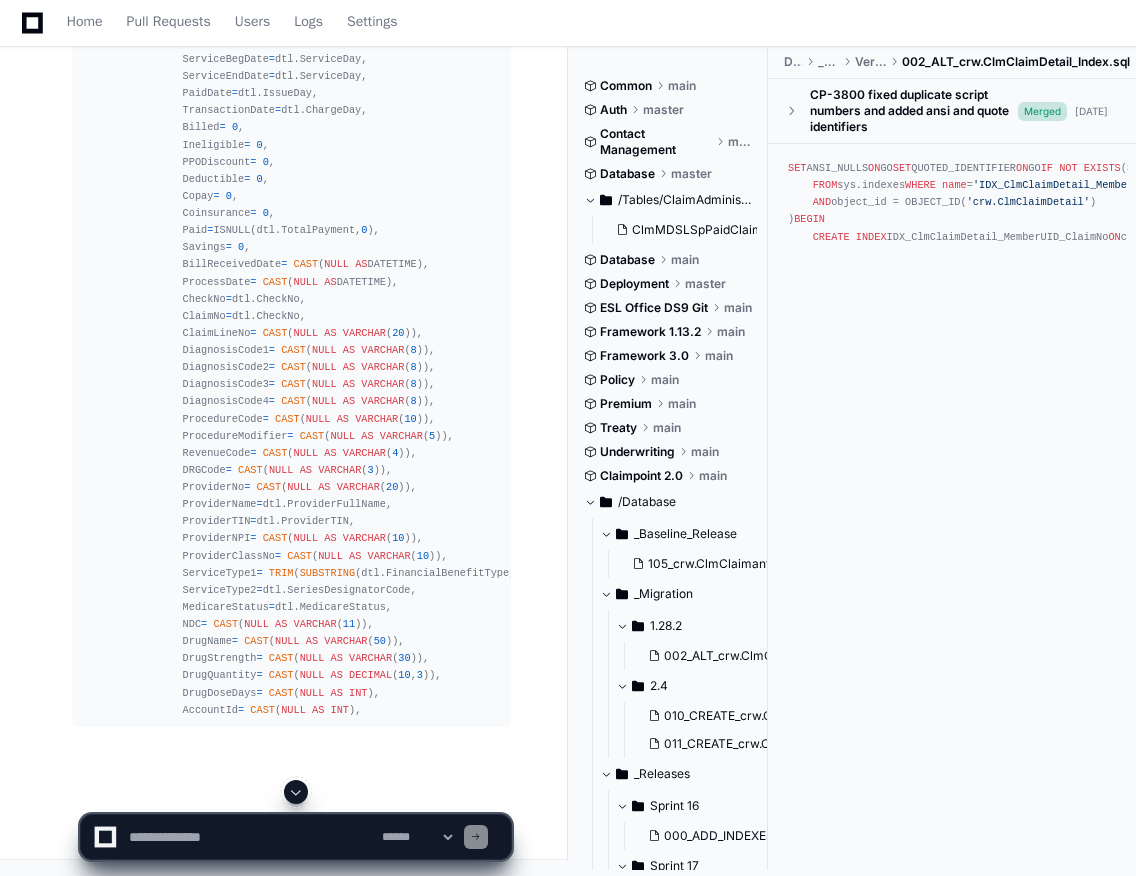 scroll, scrollTop: 296781, scrollLeft: 0, axis: vertical 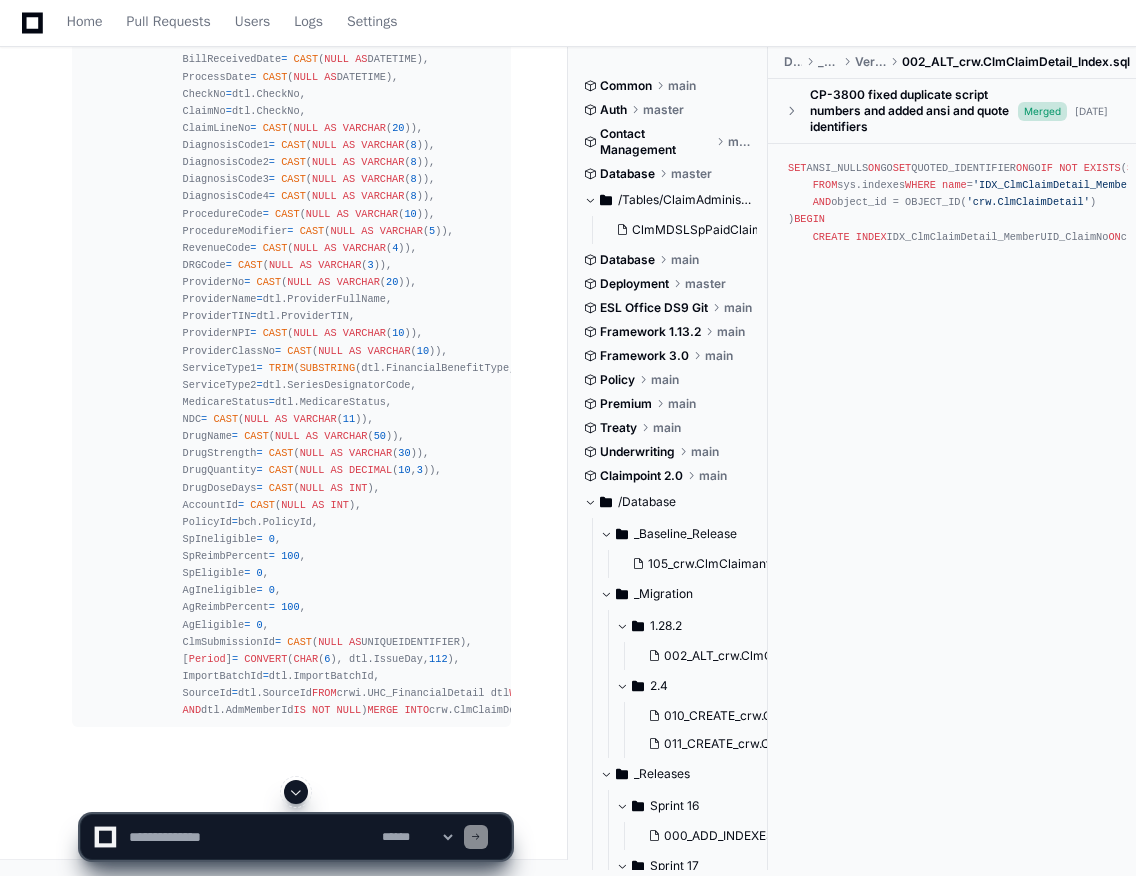 click 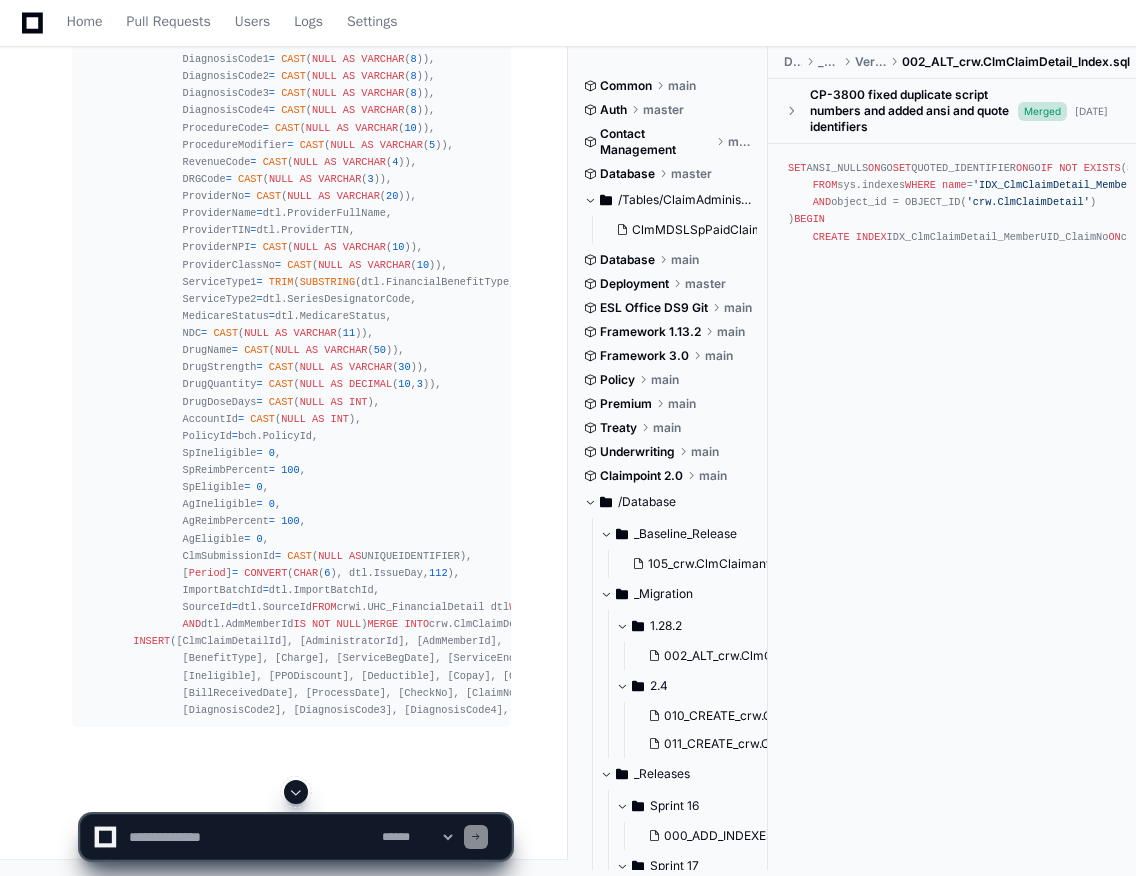 click 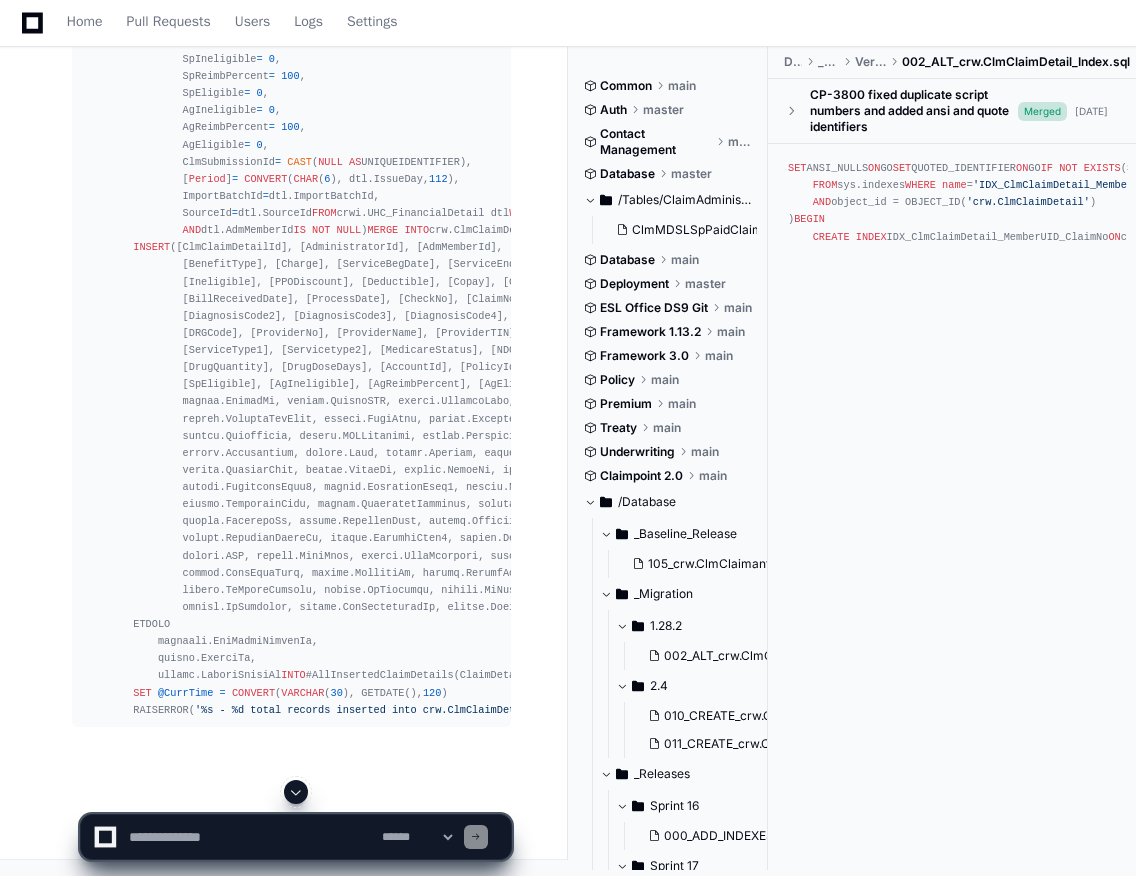 click 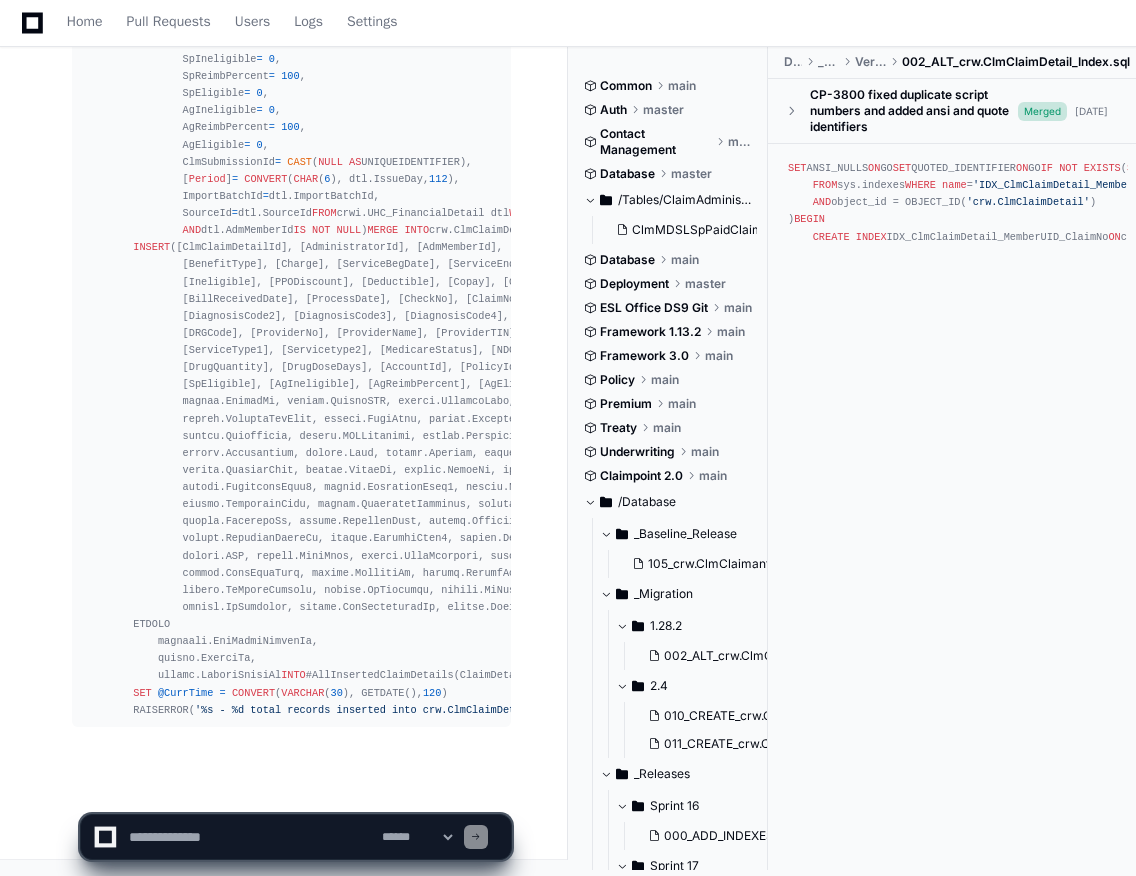 scroll, scrollTop: 297844, scrollLeft: 0, axis: vertical 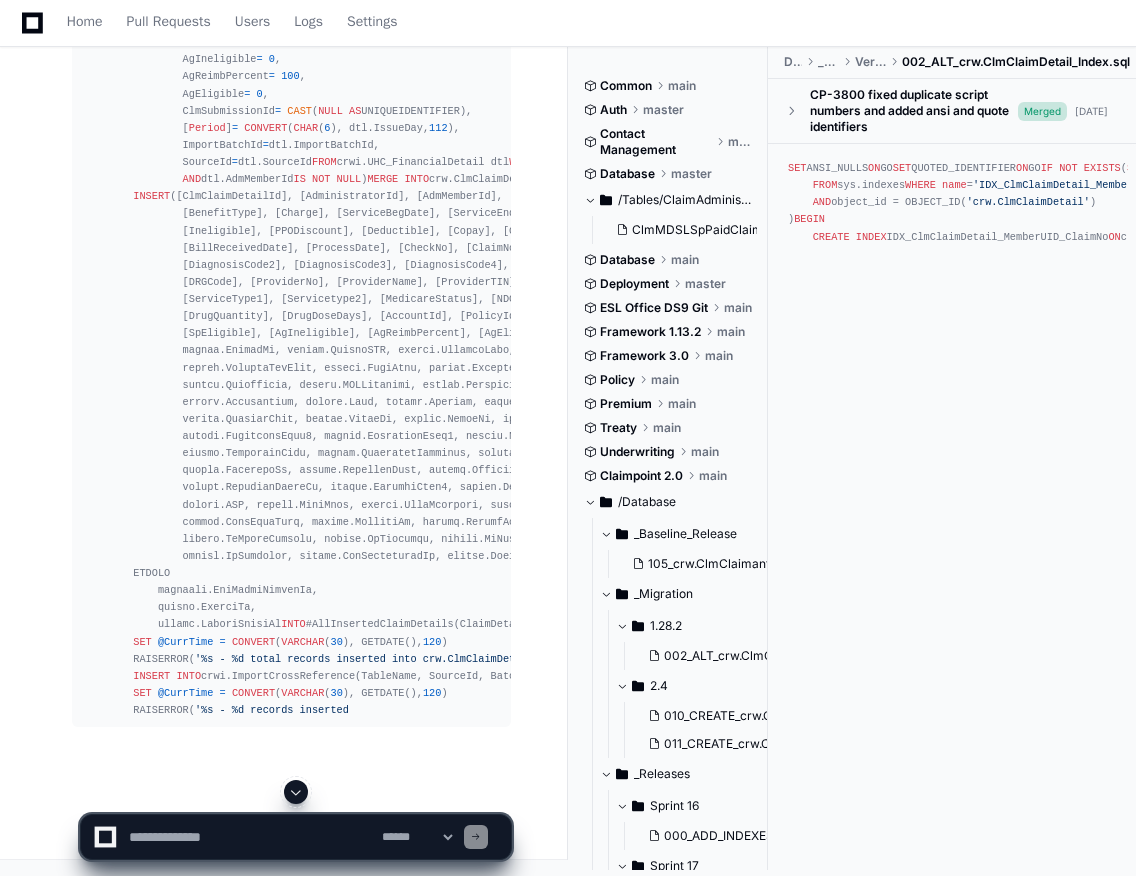 type 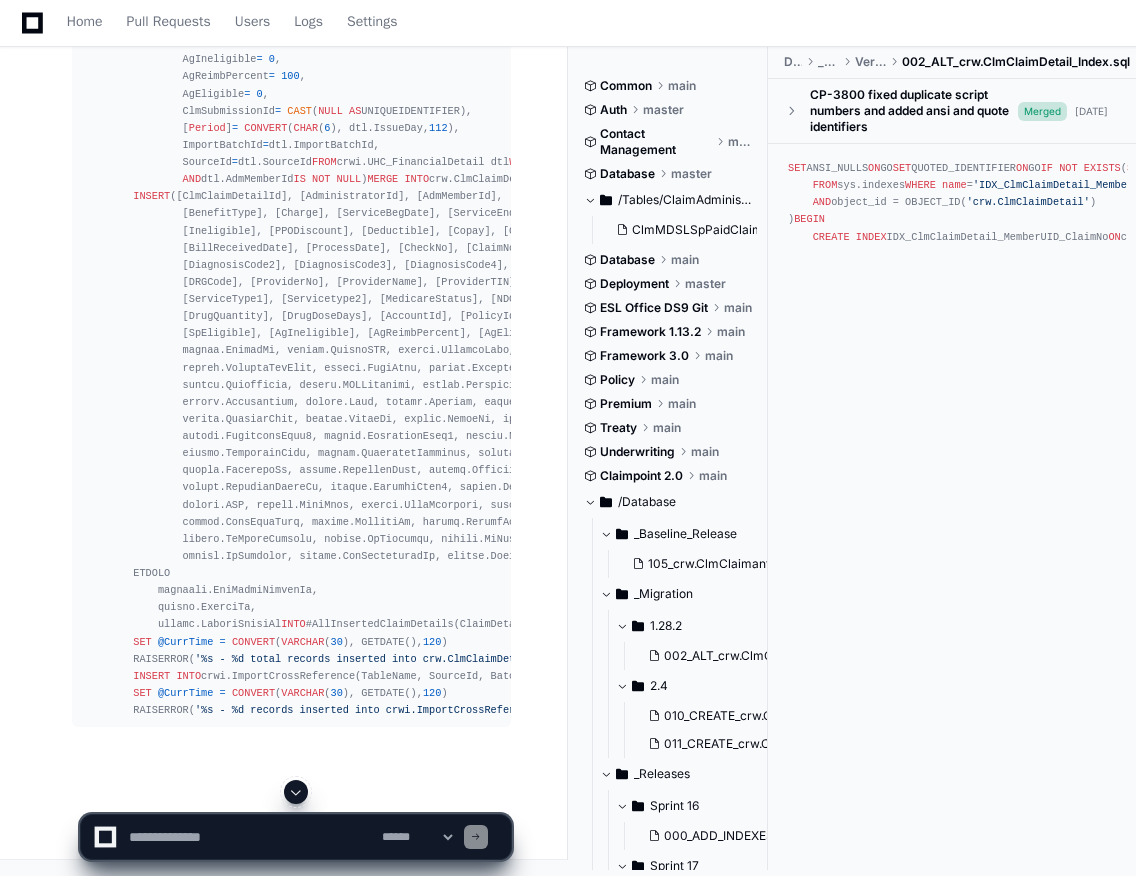 click 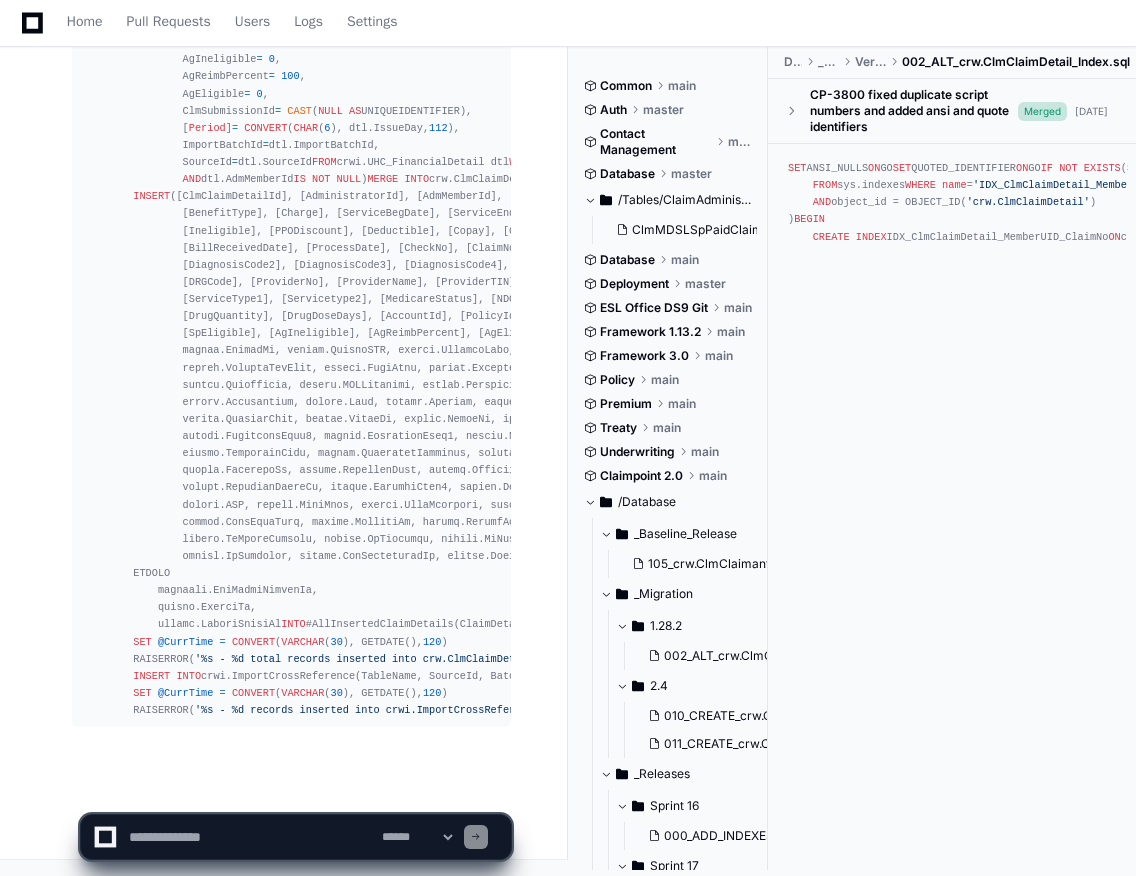 scroll, scrollTop: 297998, scrollLeft: 0, axis: vertical 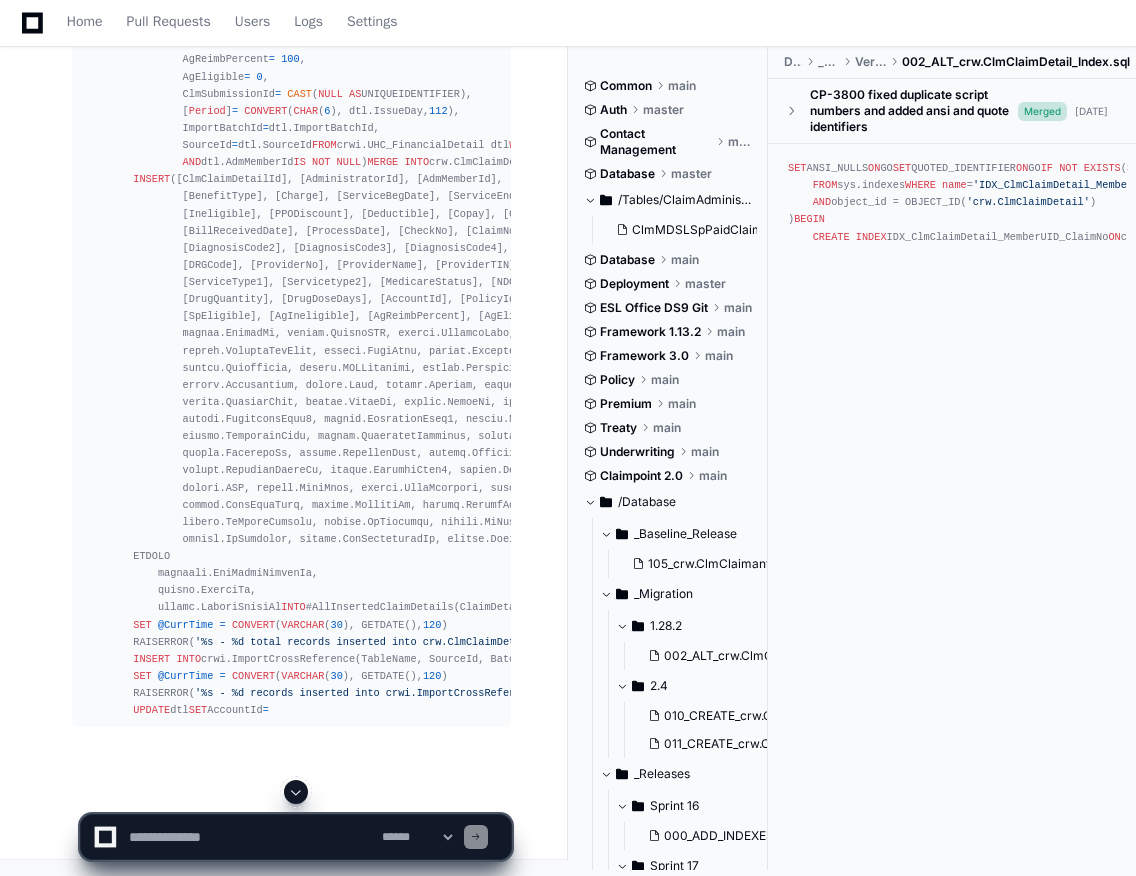 click 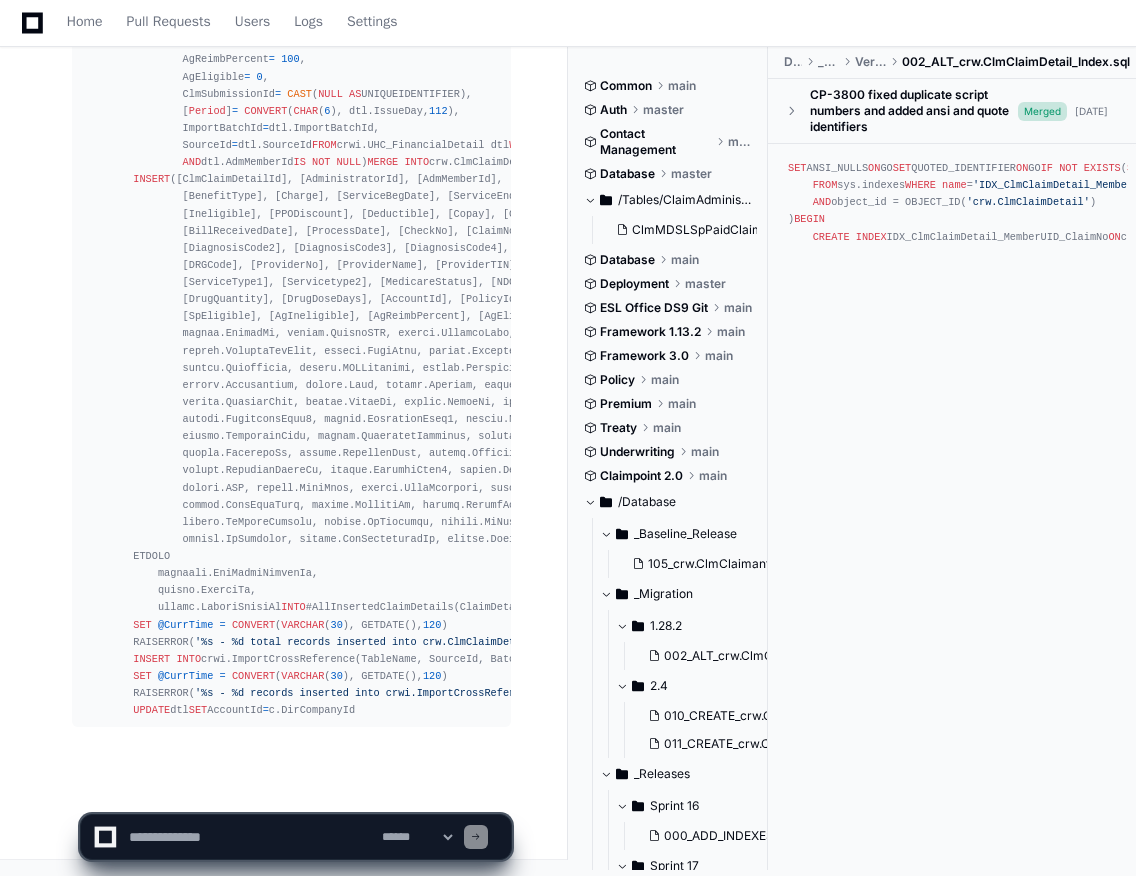 scroll, scrollTop: 298032, scrollLeft: 0, axis: vertical 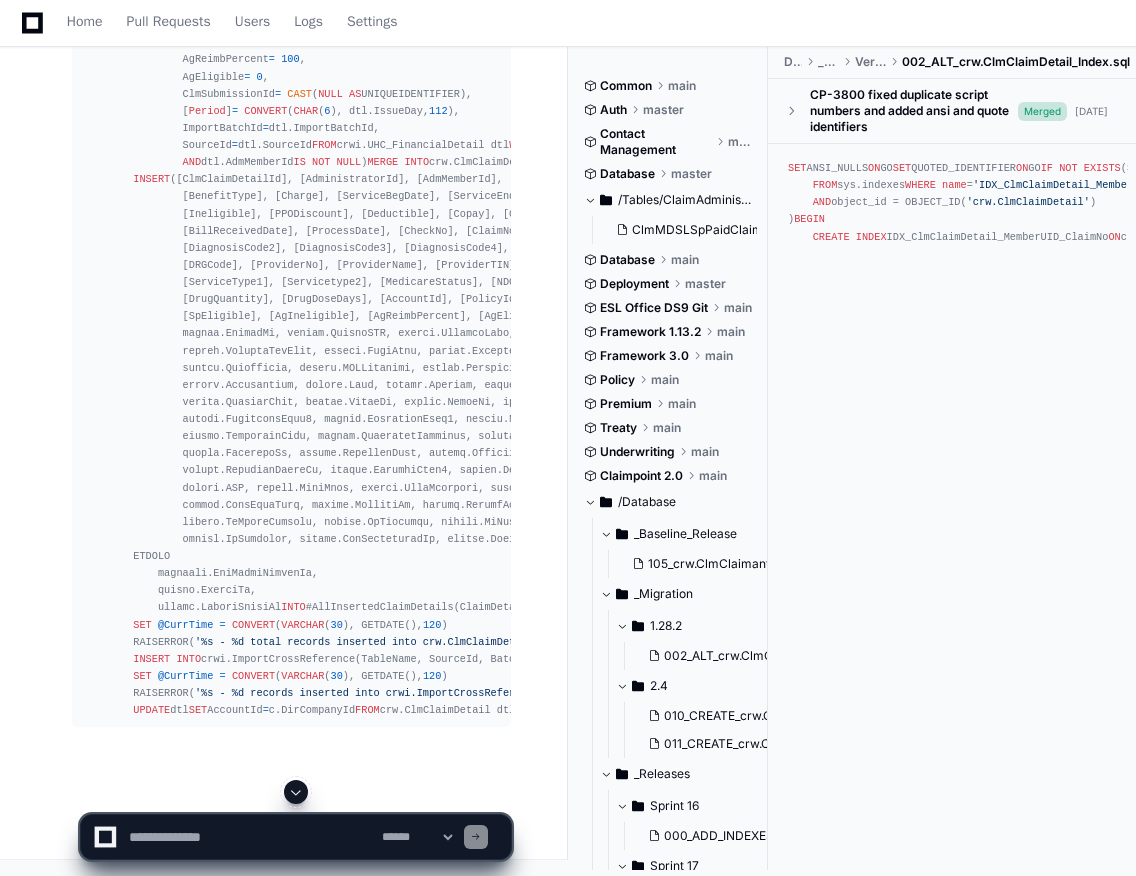click 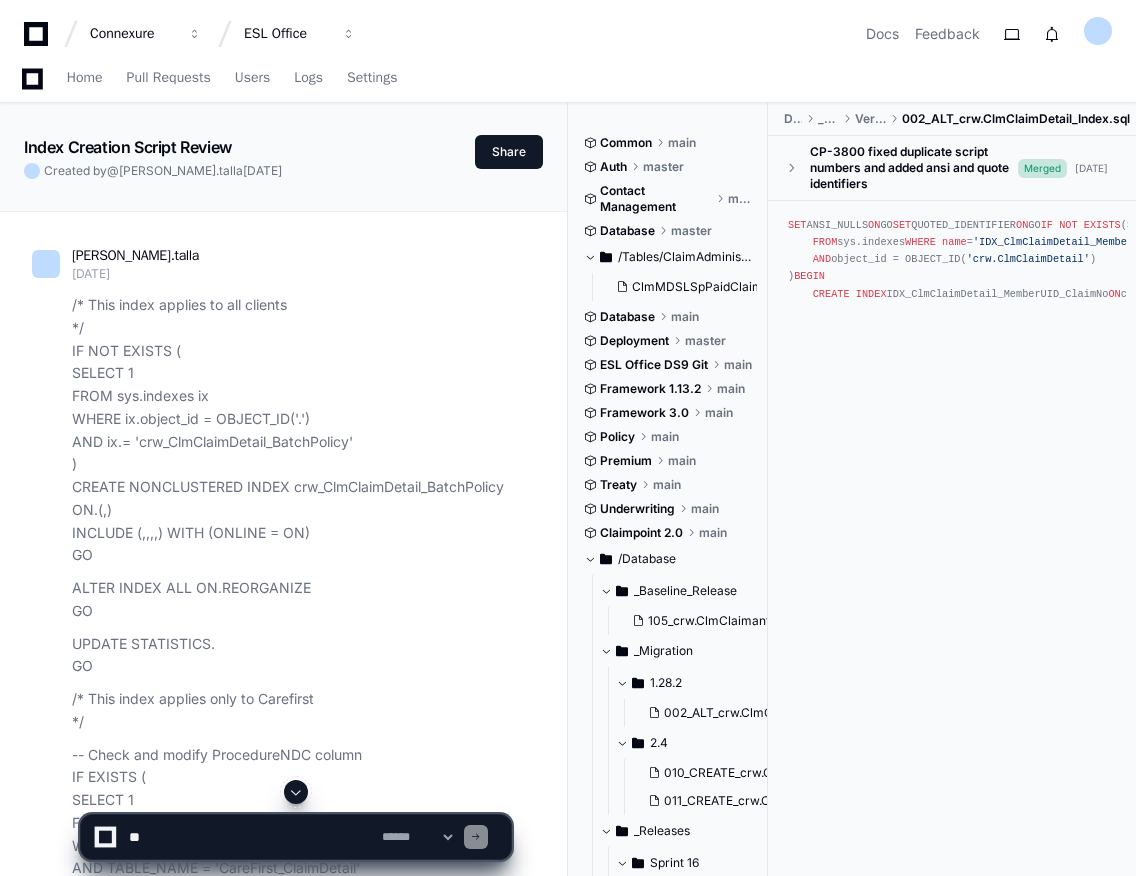 scroll, scrollTop: 298066, scrollLeft: 0, axis: vertical 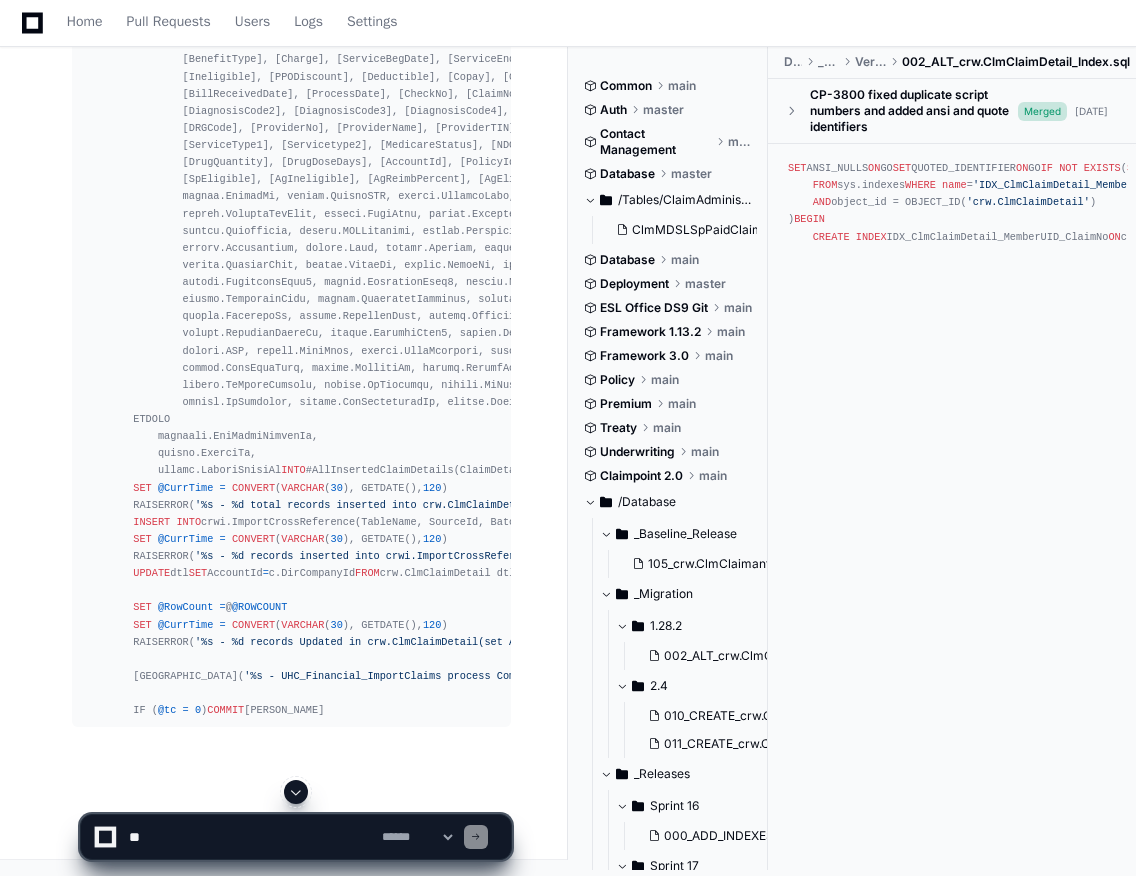 click 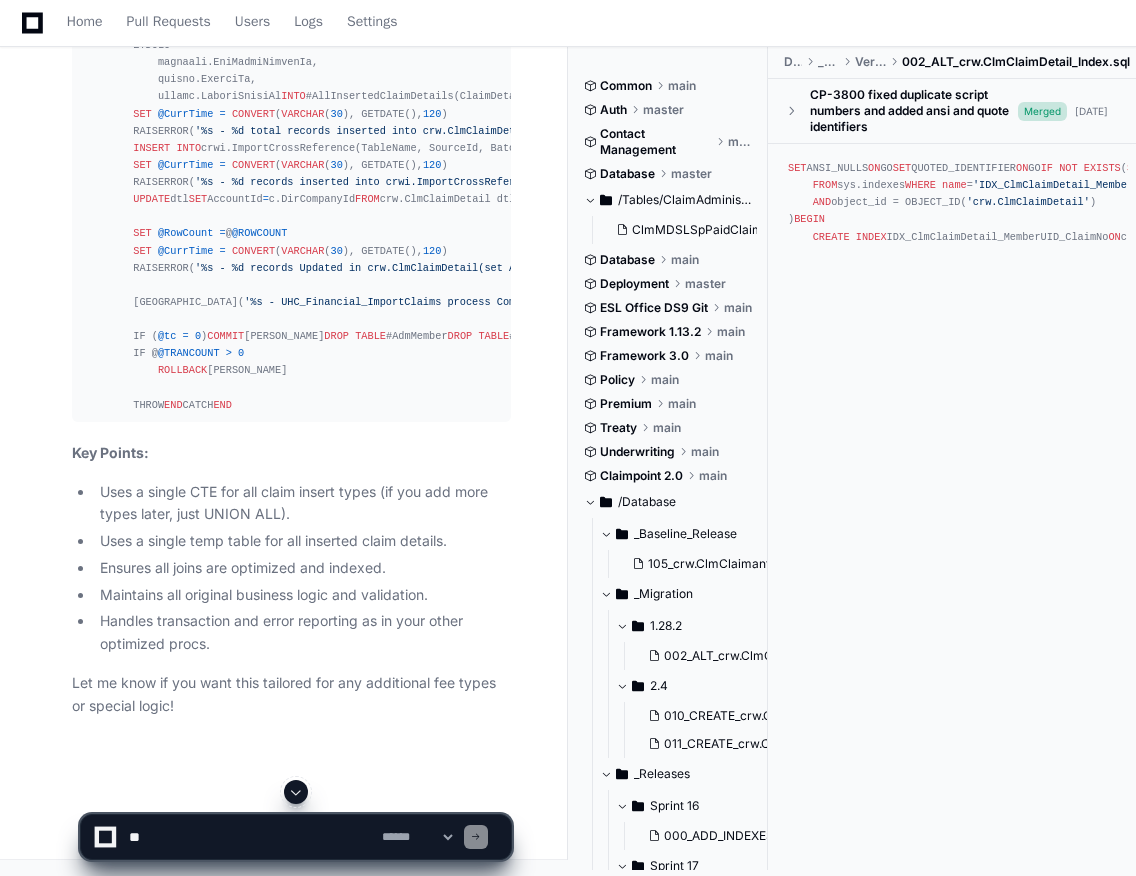 scroll, scrollTop: 298272, scrollLeft: 0, axis: vertical 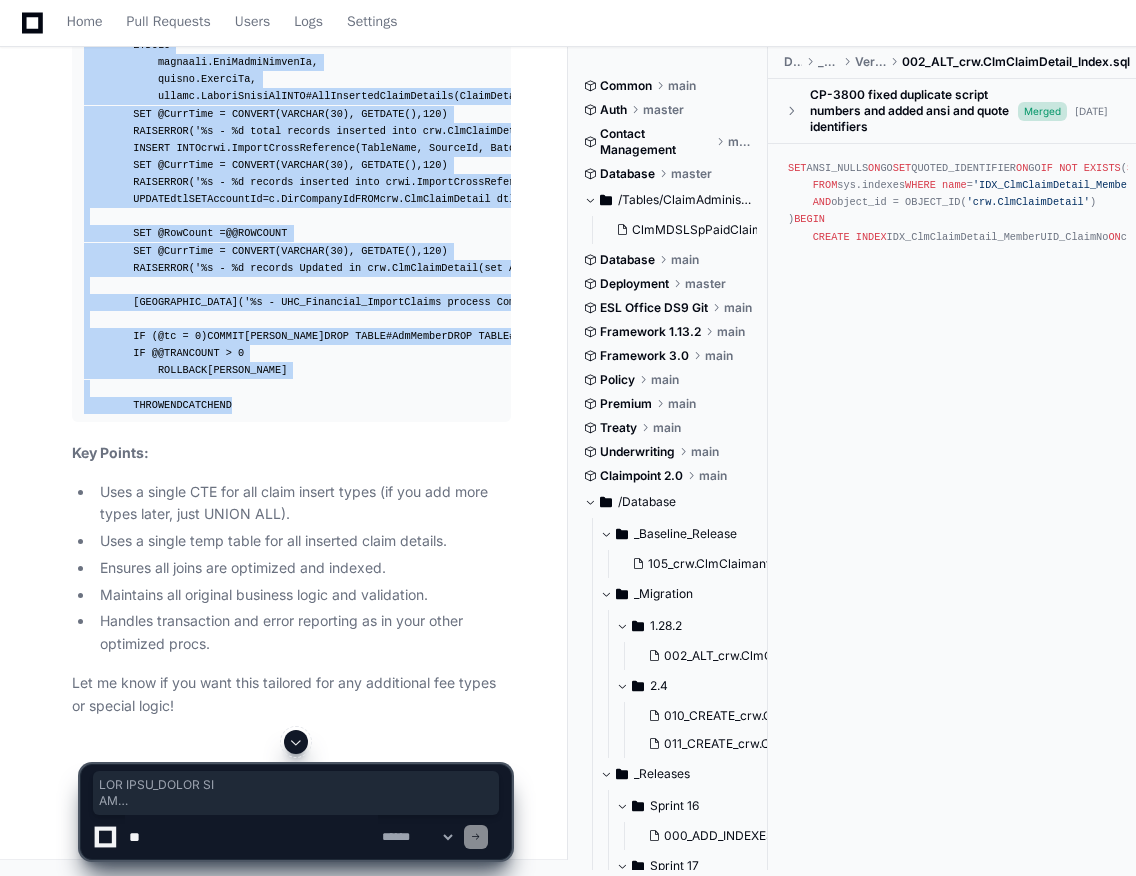 drag, startPoint x: 112, startPoint y: 609, endPoint x: 80, endPoint y: 402, distance: 209.45883 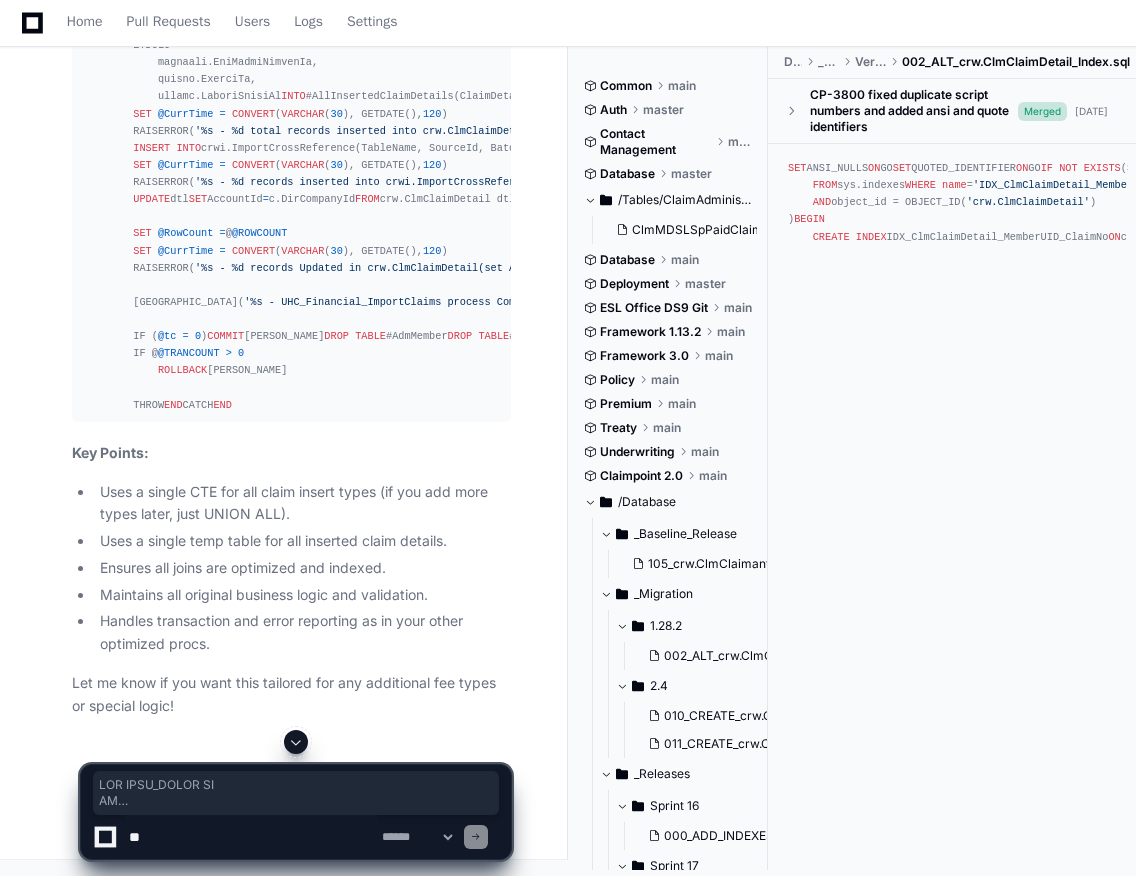 paste on "**********" 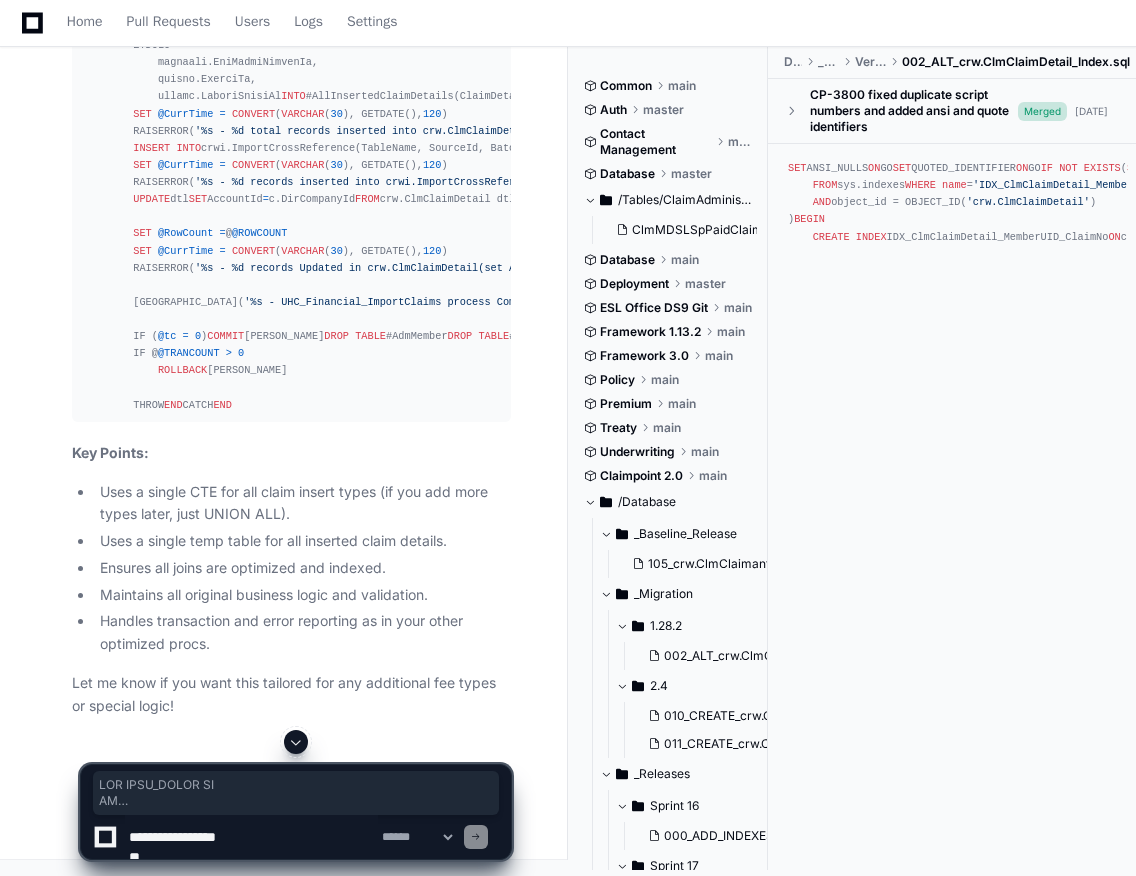 scroll, scrollTop: 5246, scrollLeft: 0, axis: vertical 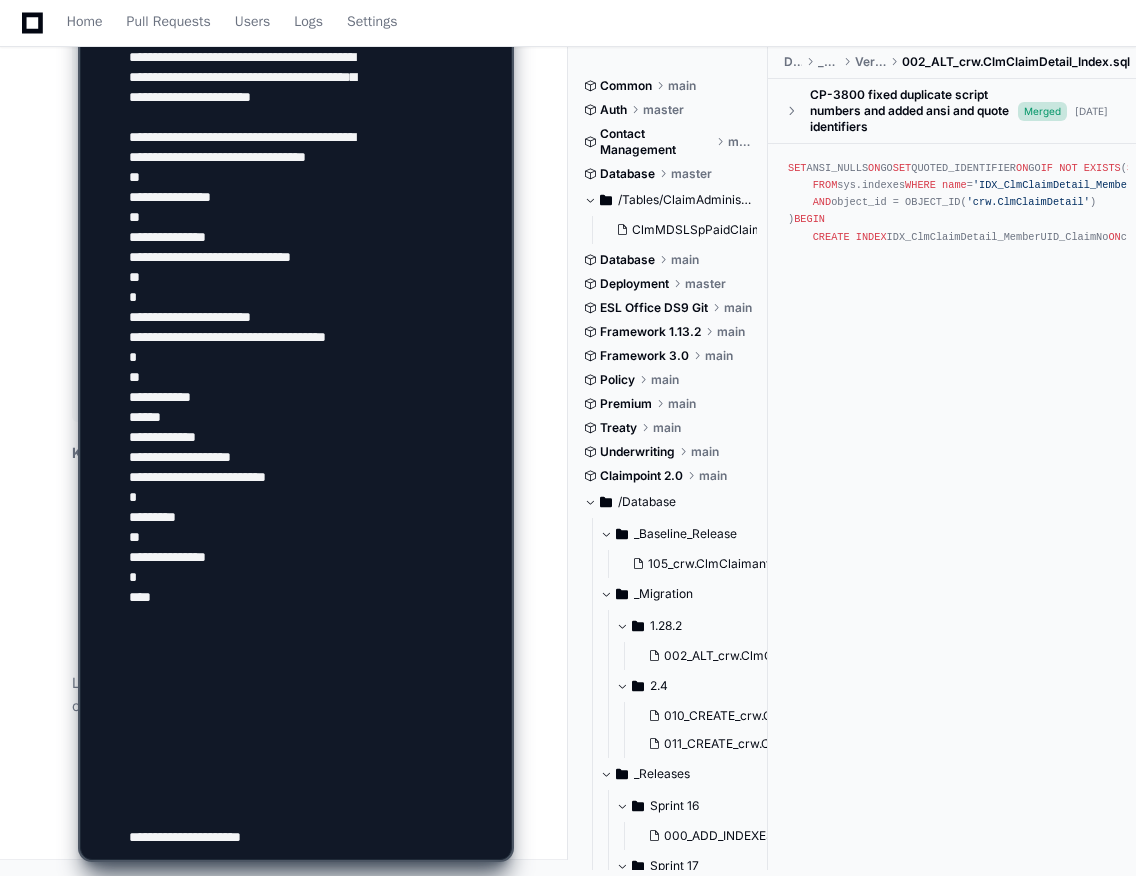 type on "**********" 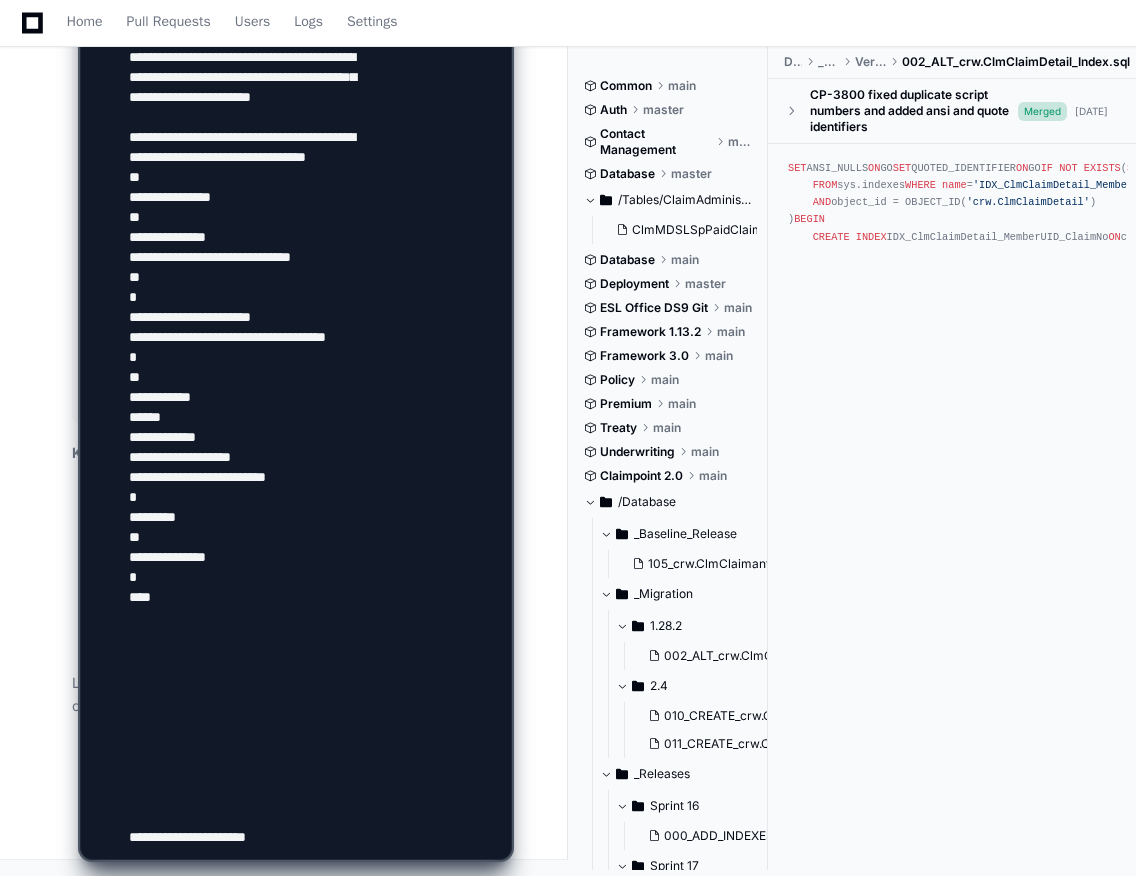 type 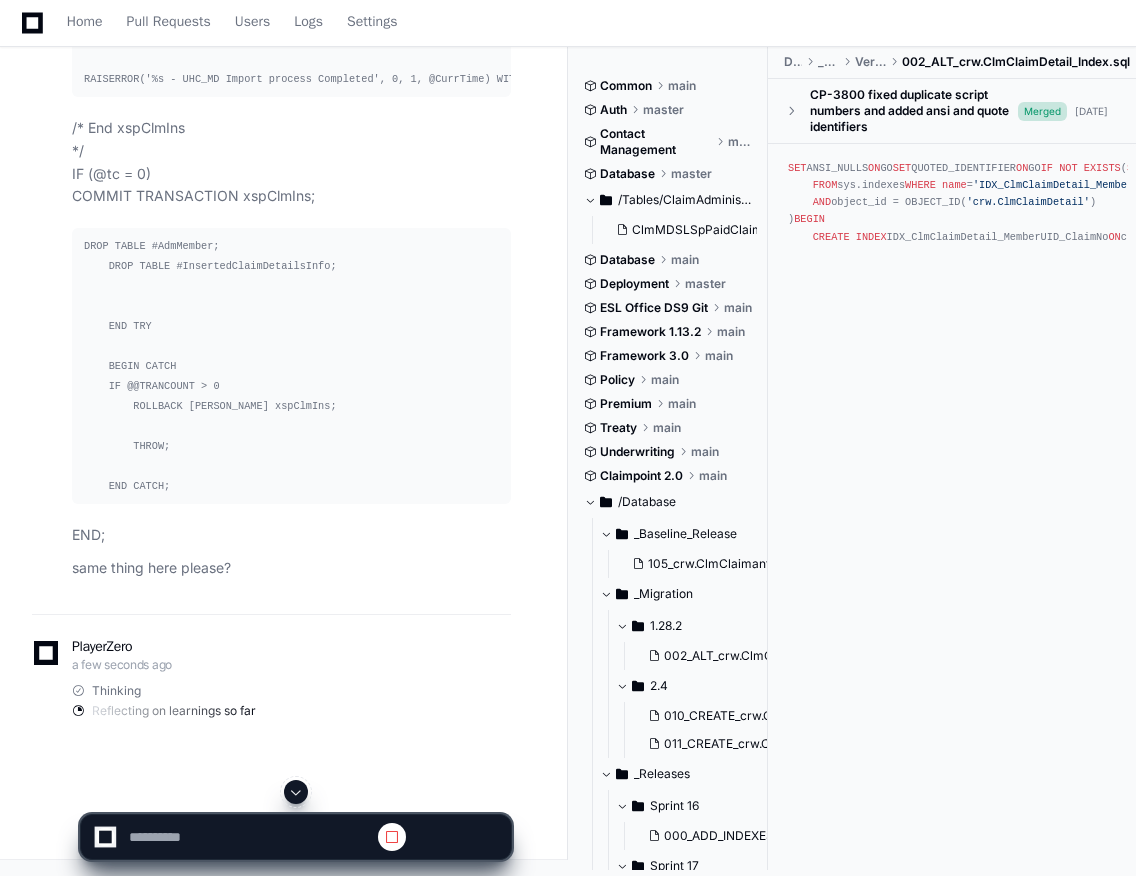 scroll, scrollTop: 0, scrollLeft: 0, axis: both 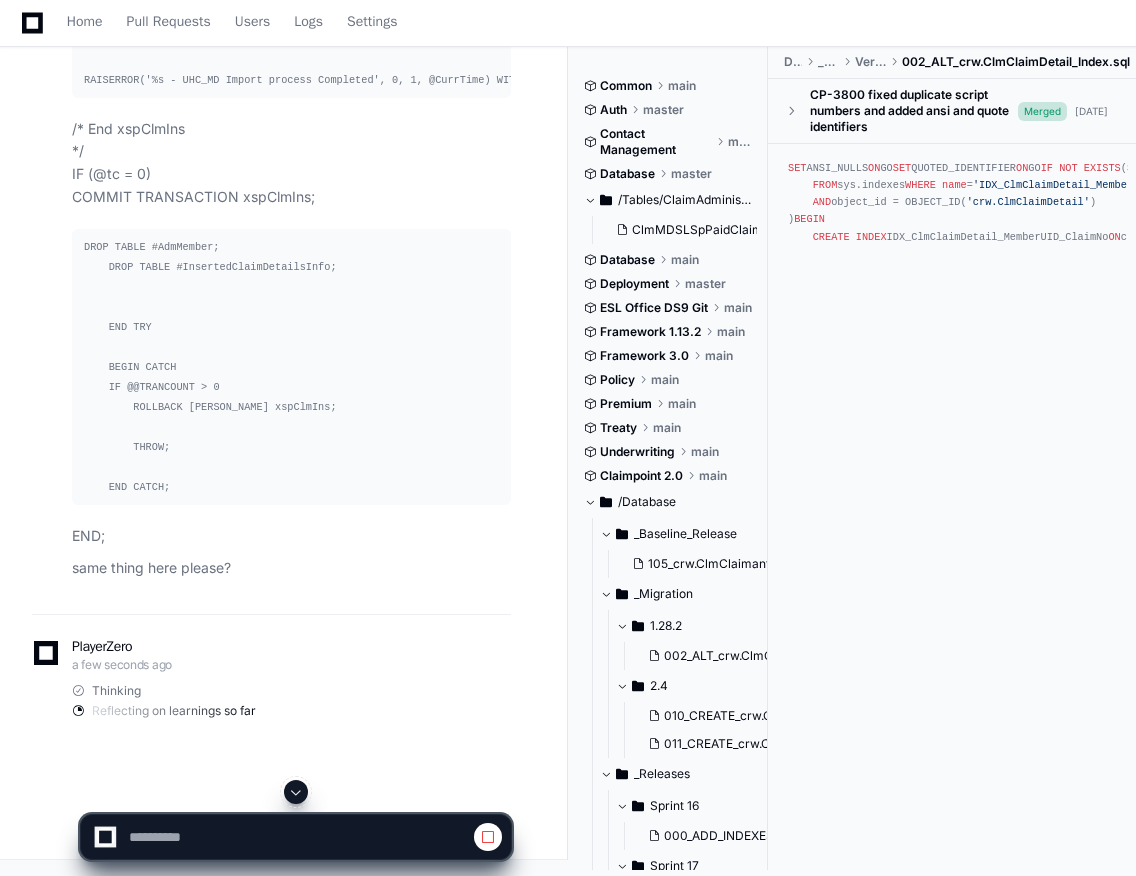 click 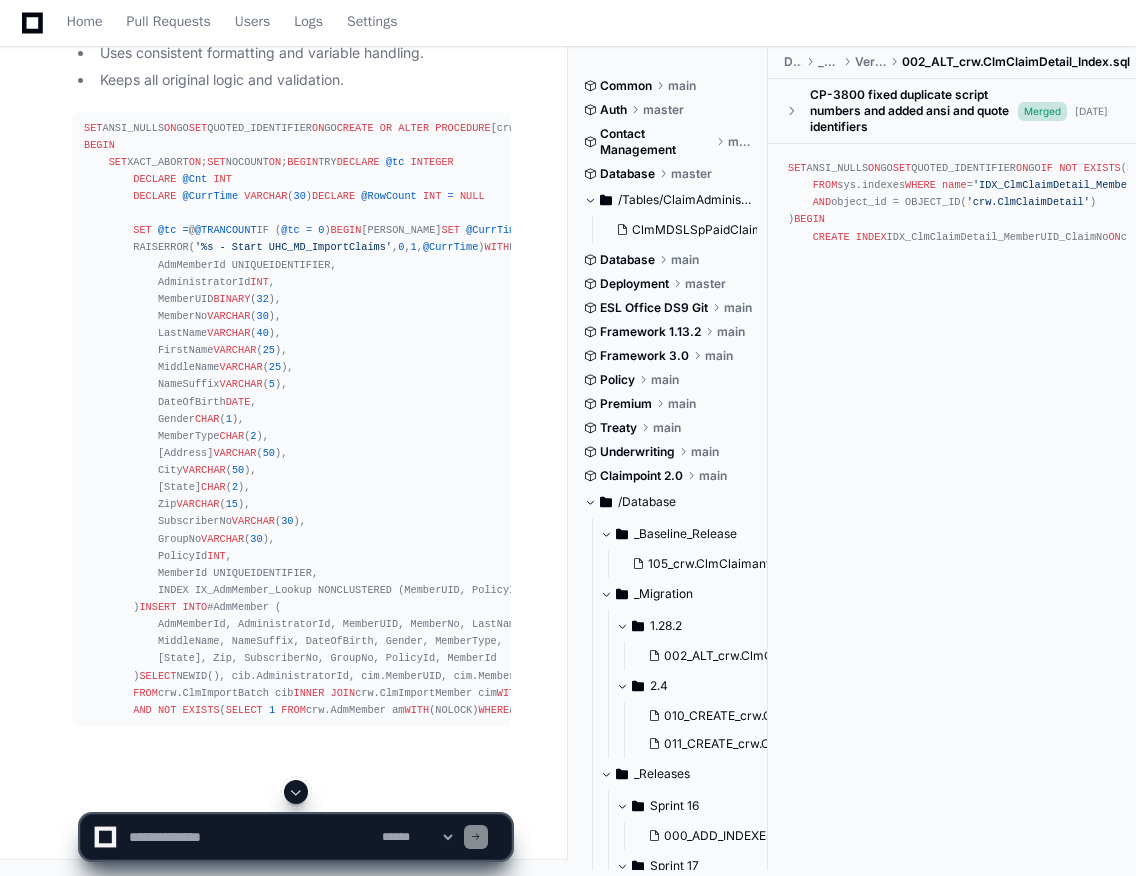 click 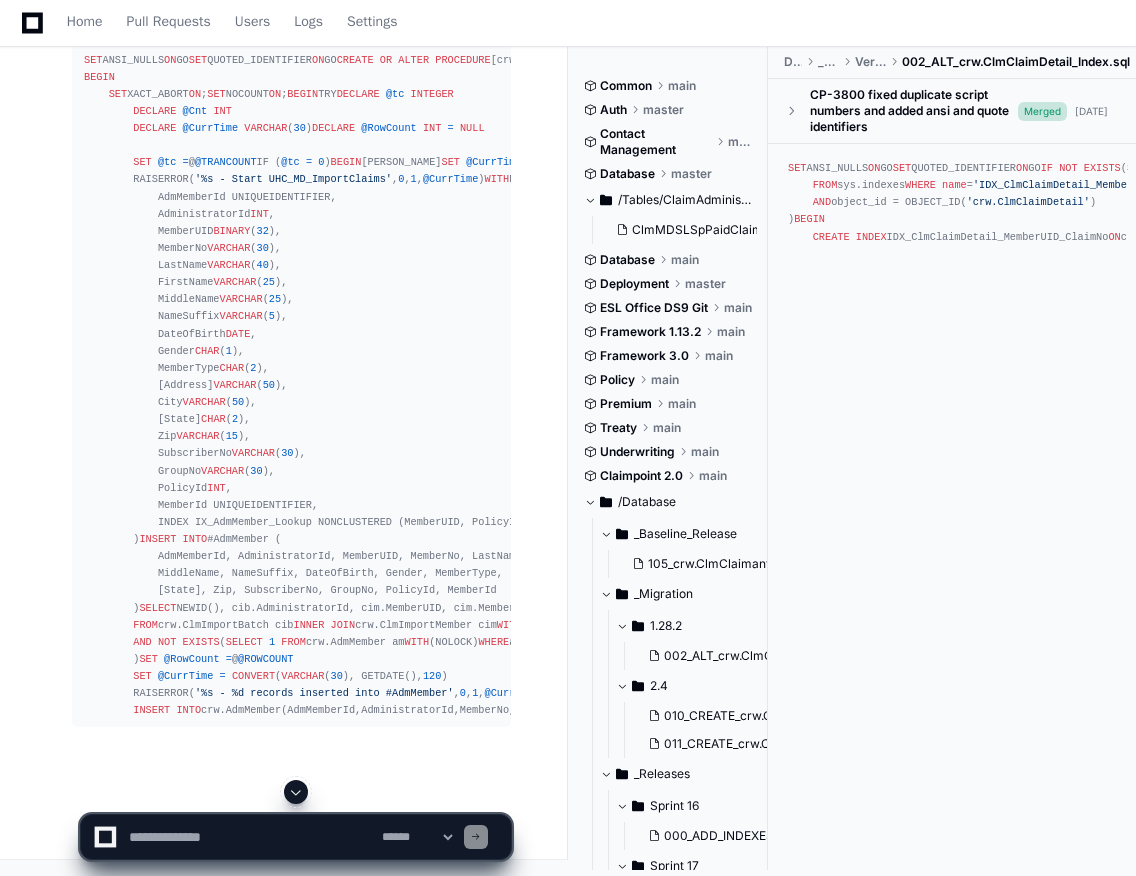 click 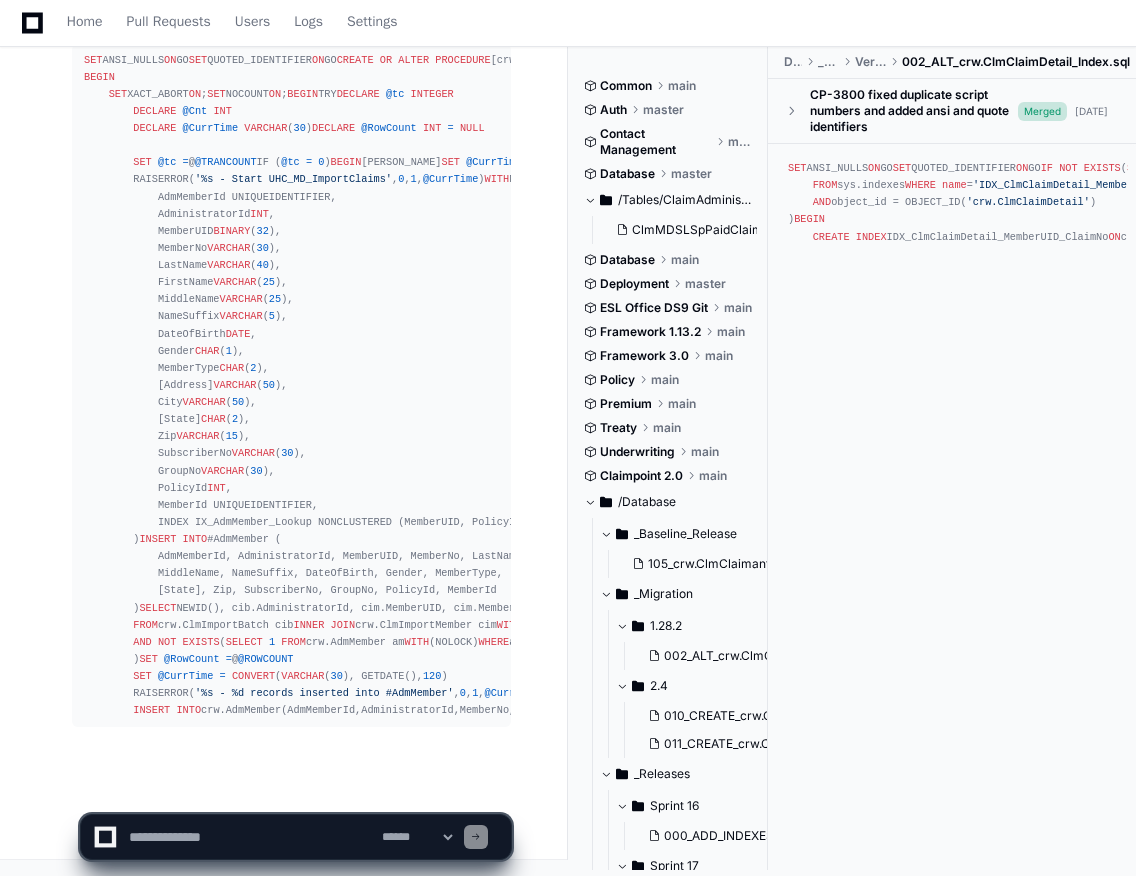 scroll, scrollTop: 313988, scrollLeft: 0, axis: vertical 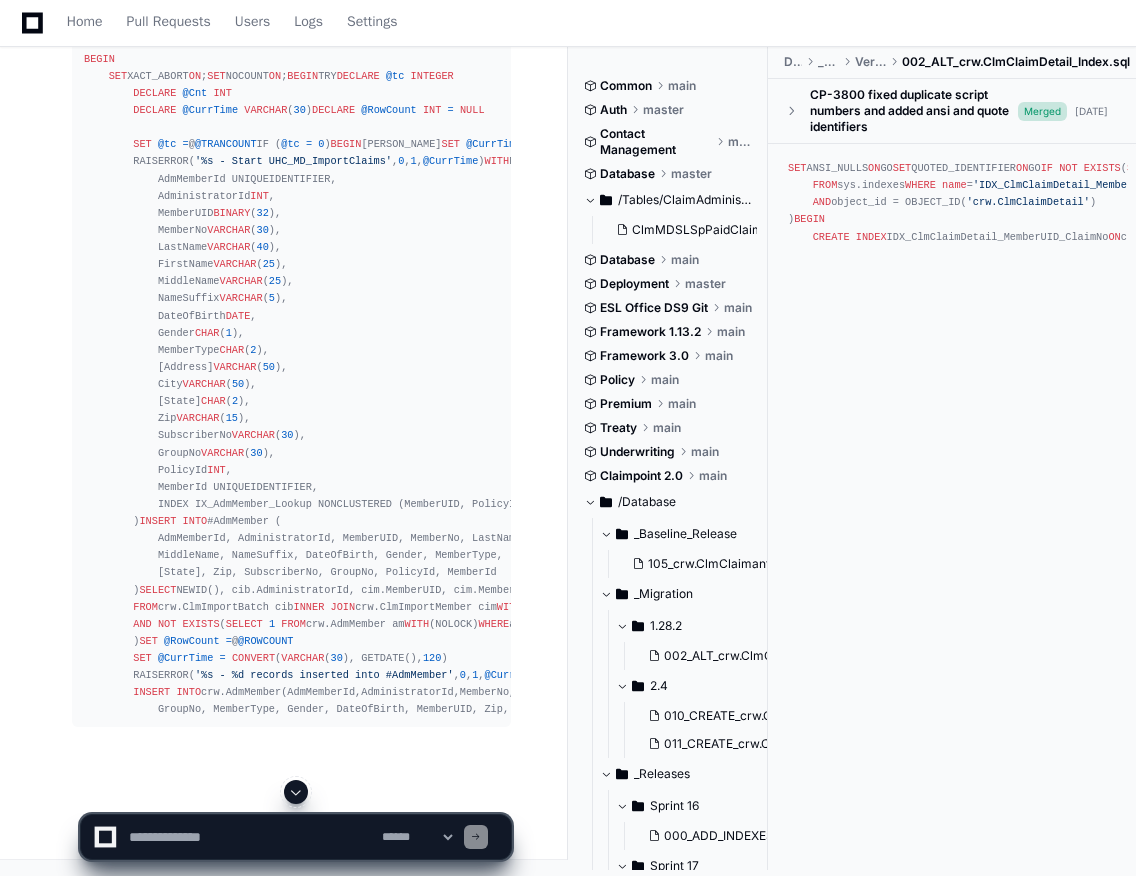 click 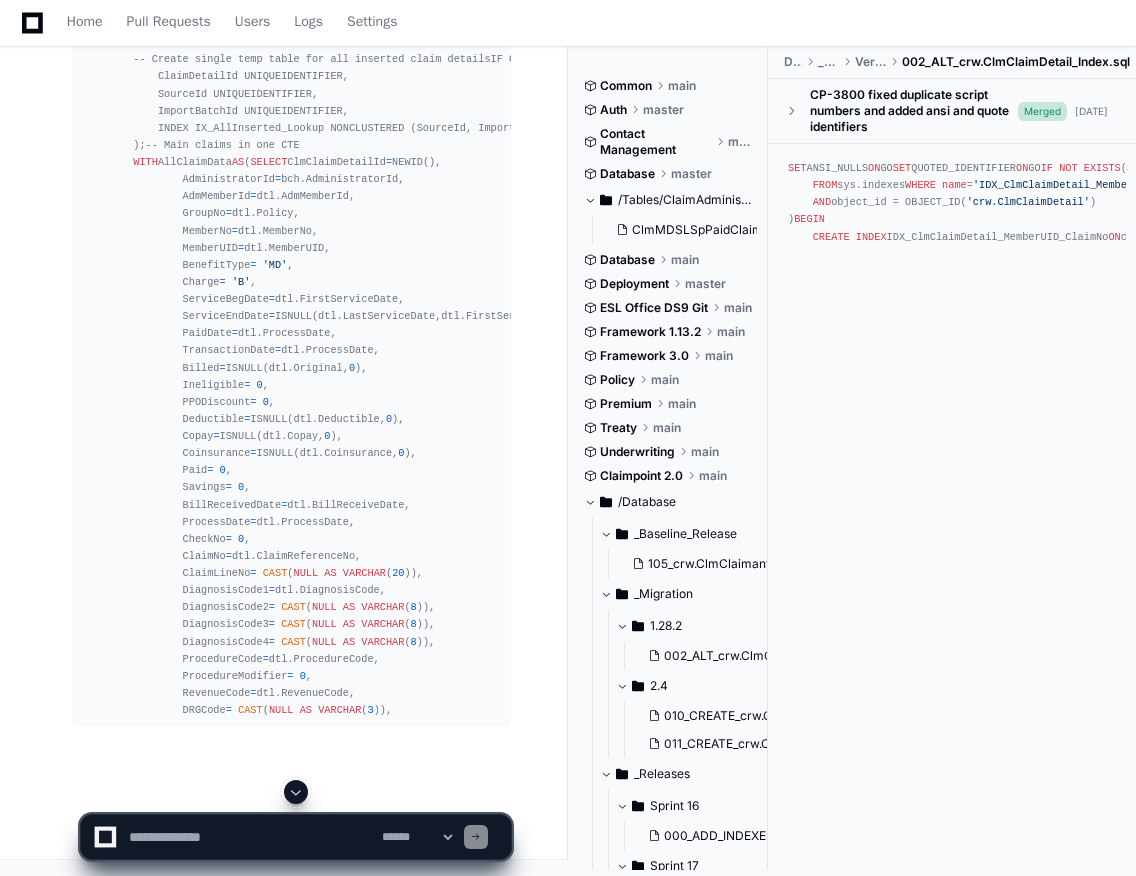 click 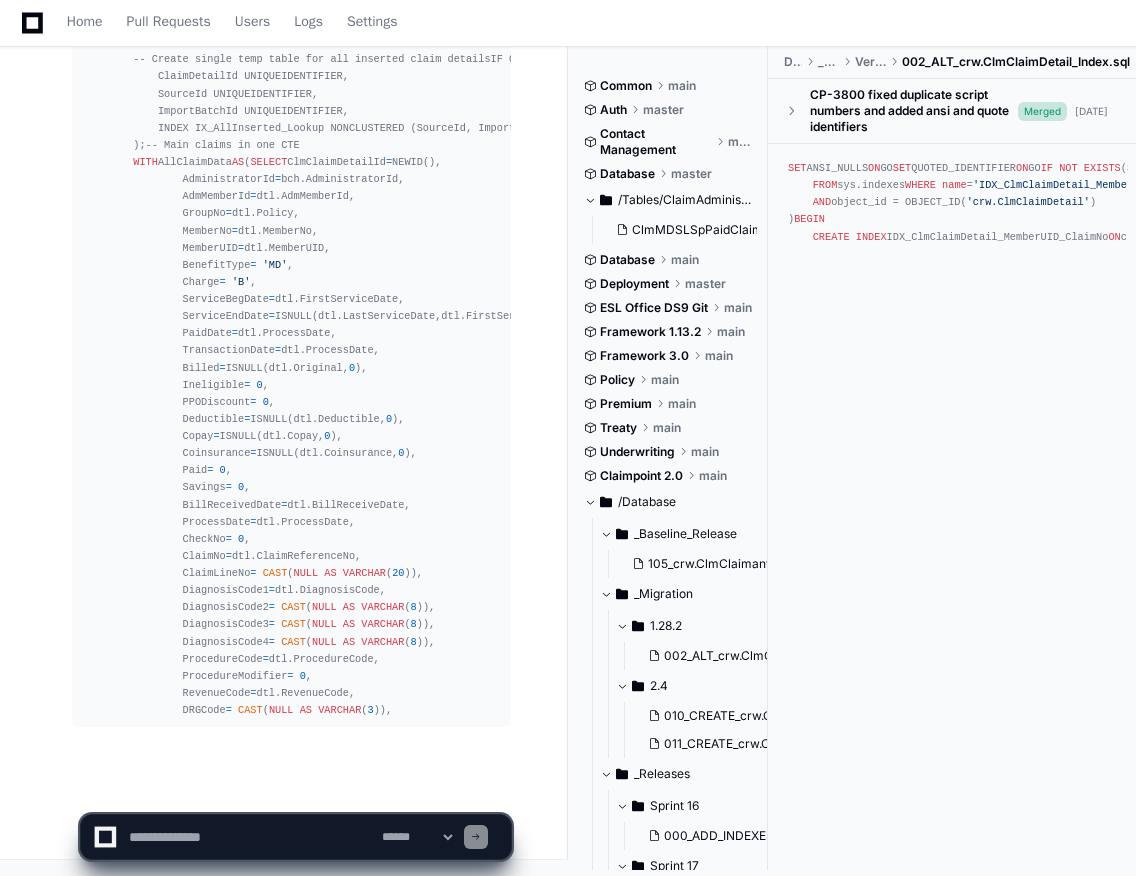 scroll, scrollTop: 315410, scrollLeft: 0, axis: vertical 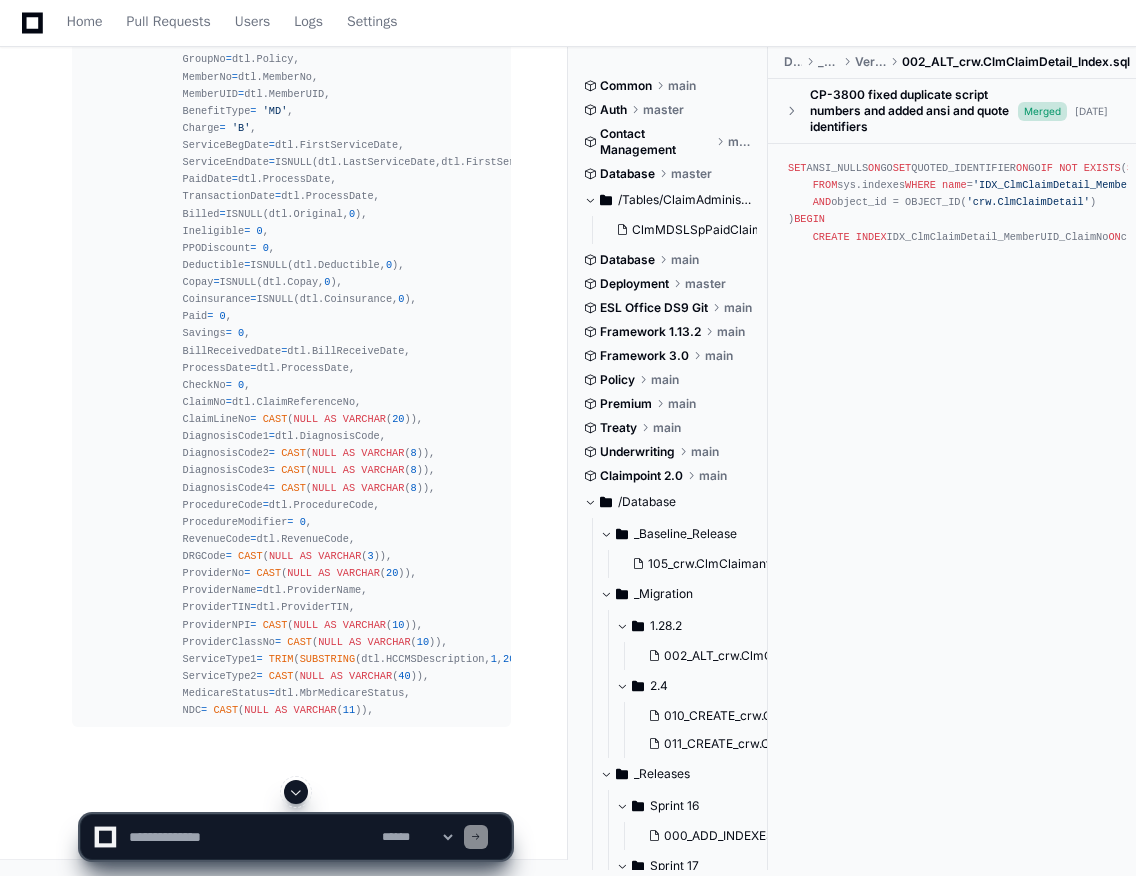 click 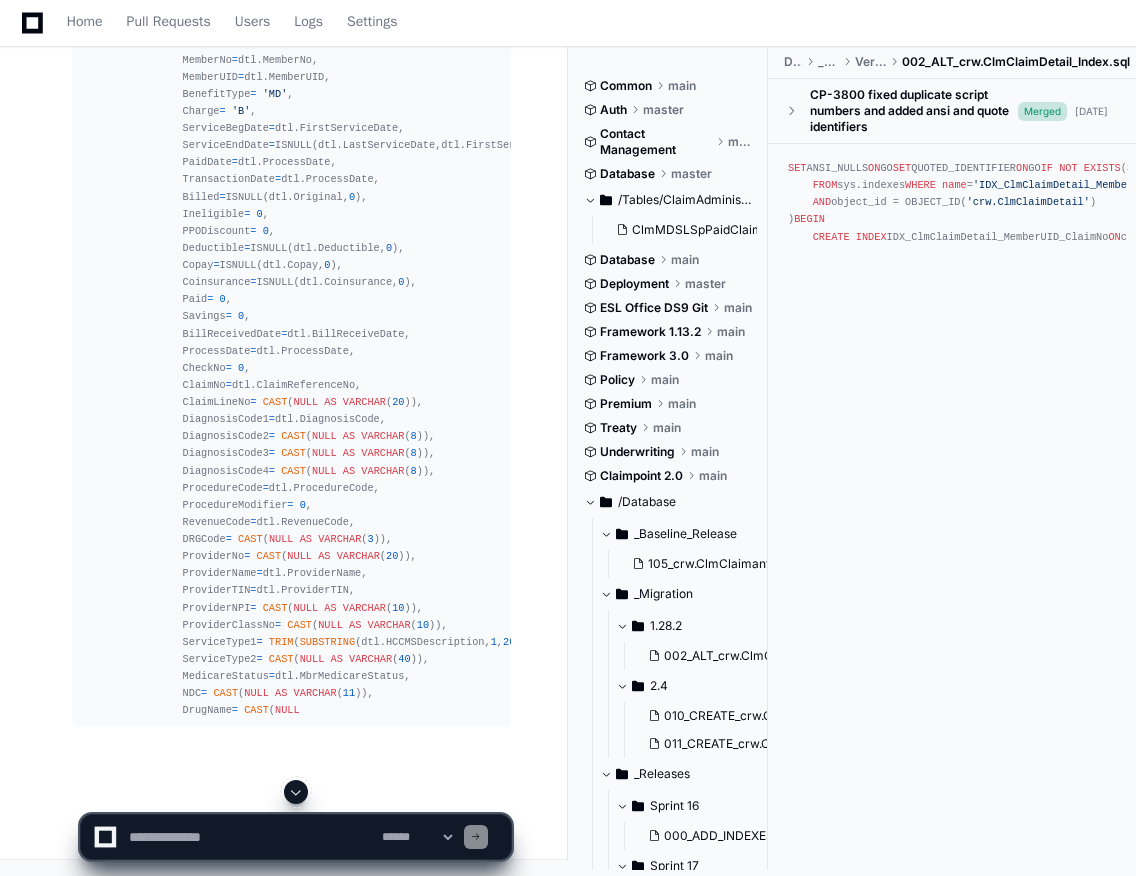 scroll, scrollTop: 315564, scrollLeft: 0, axis: vertical 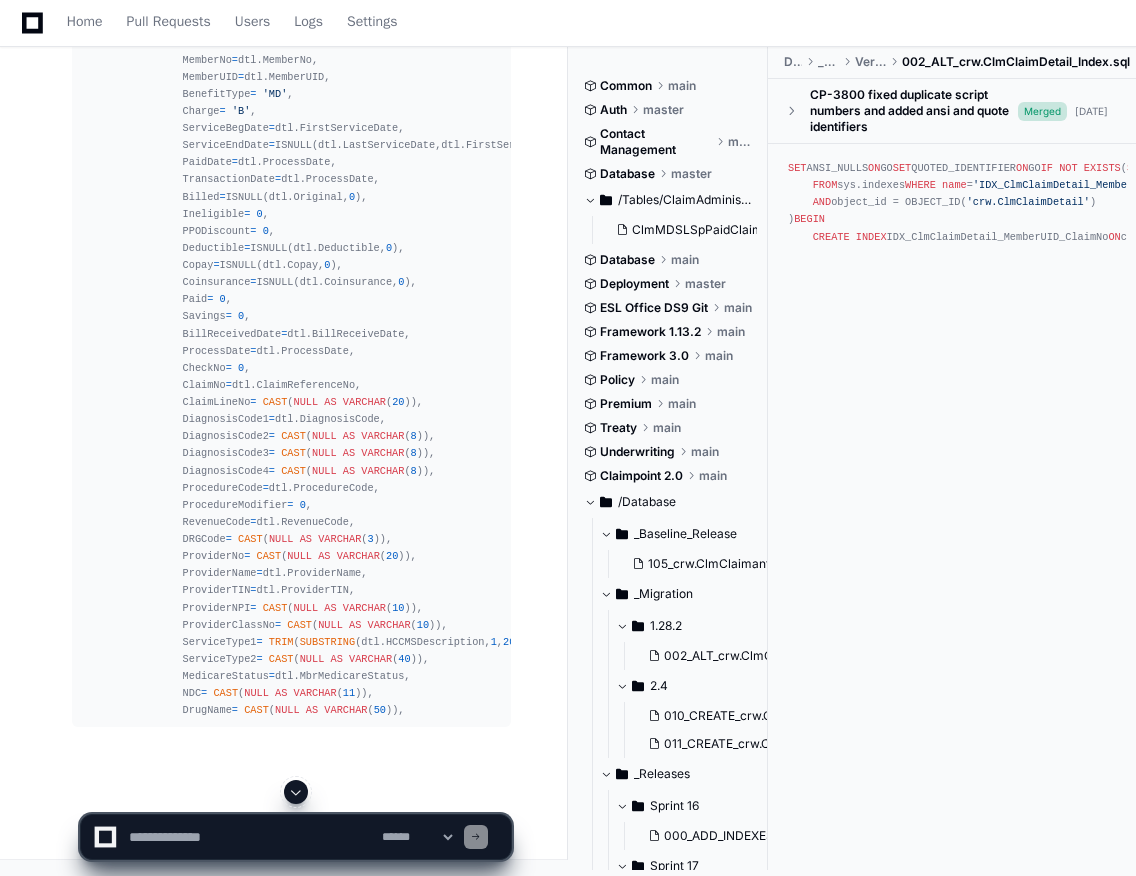 click 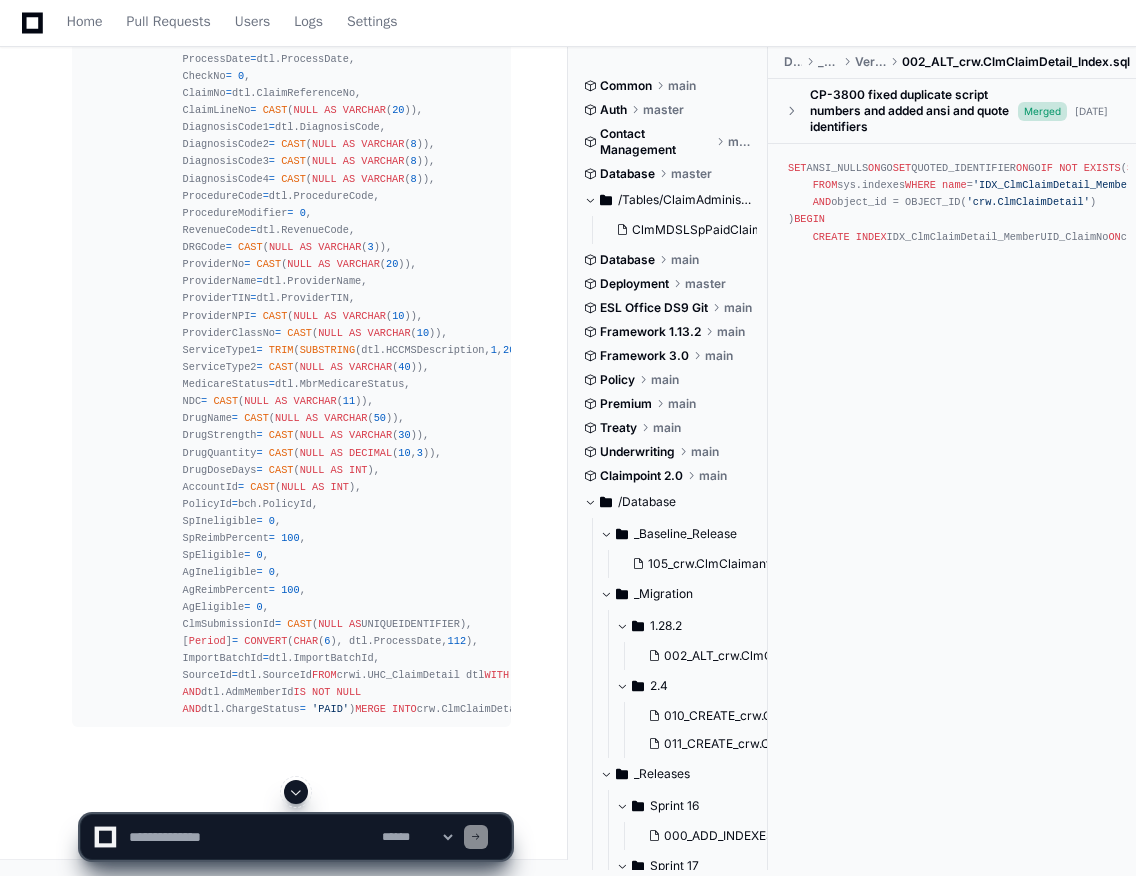 click 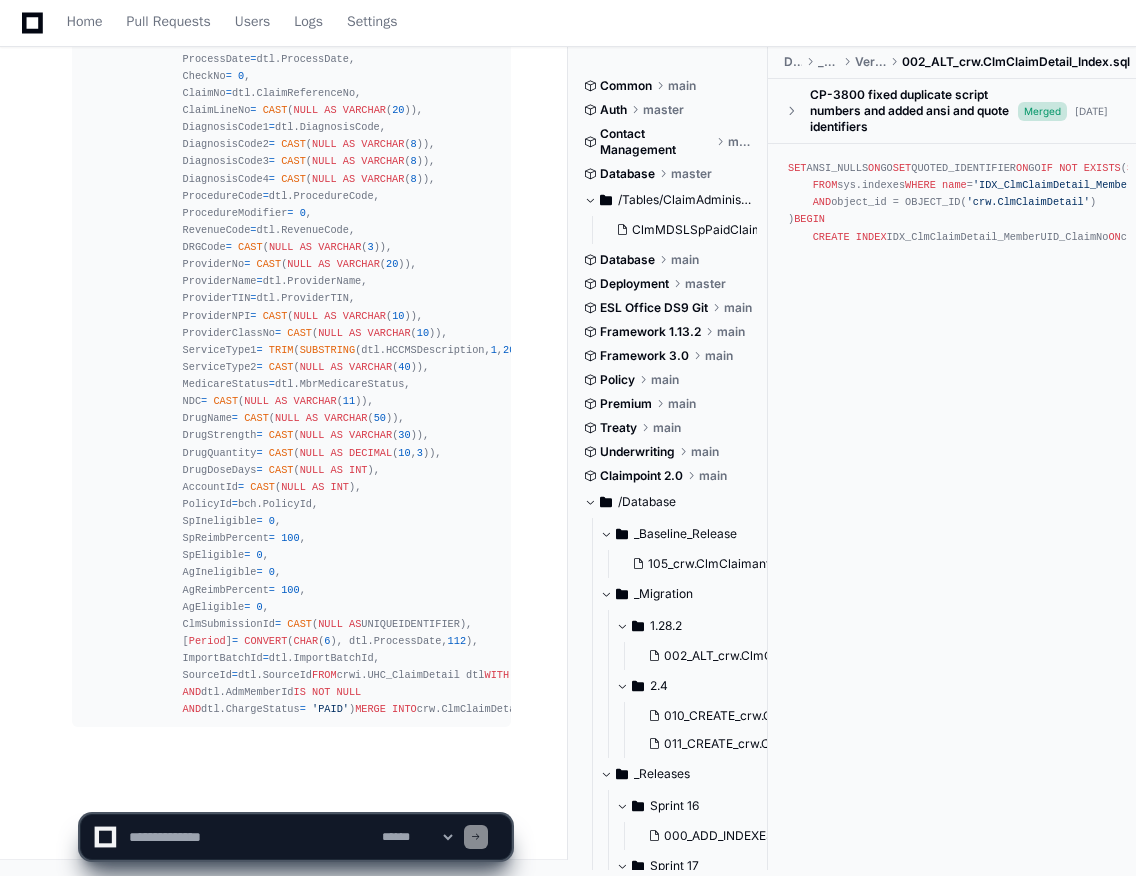 scroll, scrollTop: 316095, scrollLeft: 0, axis: vertical 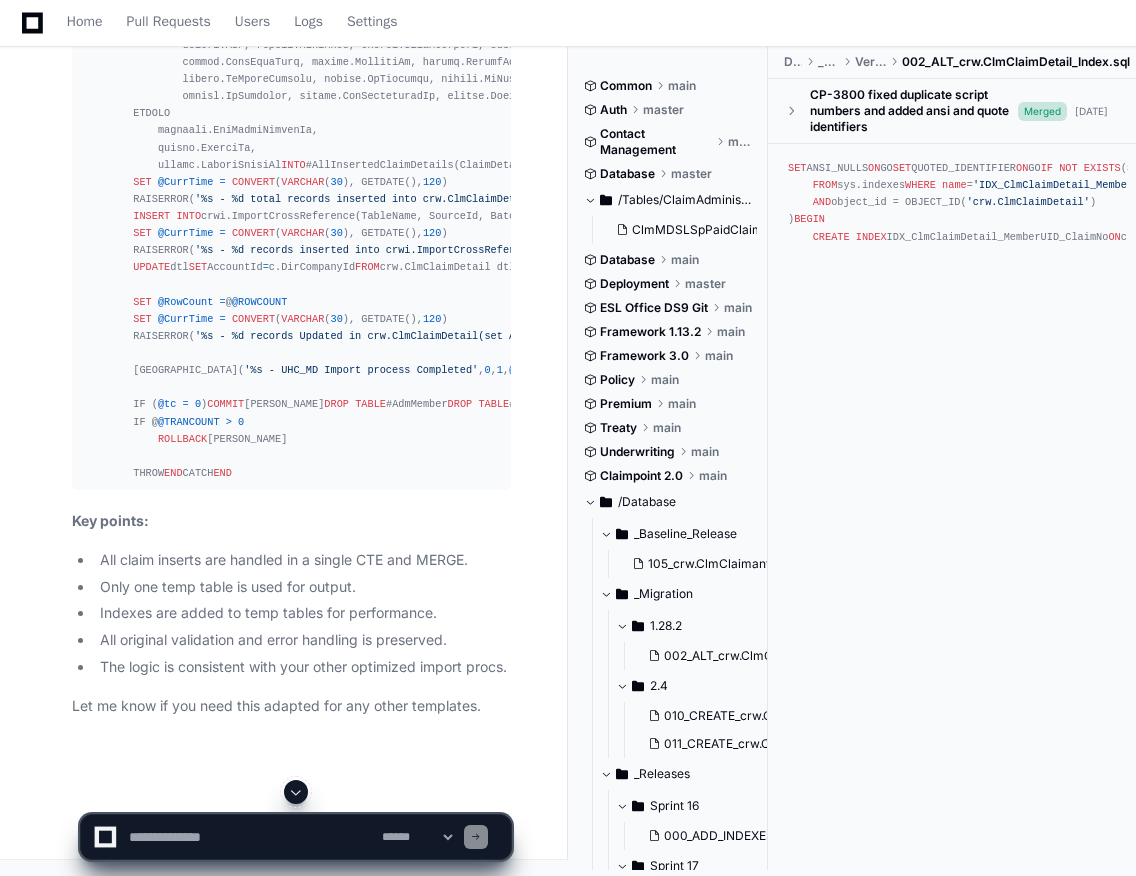 click 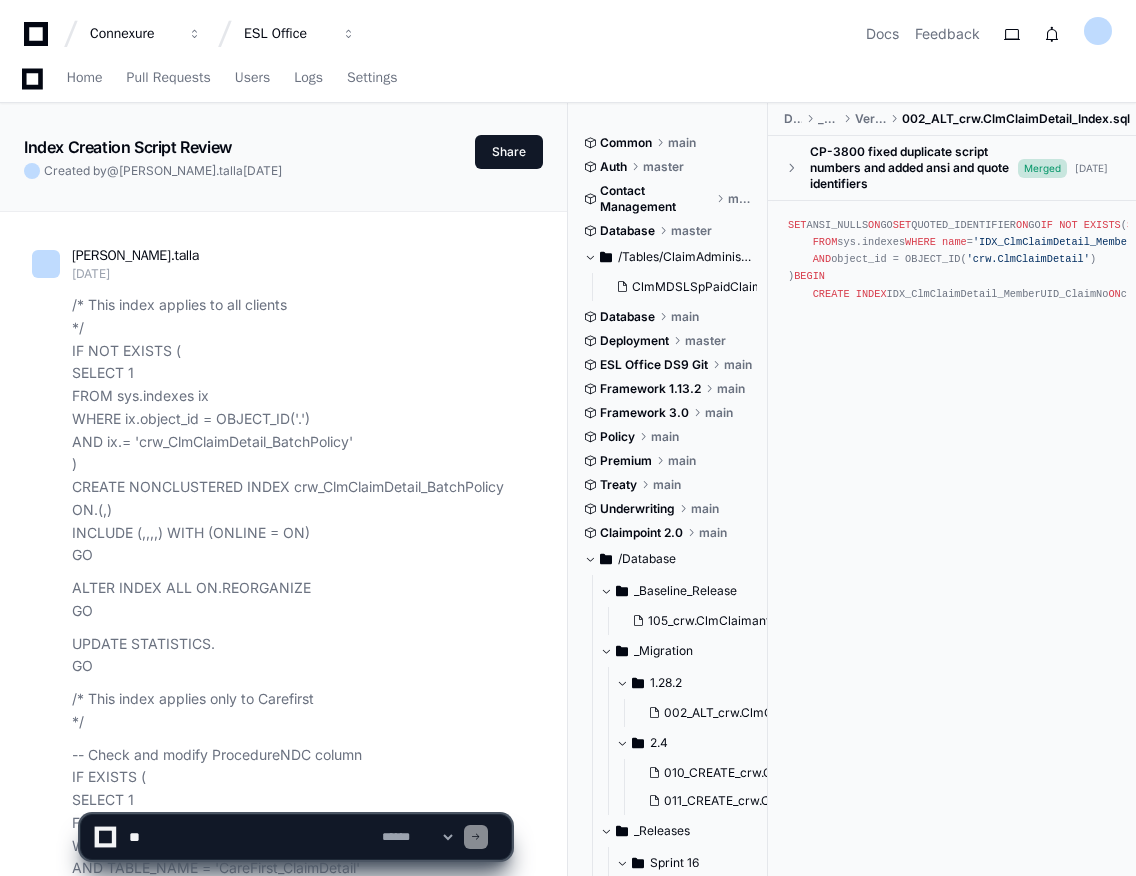 scroll, scrollTop: 317532, scrollLeft: 0, axis: vertical 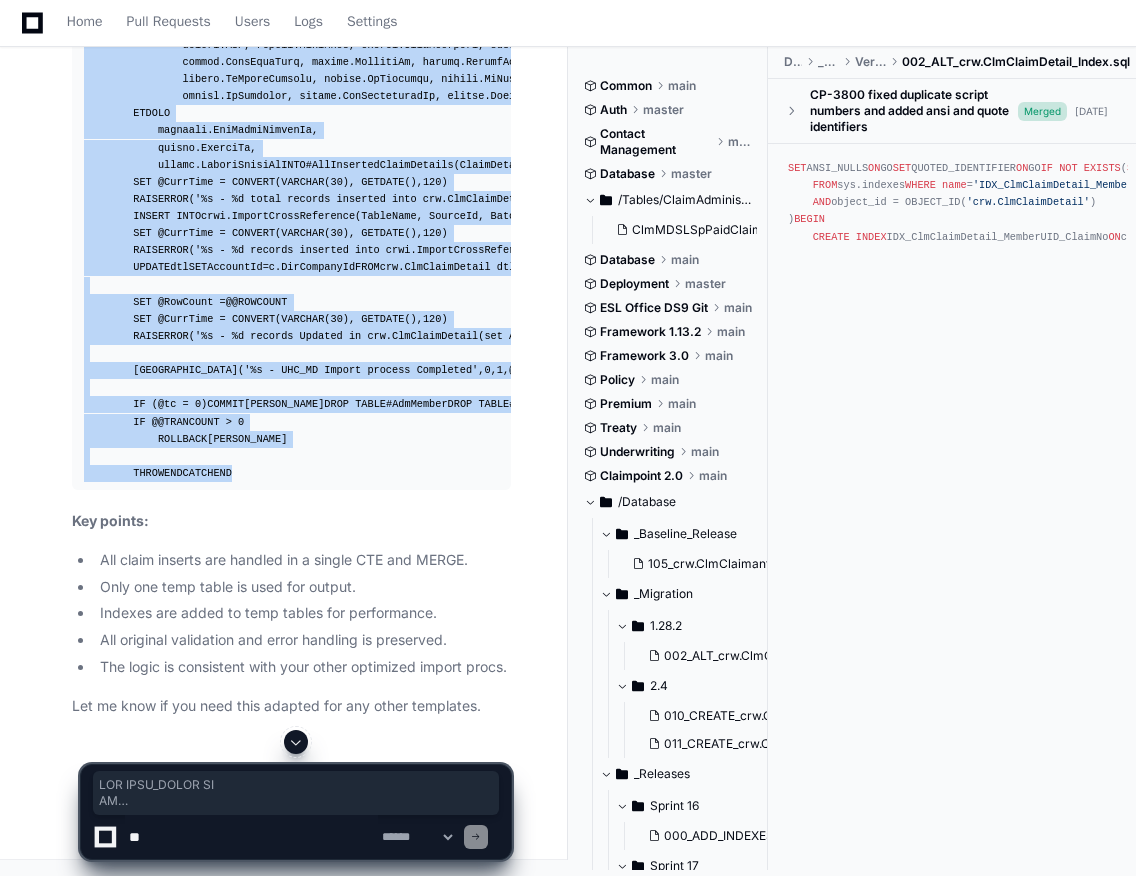 drag, startPoint x: 102, startPoint y: 472, endPoint x: 78, endPoint y: 214, distance: 259.11386 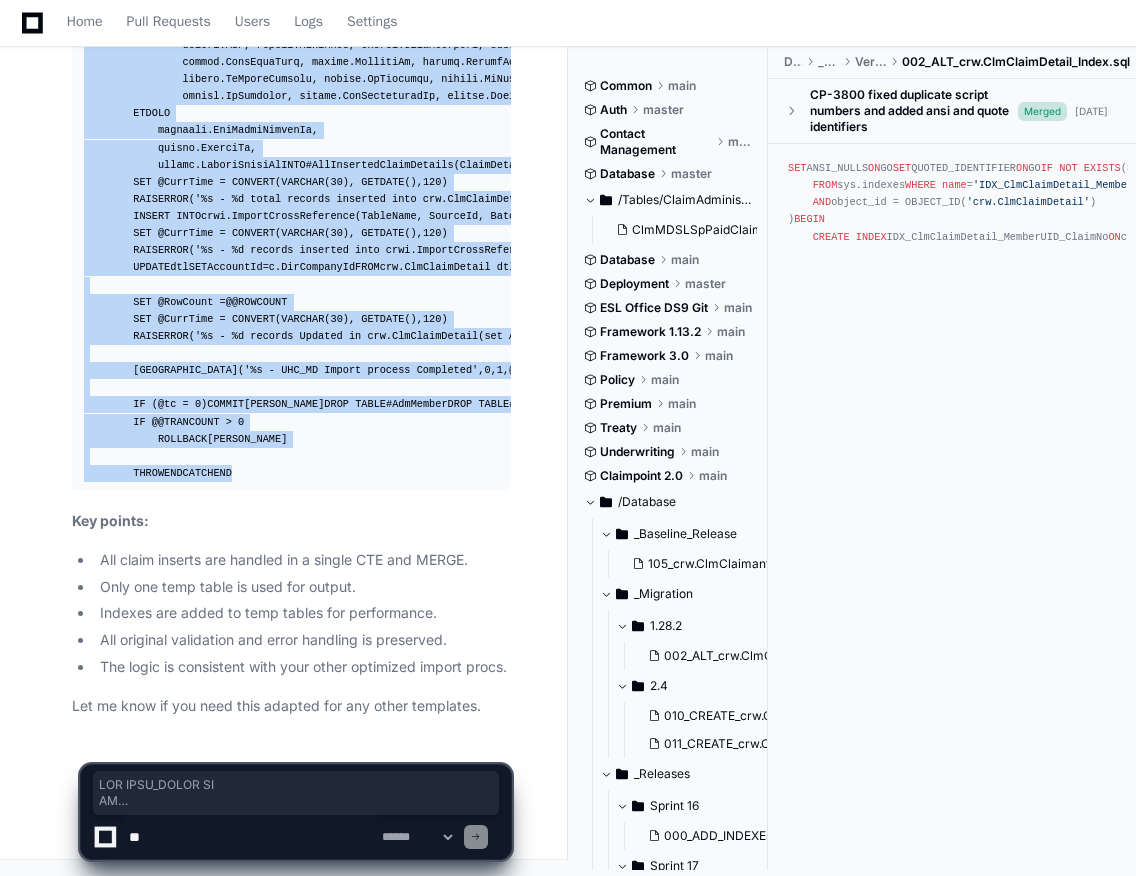 scroll, scrollTop: 317532, scrollLeft: 0, axis: vertical 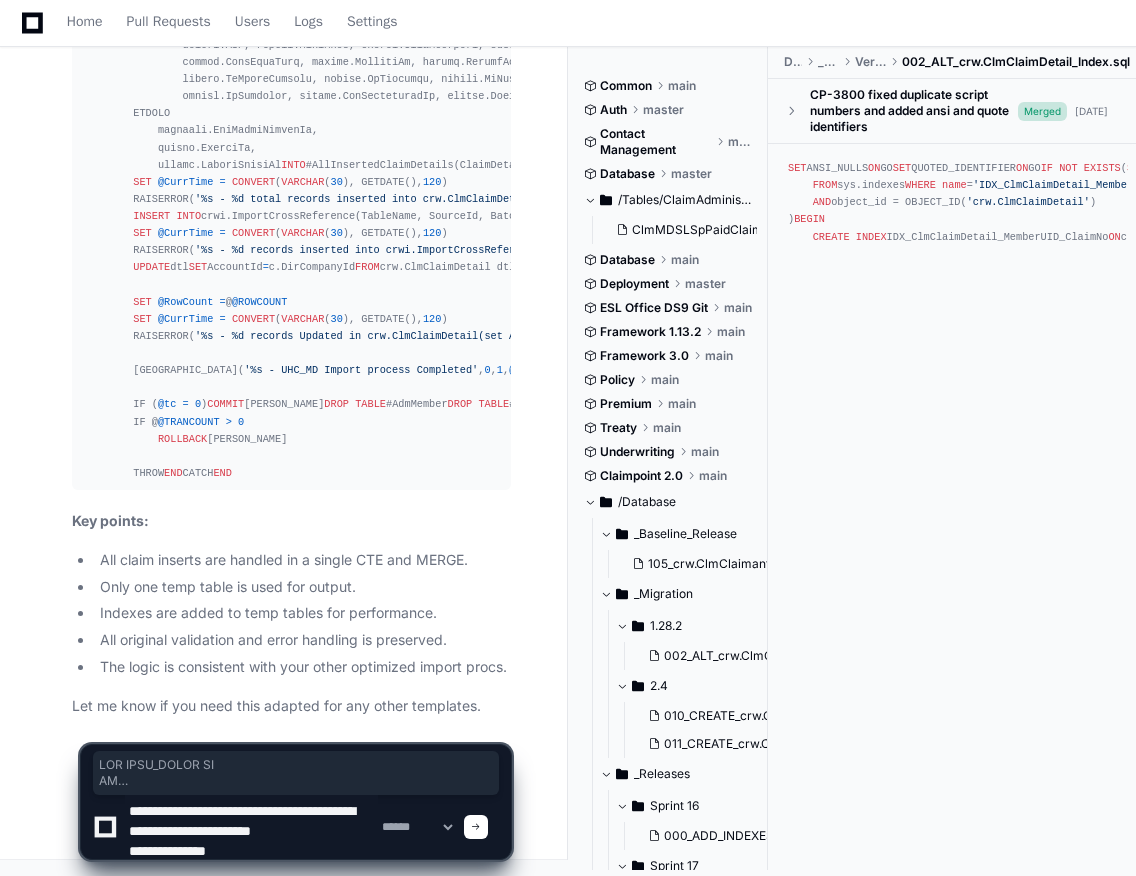 type on "**********" 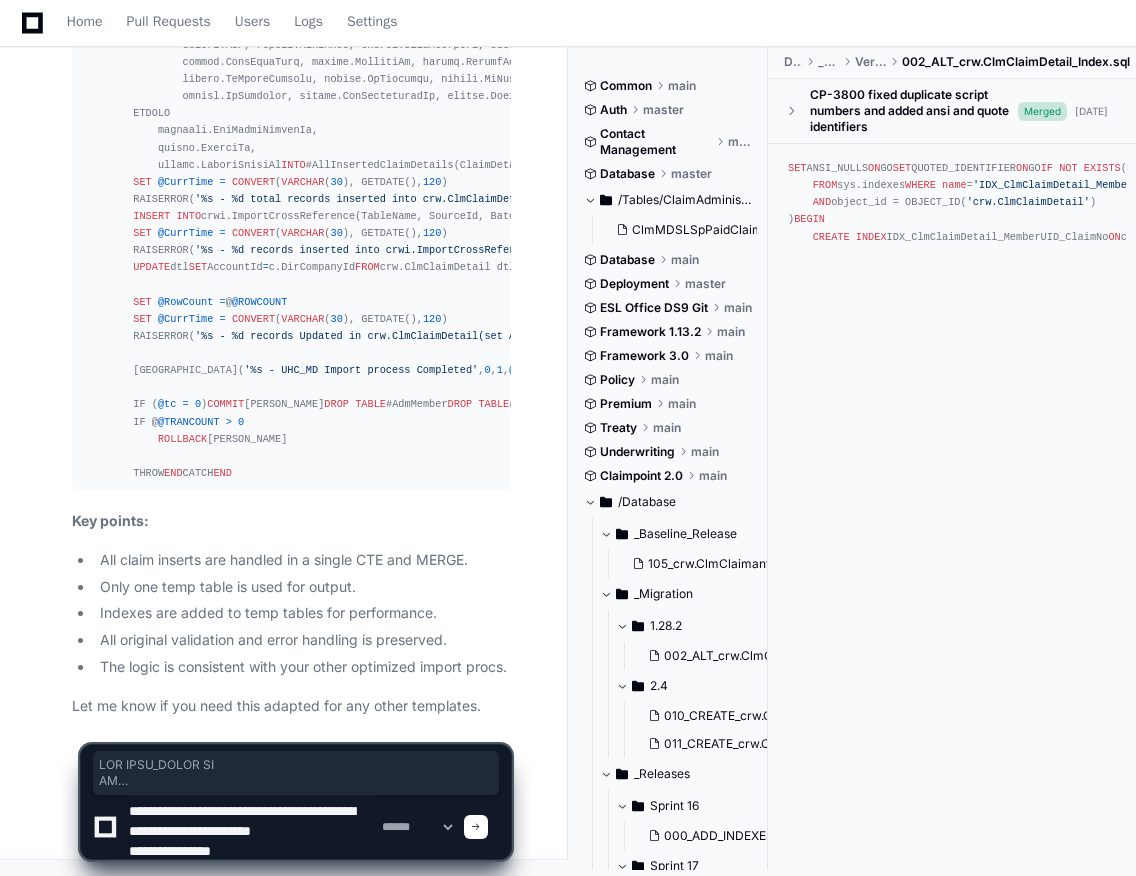 type 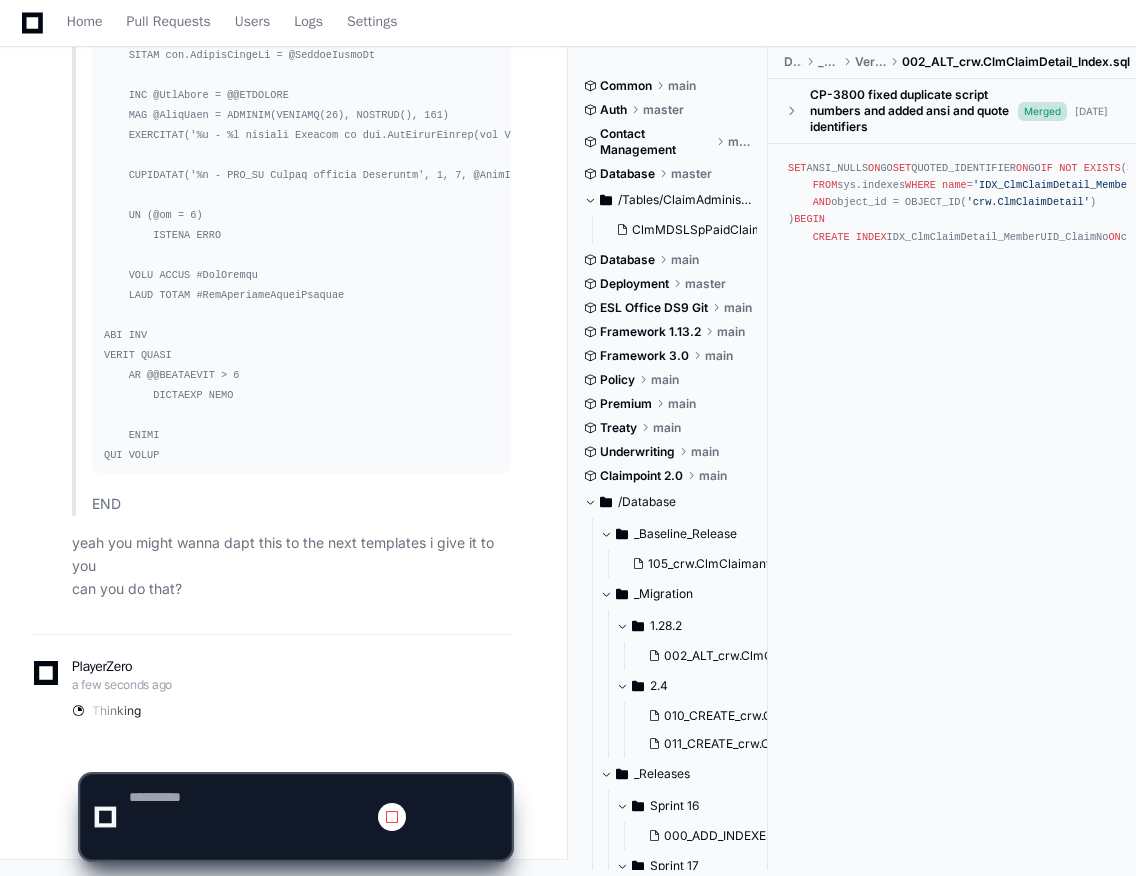 scroll, scrollTop: 0, scrollLeft: 0, axis: both 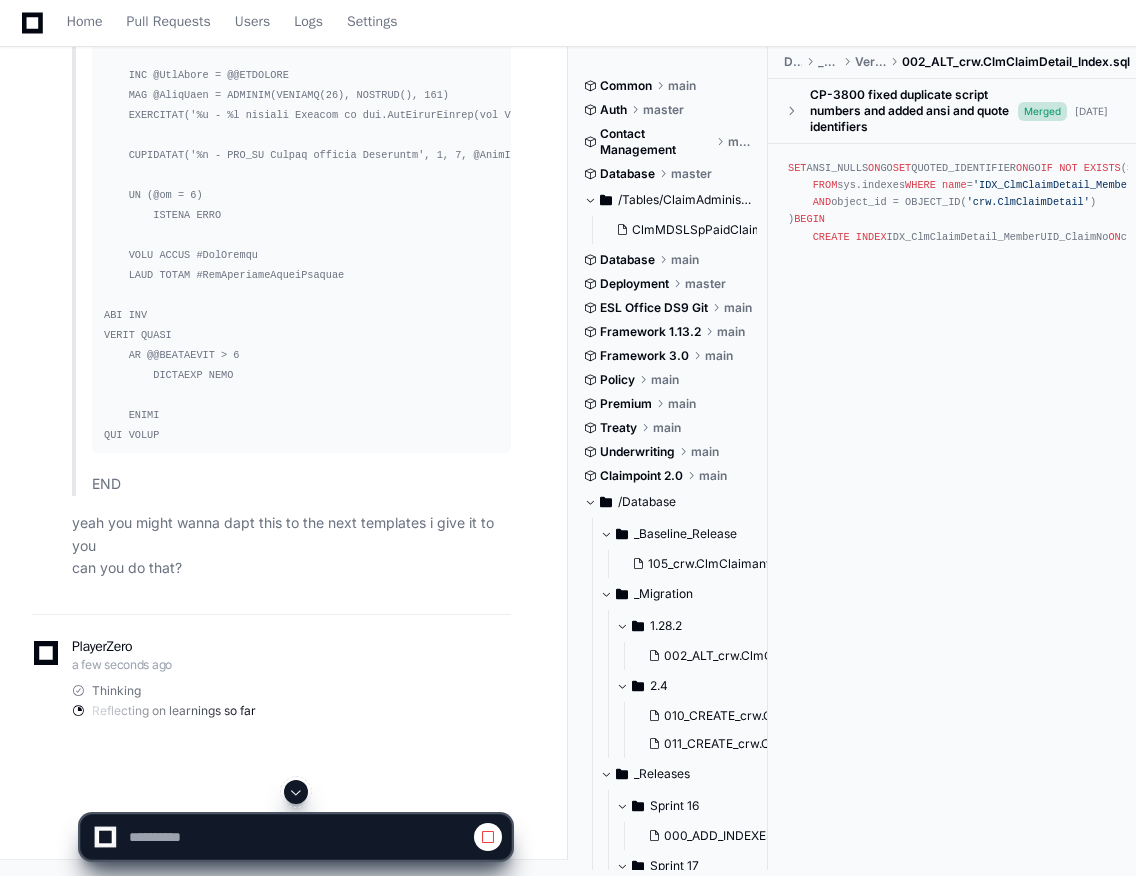 click 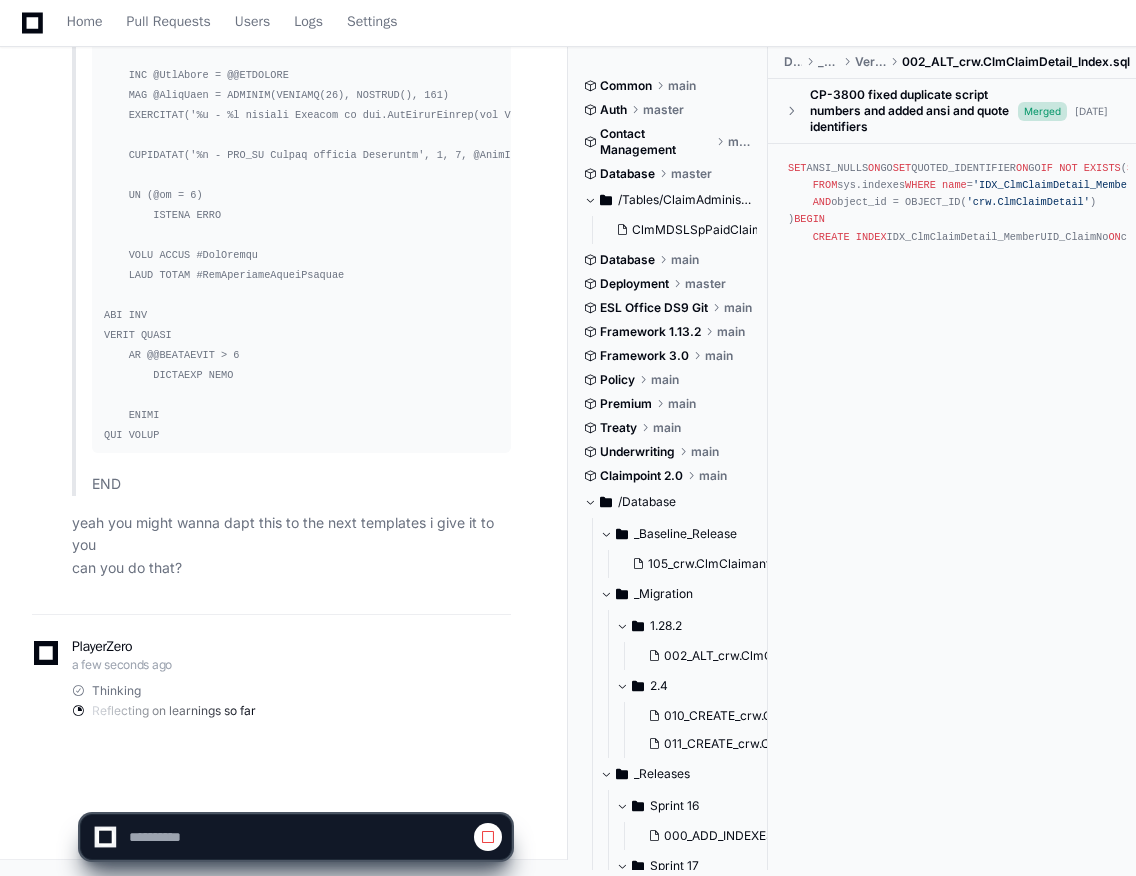 scroll, scrollTop: 323292, scrollLeft: 0, axis: vertical 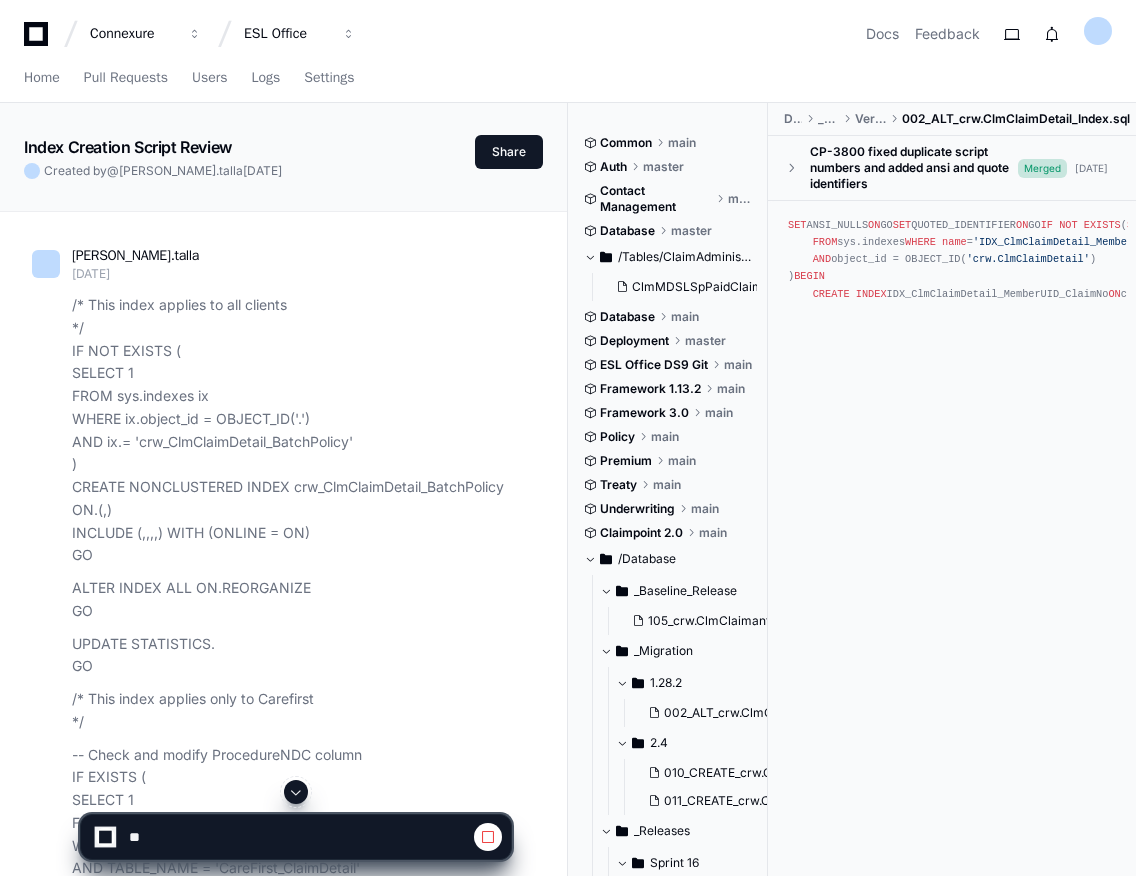 click 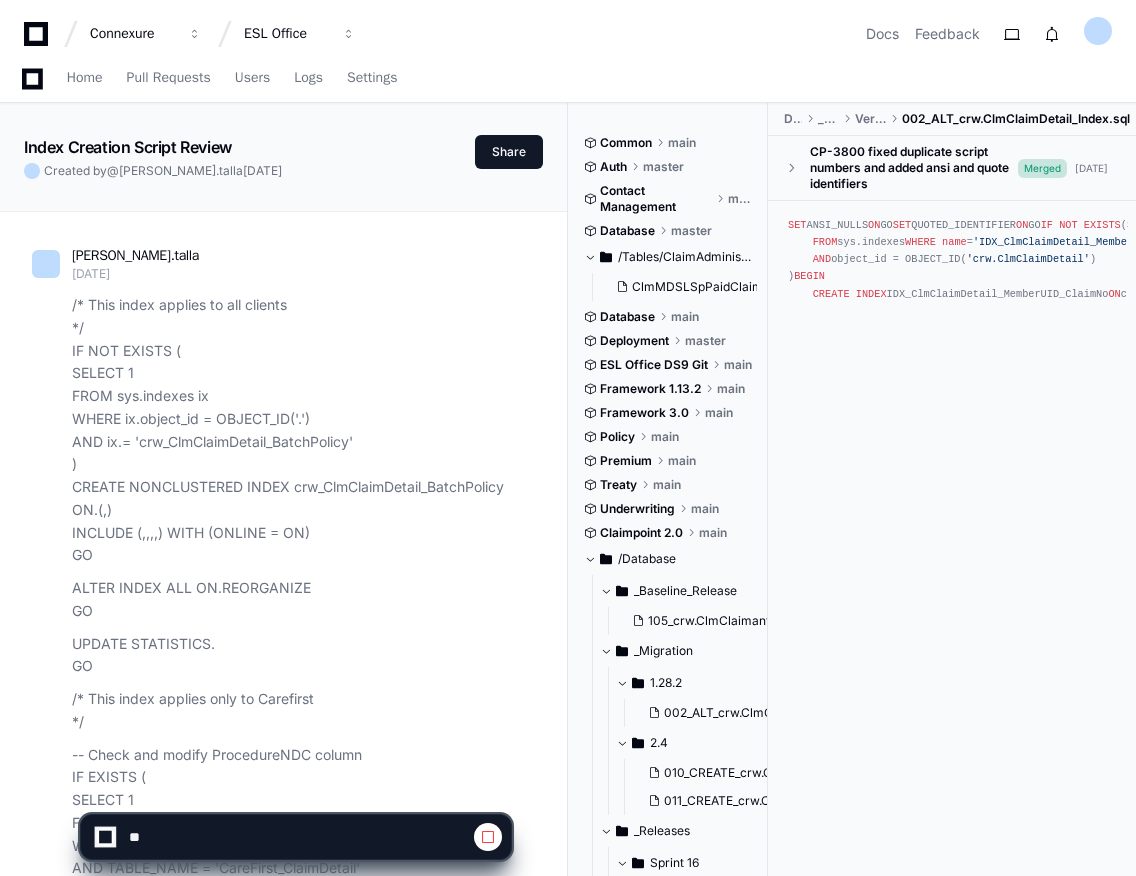 scroll, scrollTop: 323292, scrollLeft: 0, axis: vertical 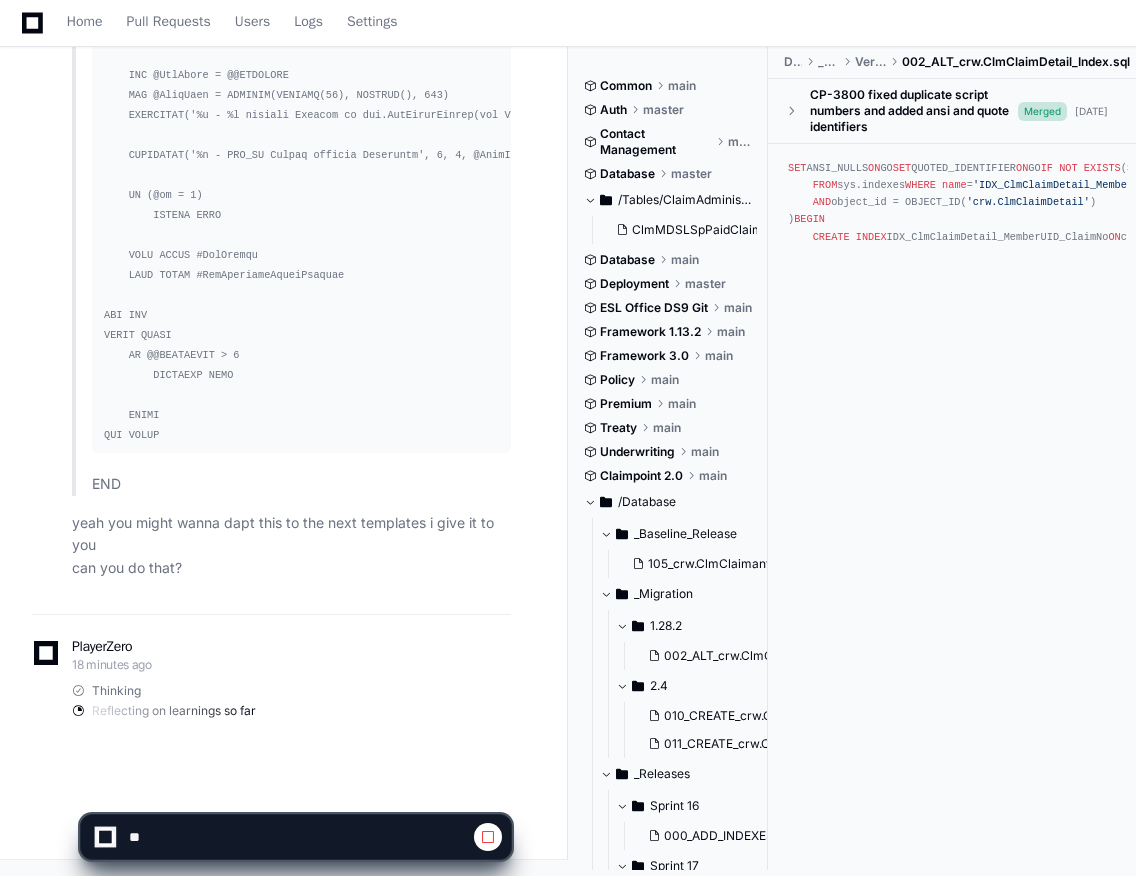 type 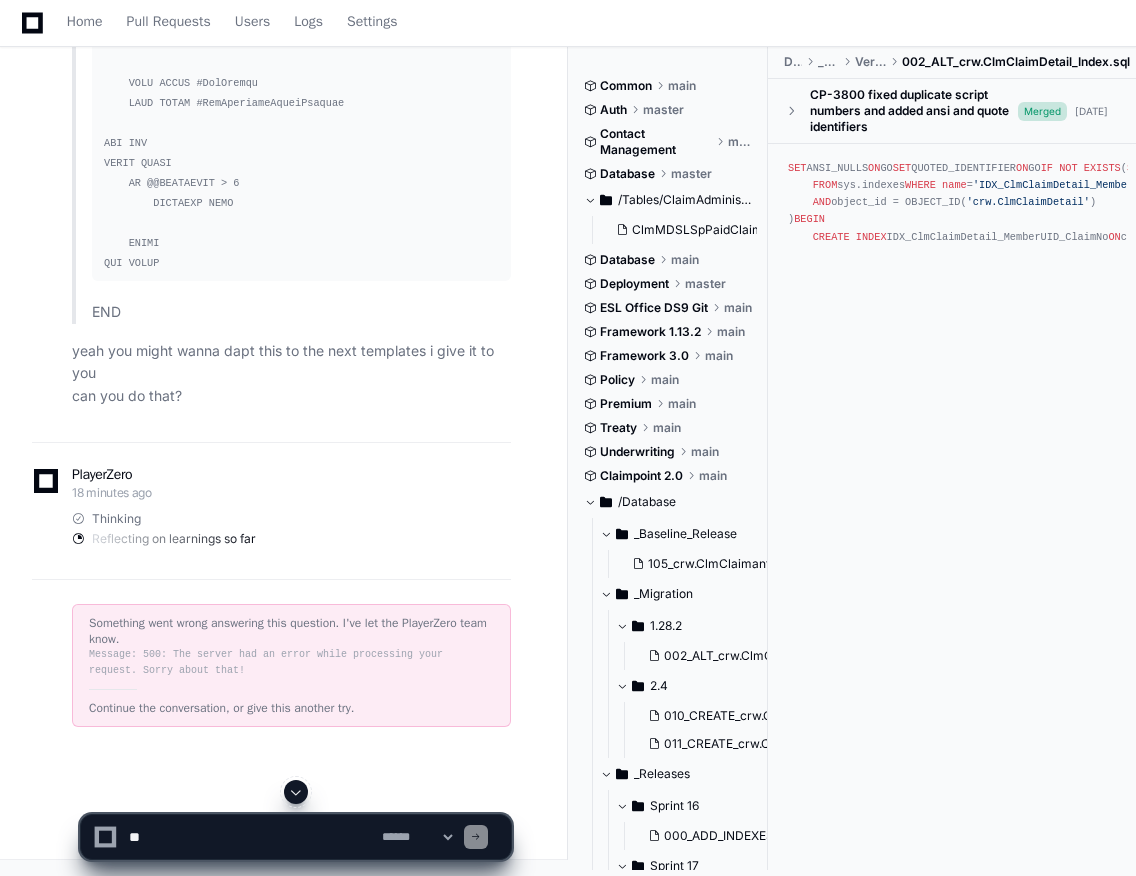 click 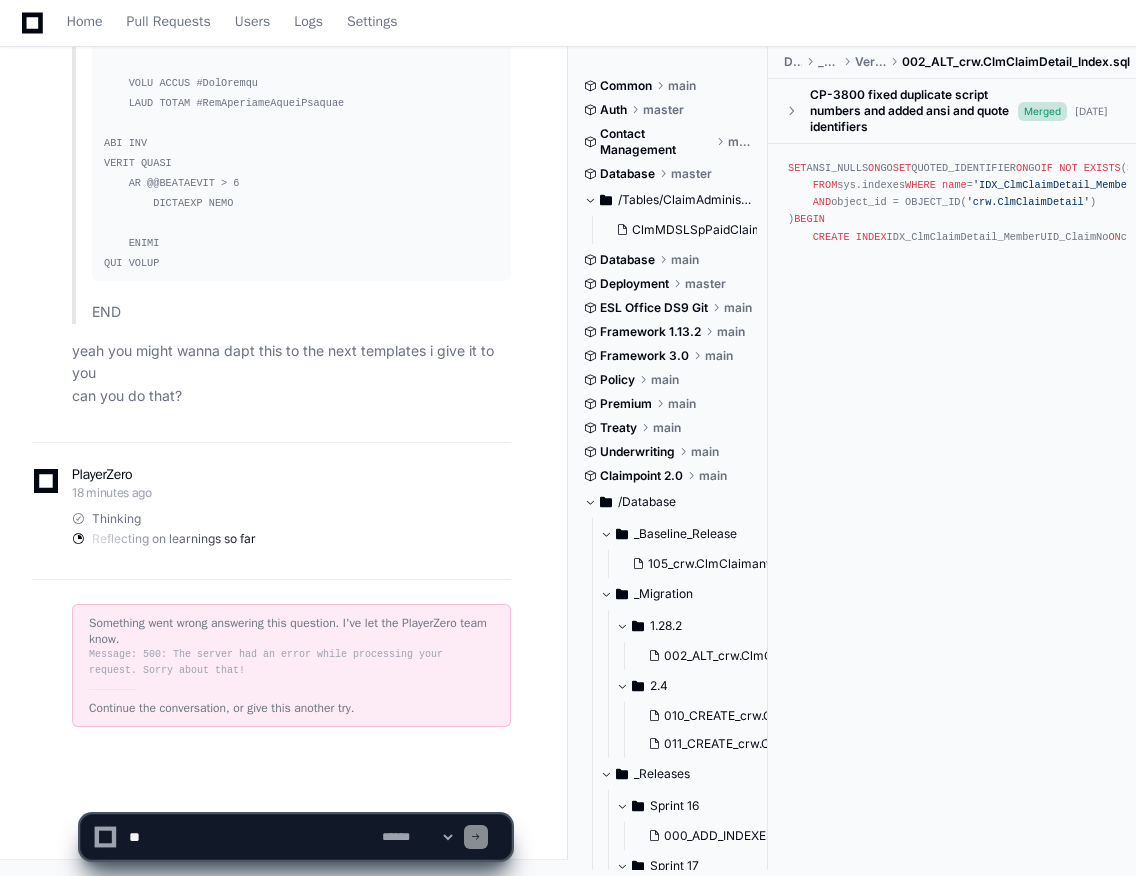 click 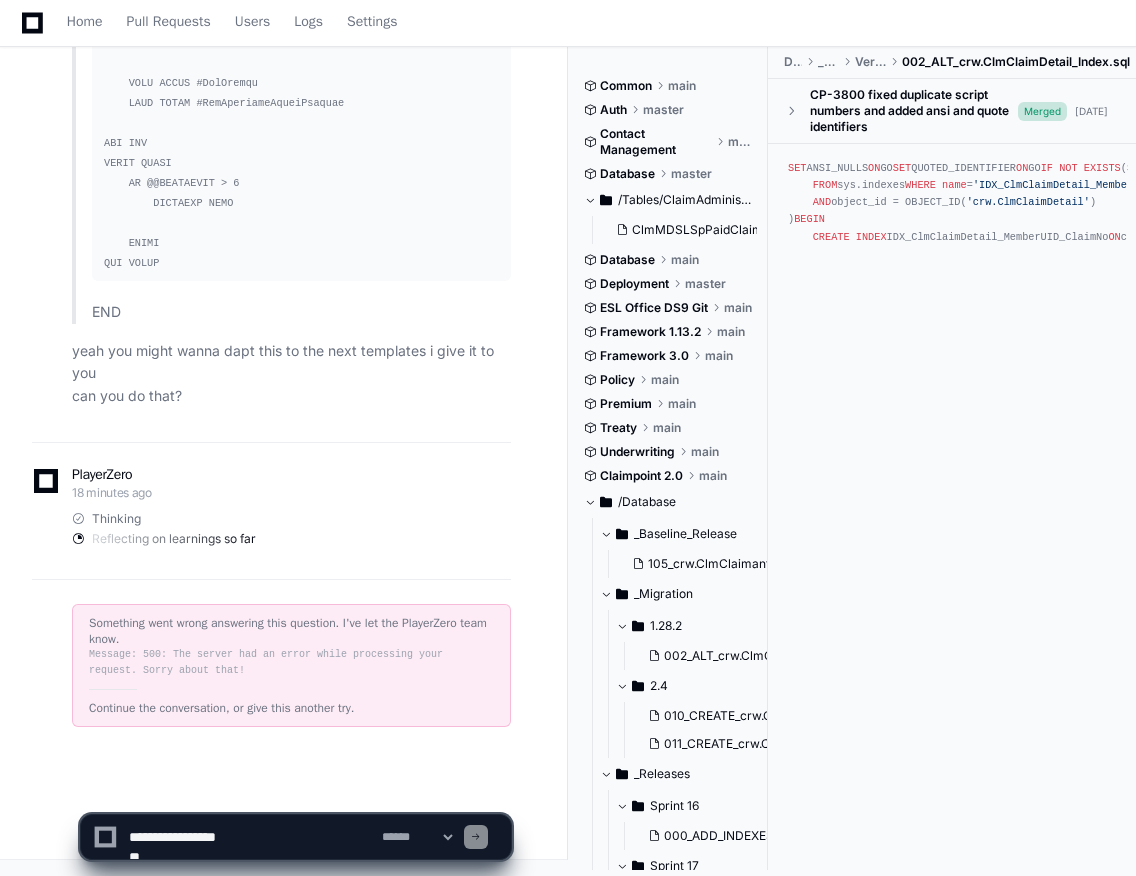 scroll, scrollTop: 5246, scrollLeft: 0, axis: vertical 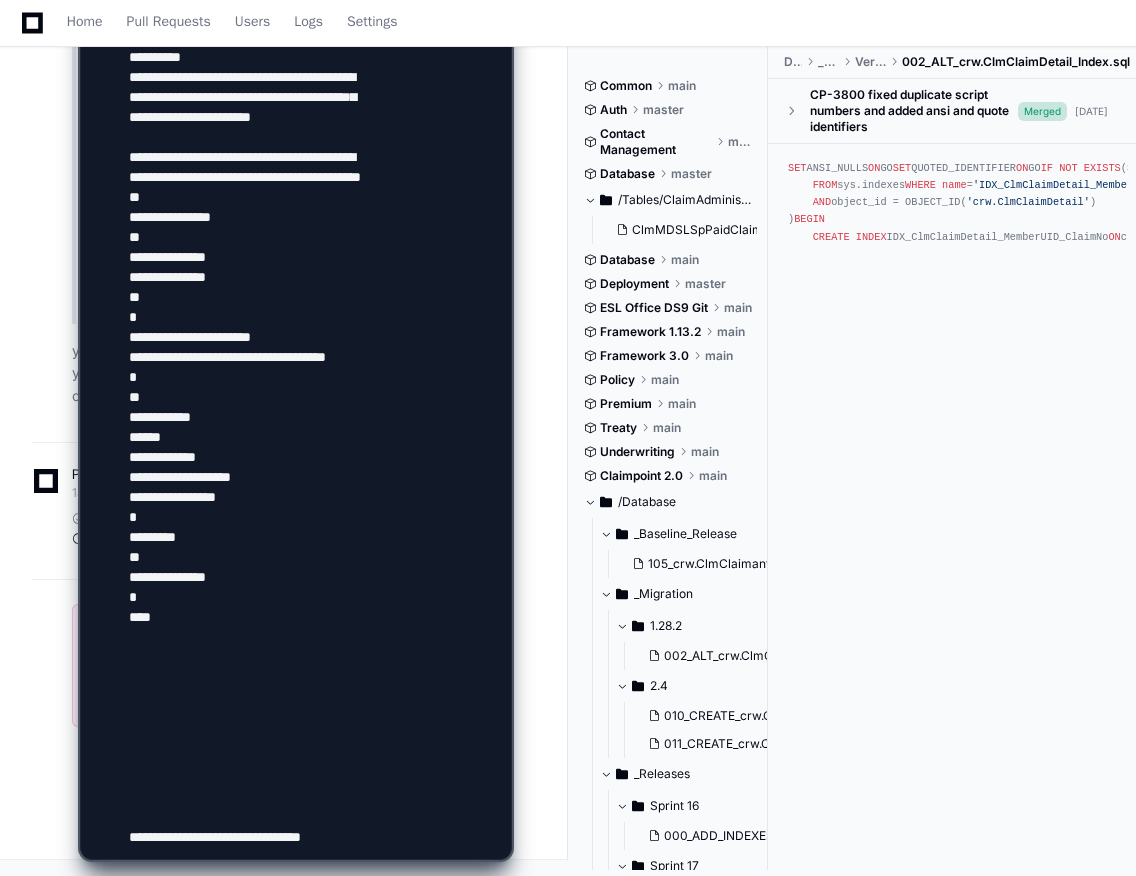type on "**********" 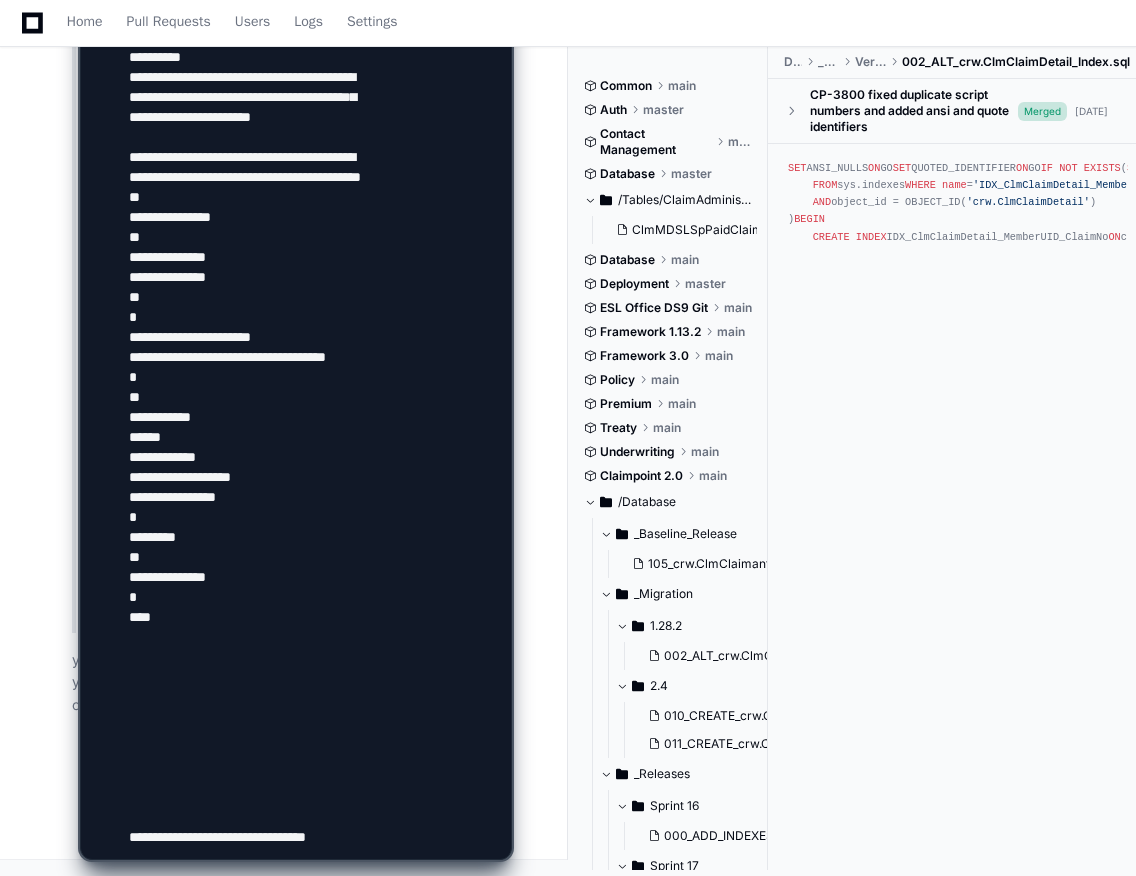 type 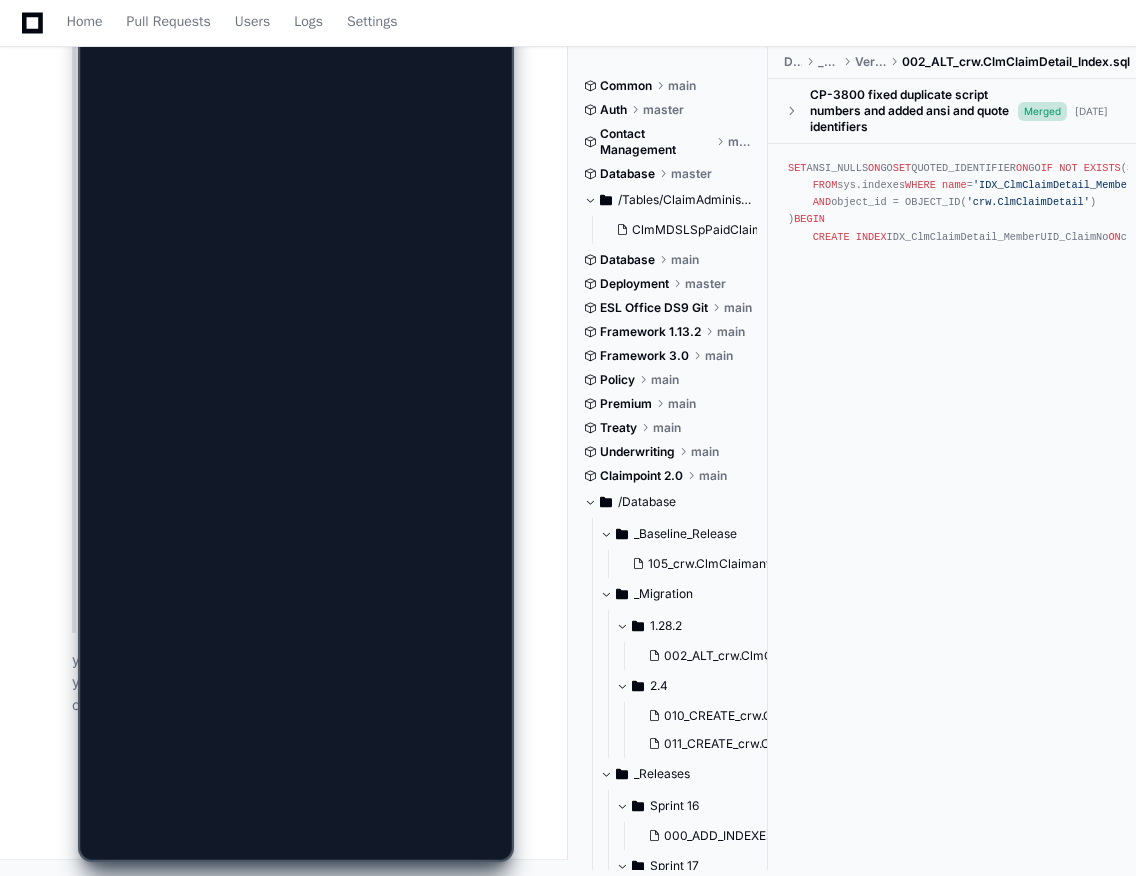 scroll, scrollTop: 323155, scrollLeft: 0, axis: vertical 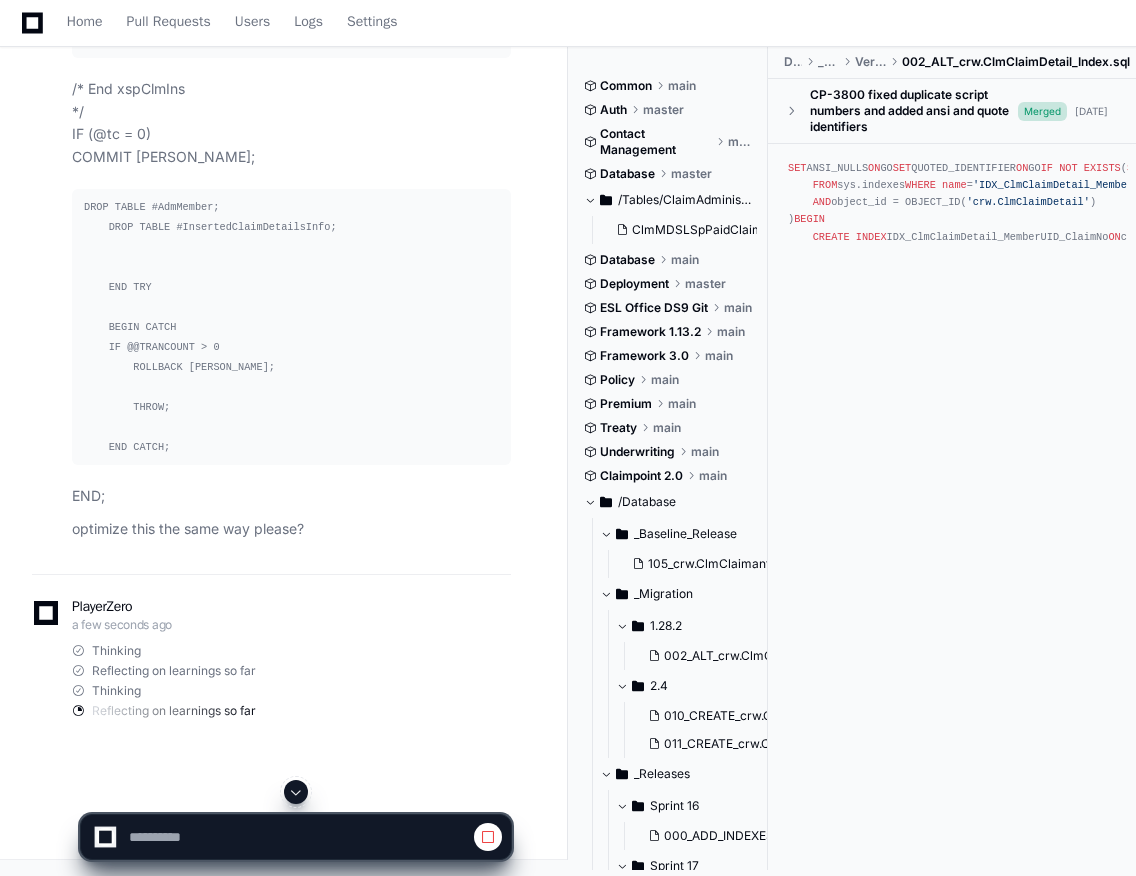 click 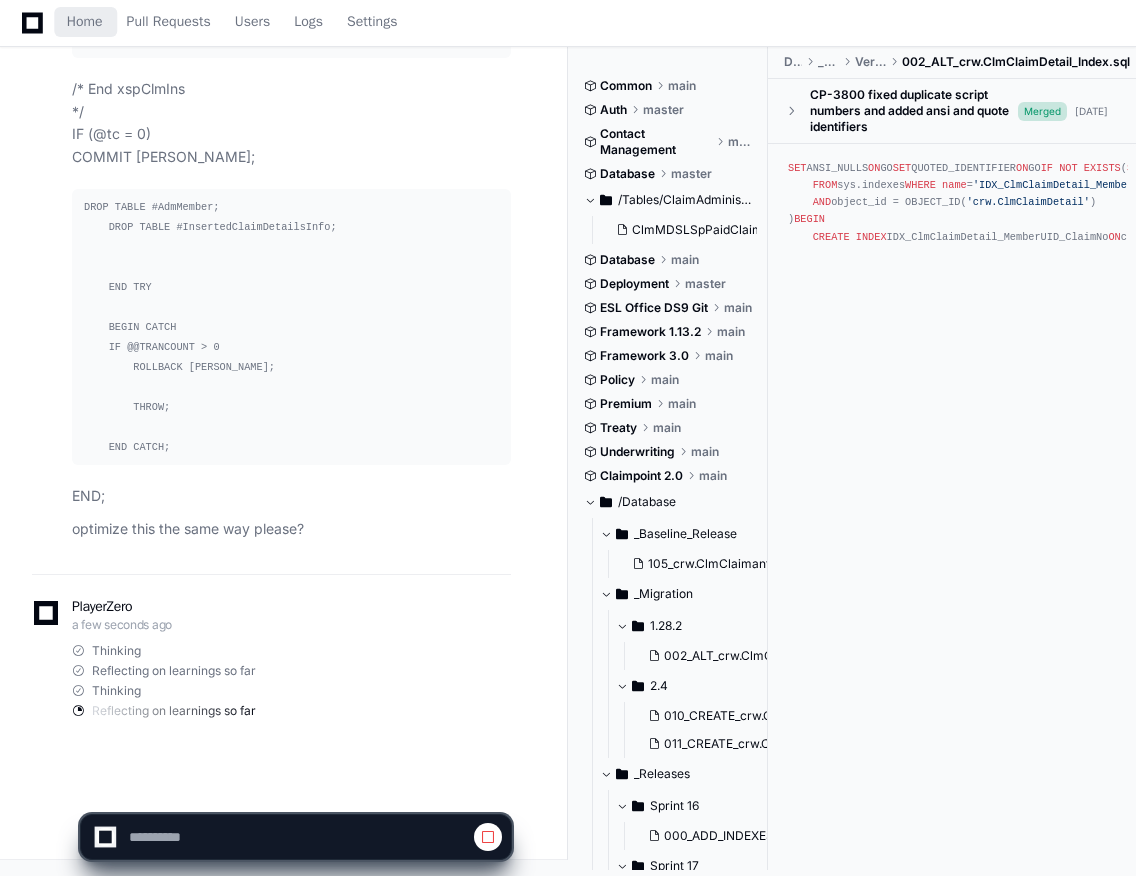click 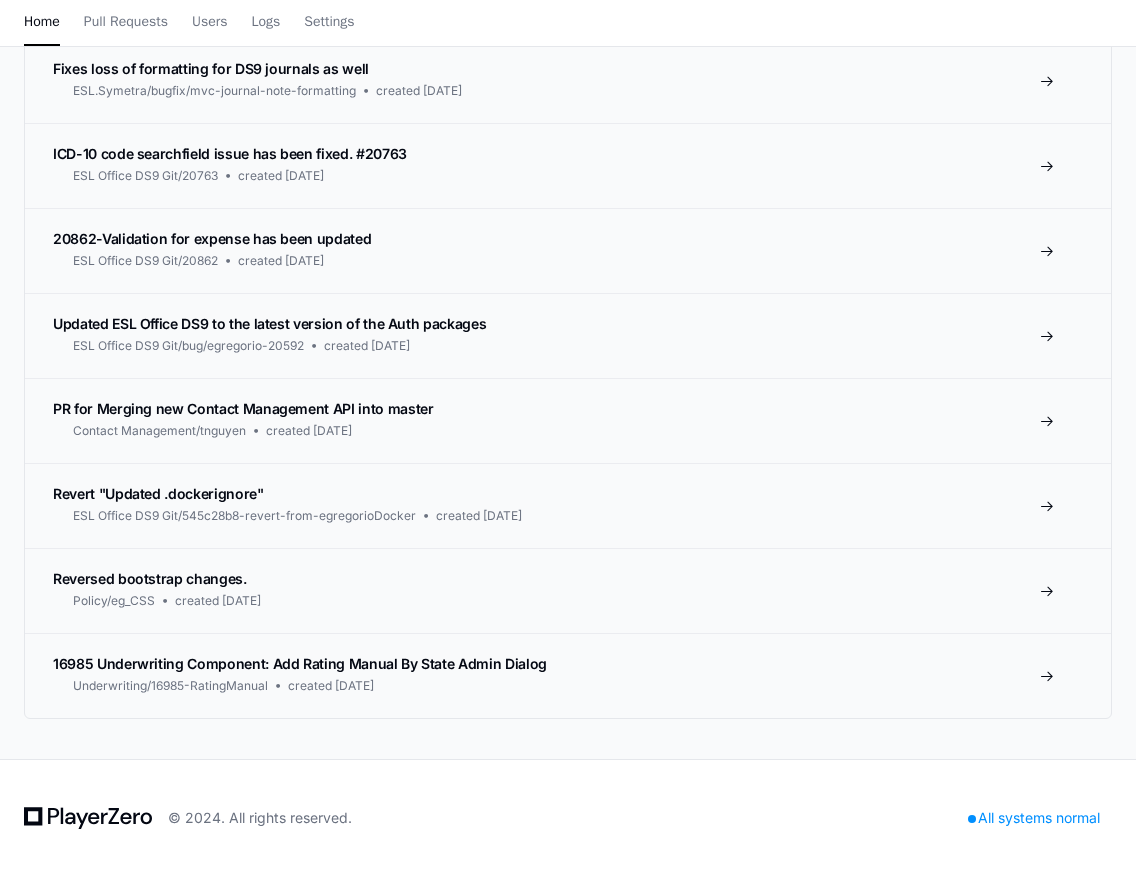 scroll, scrollTop: 0, scrollLeft: 0, axis: both 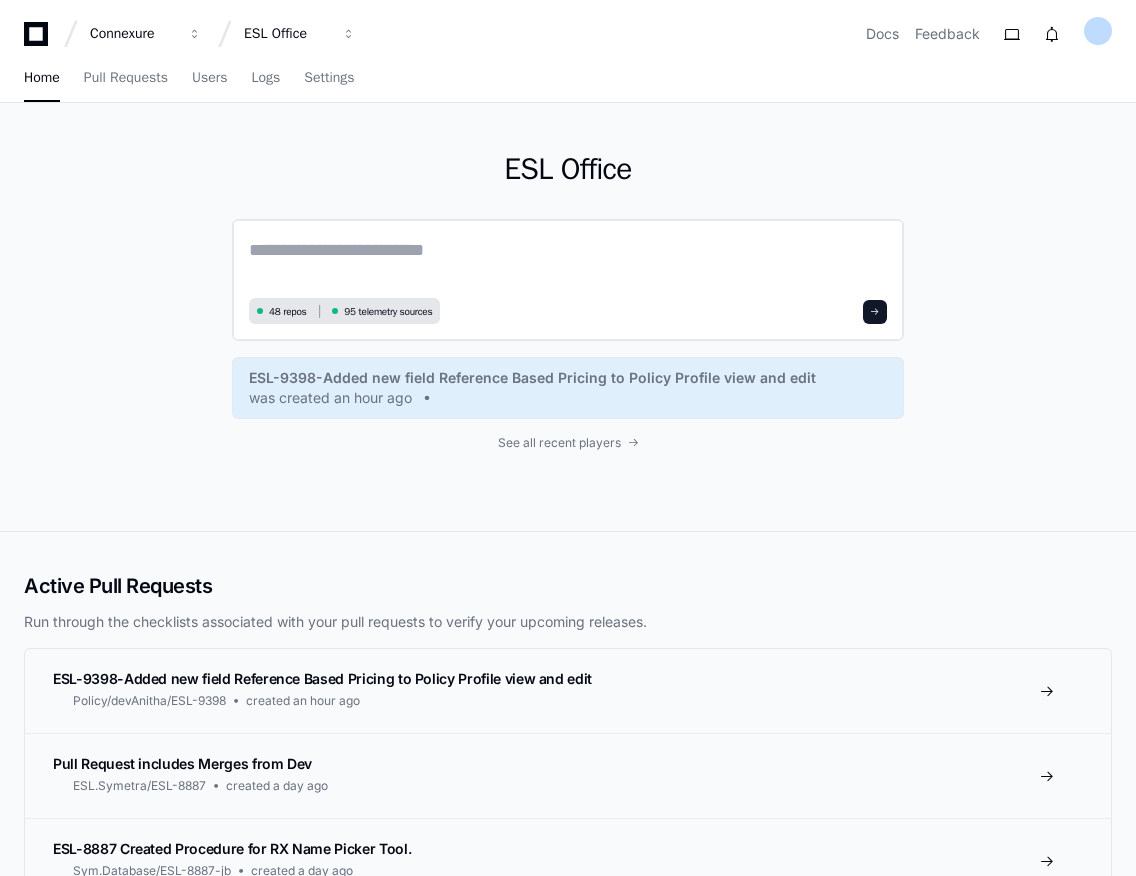 click 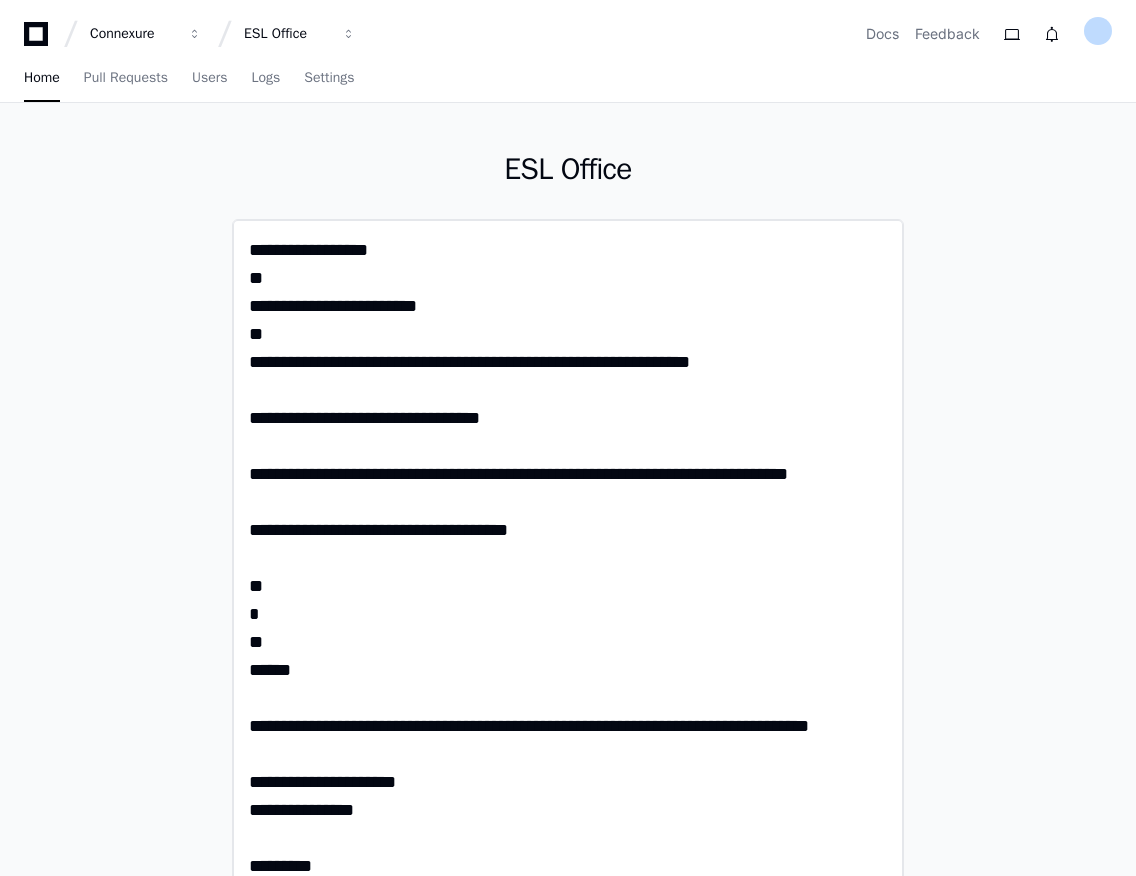 scroll, scrollTop: 0, scrollLeft: 0, axis: both 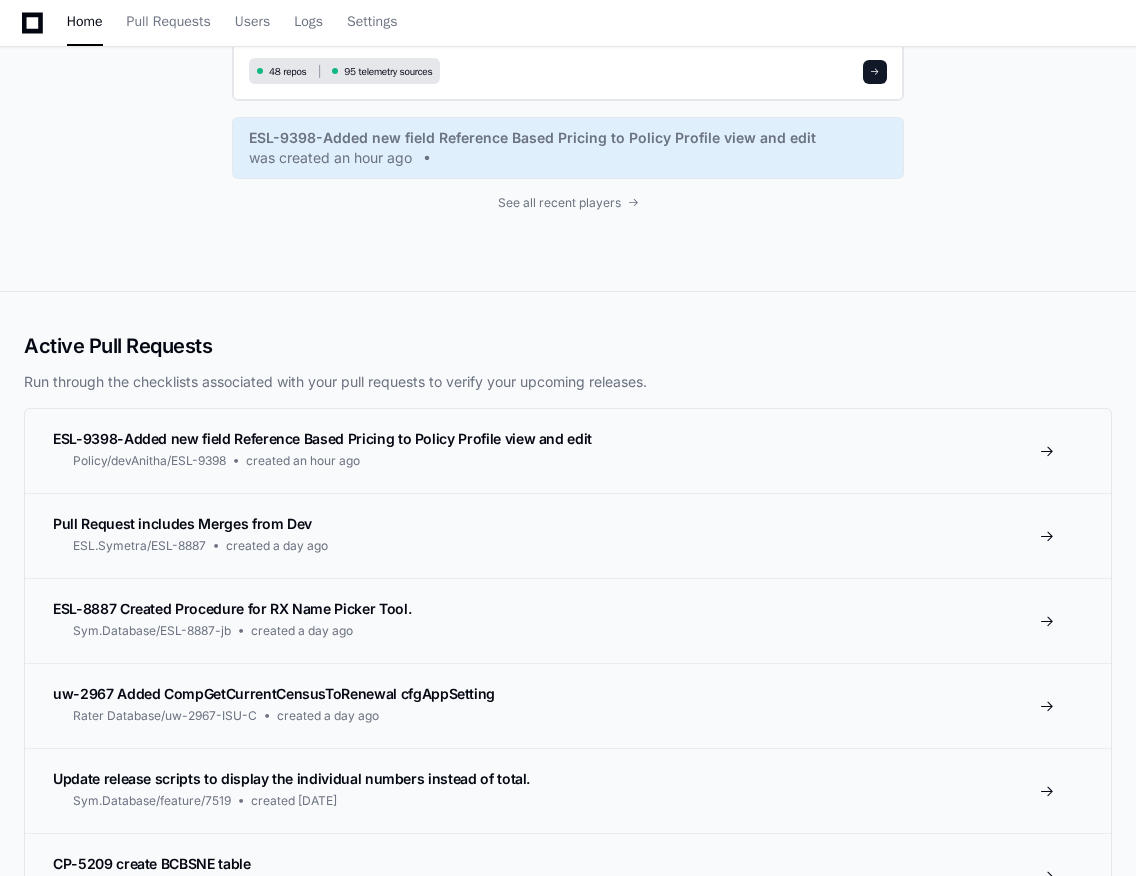 type on "**********" 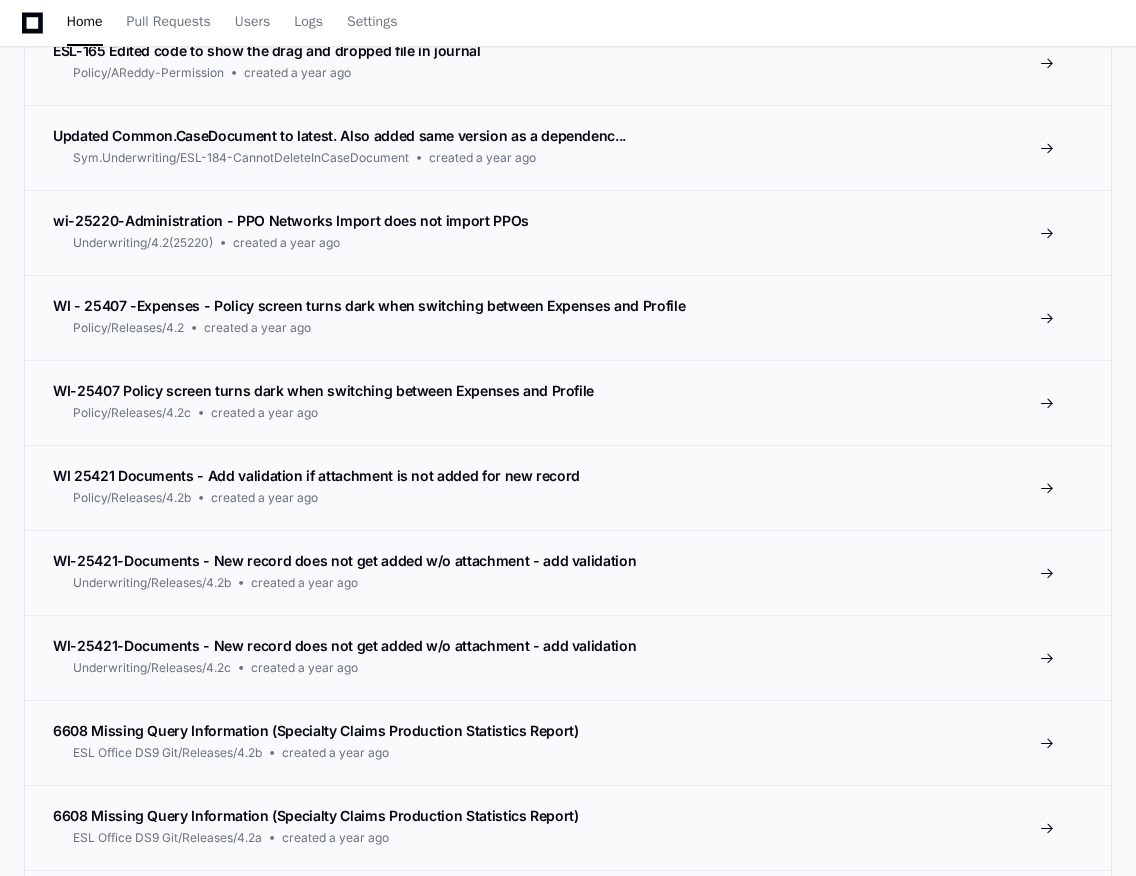 scroll, scrollTop: 0, scrollLeft: 0, axis: both 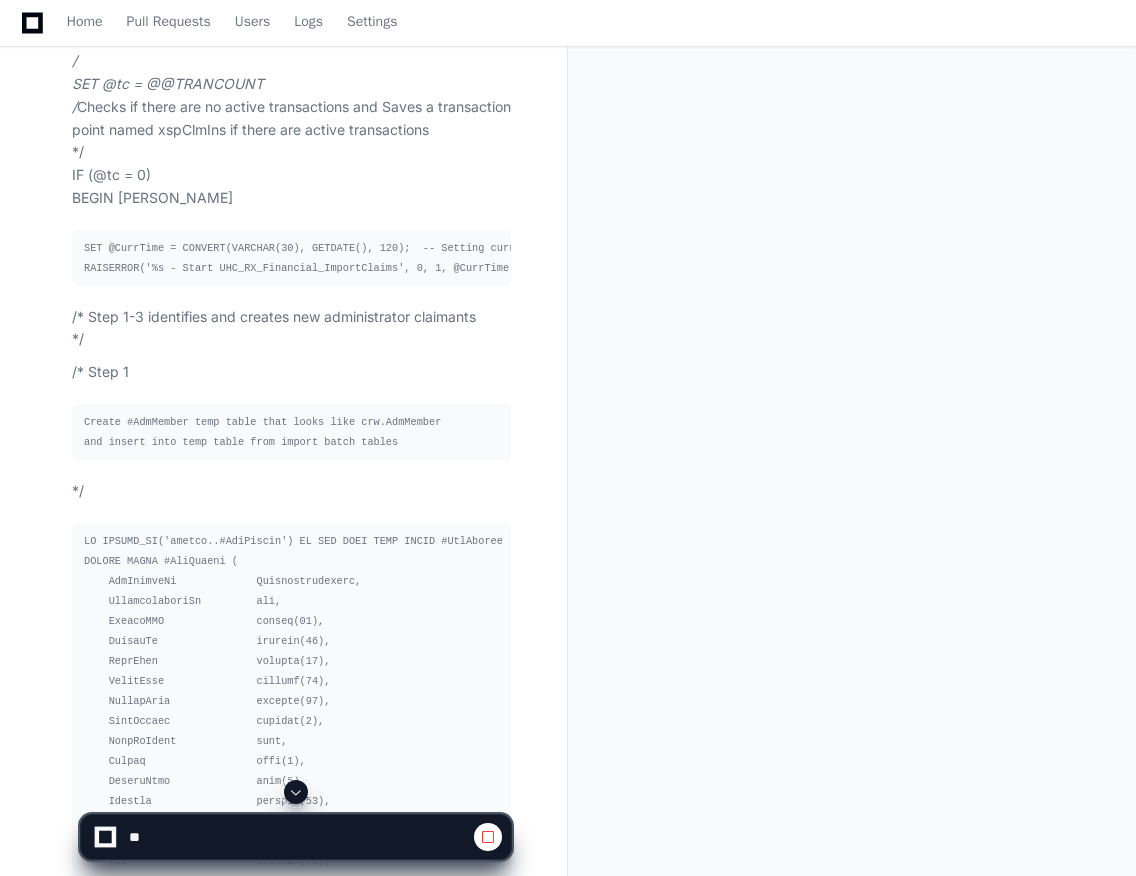 click 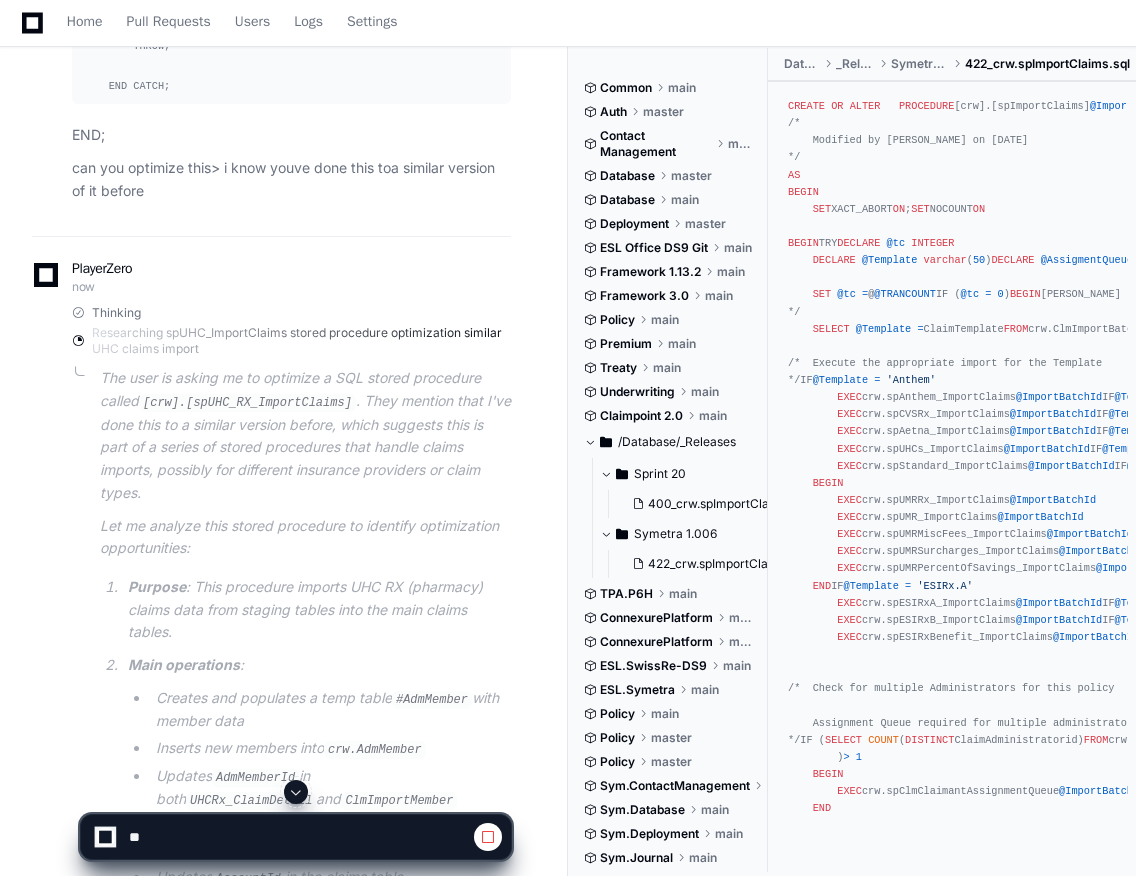 scroll, scrollTop: 8548, scrollLeft: 0, axis: vertical 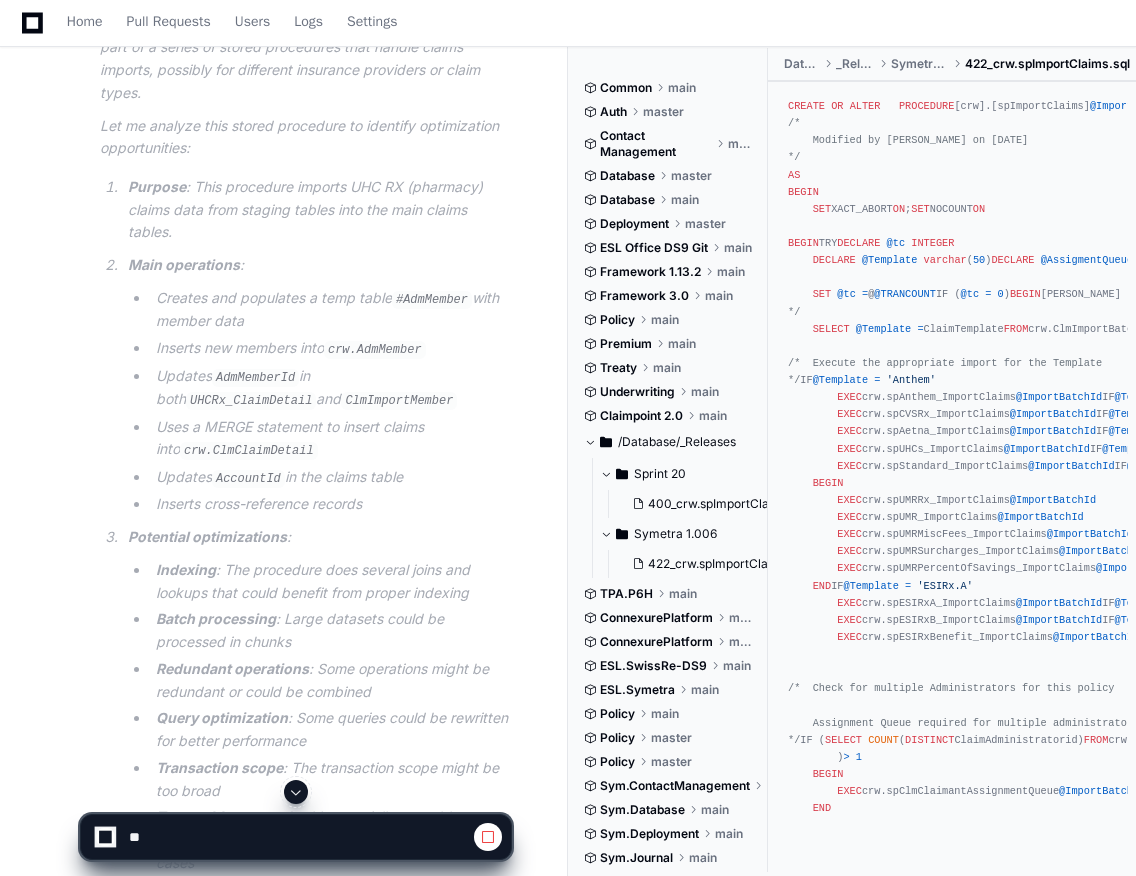 click 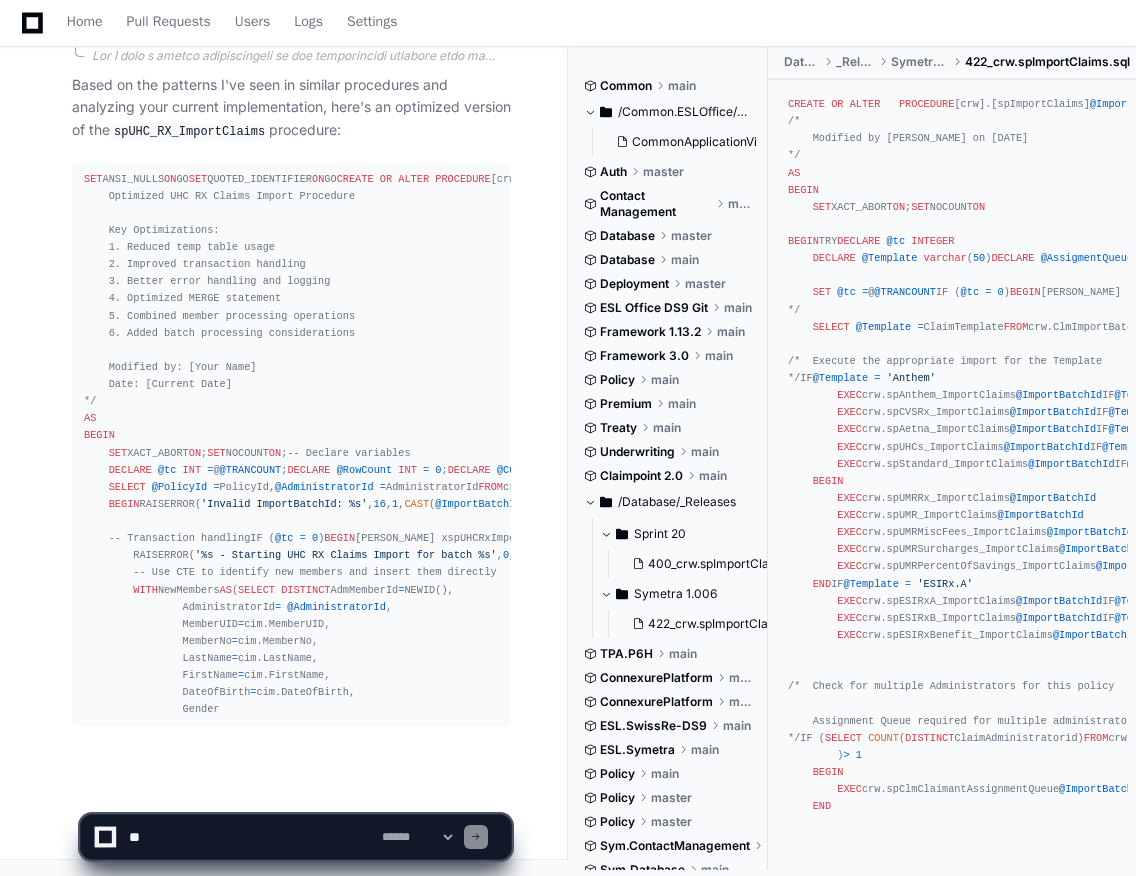 scroll, scrollTop: 9206, scrollLeft: 0, axis: vertical 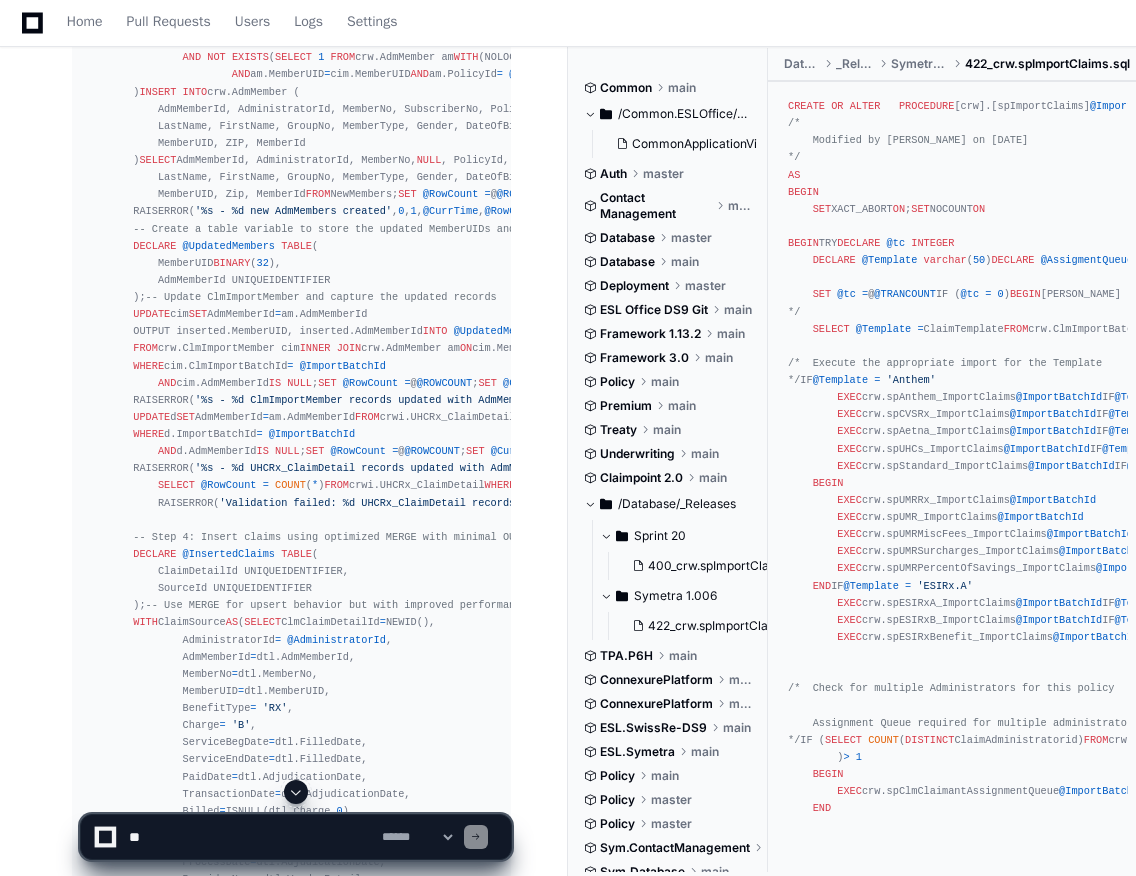 click 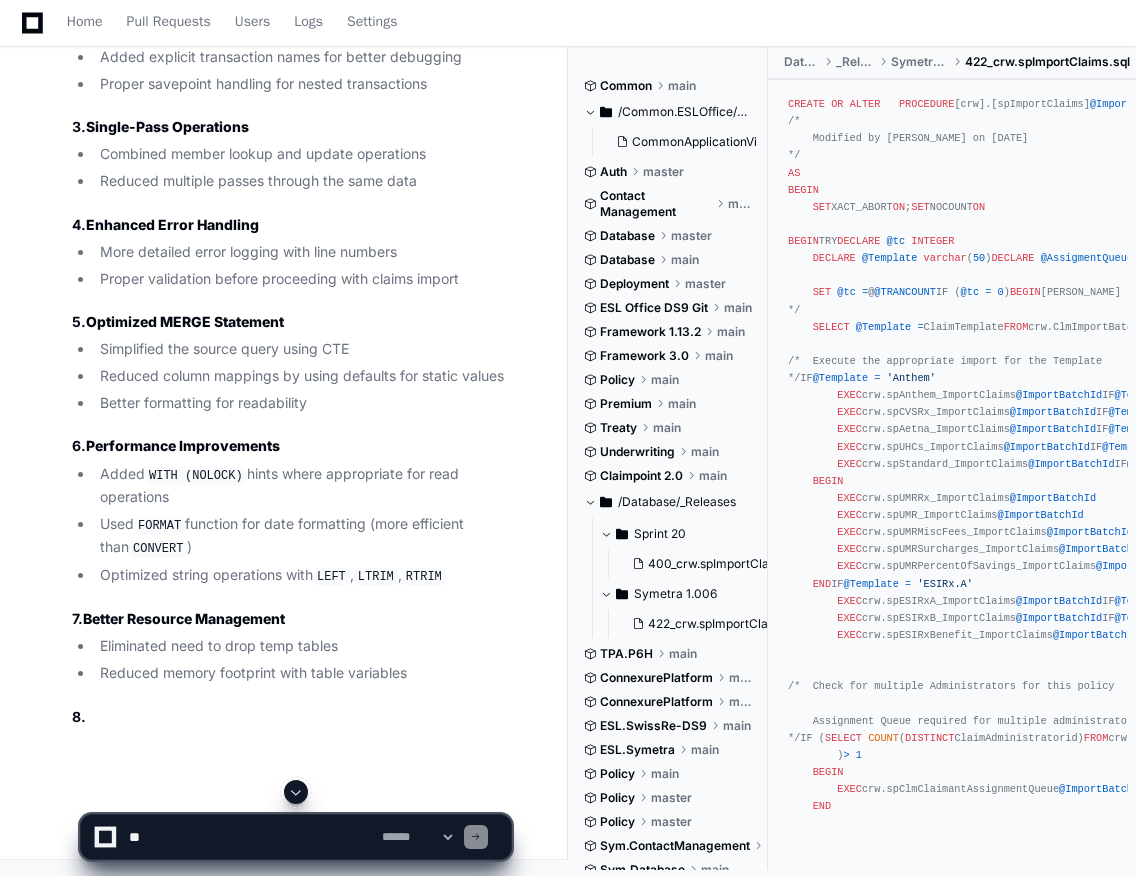 scroll, scrollTop: 12302, scrollLeft: 0, axis: vertical 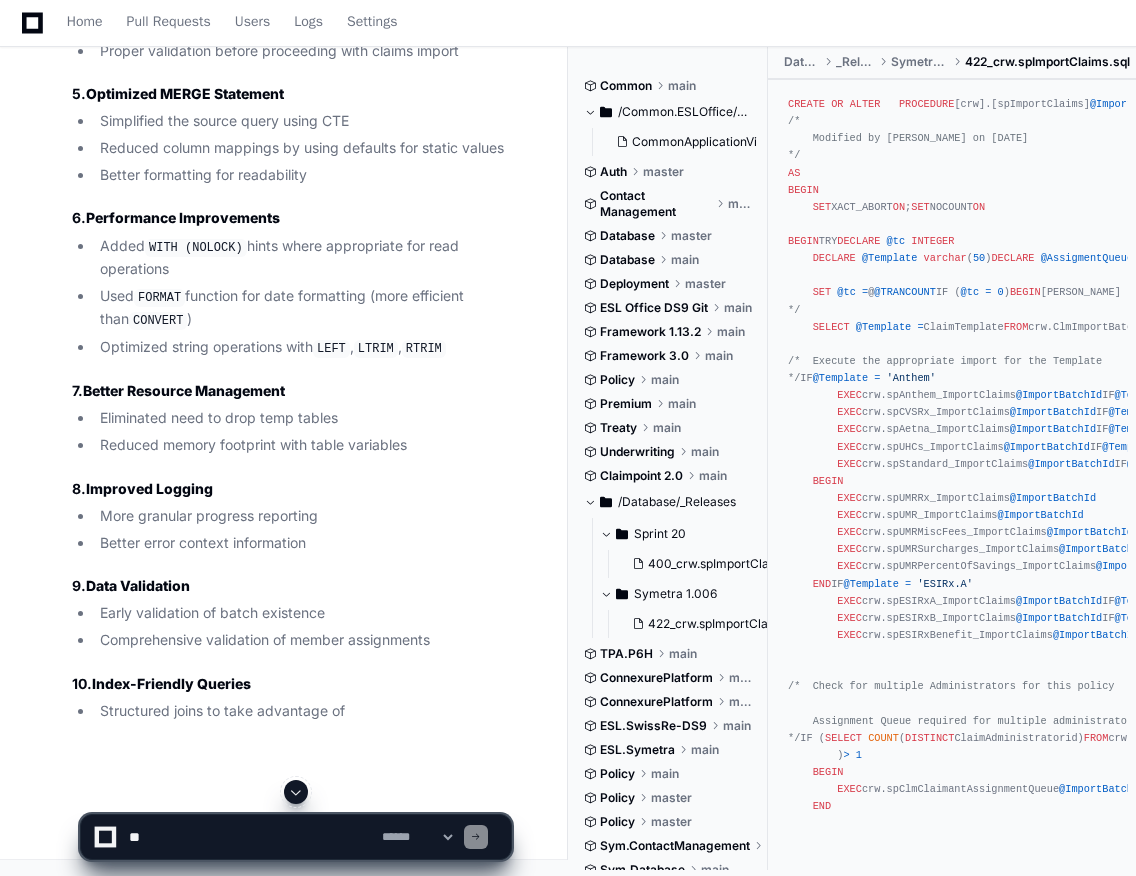 click 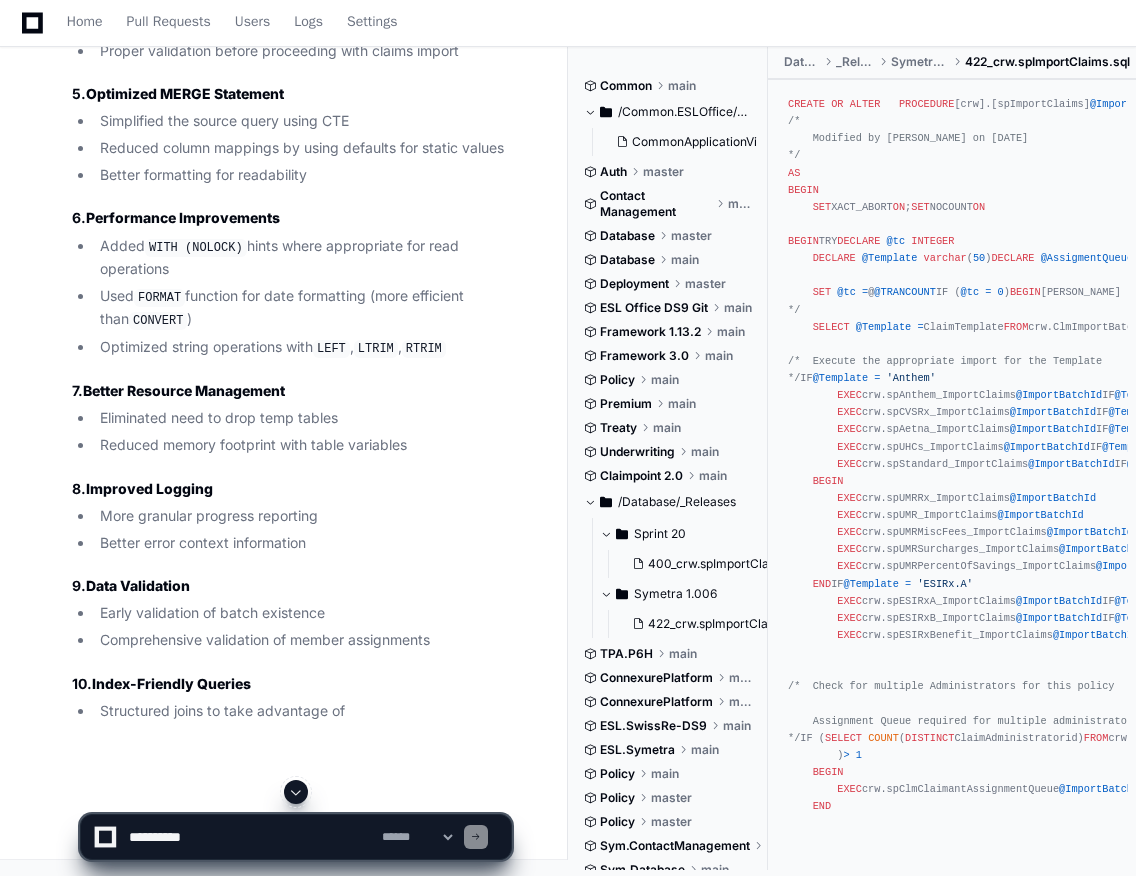click 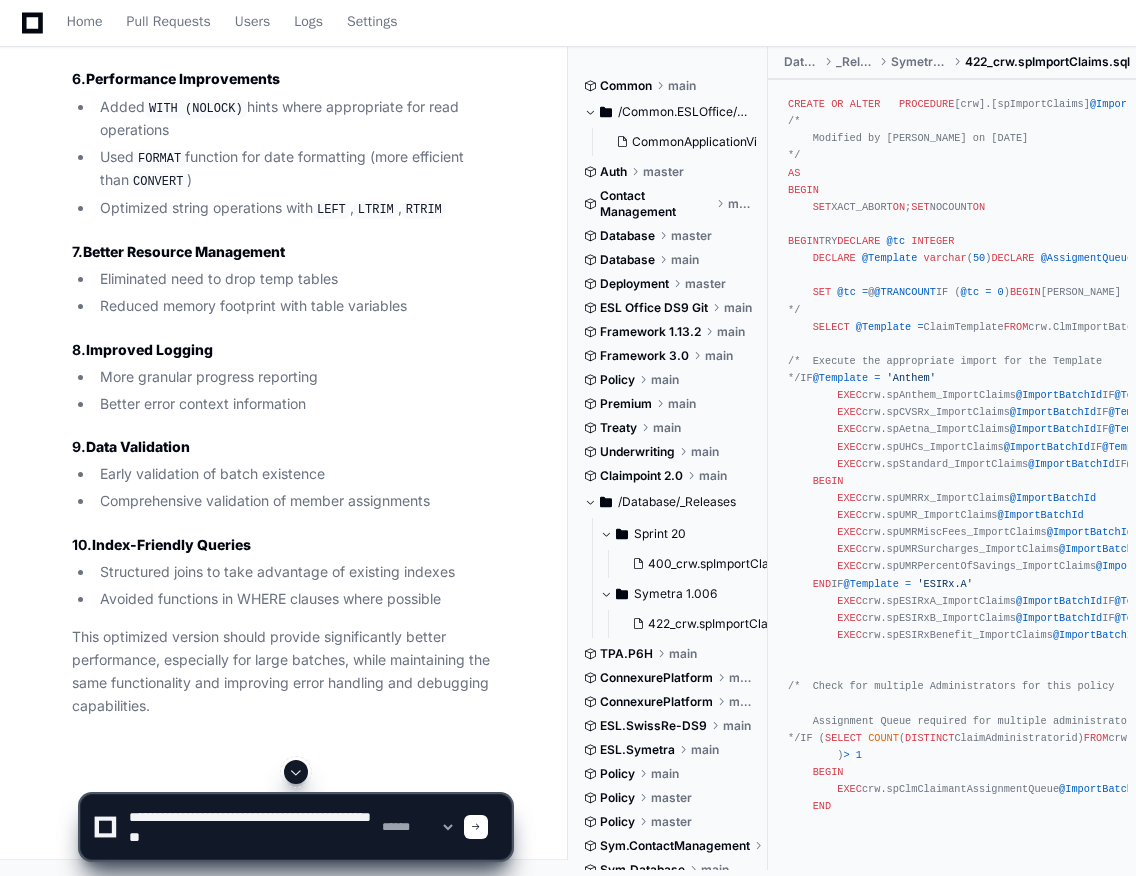 paste on "**********" 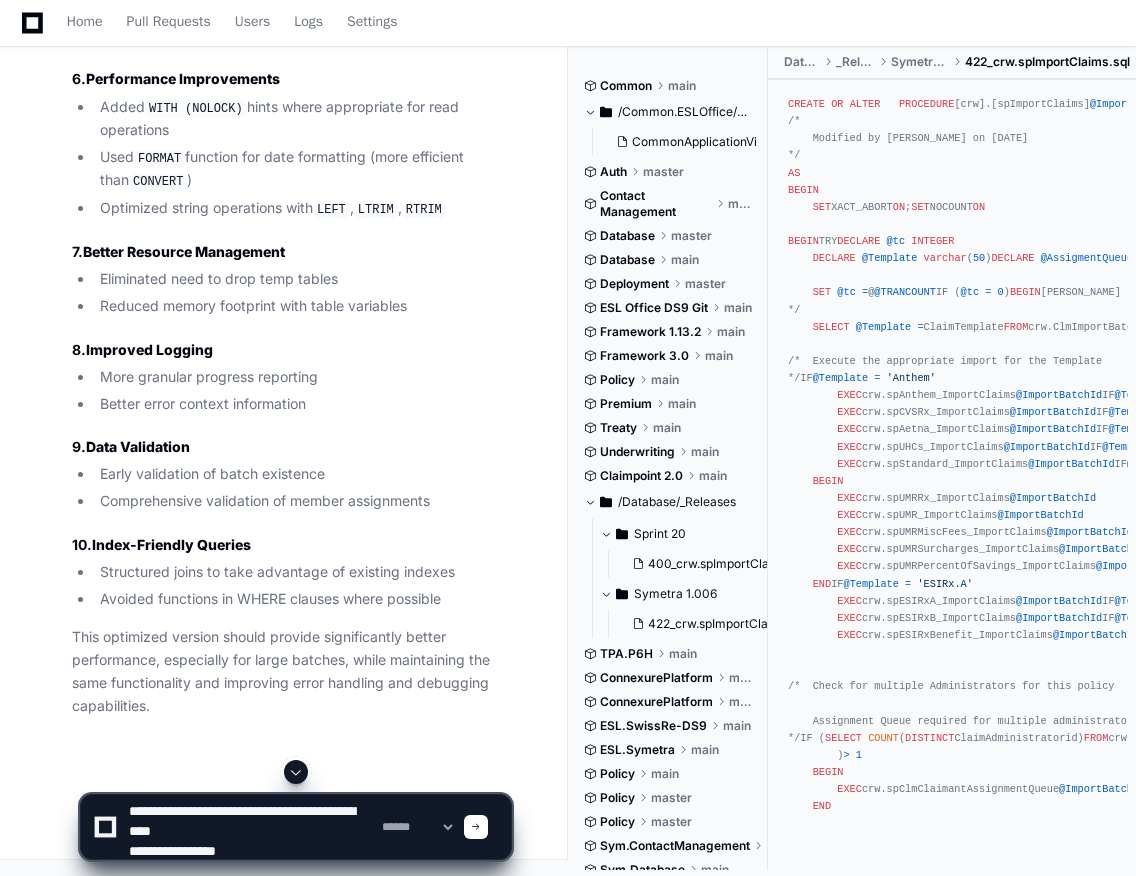 scroll, scrollTop: 4126, scrollLeft: 0, axis: vertical 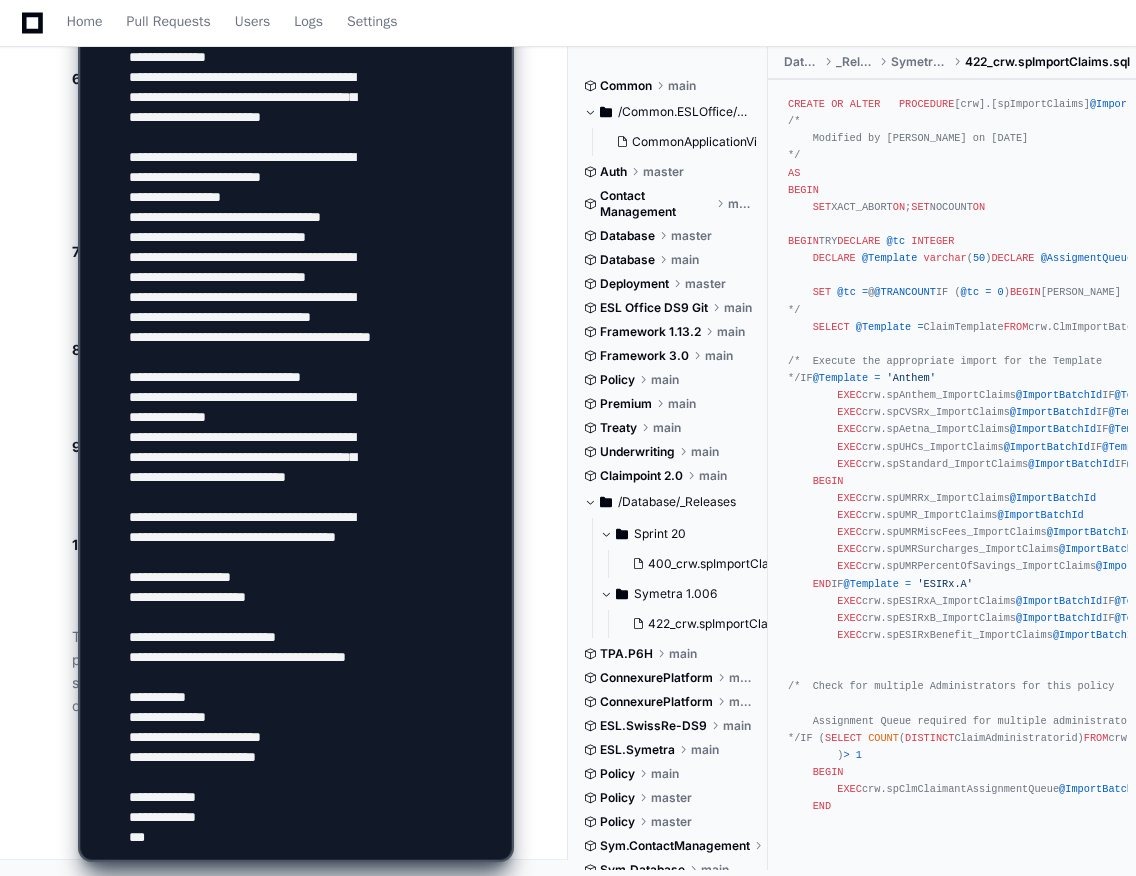type 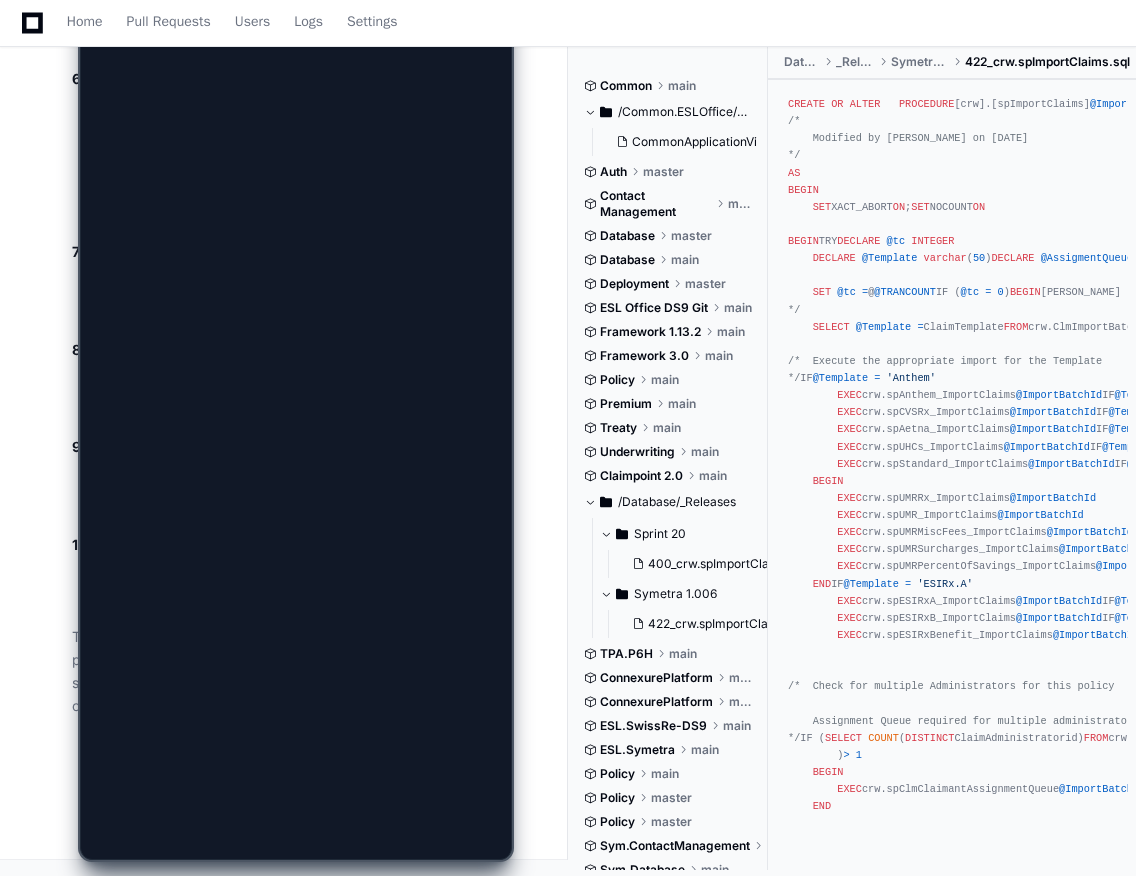 scroll, scrollTop: 0, scrollLeft: 0, axis: both 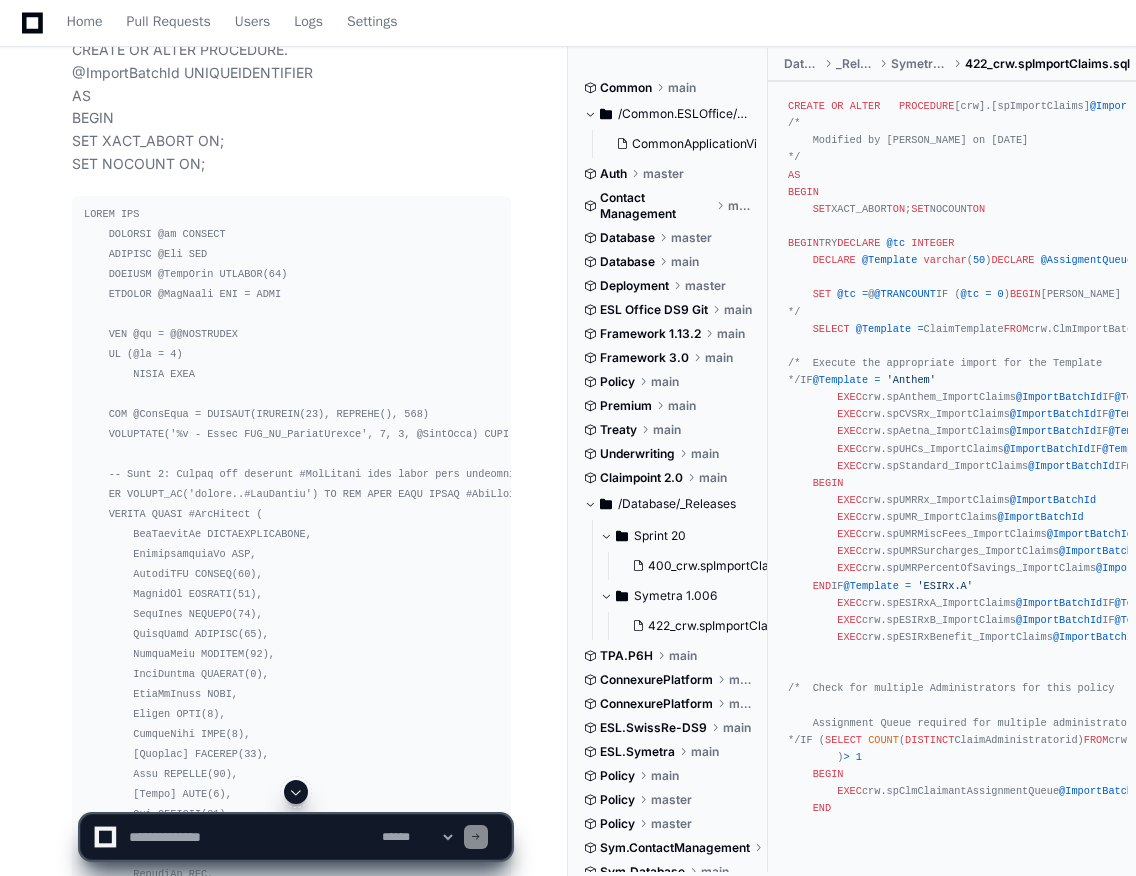 click 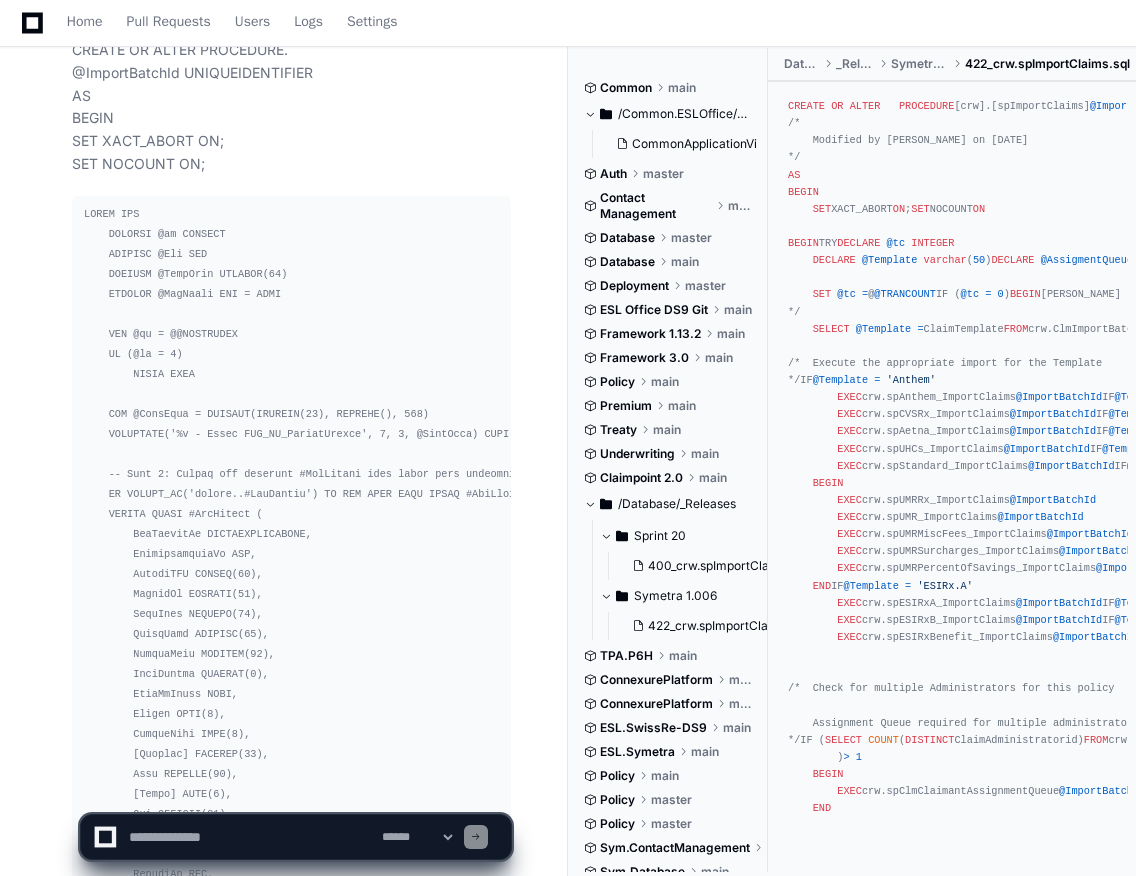 scroll, scrollTop: 19400, scrollLeft: 0, axis: vertical 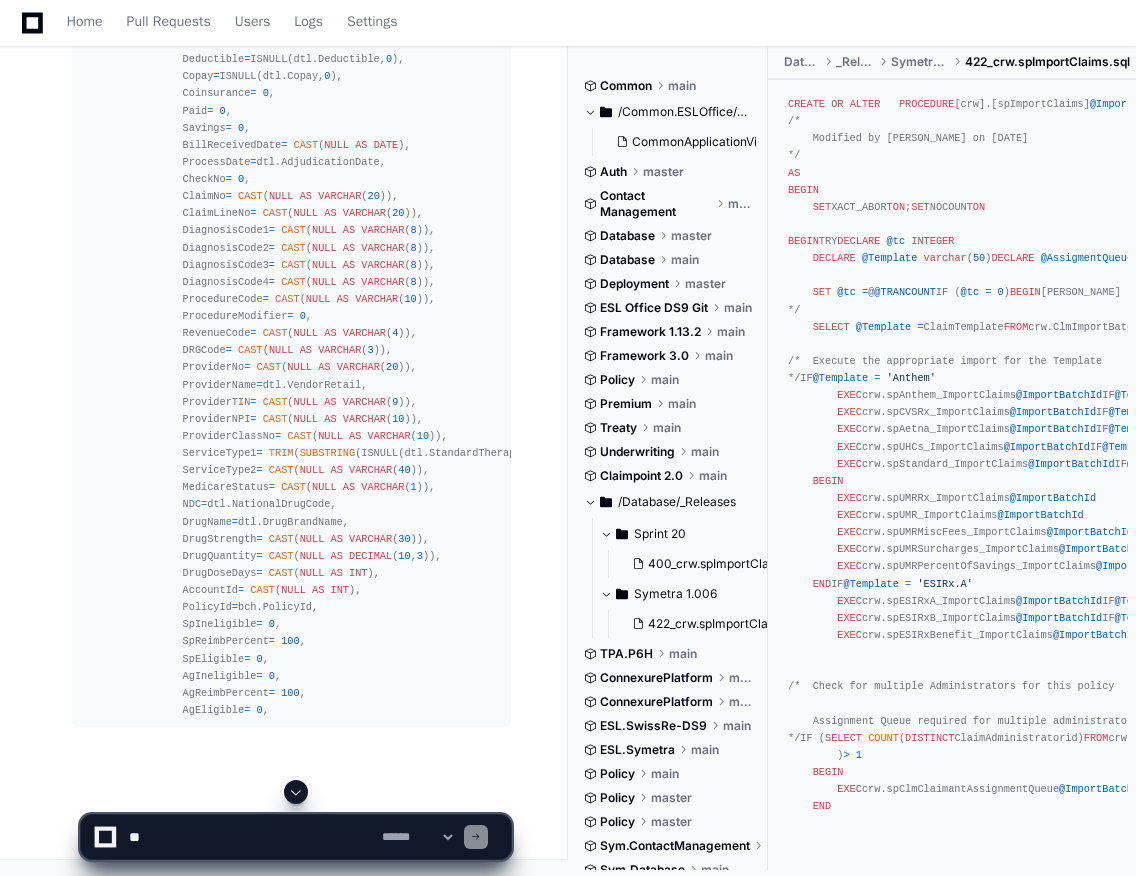 click 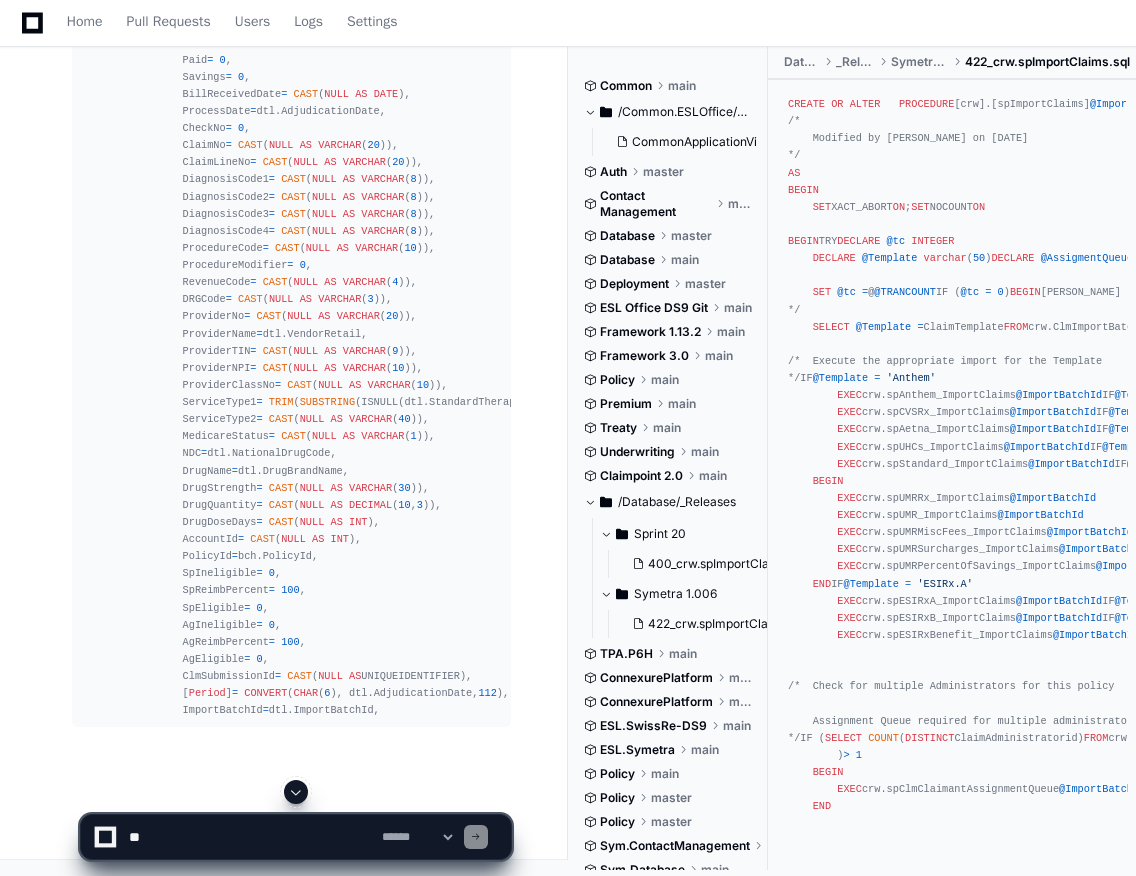 scroll, scrollTop: 21109, scrollLeft: 0, axis: vertical 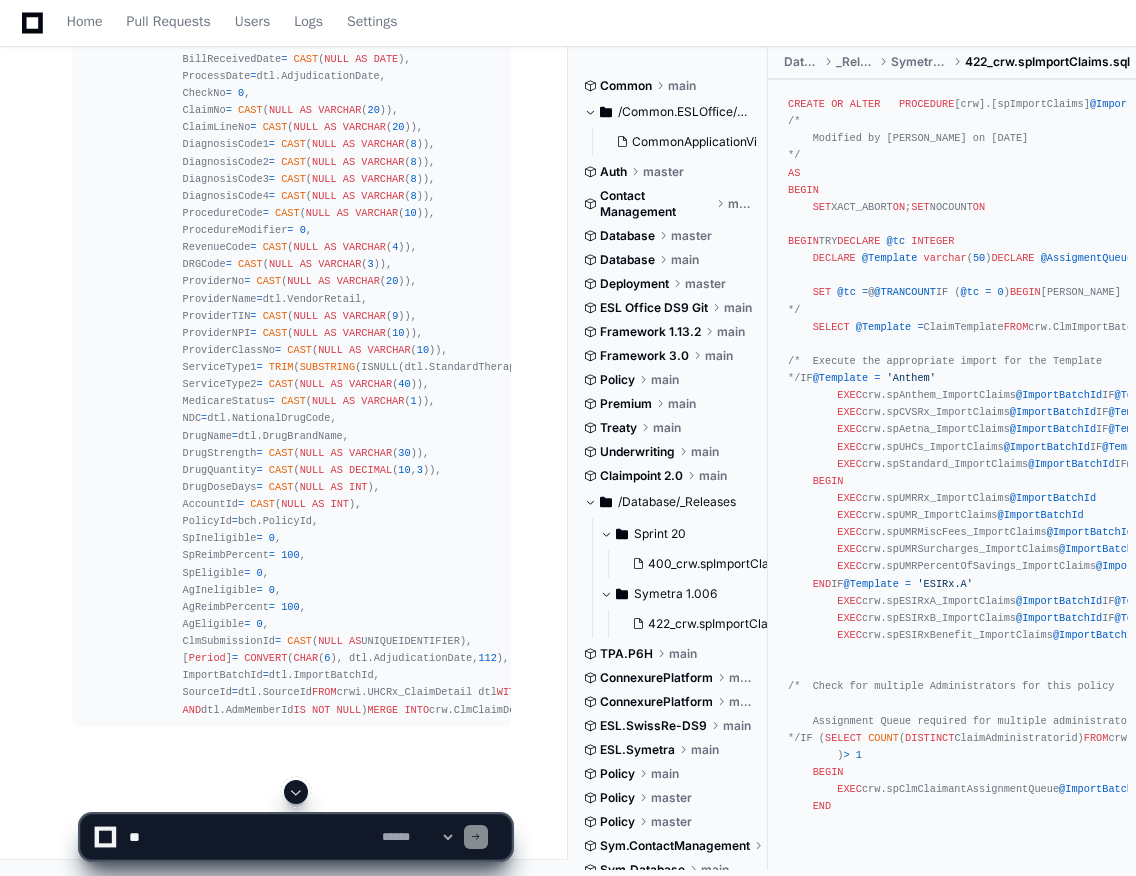 click 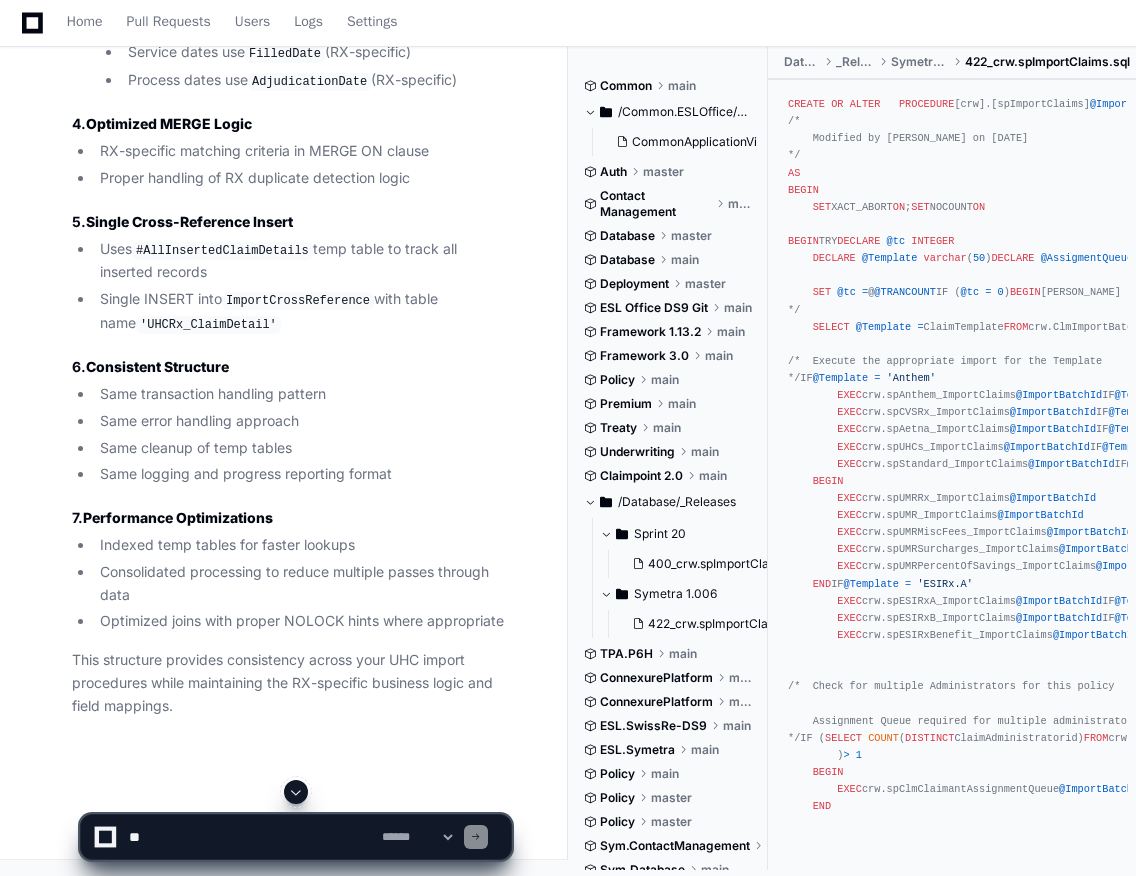 scroll, scrollTop: 24079, scrollLeft: 0, axis: vertical 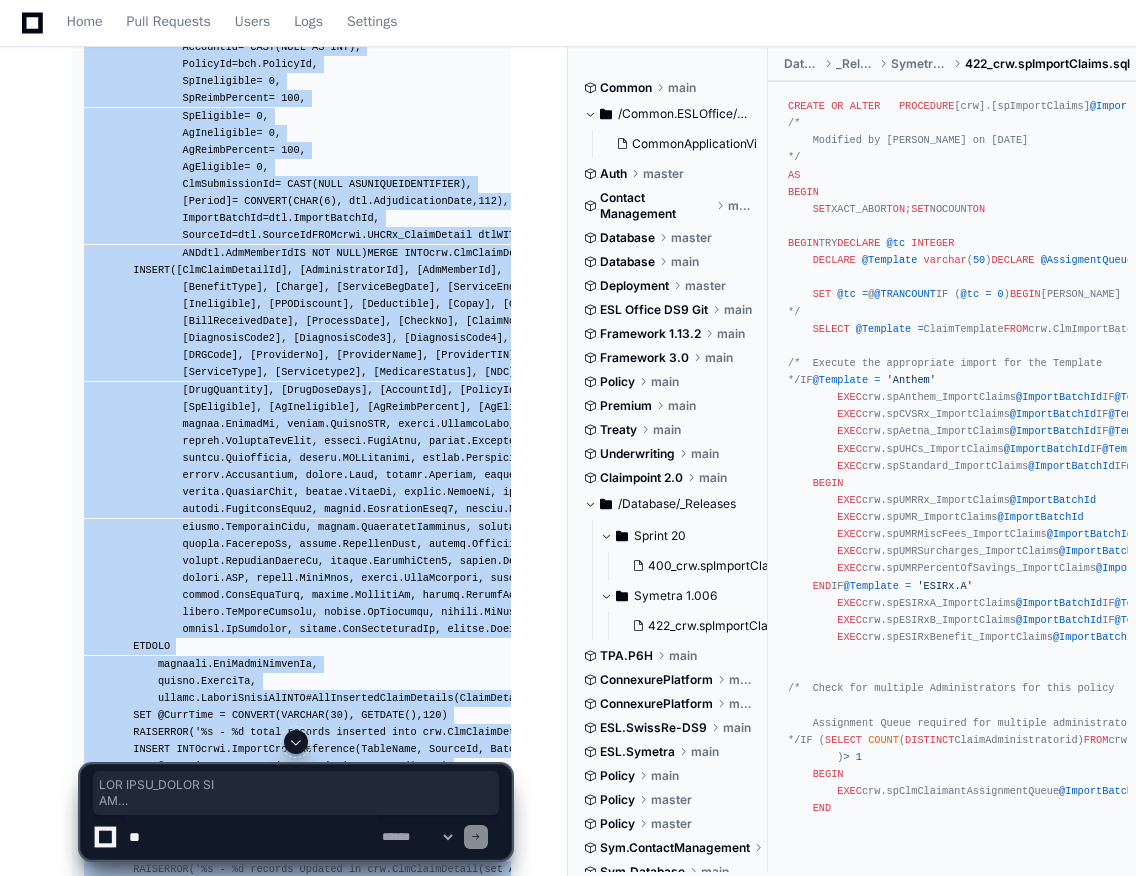 drag, startPoint x: 88, startPoint y: 630, endPoint x: 71, endPoint y: 538, distance: 93.55747 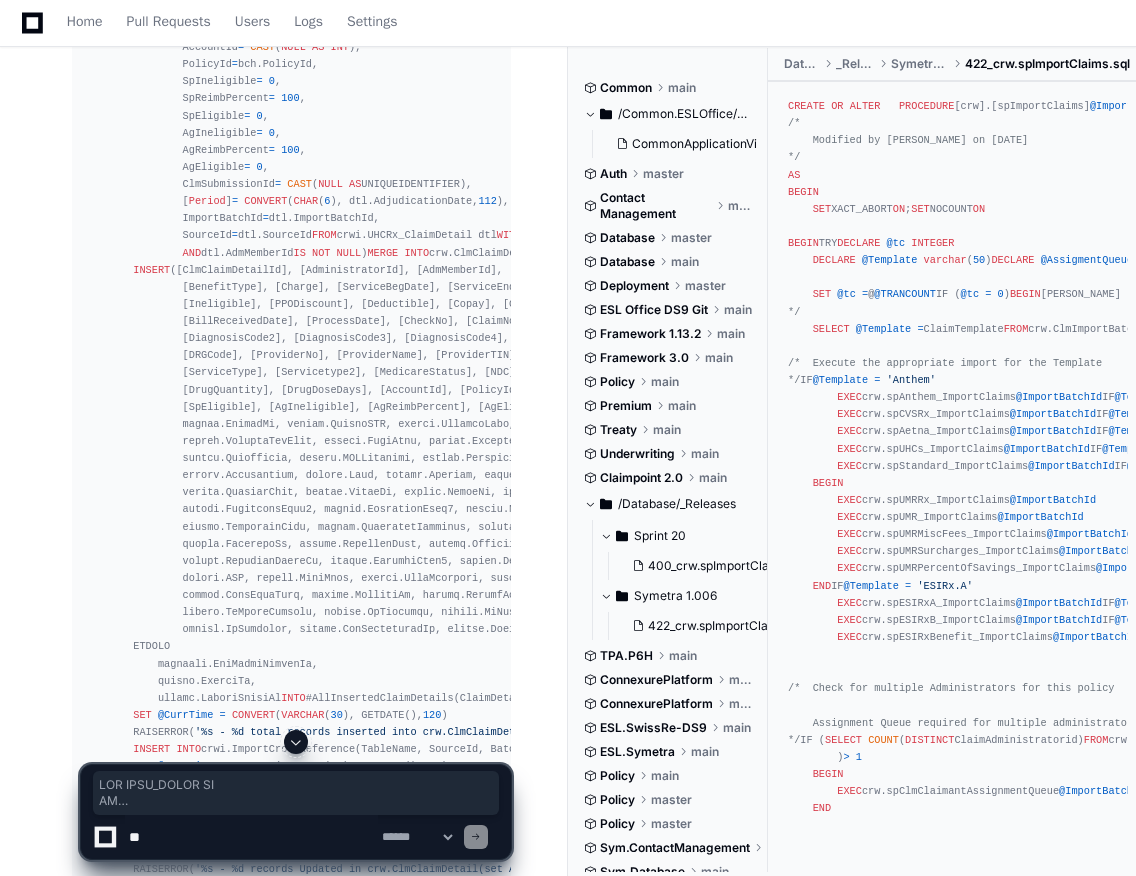 click 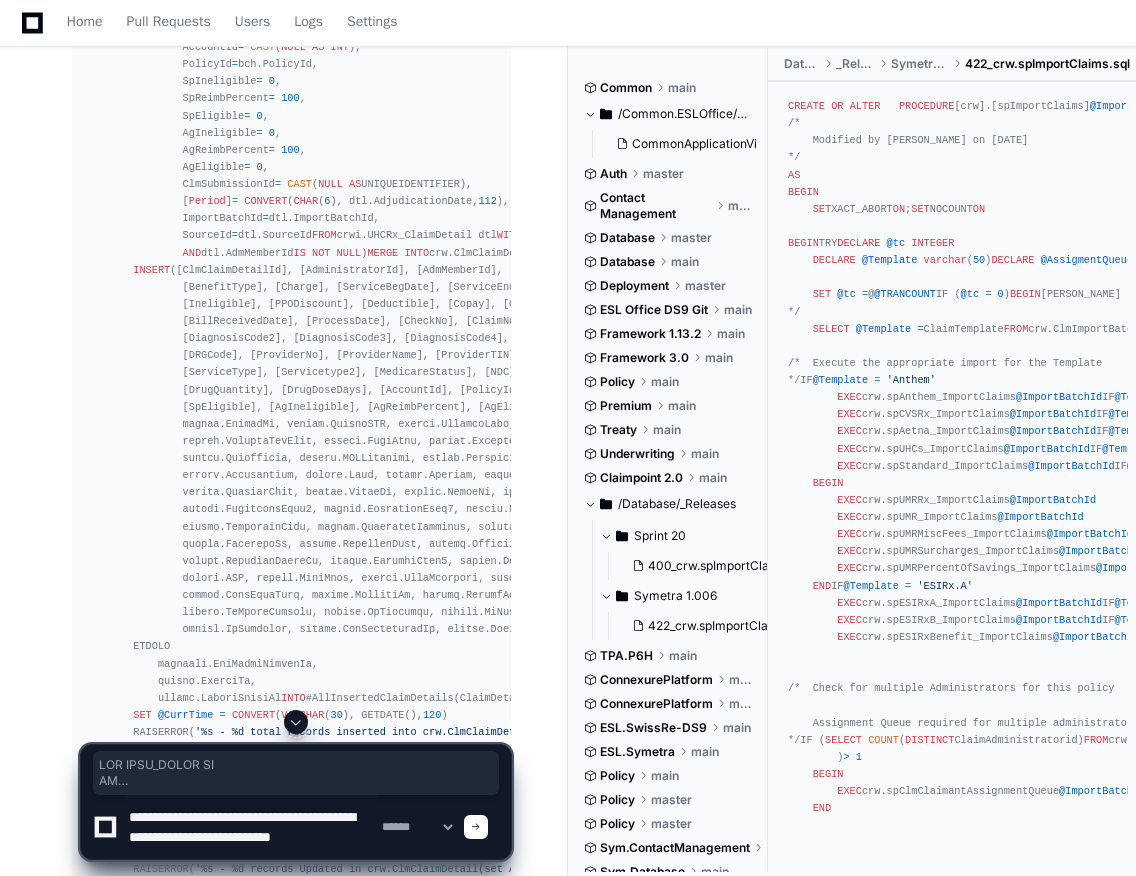 scroll, scrollTop: 6, scrollLeft: 0, axis: vertical 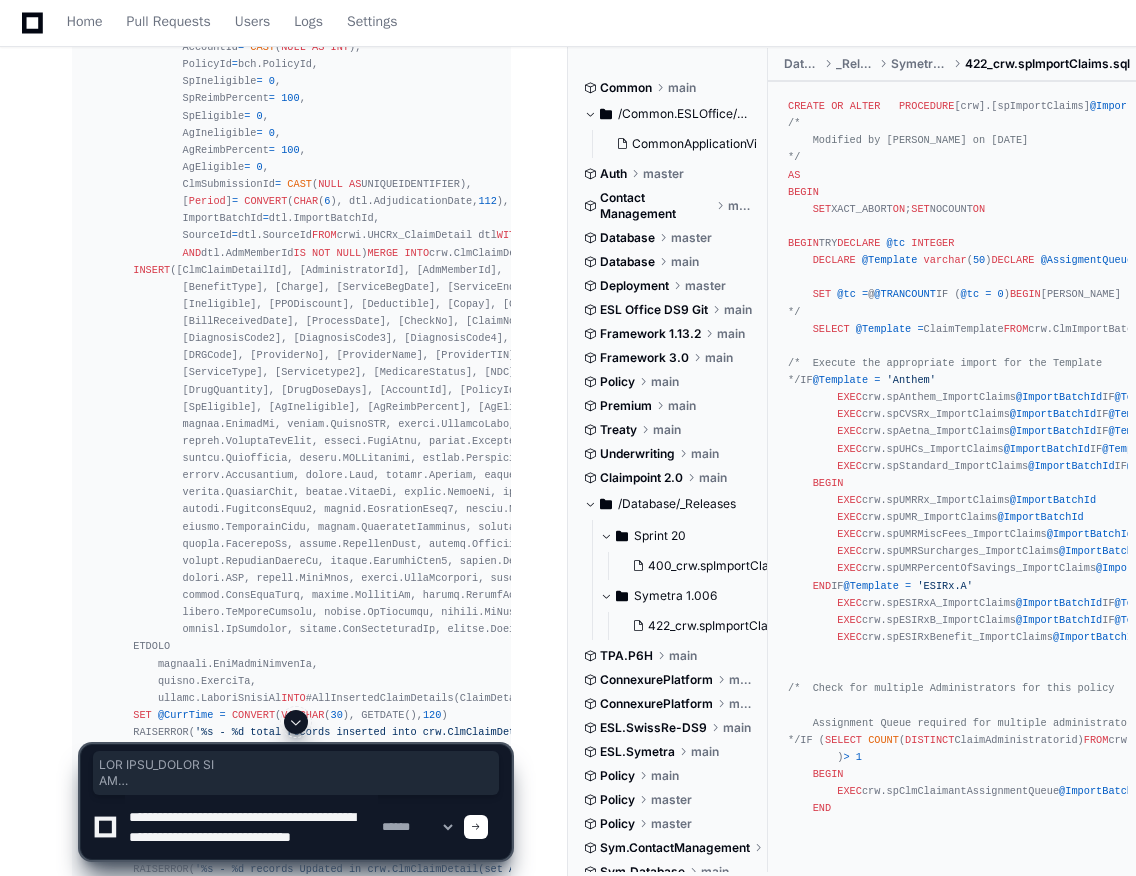 type on "**********" 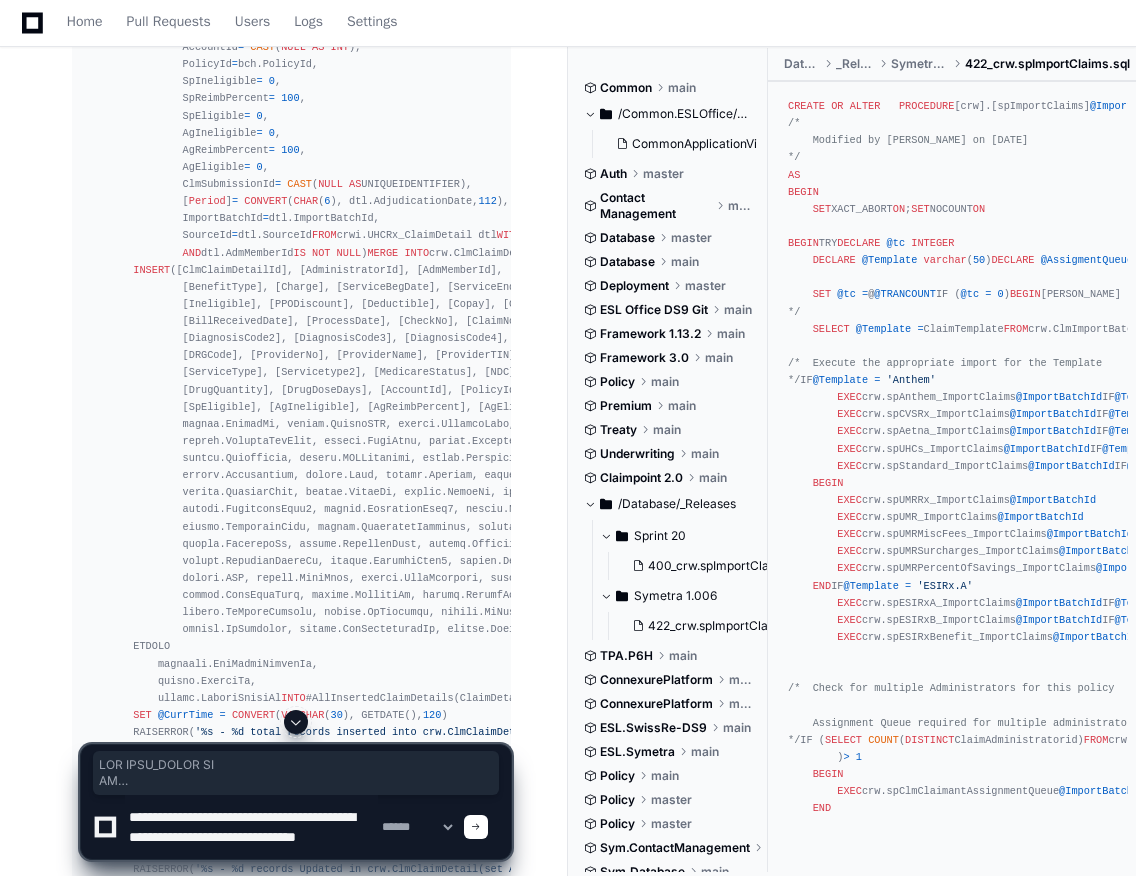 type 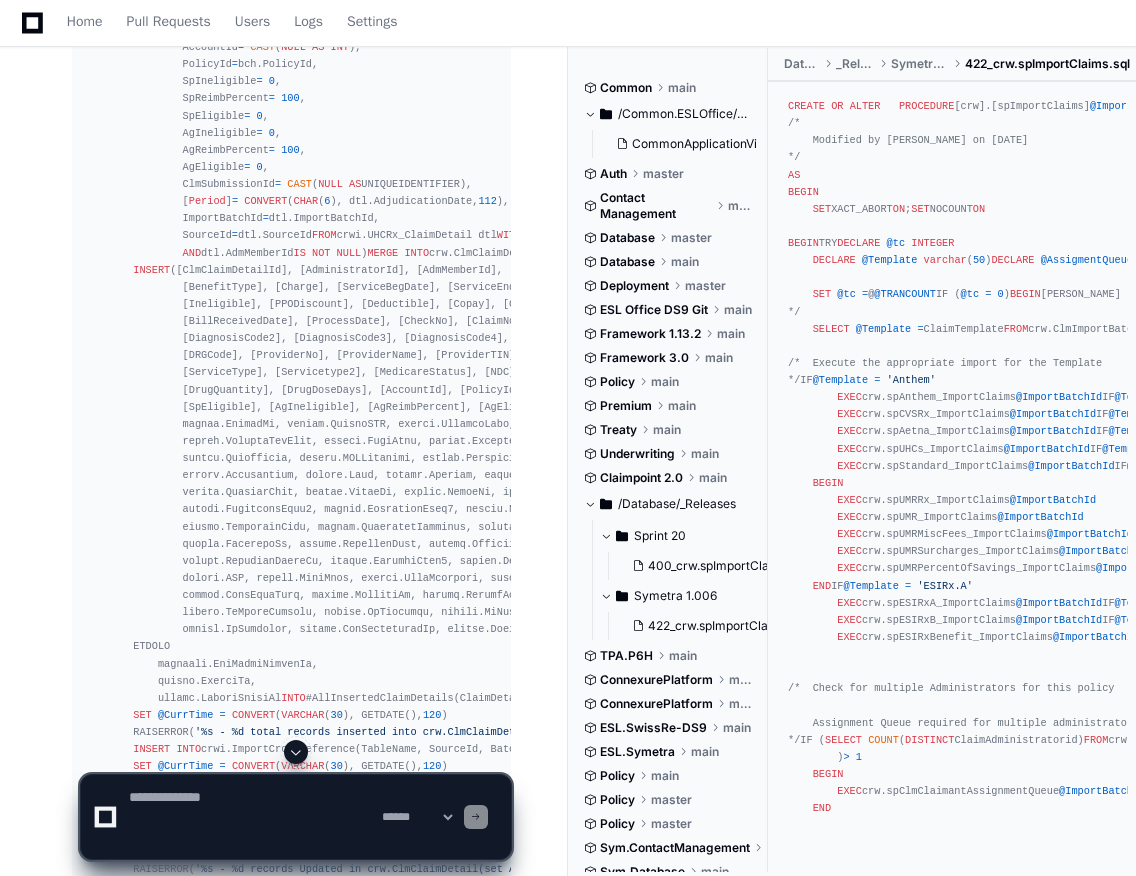 scroll, scrollTop: 0, scrollLeft: 0, axis: both 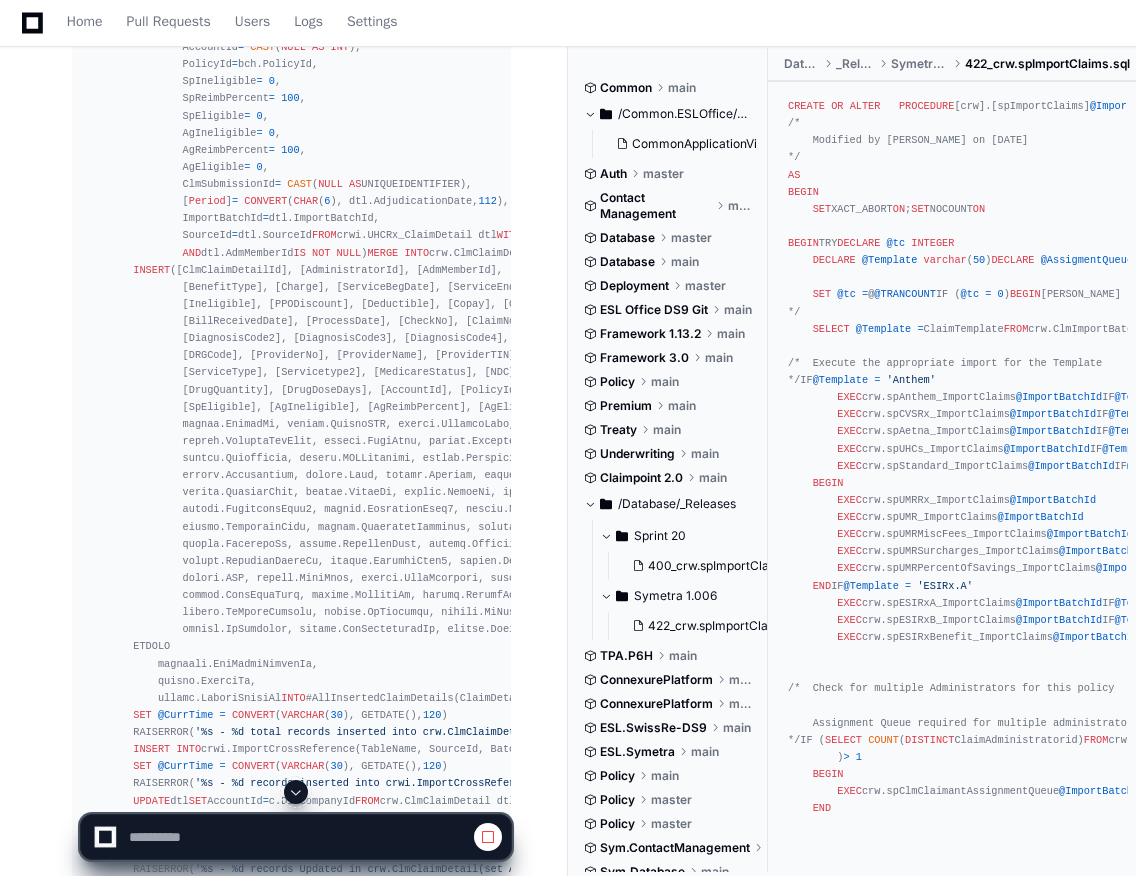 click 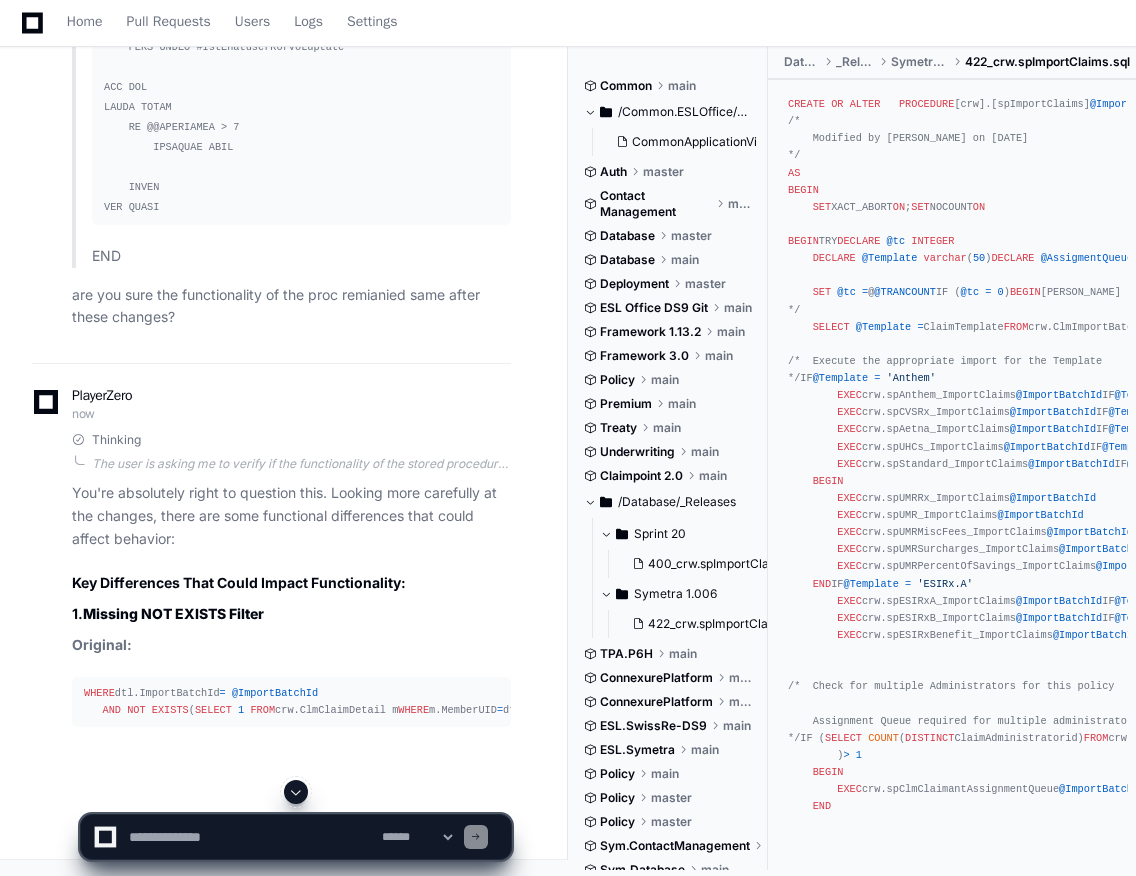 click 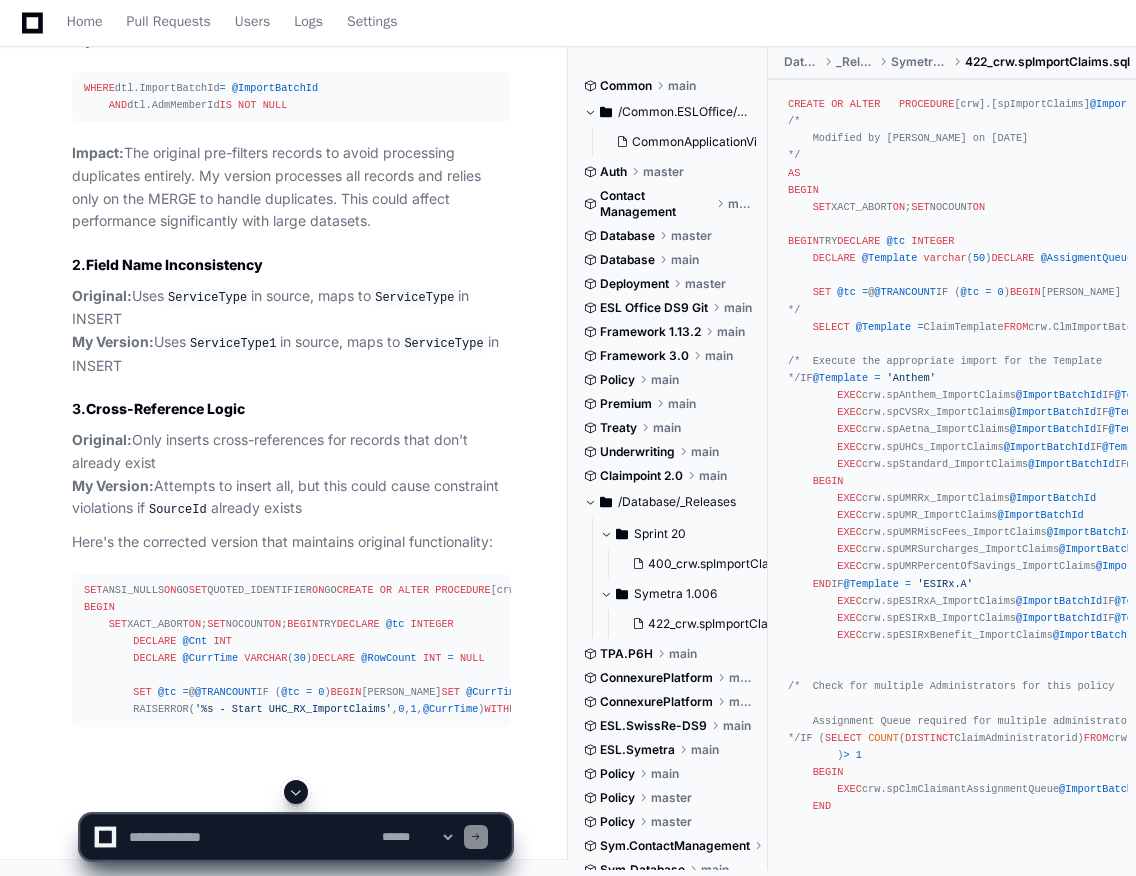 scroll, scrollTop: 31298, scrollLeft: 0, axis: vertical 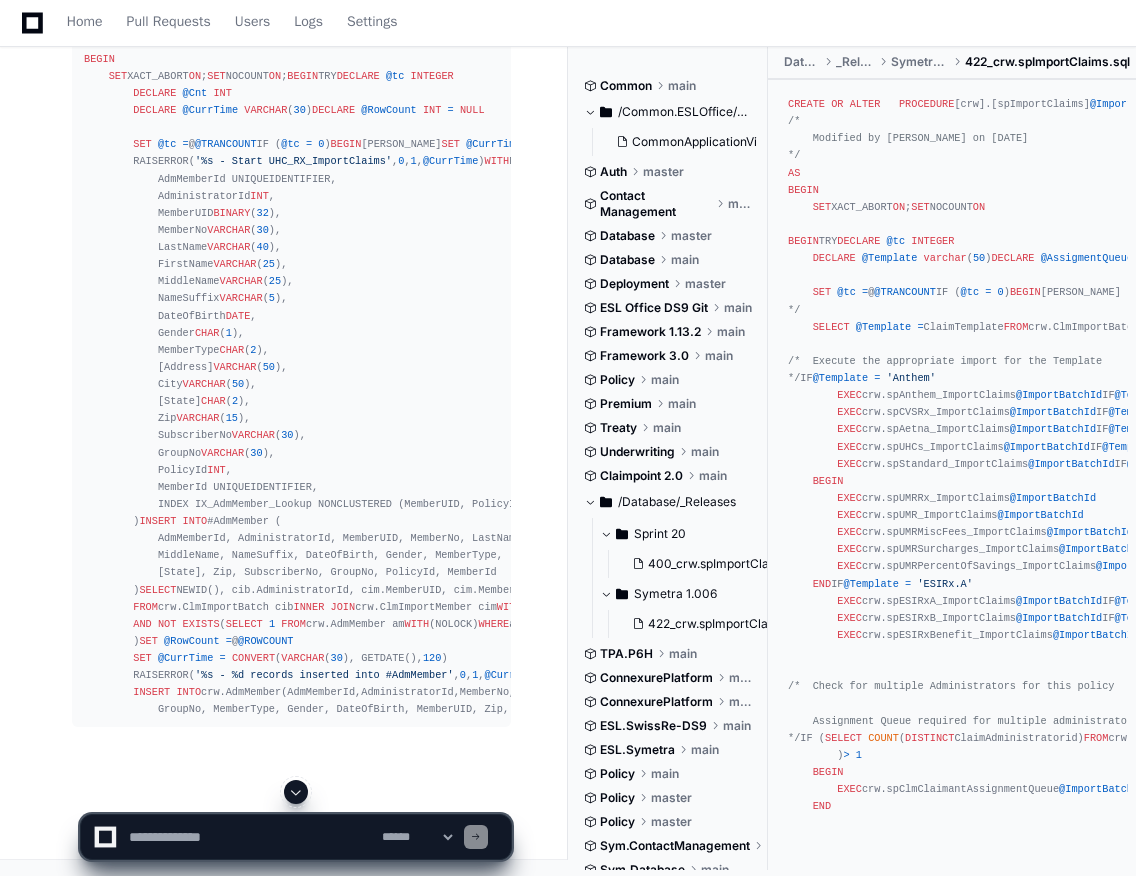 click 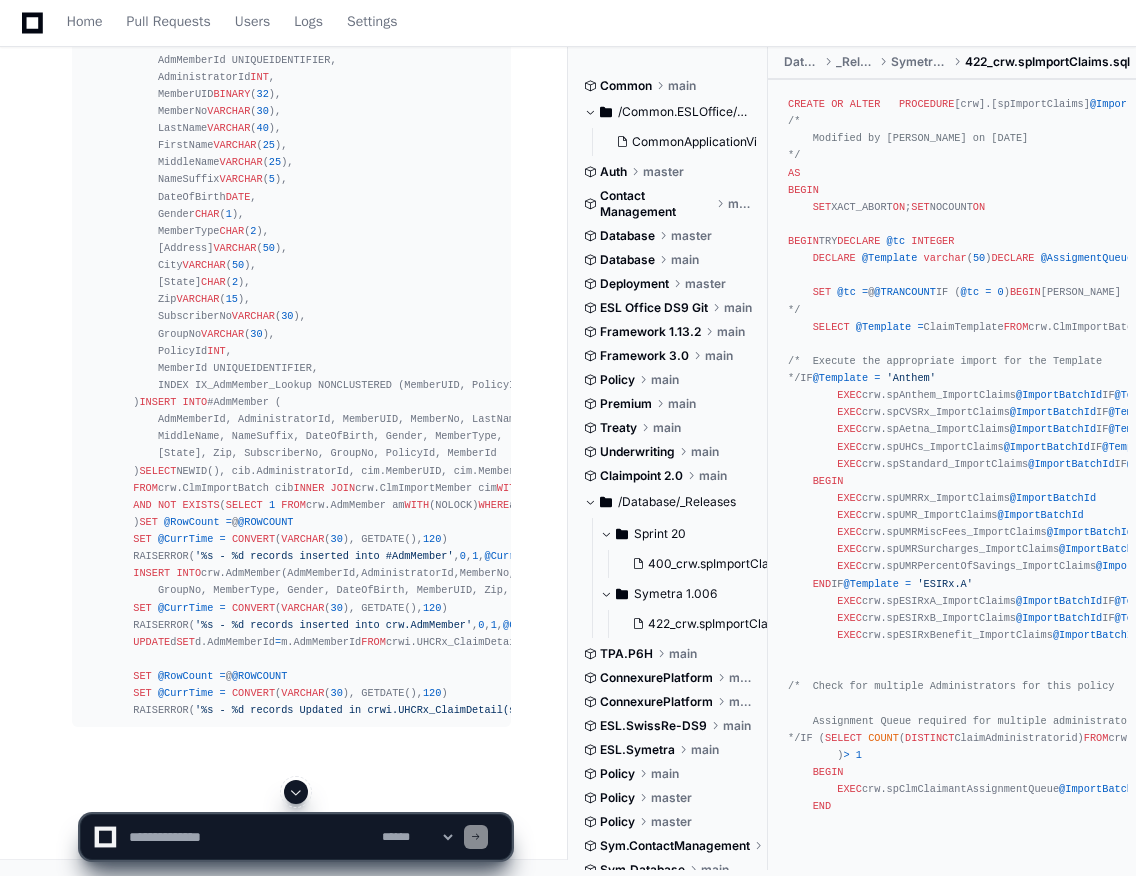 click 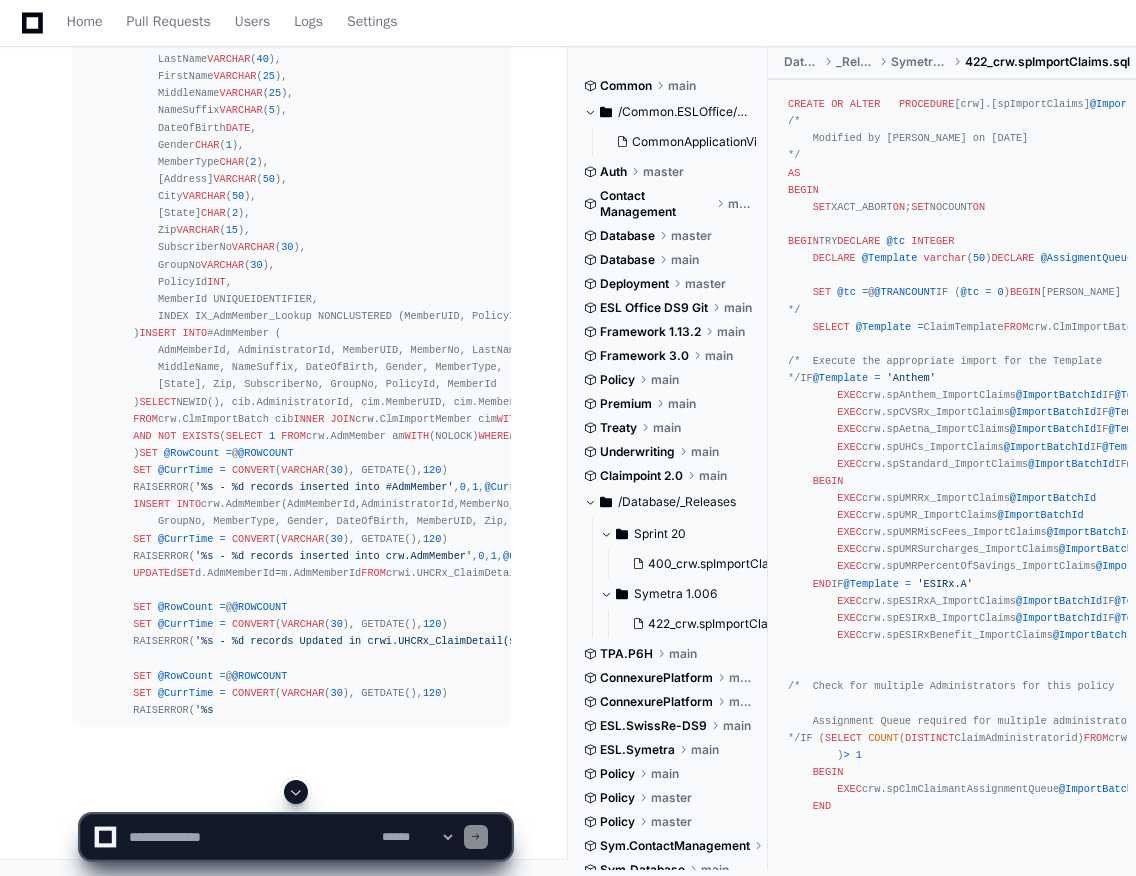 click 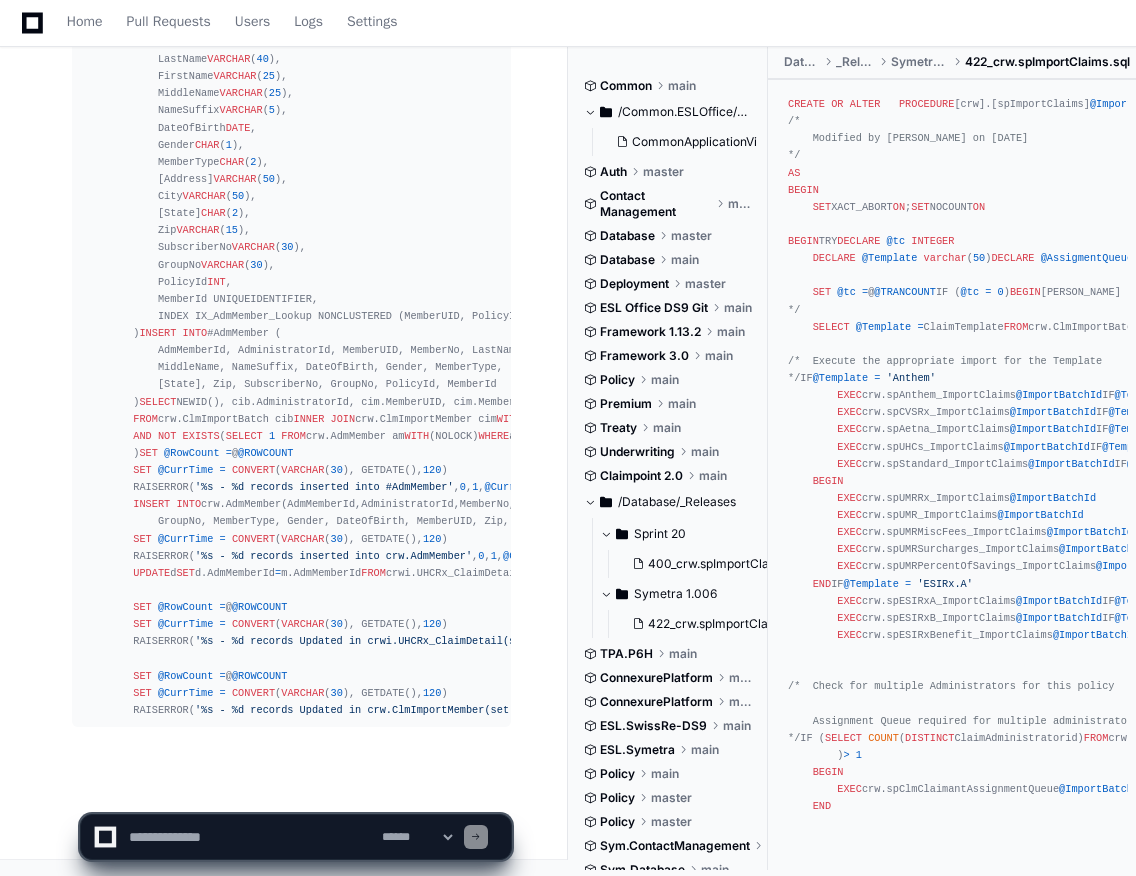 scroll, scrollTop: 33750, scrollLeft: 0, axis: vertical 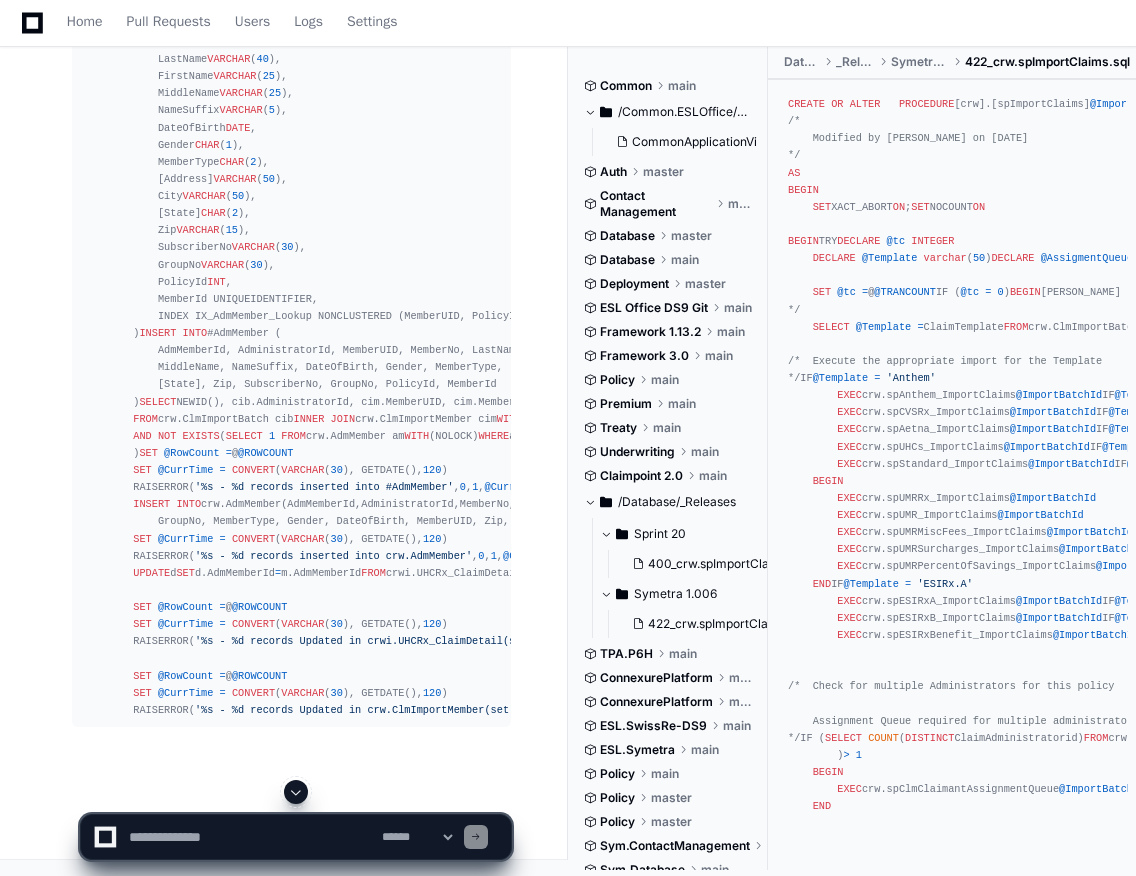 click 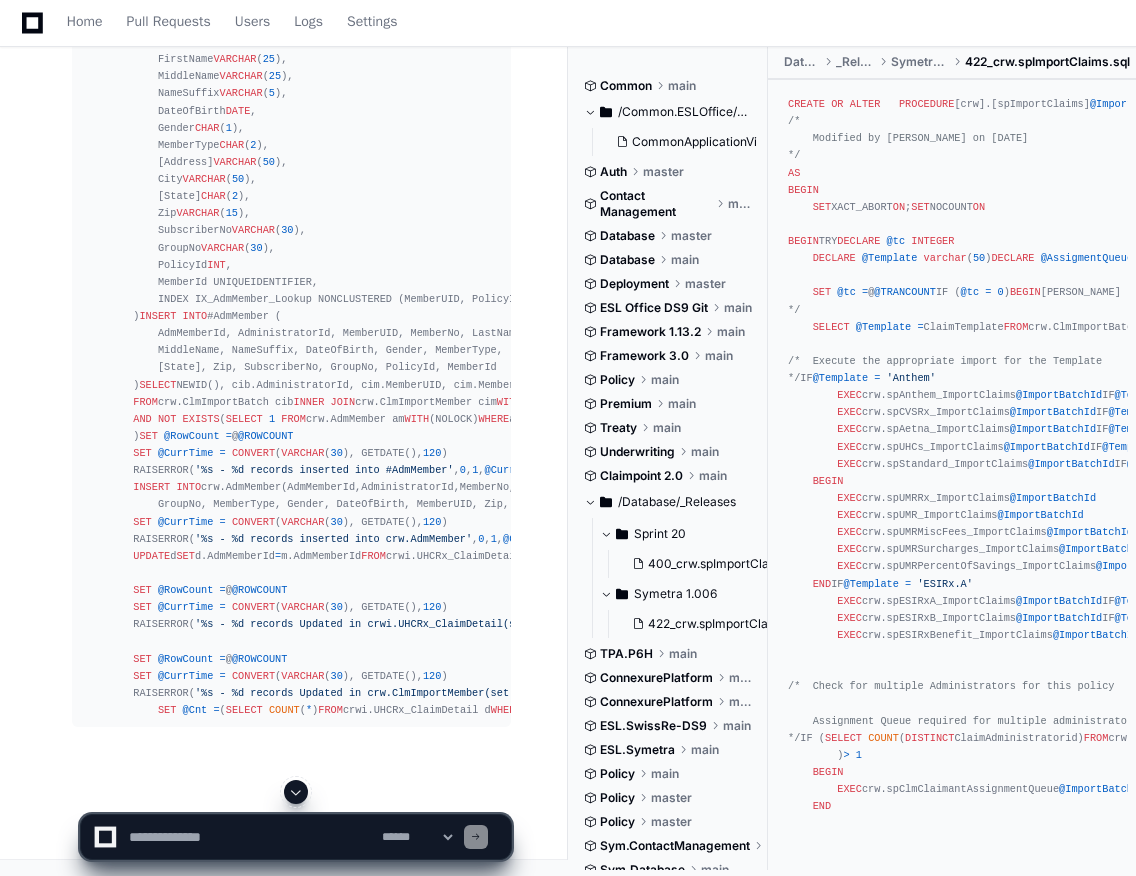 click 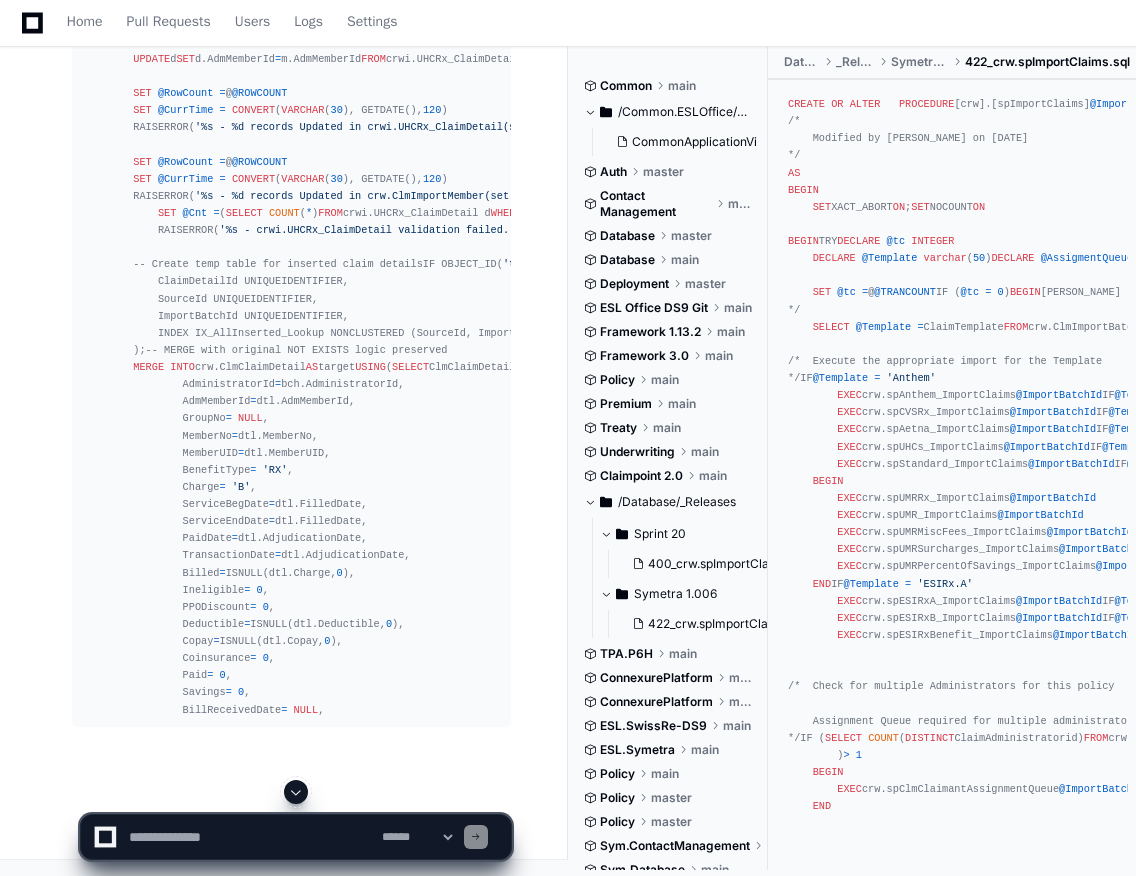 scroll, scrollTop: 32769, scrollLeft: 0, axis: vertical 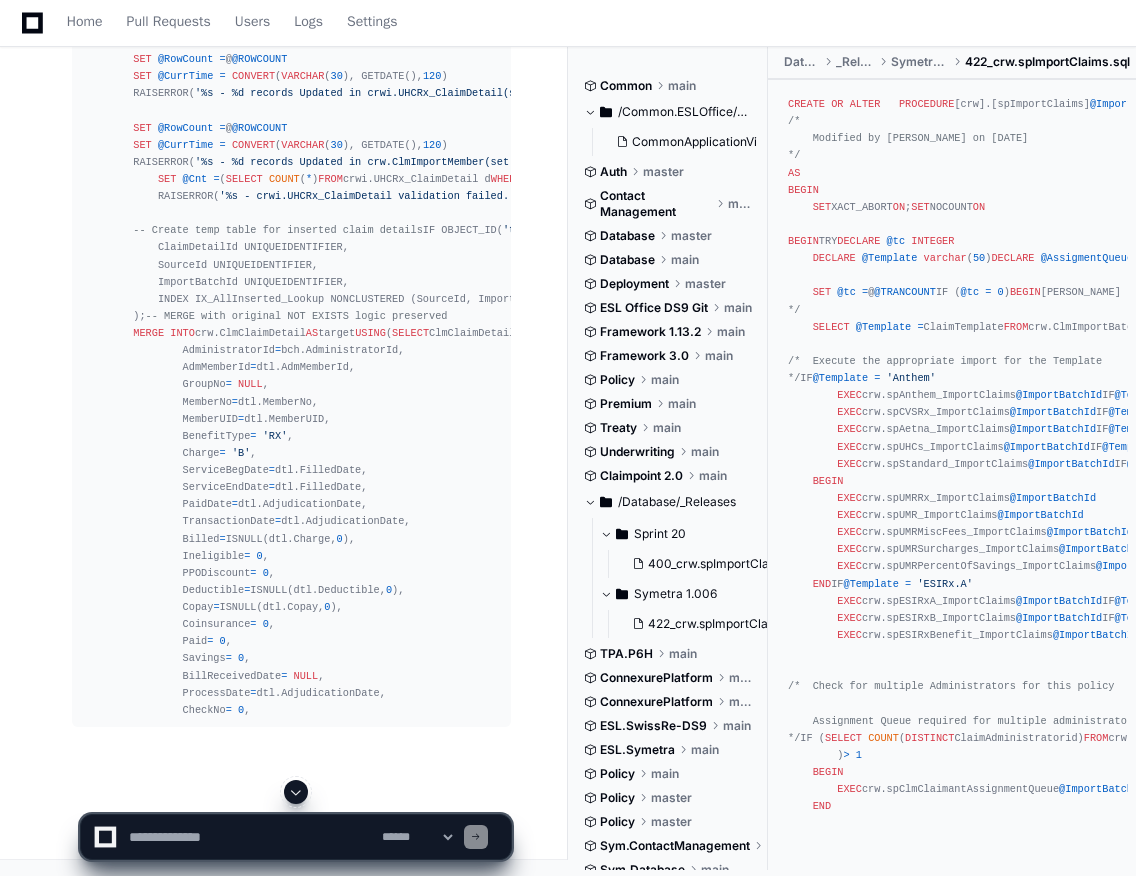 click 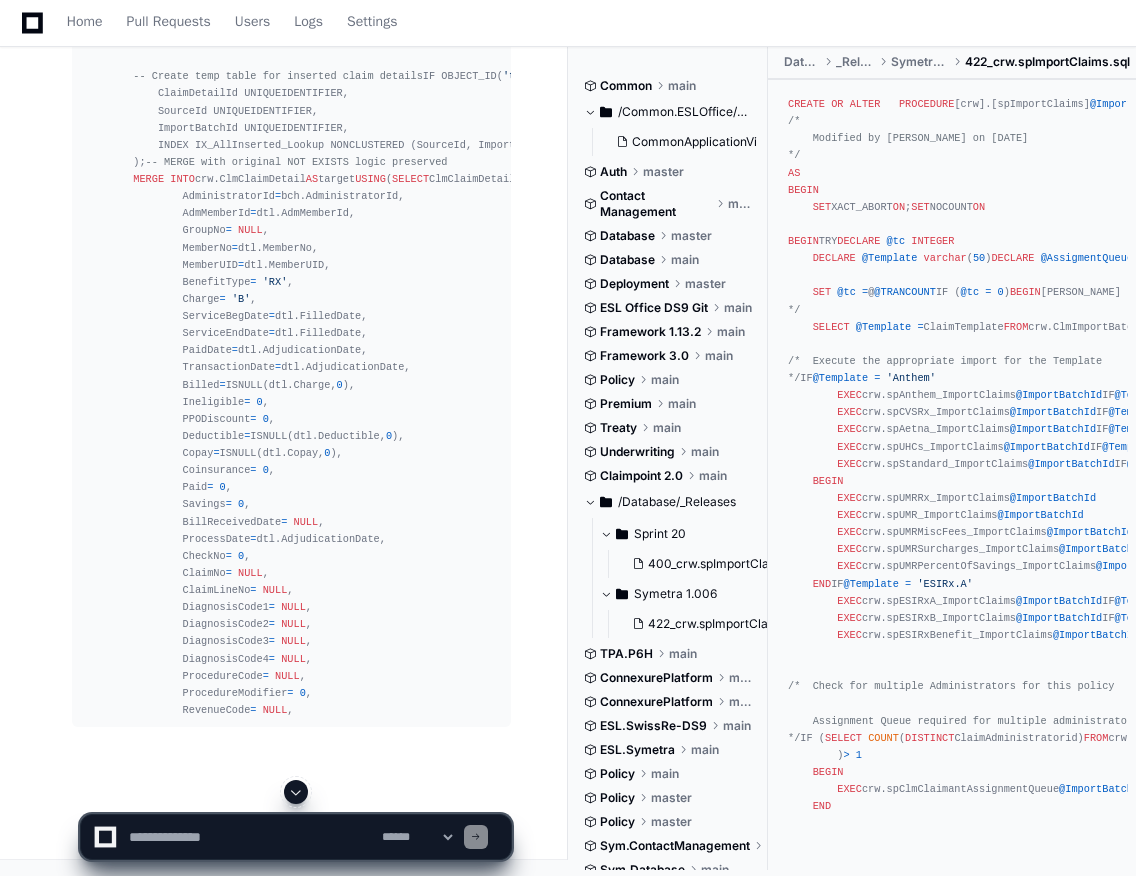 scroll, scrollTop: 34622, scrollLeft: 0, axis: vertical 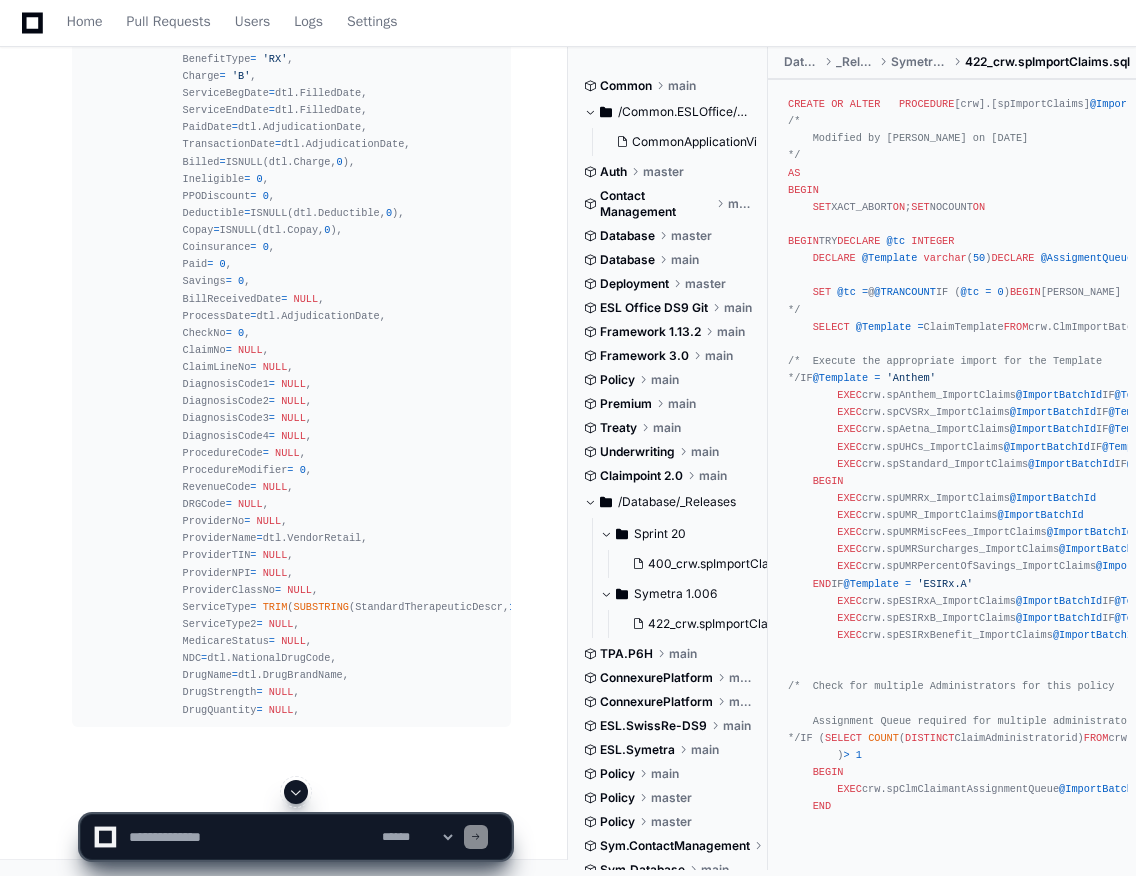 click 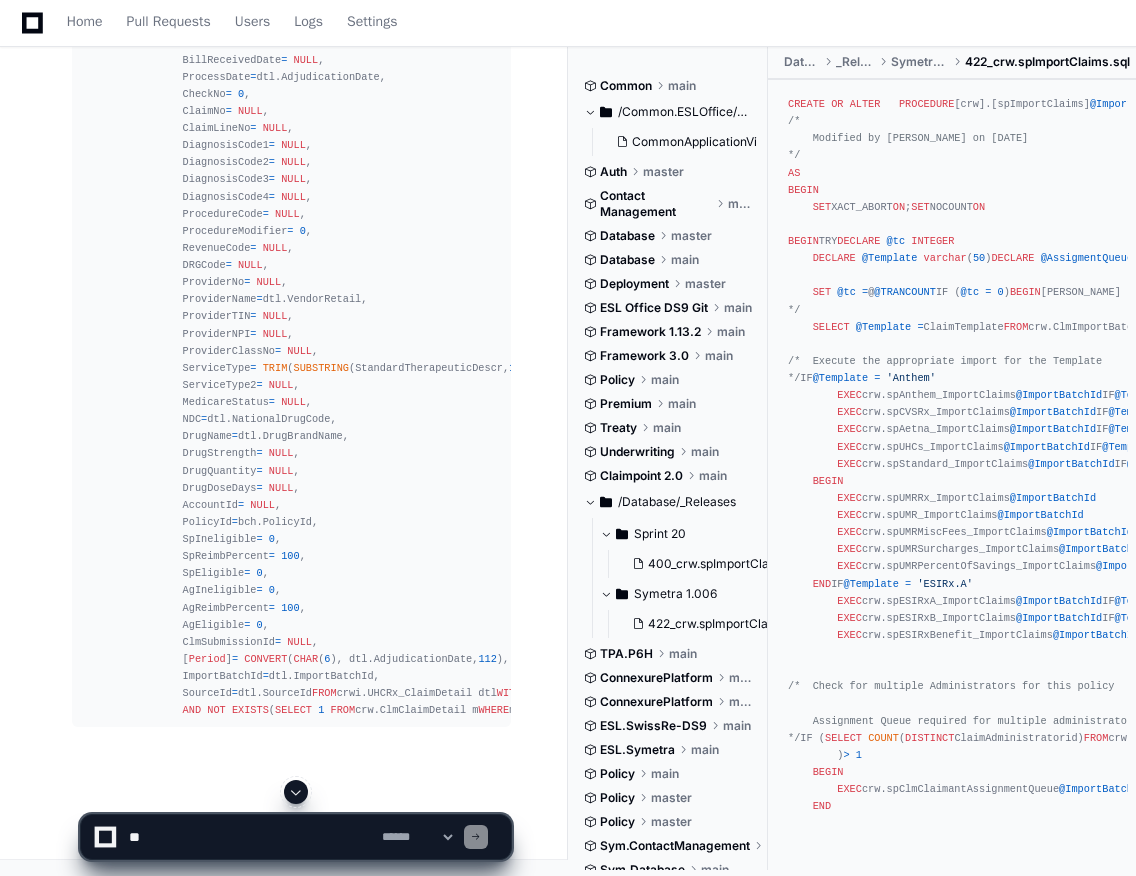 scroll, scrollTop: 34881, scrollLeft: 0, axis: vertical 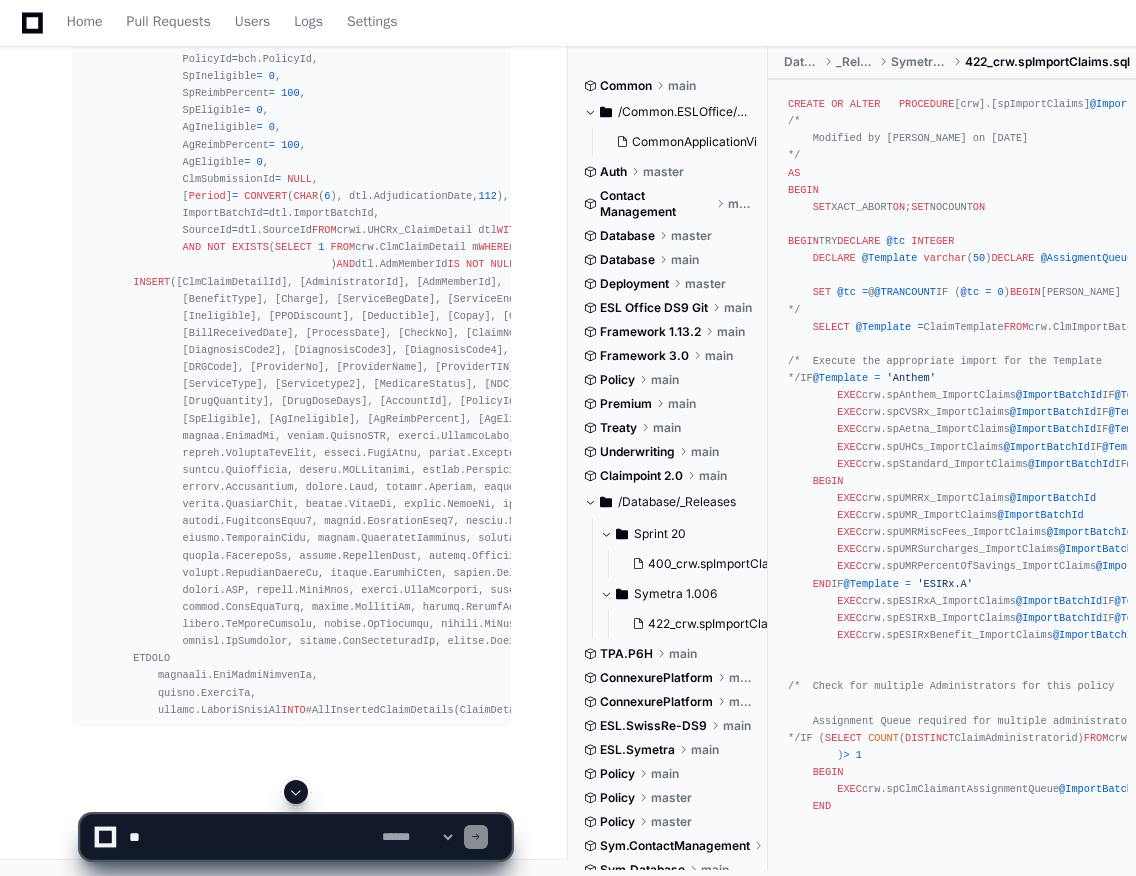 click 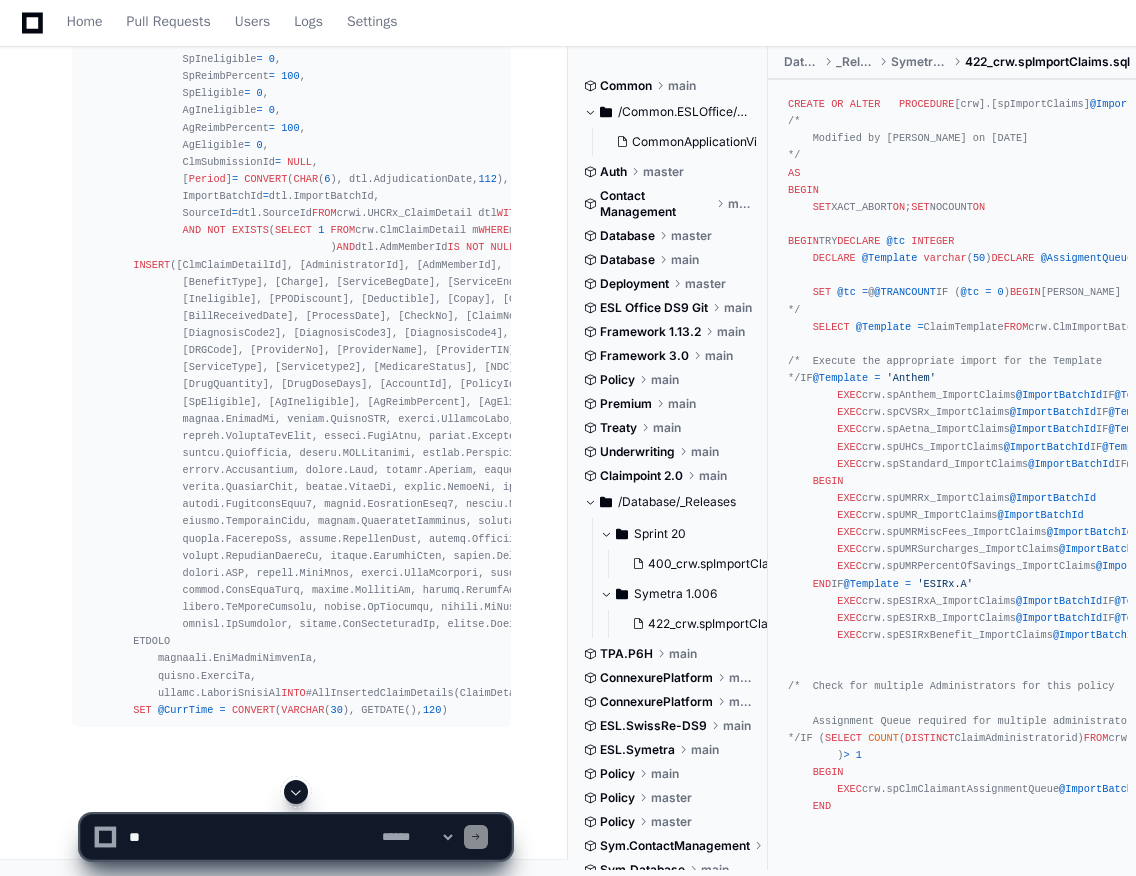 scroll, scrollTop: 35859, scrollLeft: 0, axis: vertical 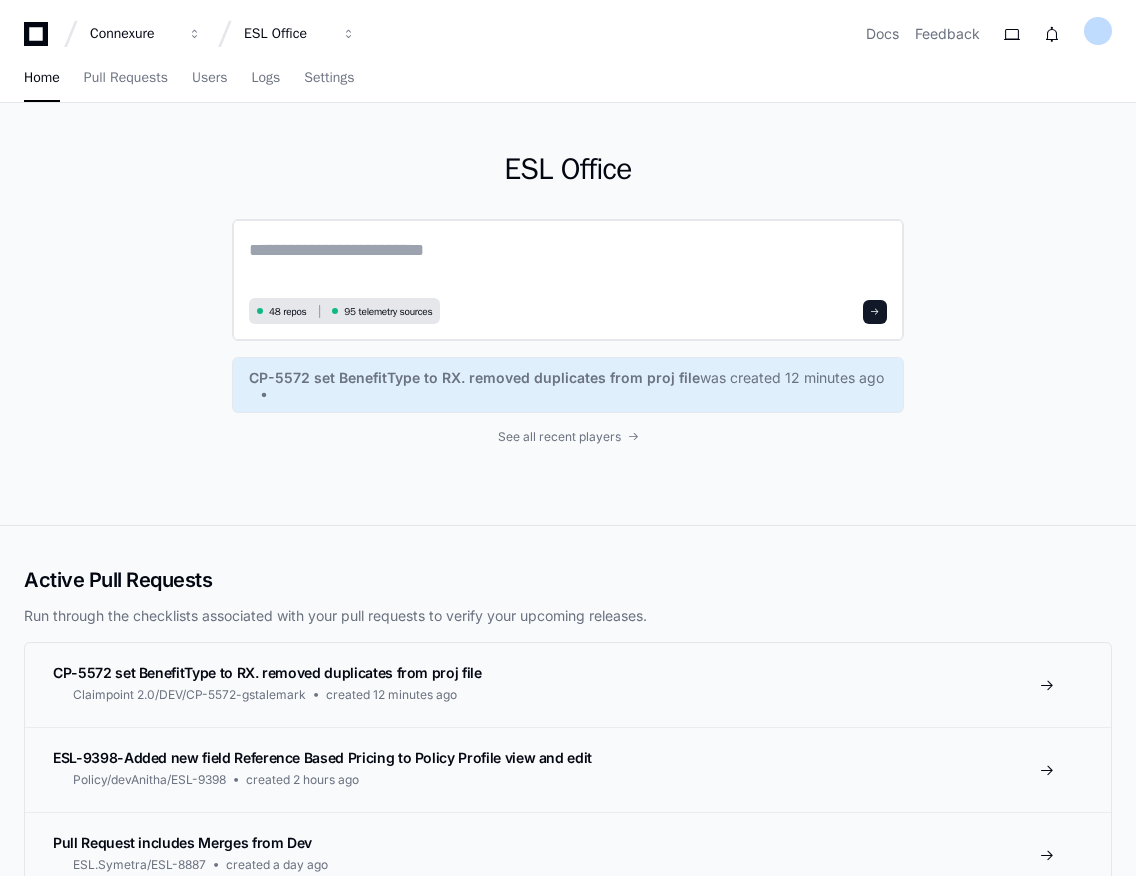 click 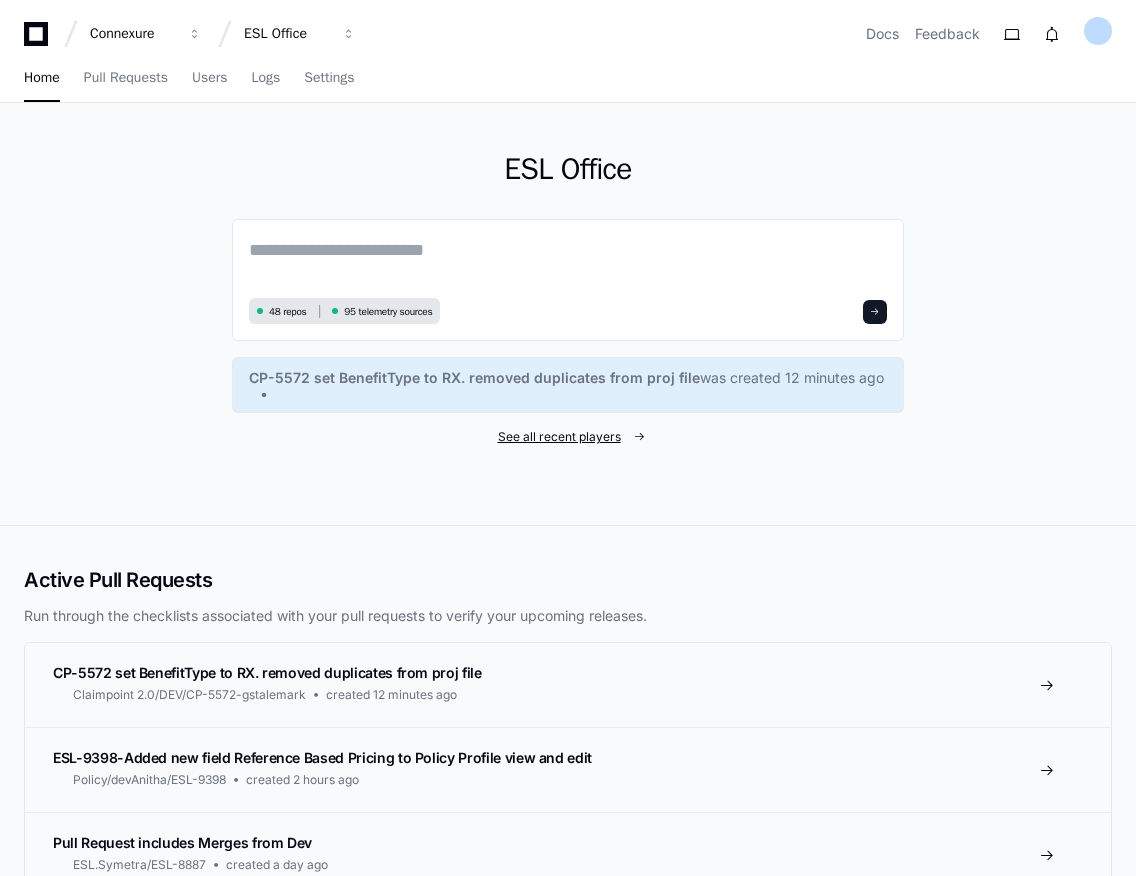 click on "See all recent players" 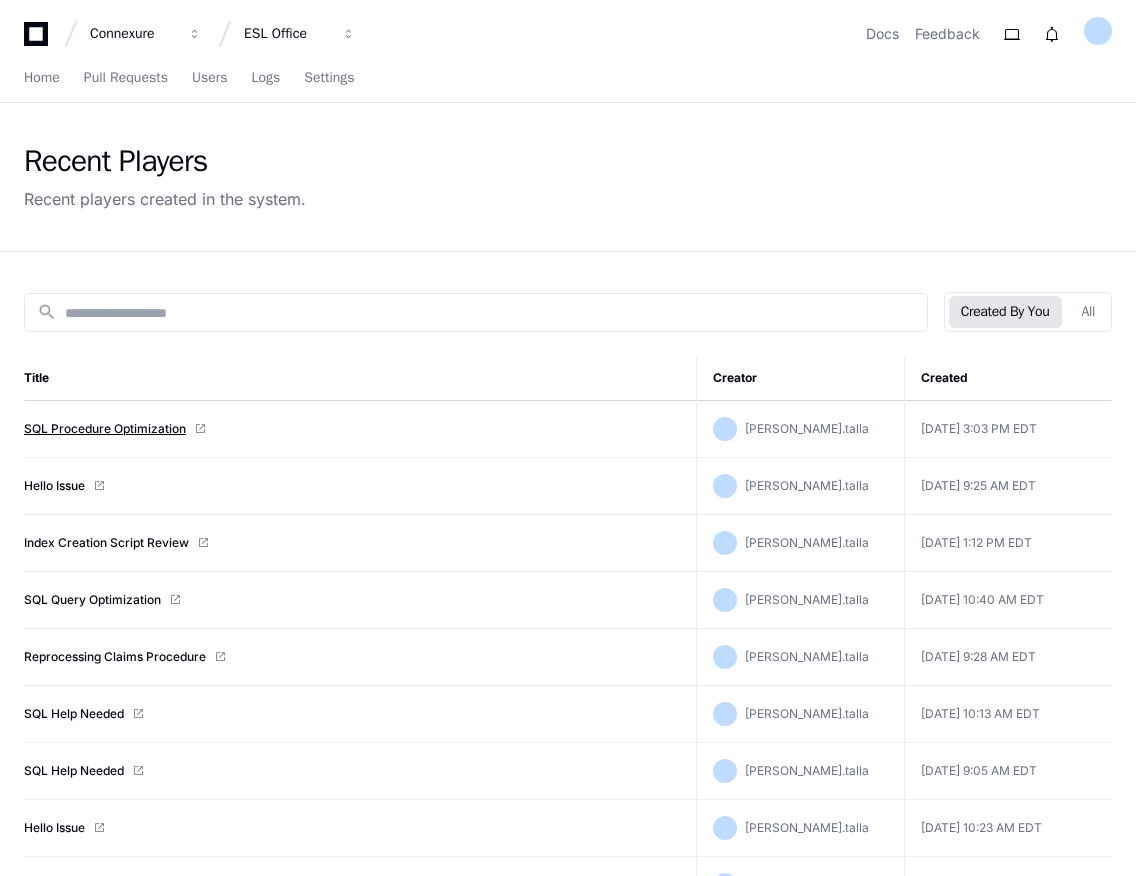 click on "SQL Procedure Optimization" 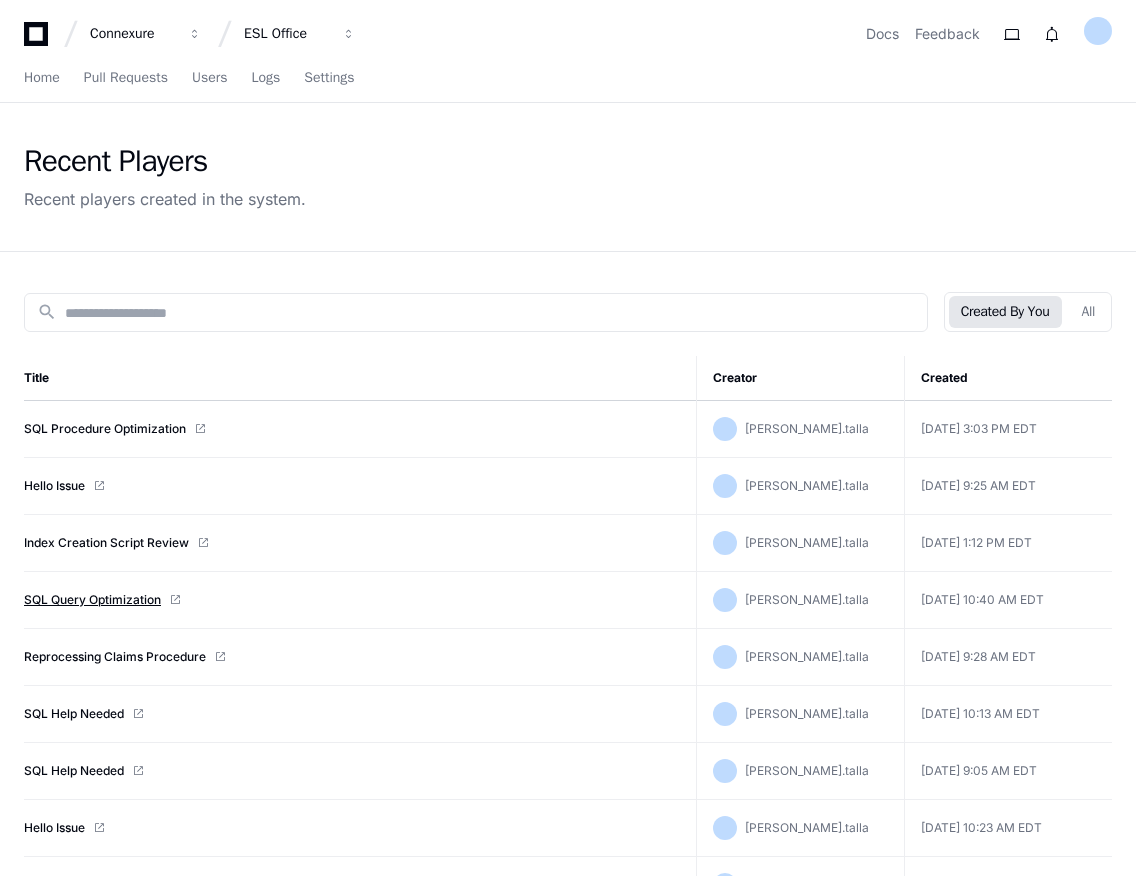 click on "SQL Query Optimization" 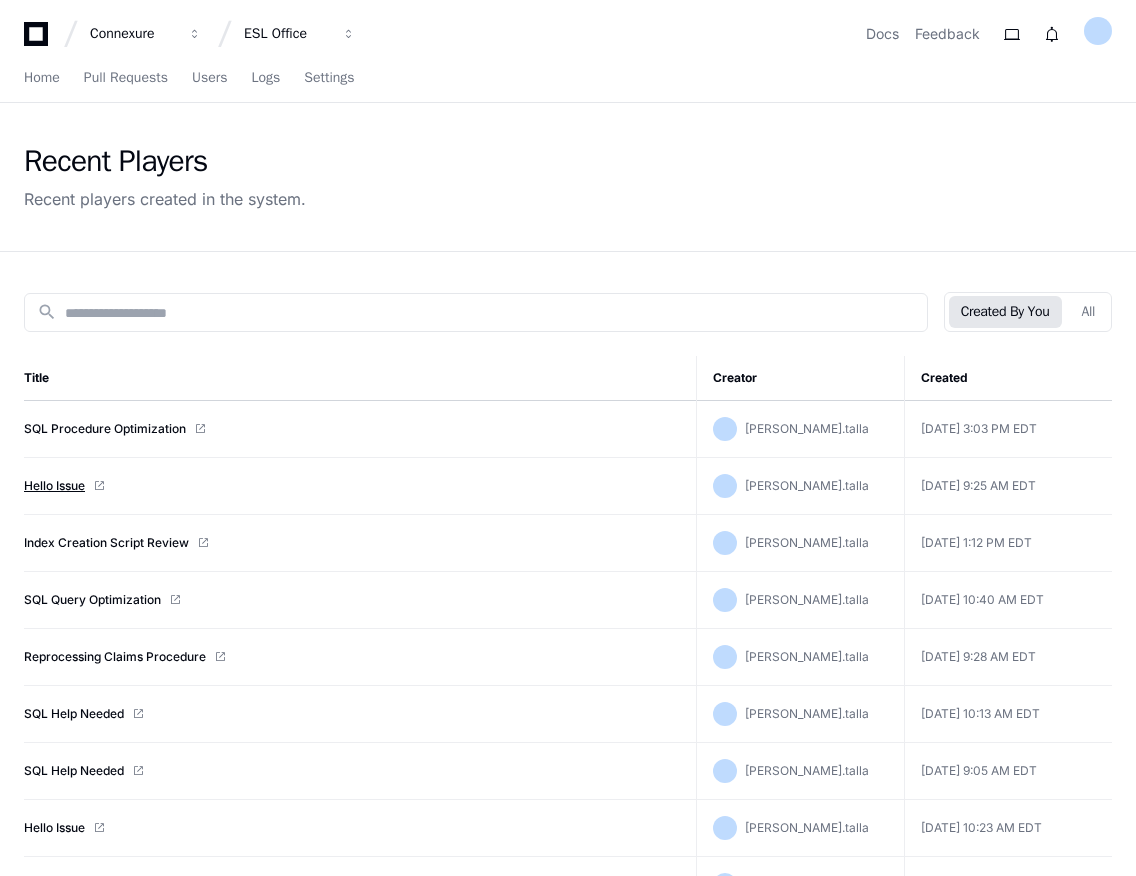 click on "Hello Issue" 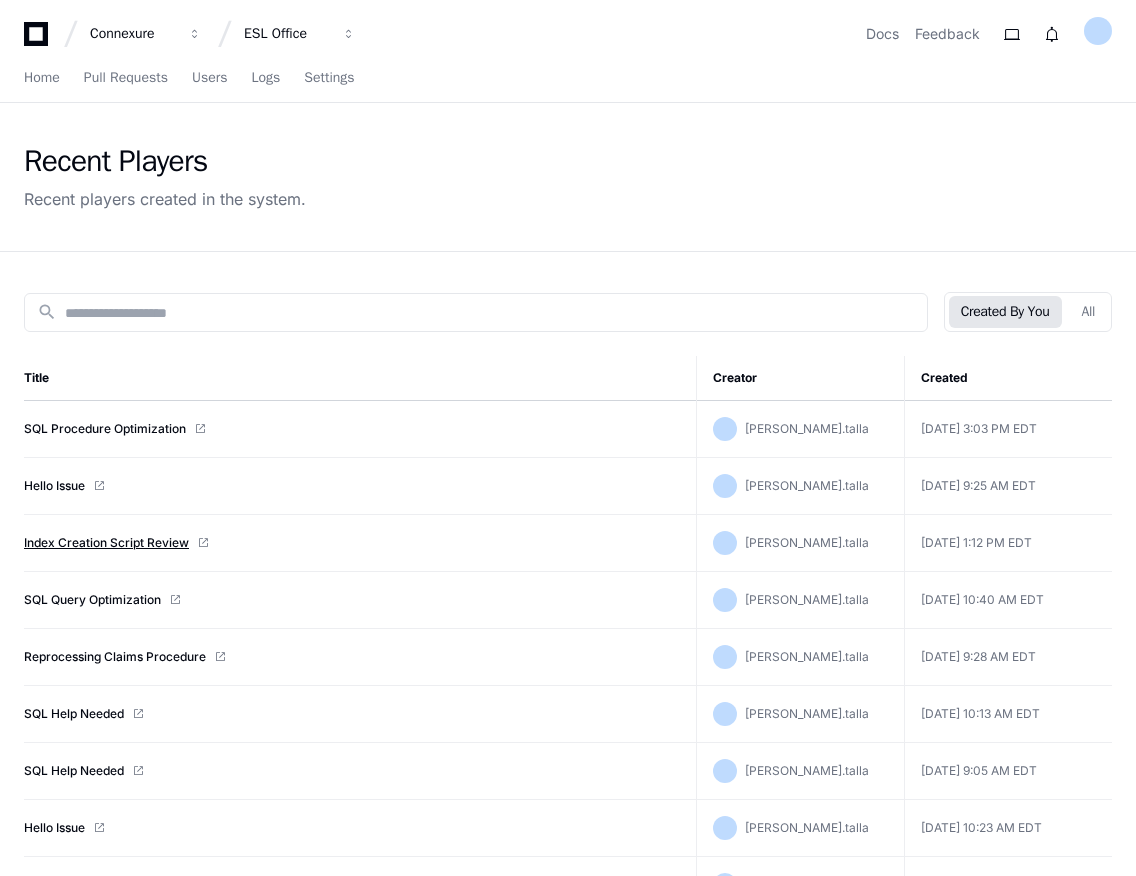 click on "Index Creation Script Review" 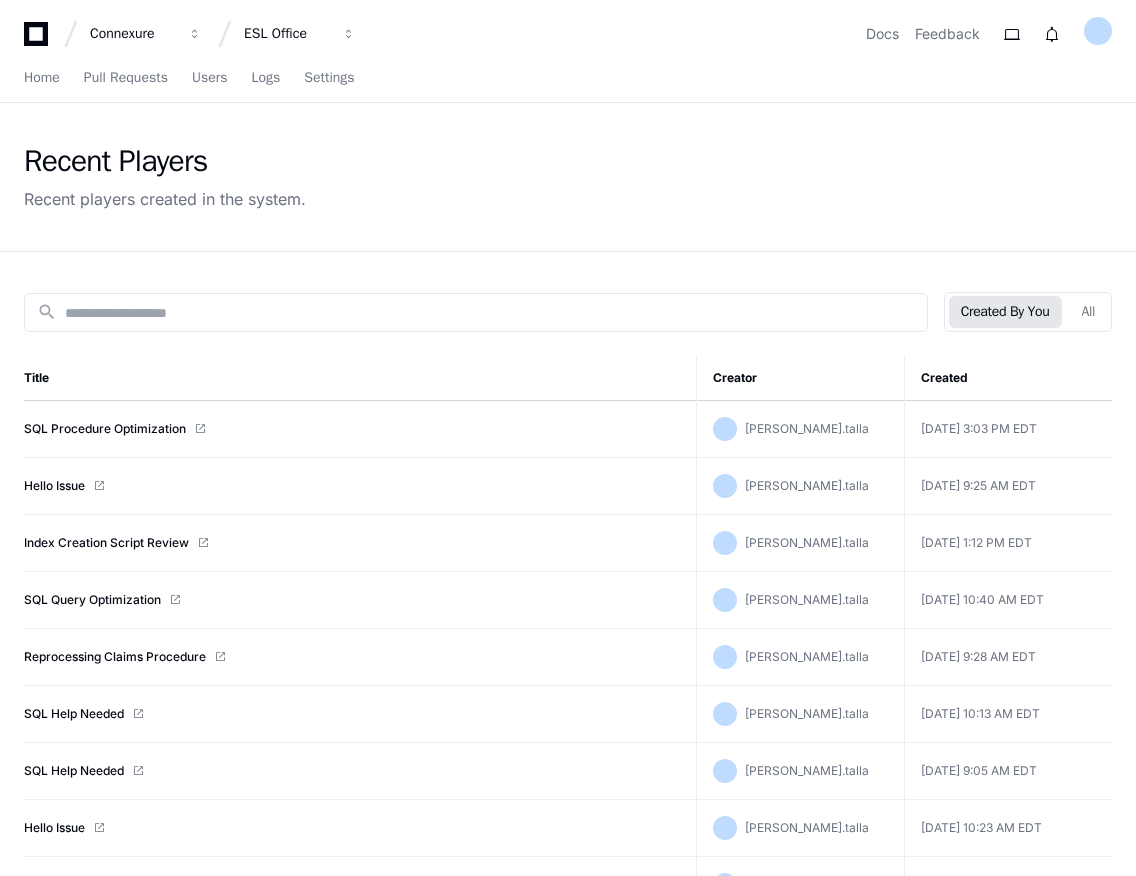 click on "Connexure ESL Office" at bounding box center (194, 34) 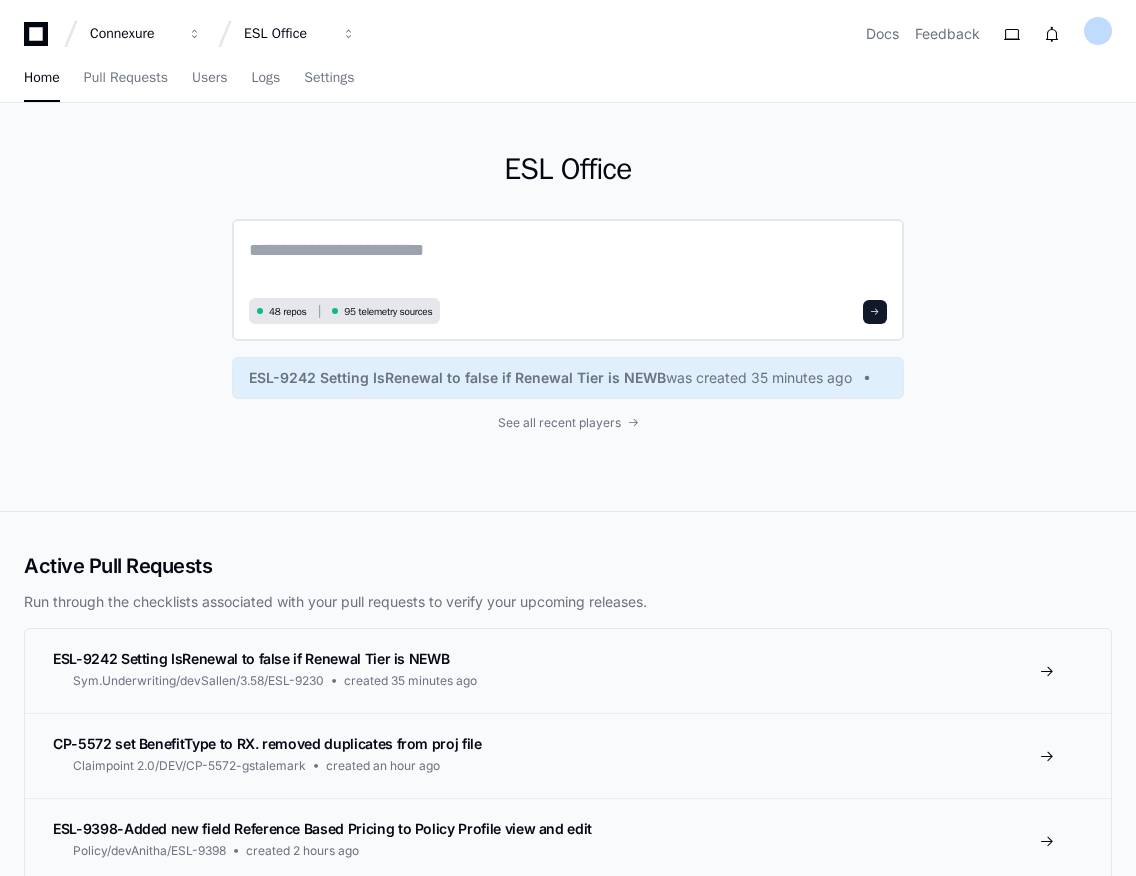 click 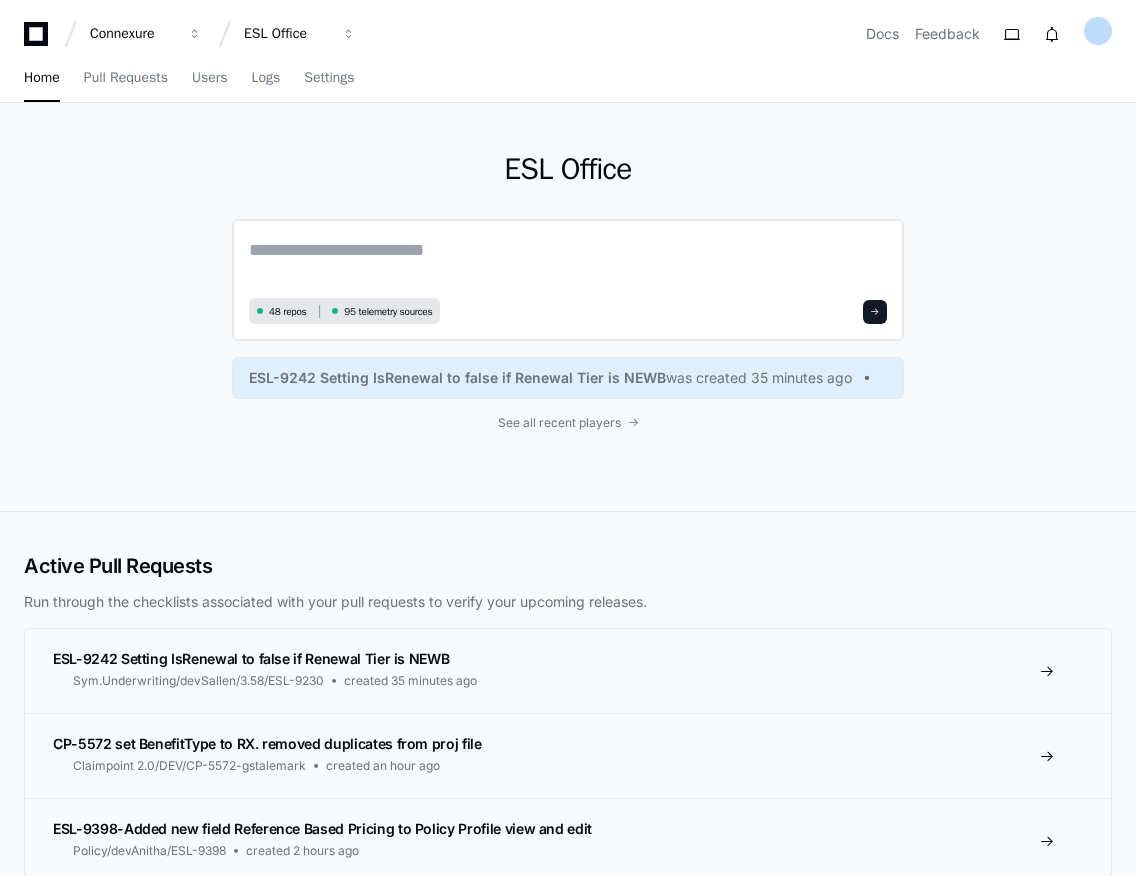 click 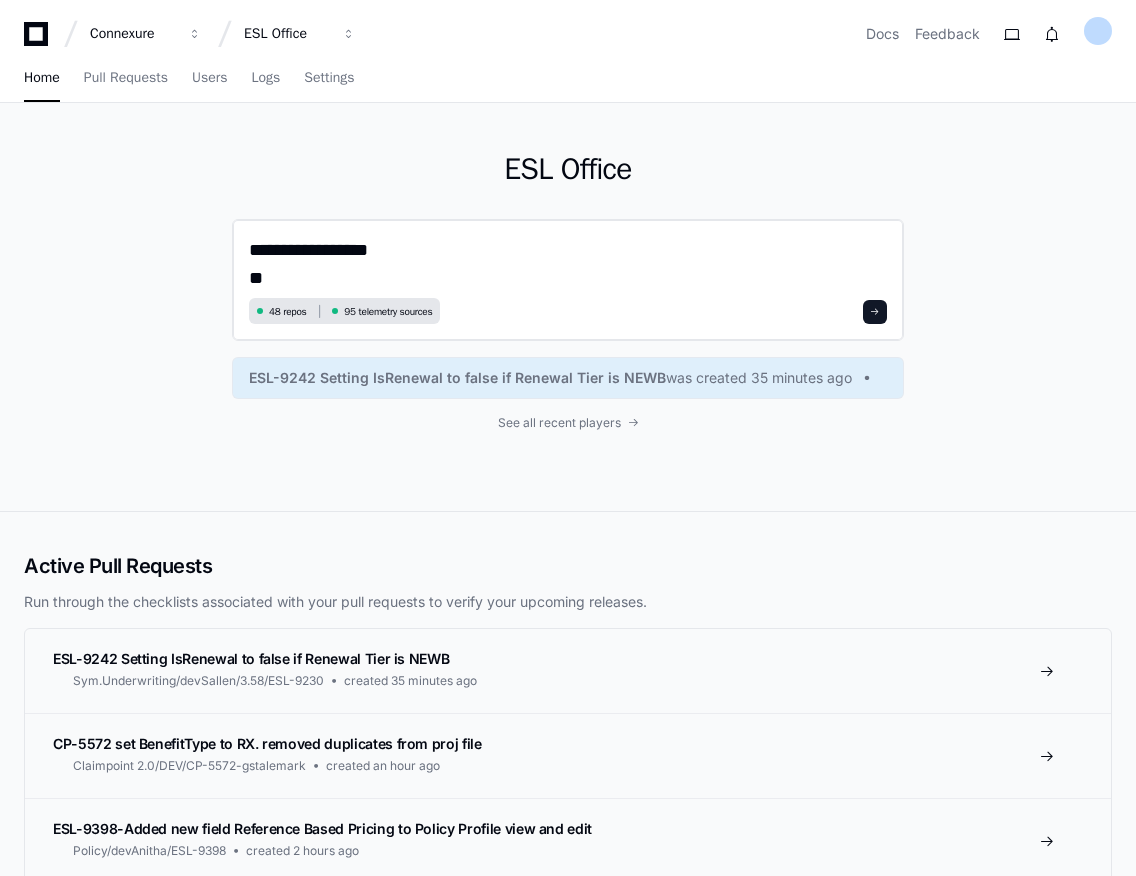 scroll, scrollTop: 0, scrollLeft: 0, axis: both 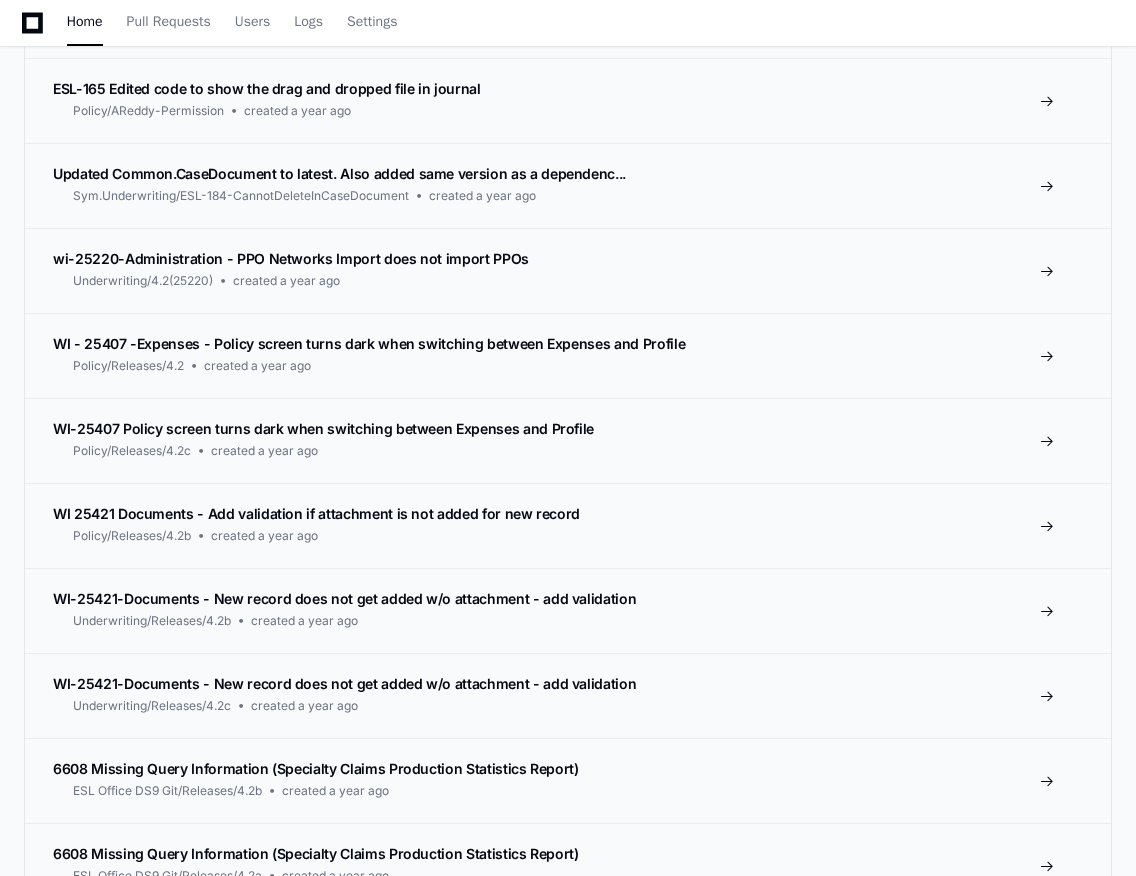 type on "**********" 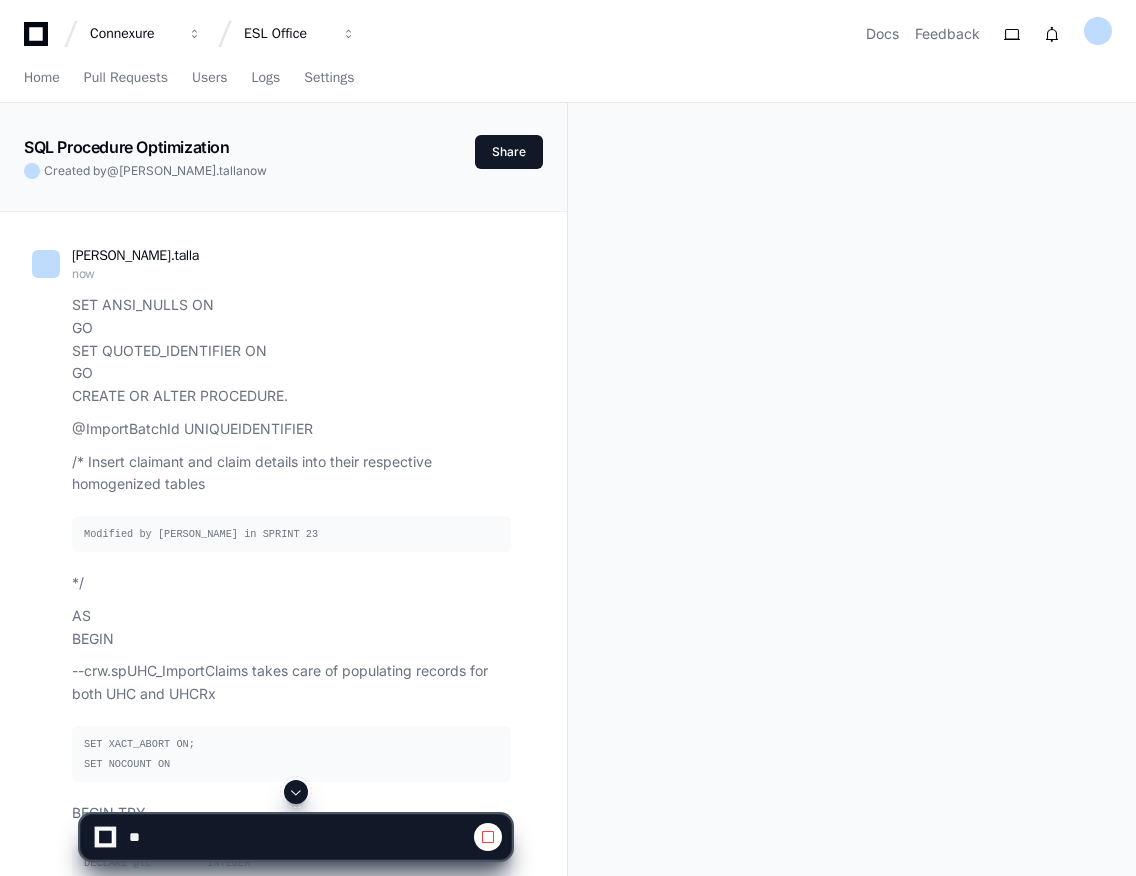 click 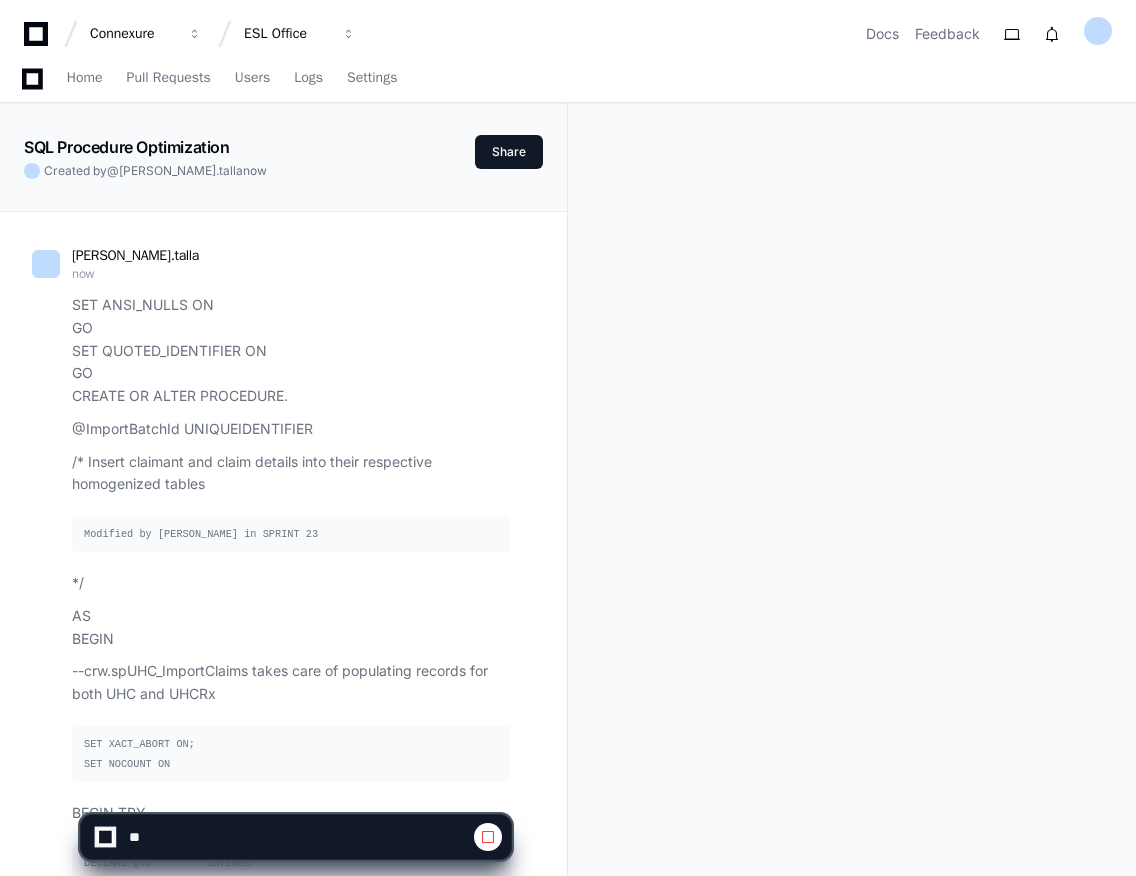 scroll, scrollTop: 7804, scrollLeft: 0, axis: vertical 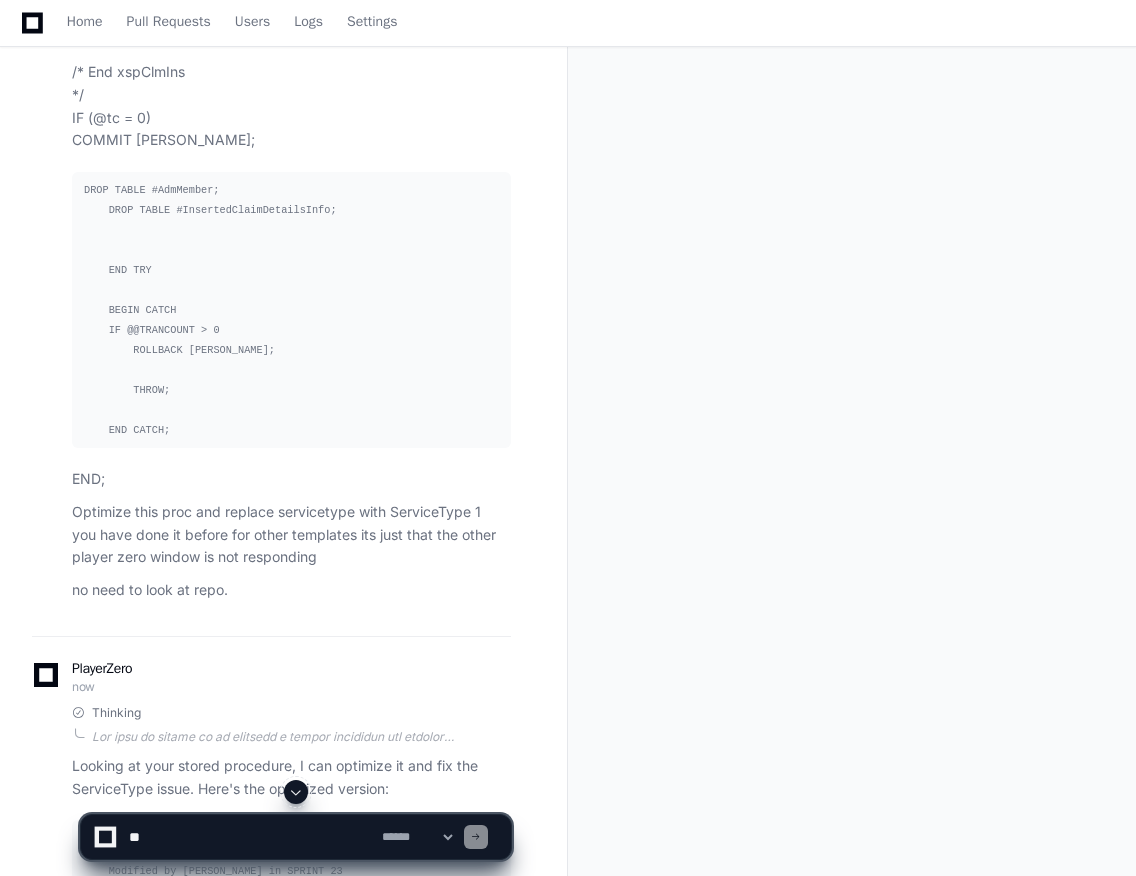 type 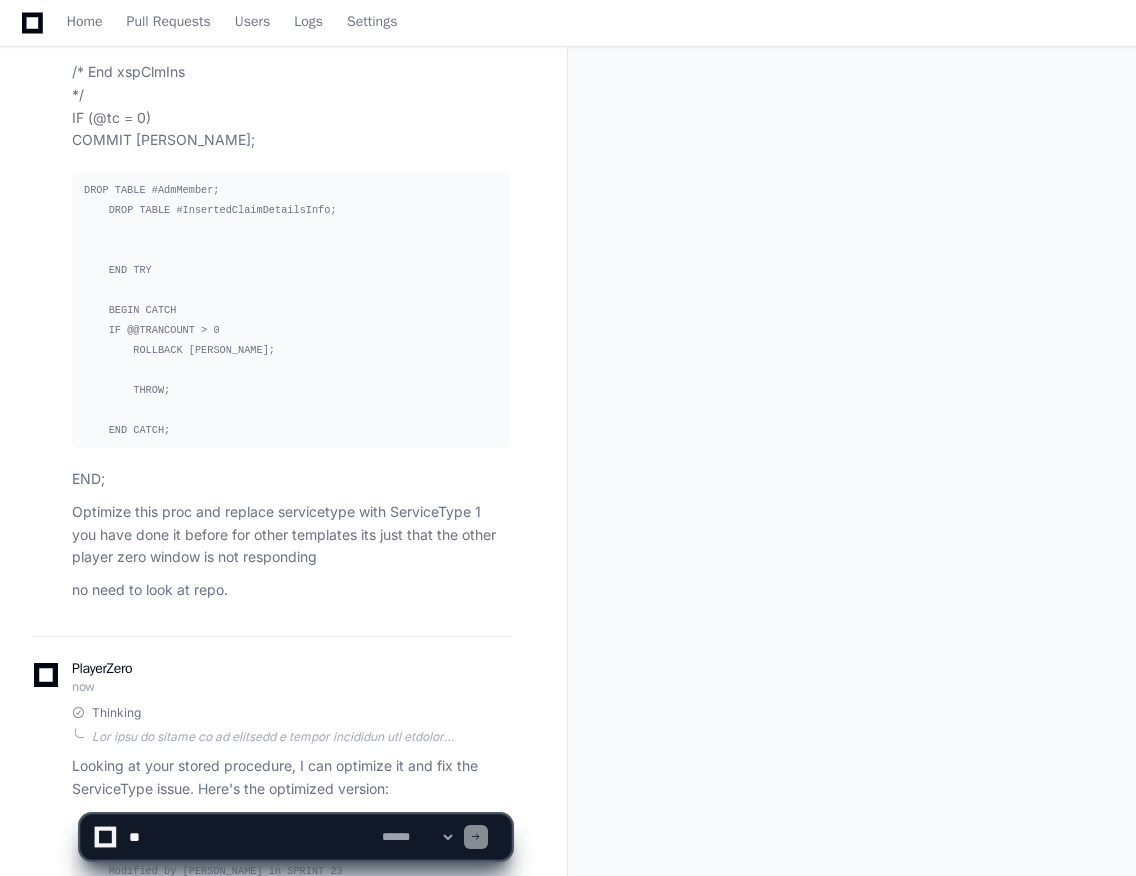 scroll, scrollTop: 8528, scrollLeft: 0, axis: vertical 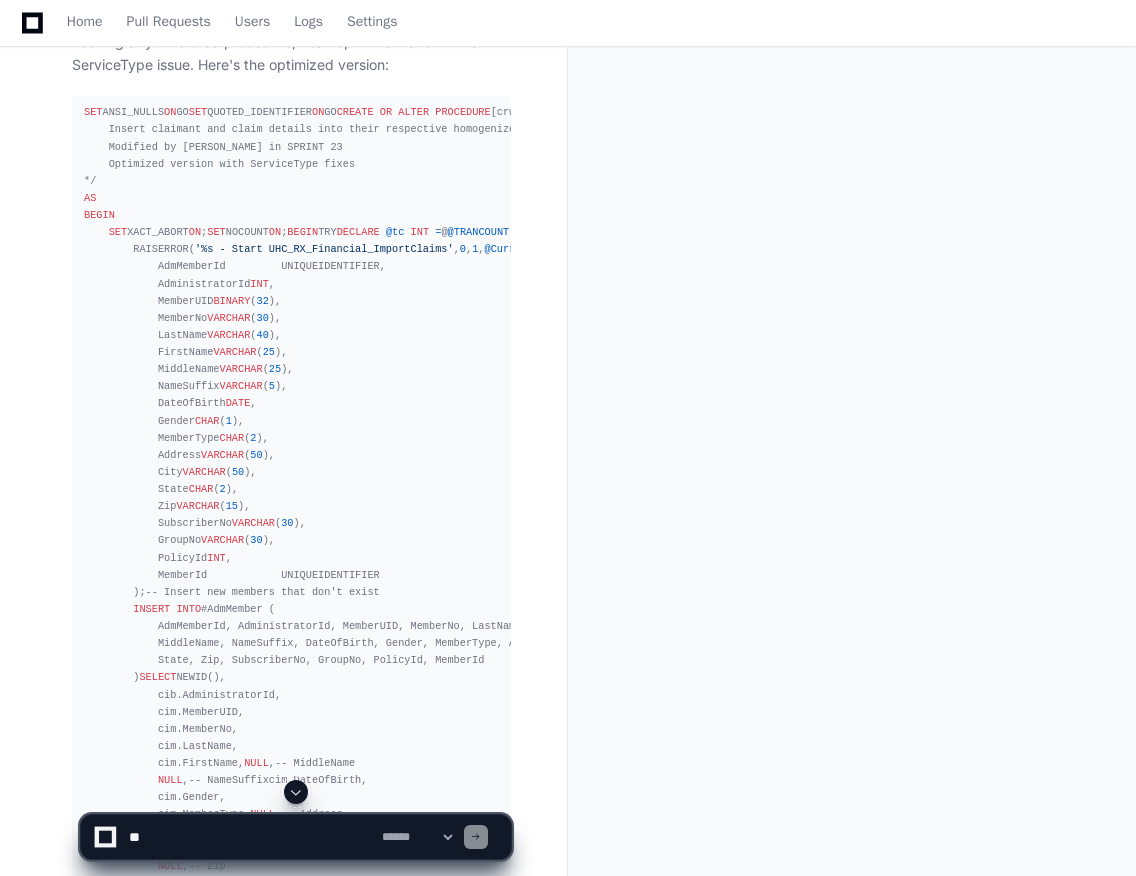 click 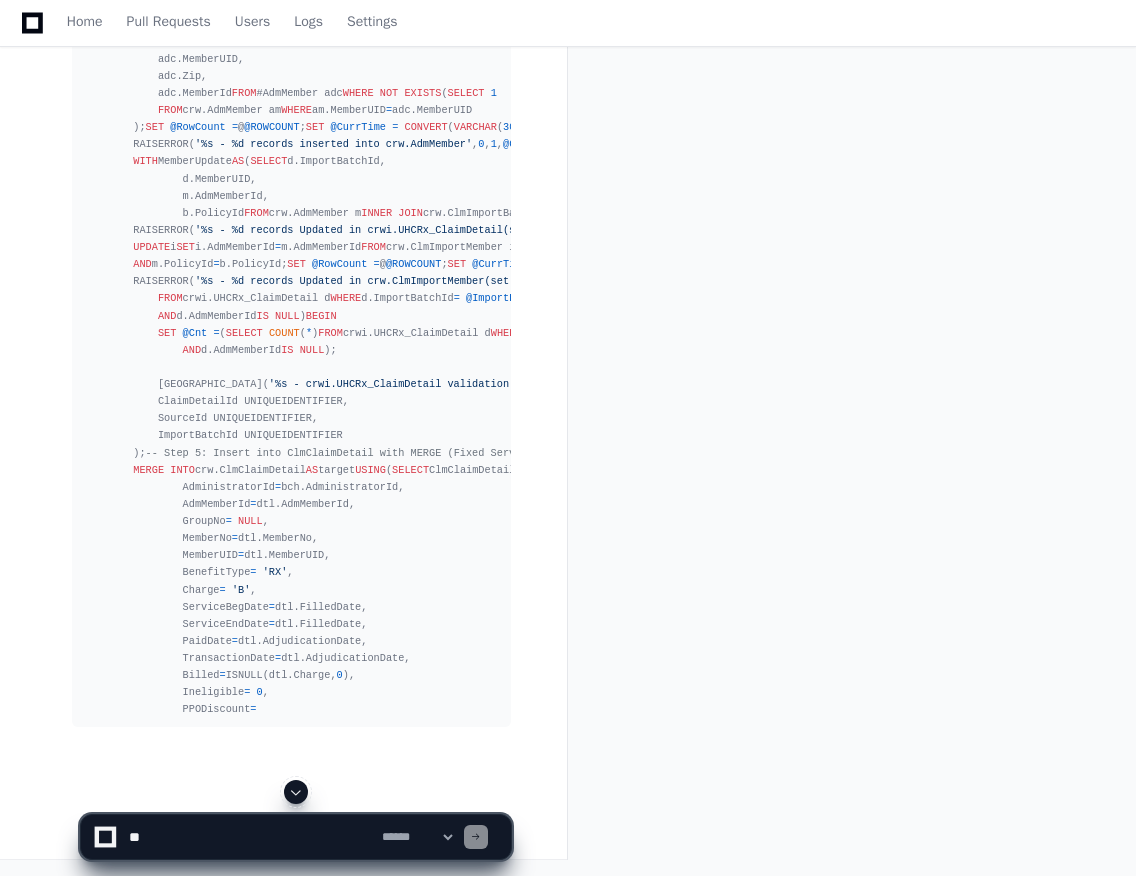 click 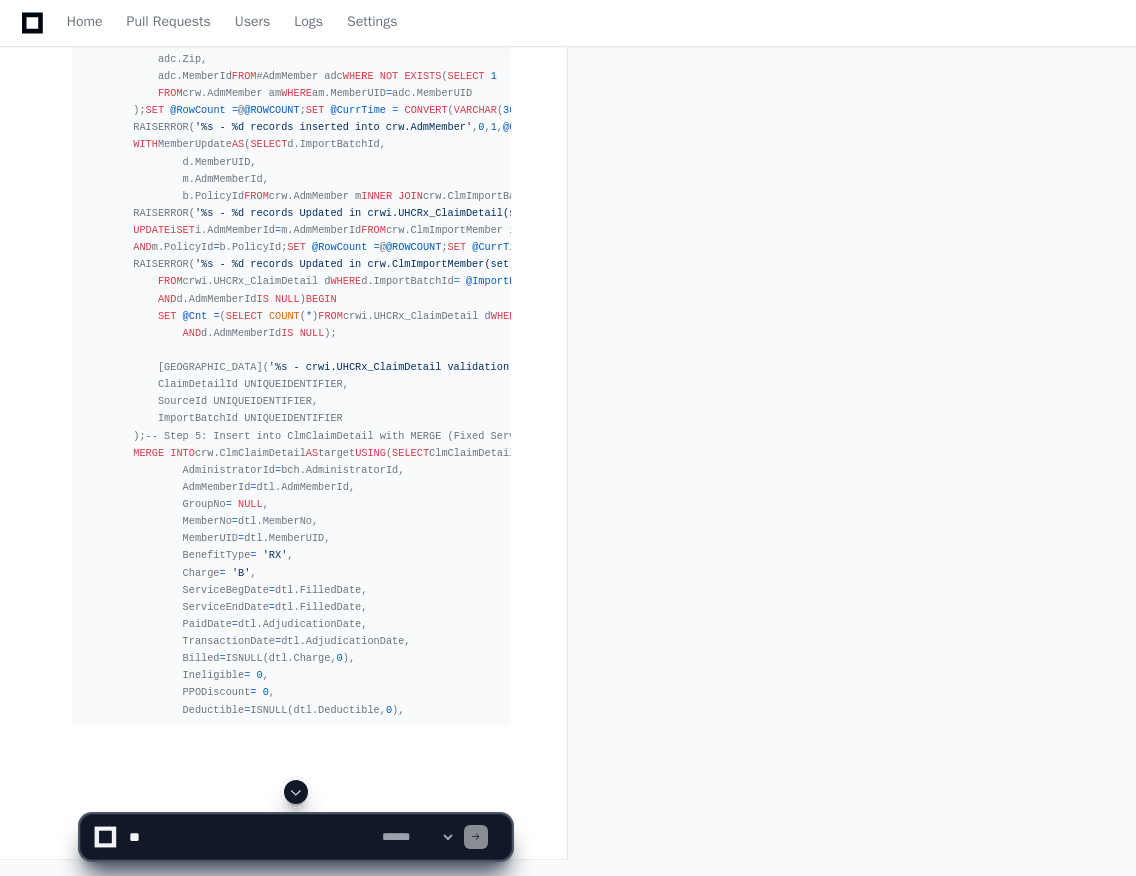 click 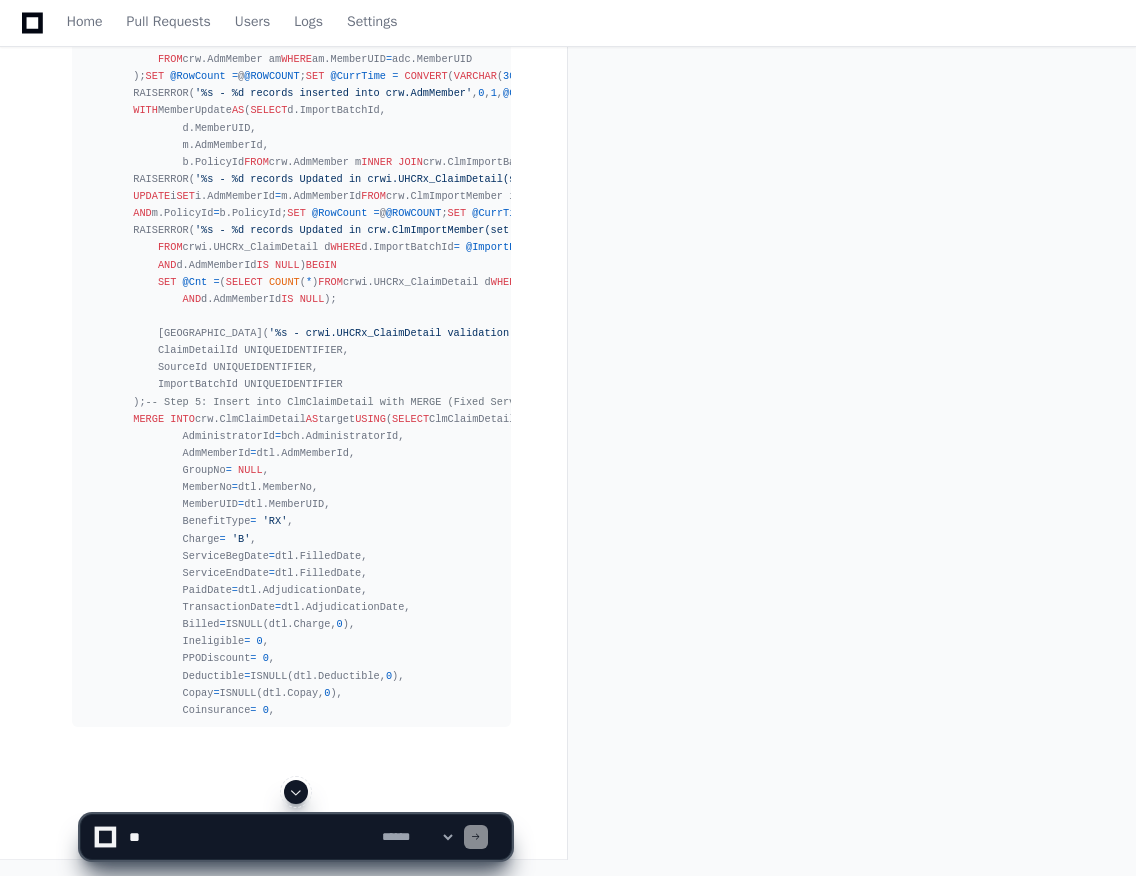 click 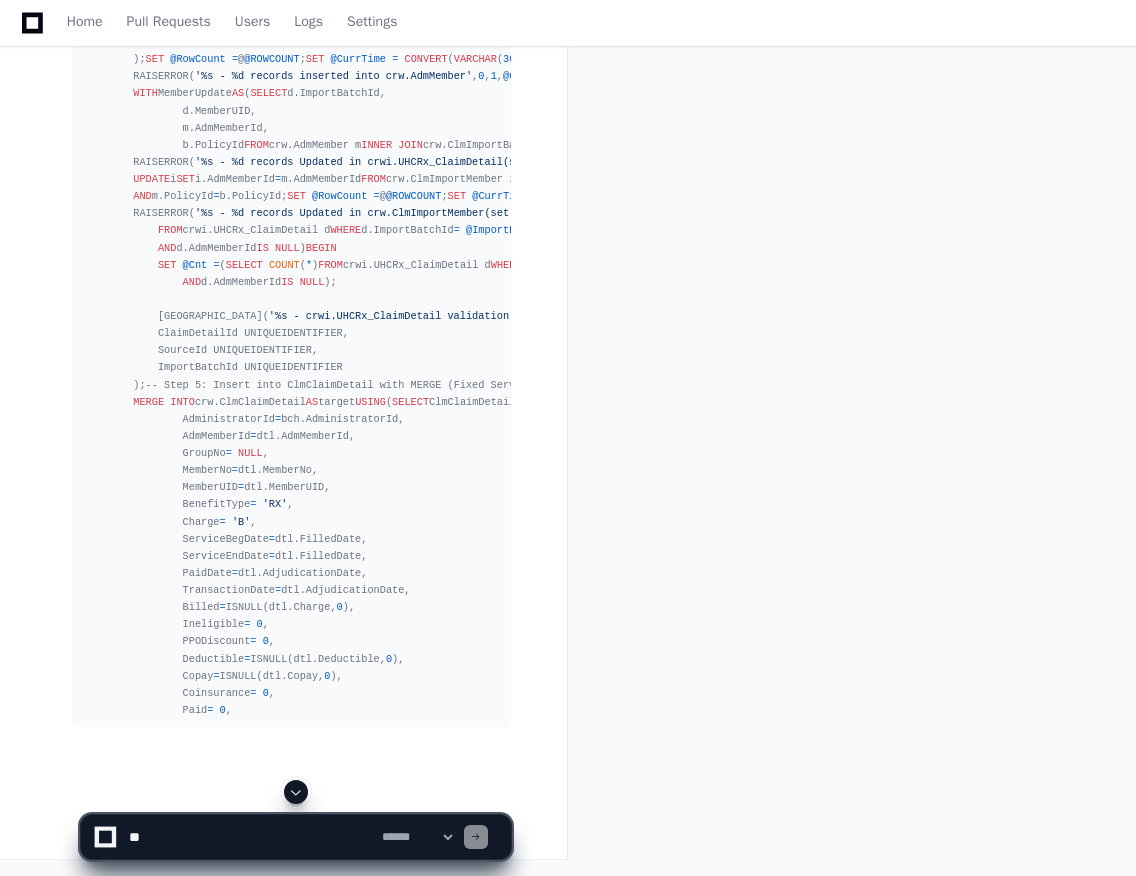 click 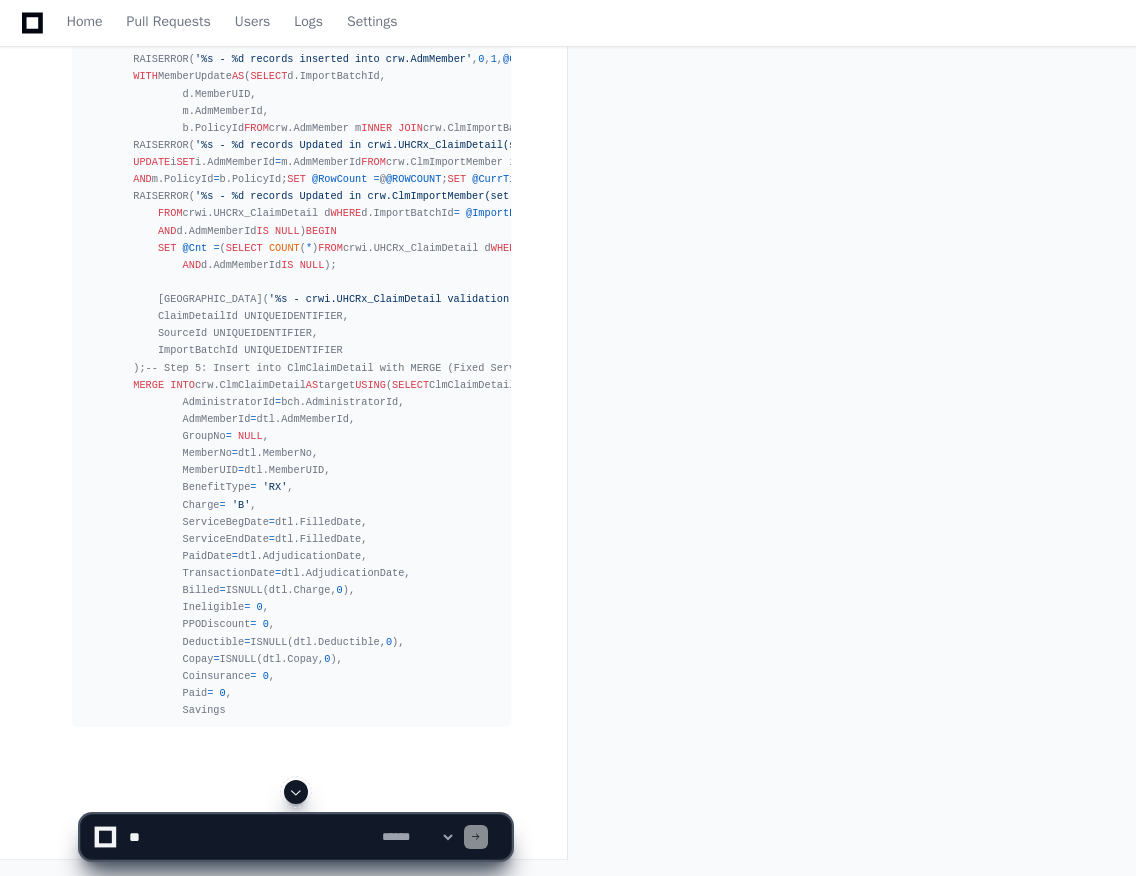 click 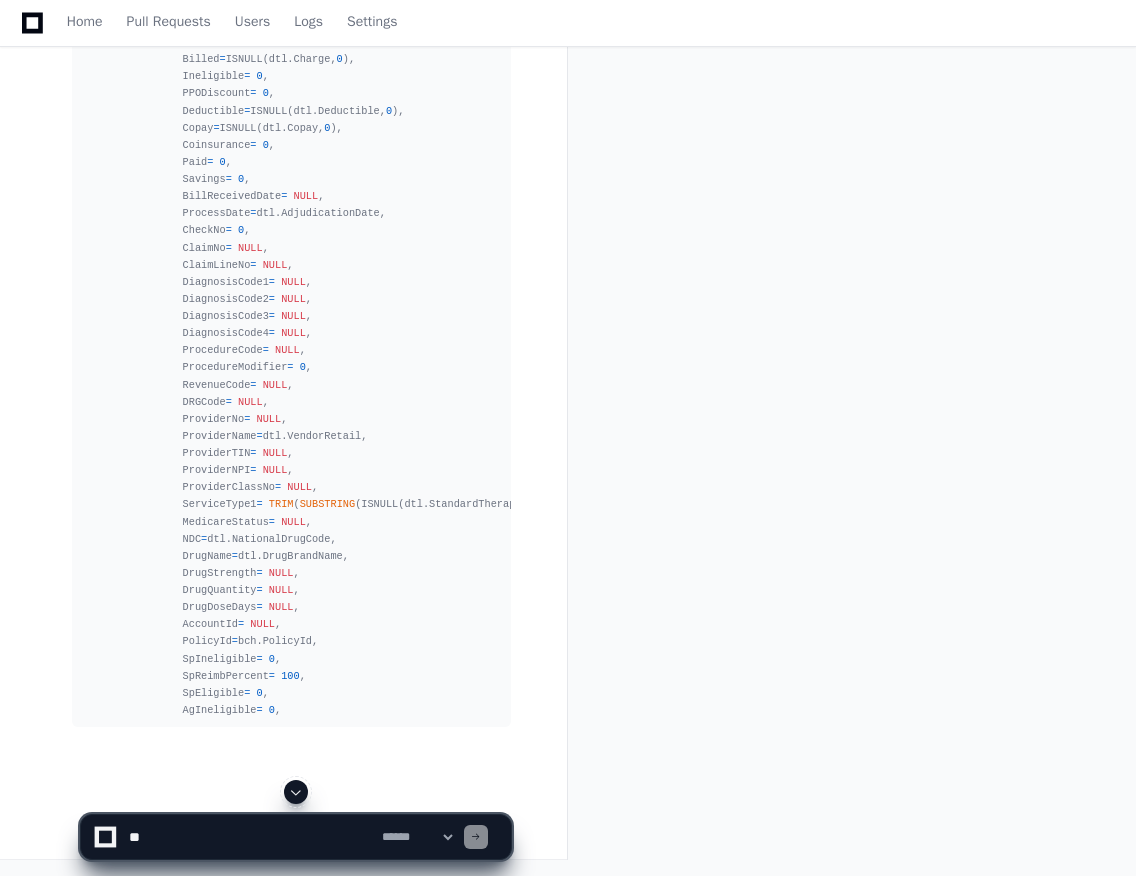 click 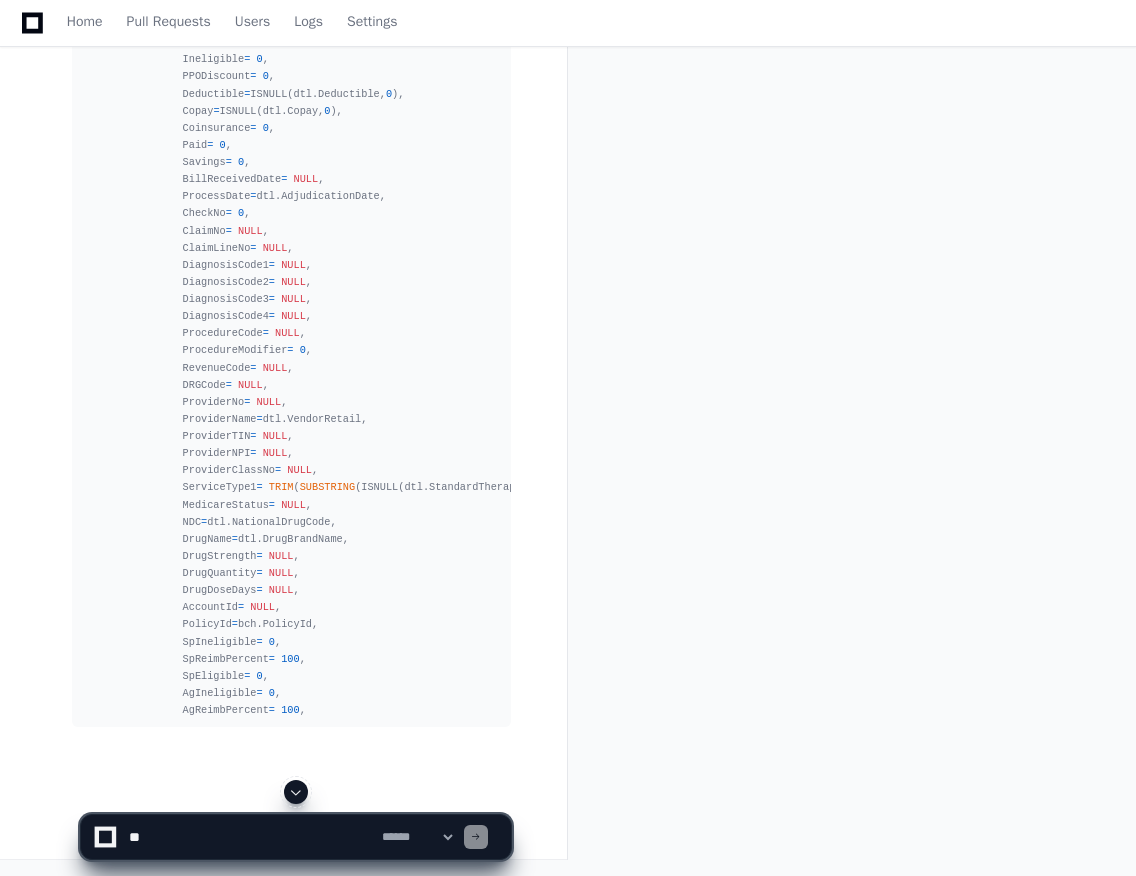click 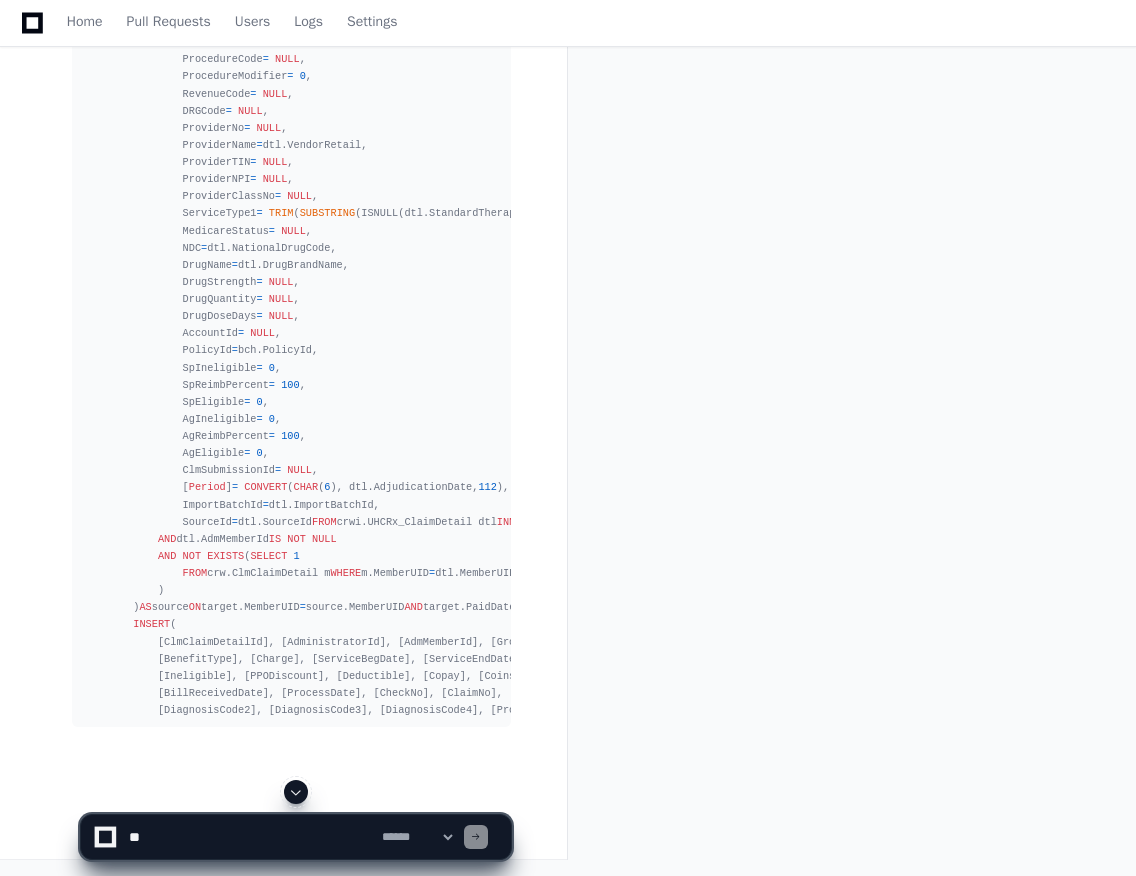 click 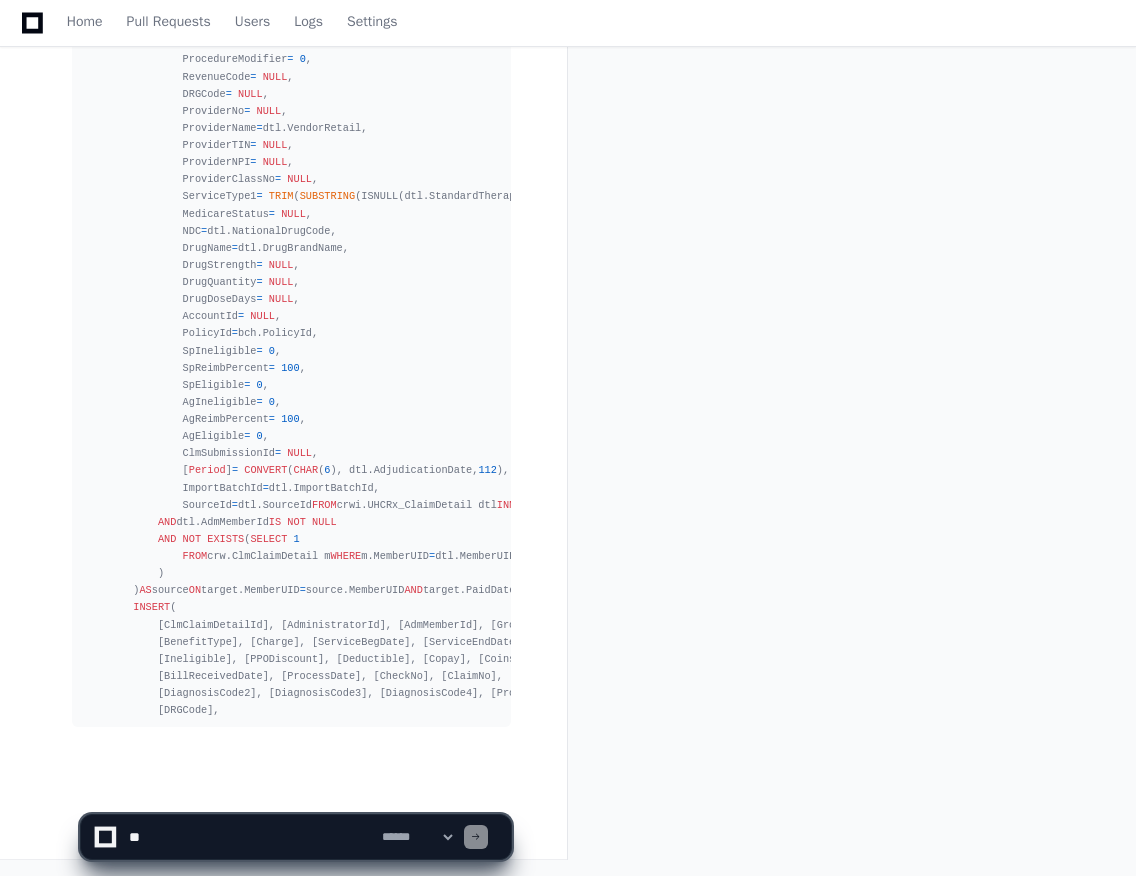 scroll, scrollTop: 12692, scrollLeft: 0, axis: vertical 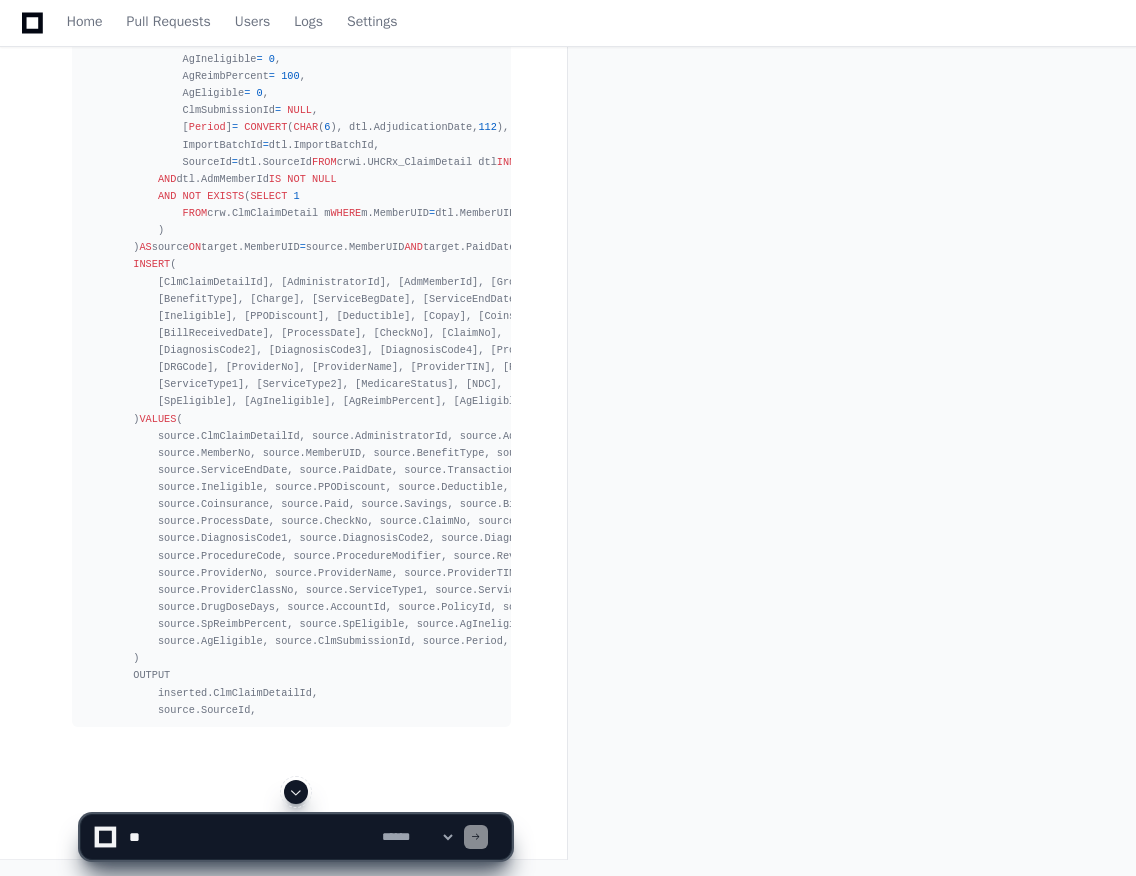 click 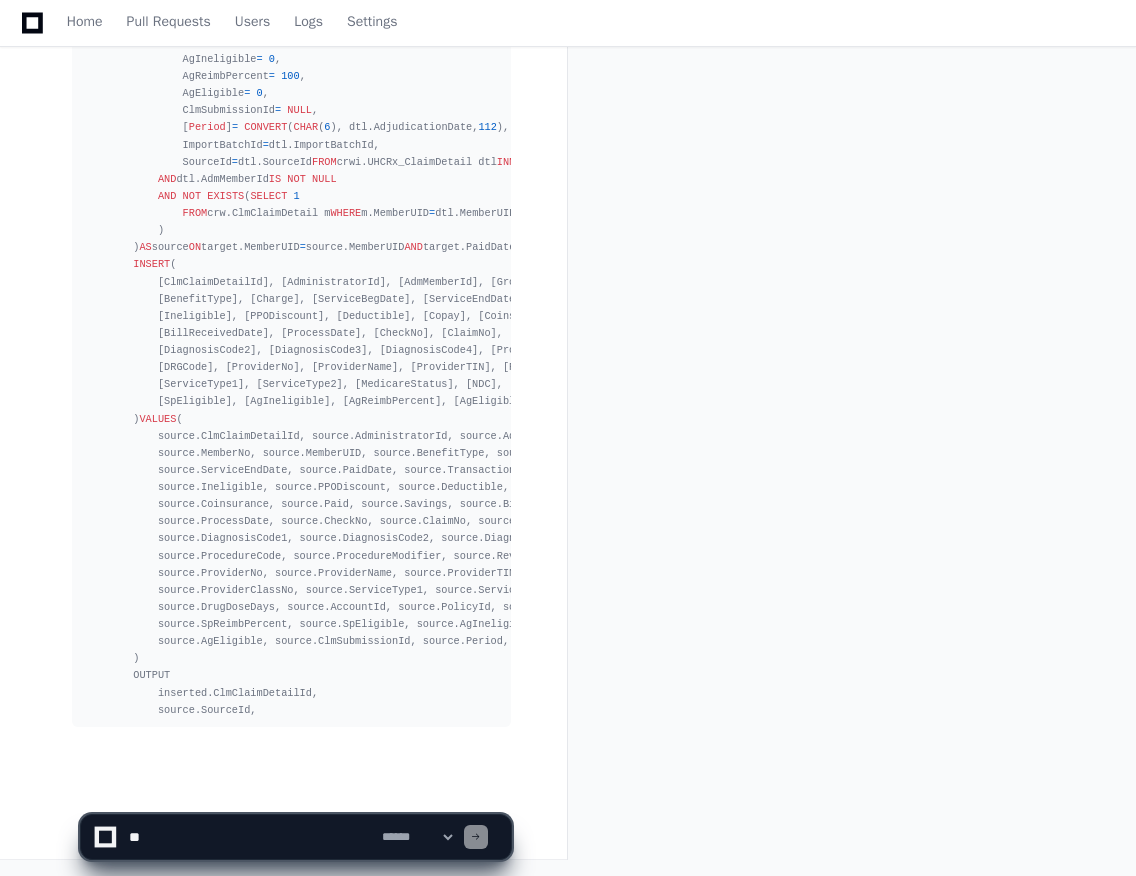 scroll, scrollTop: 13104, scrollLeft: 0, axis: vertical 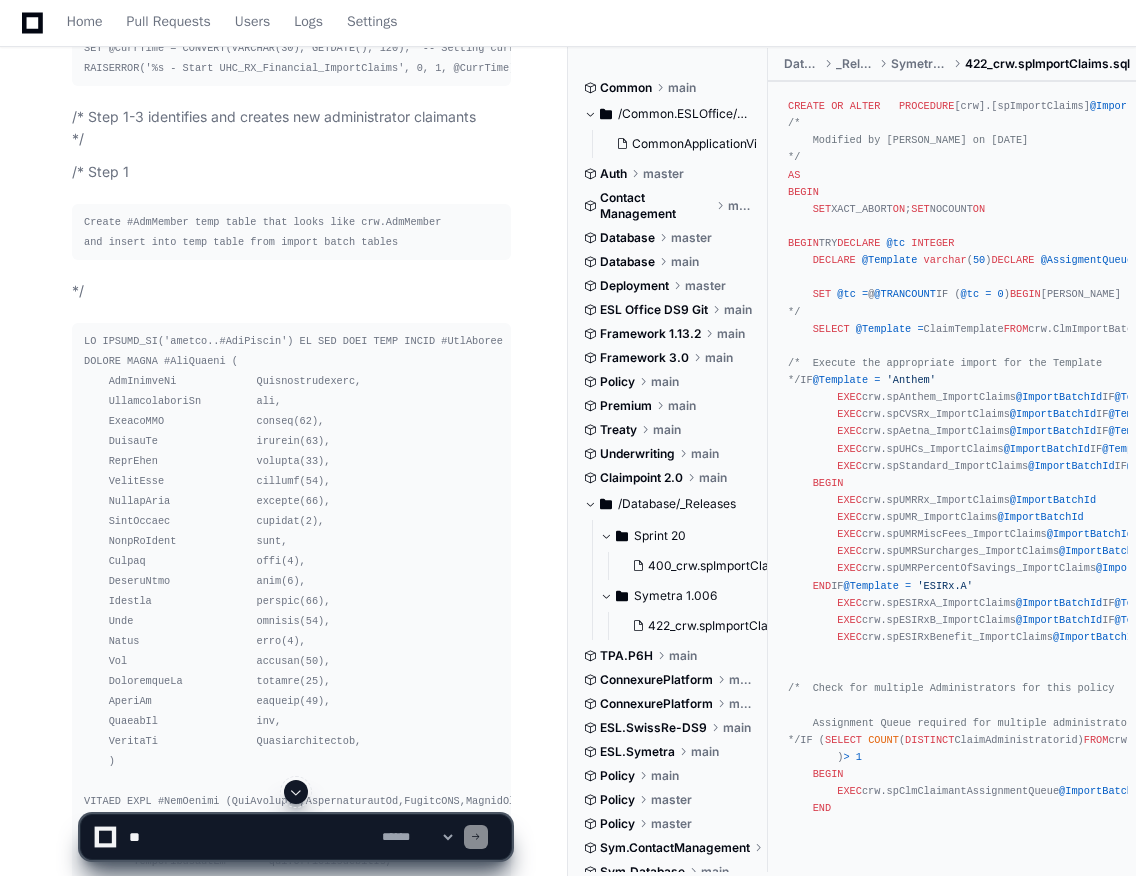 click 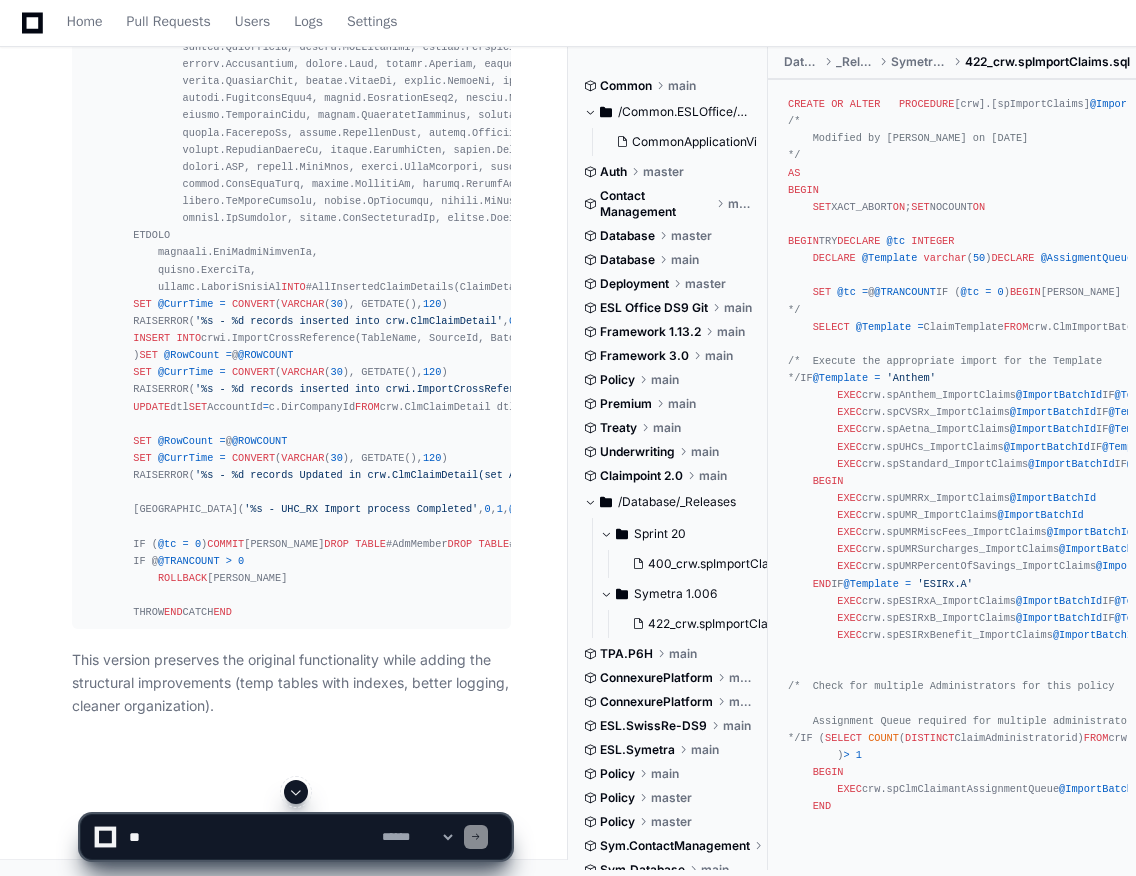 scroll, scrollTop: 35445, scrollLeft: 0, axis: vertical 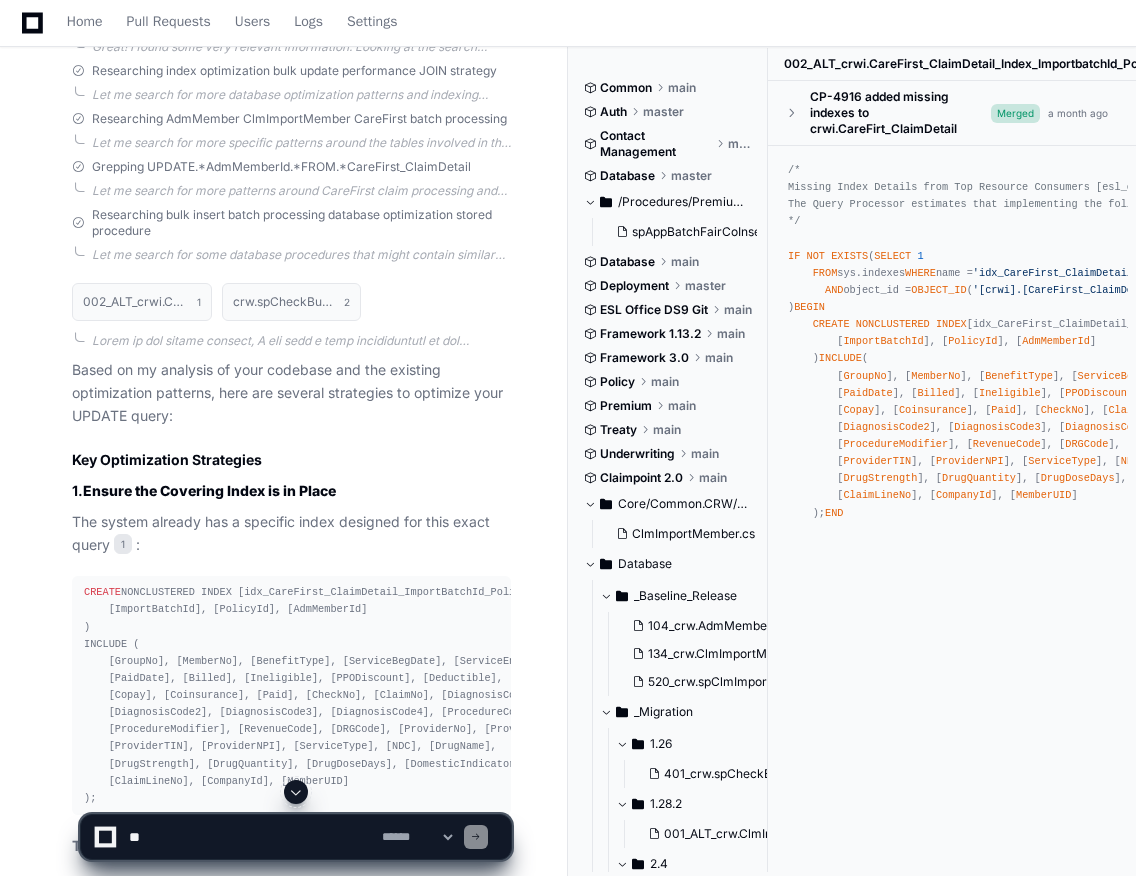 click 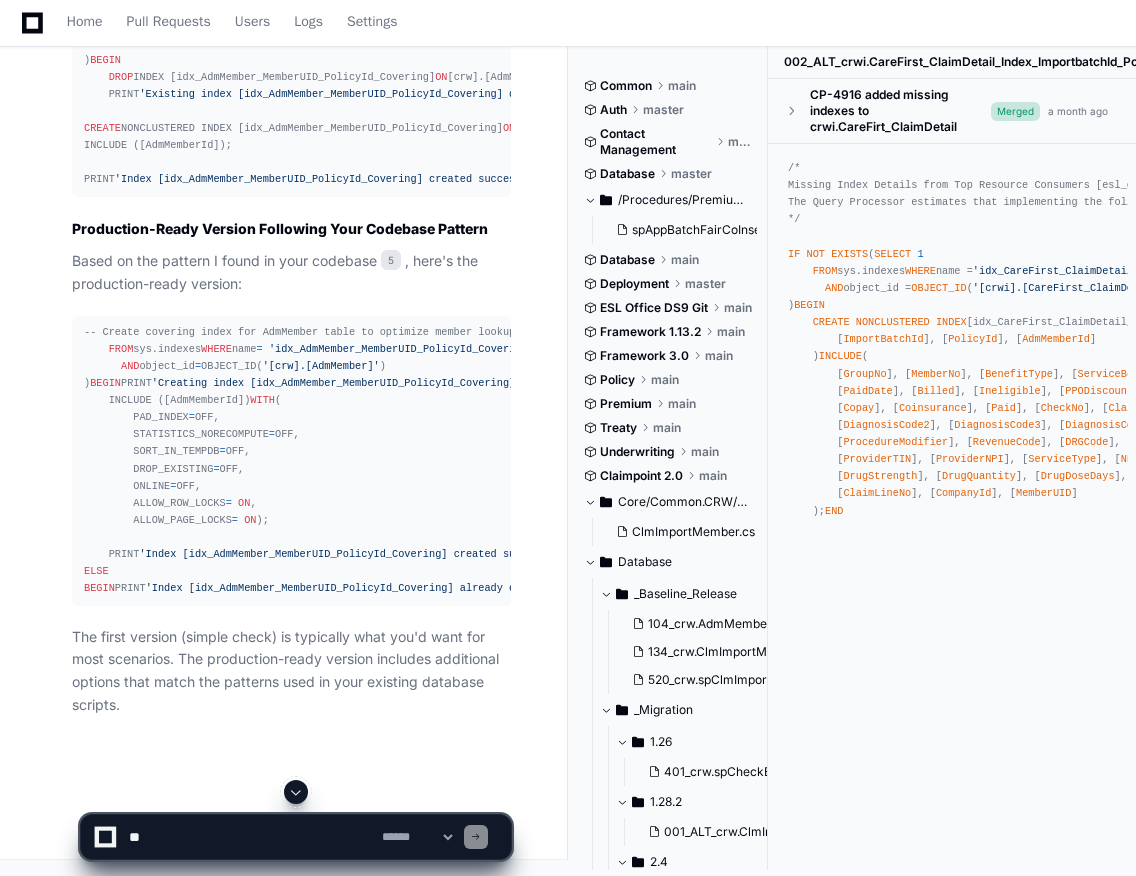 scroll, scrollTop: 17765, scrollLeft: 0, axis: vertical 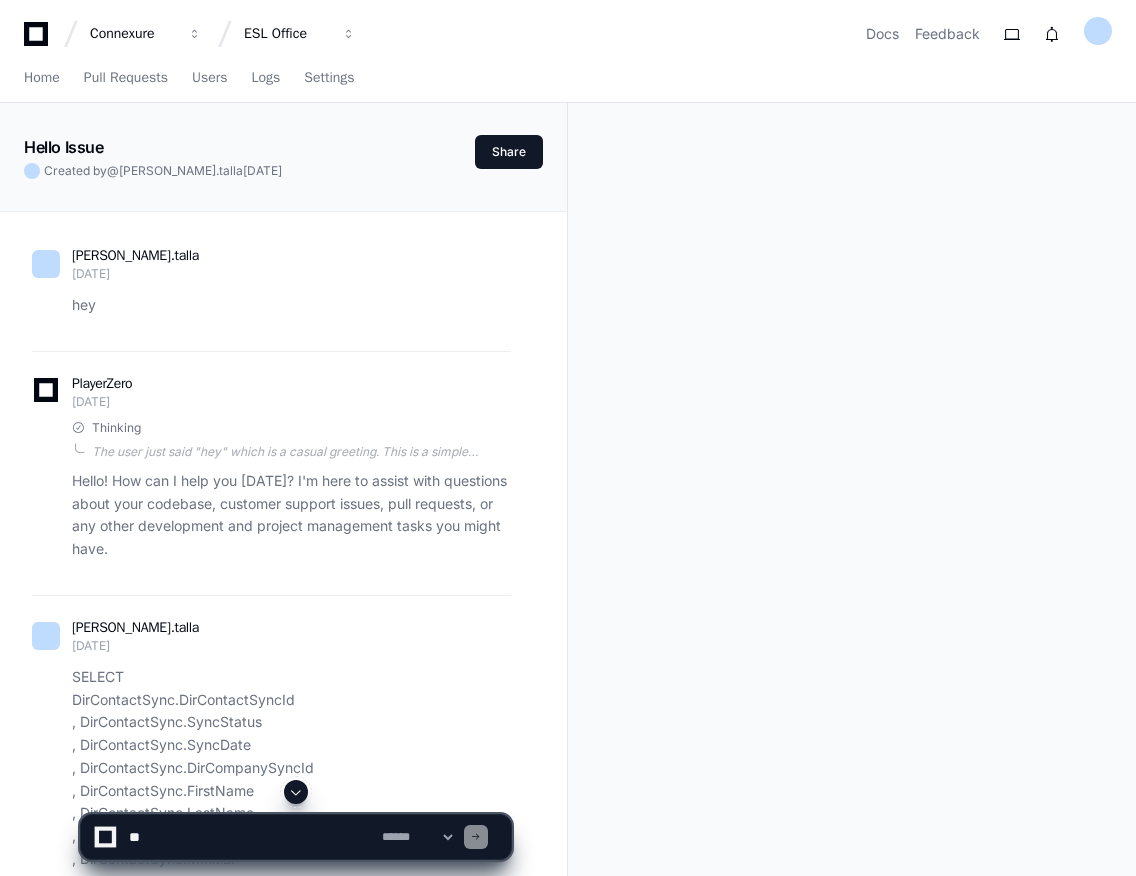 click 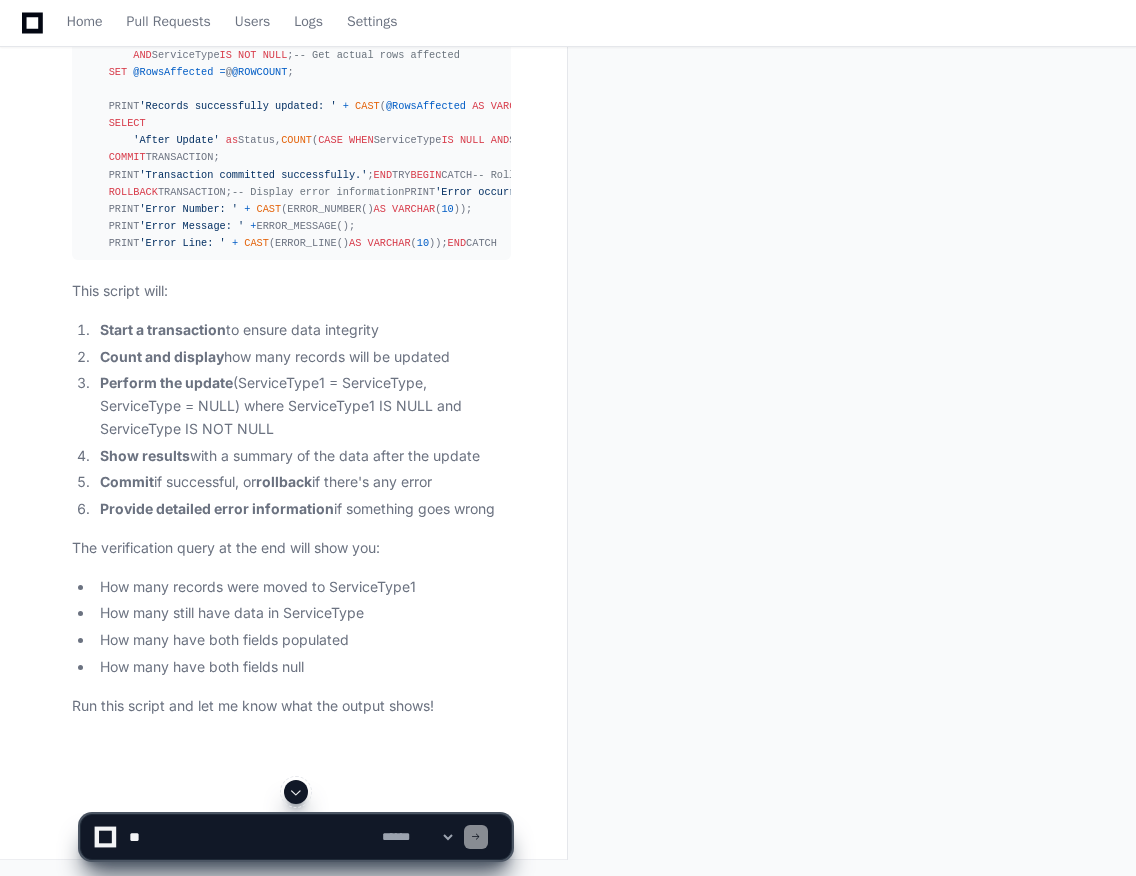 scroll, scrollTop: 13470, scrollLeft: 0, axis: vertical 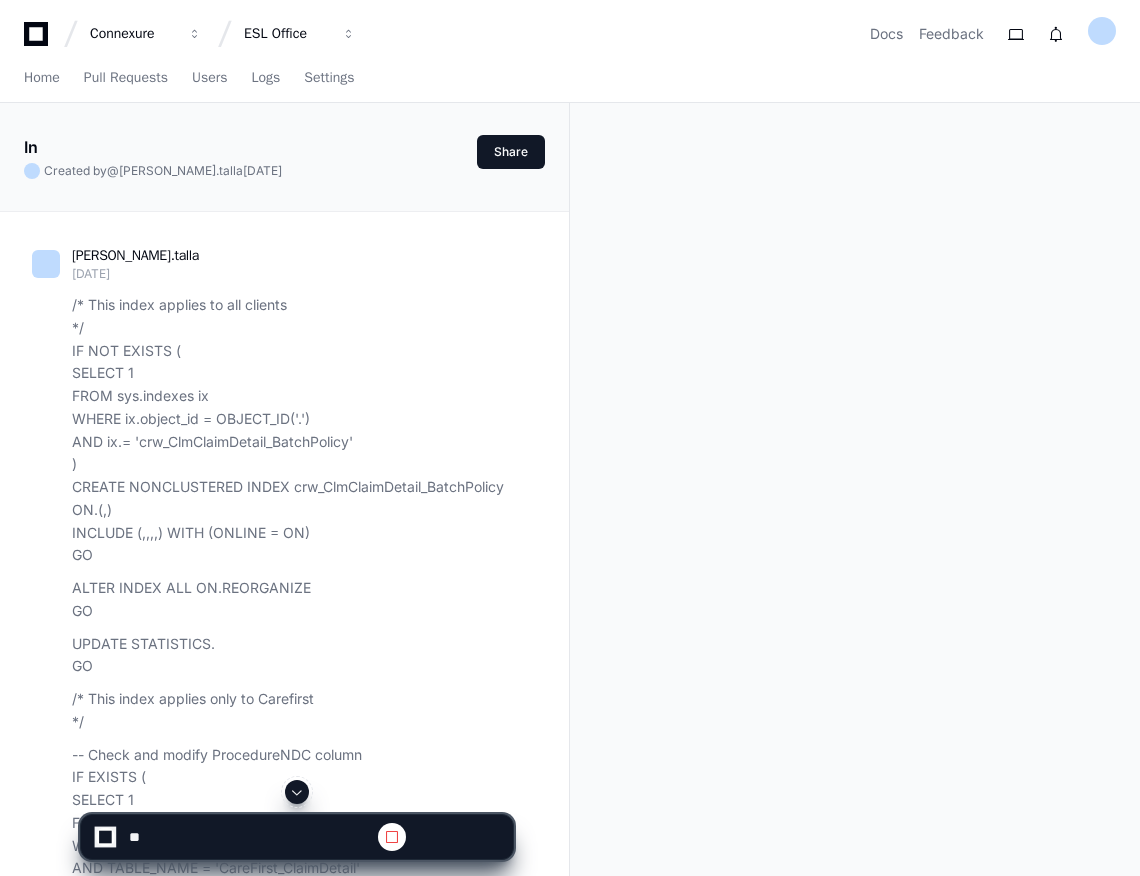 click 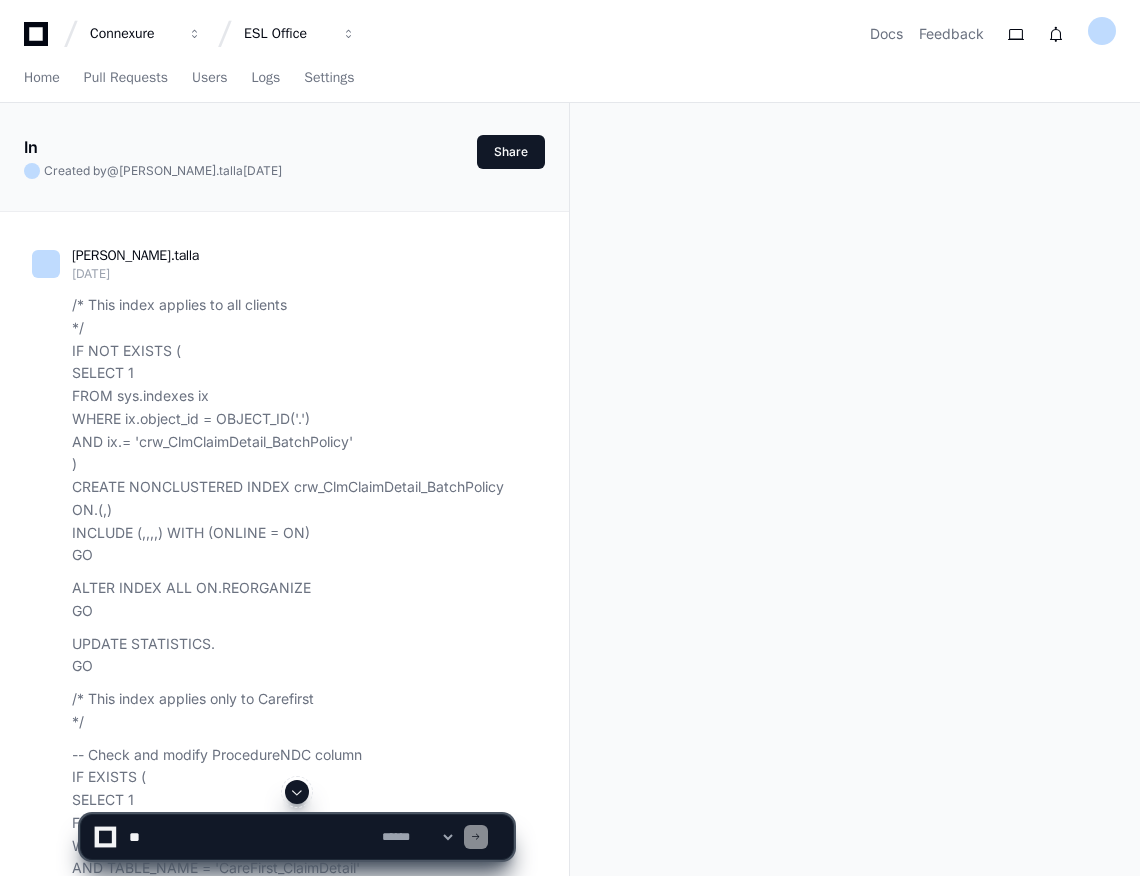 click 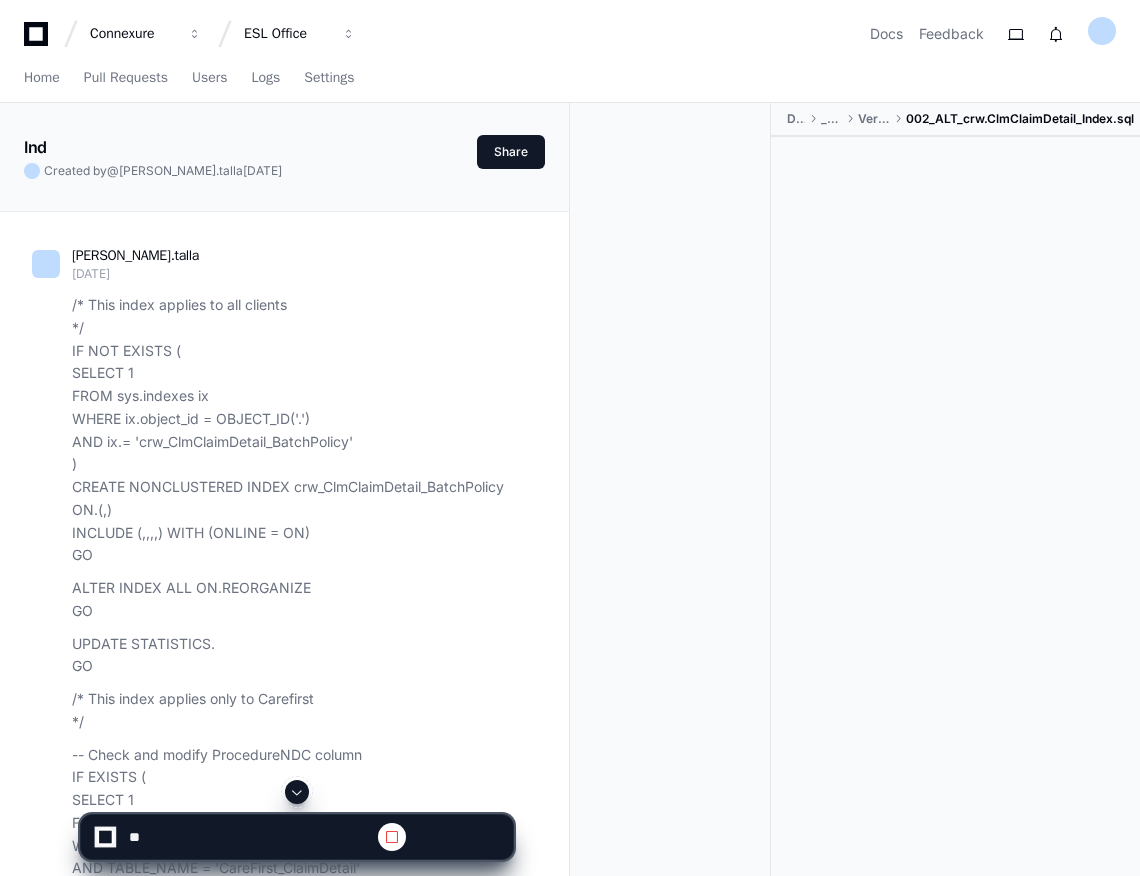 click 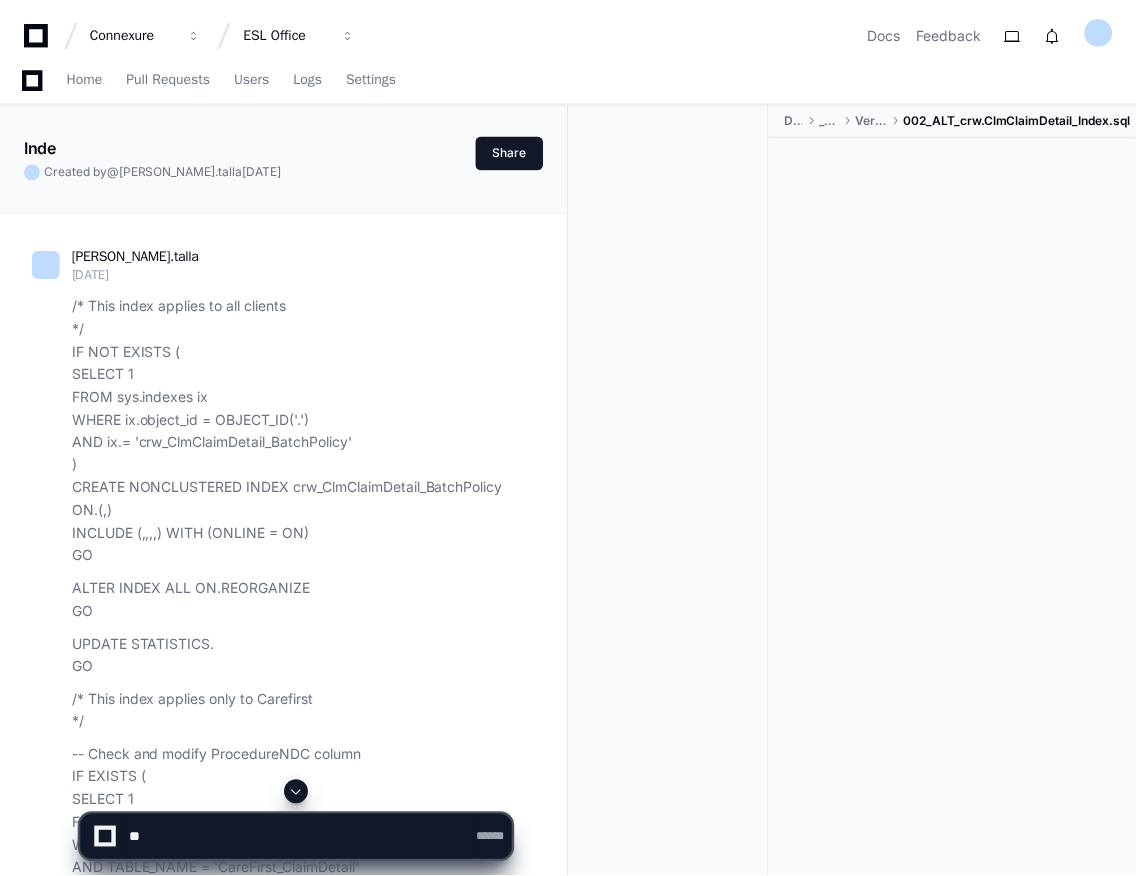 scroll, scrollTop: 106954, scrollLeft: 0, axis: vertical 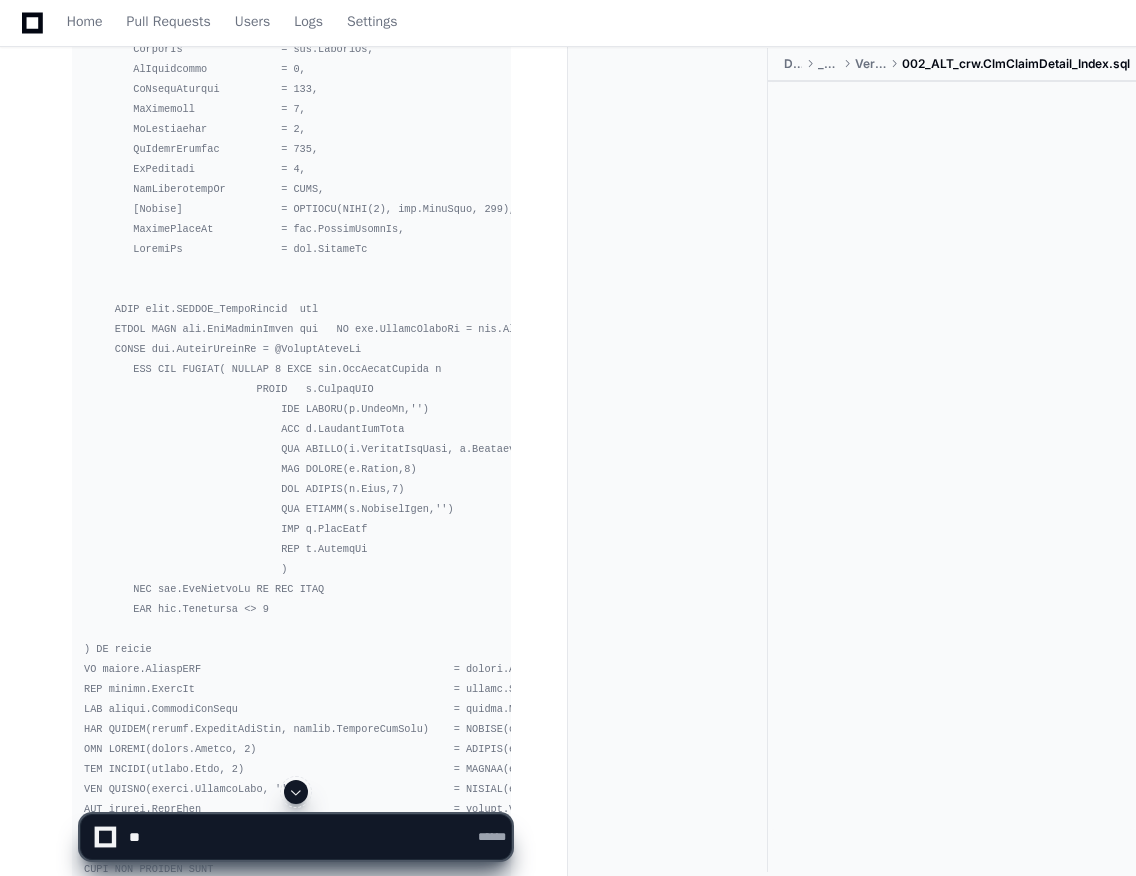 click 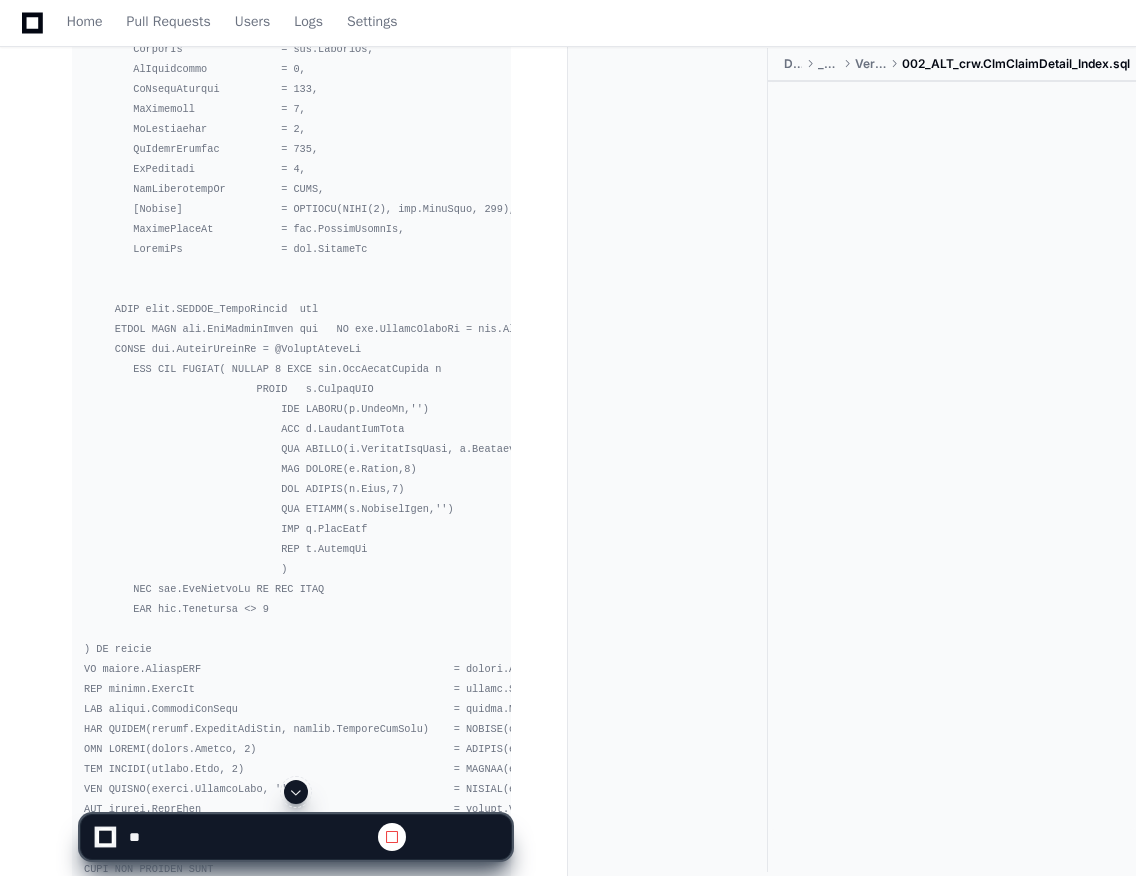 click 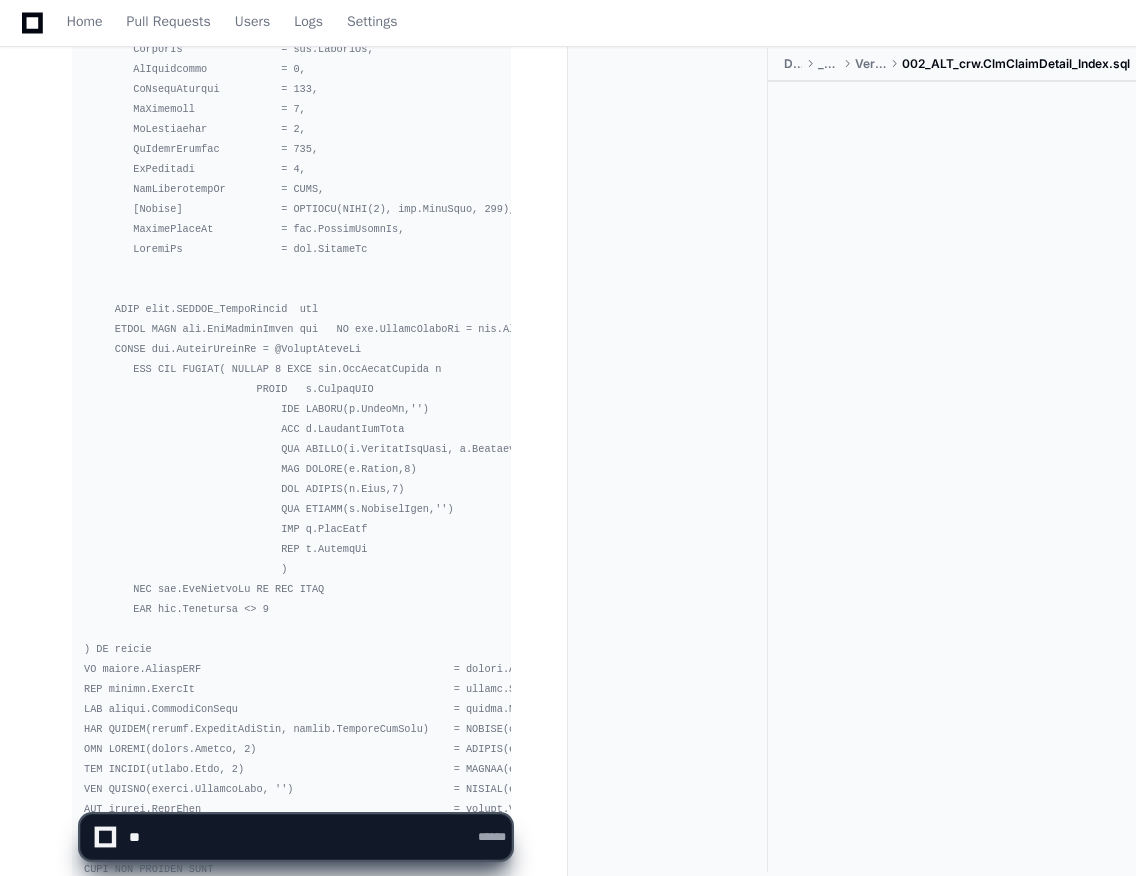 scroll, scrollTop: 214706, scrollLeft: 0, axis: vertical 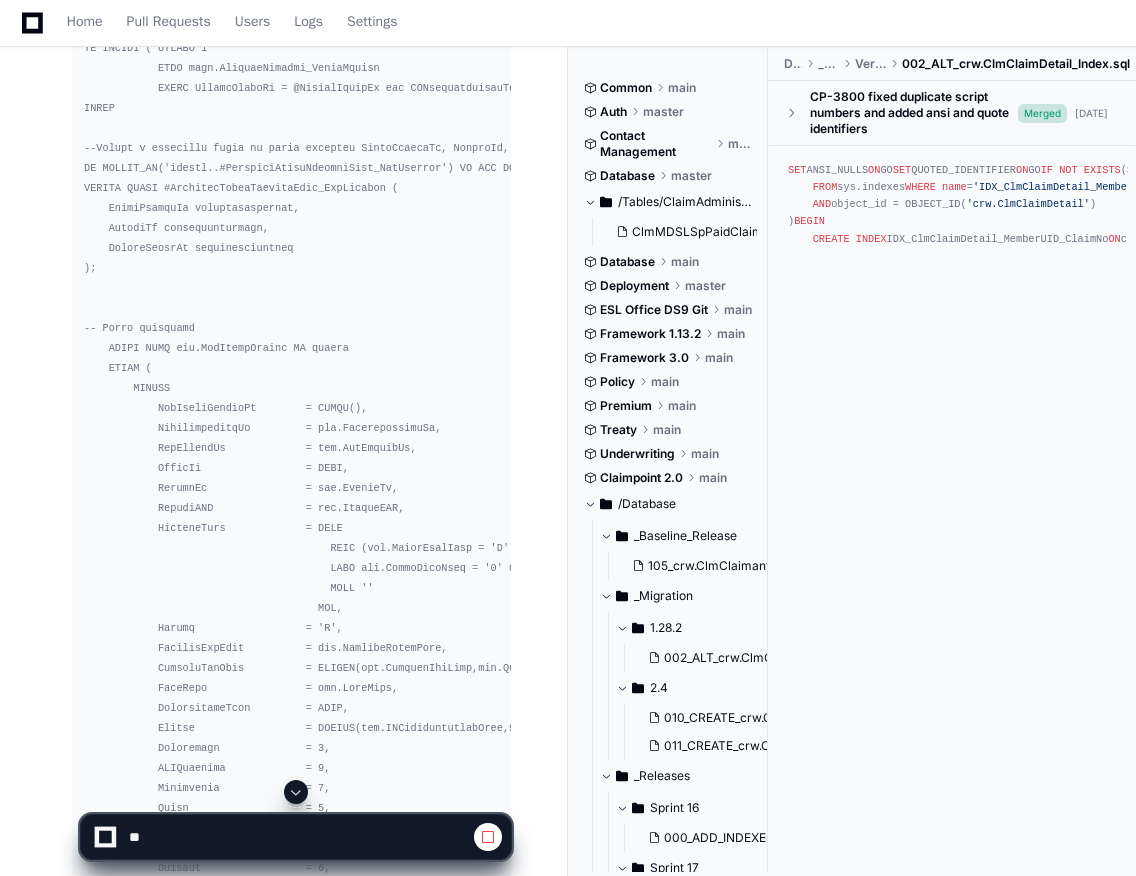 click 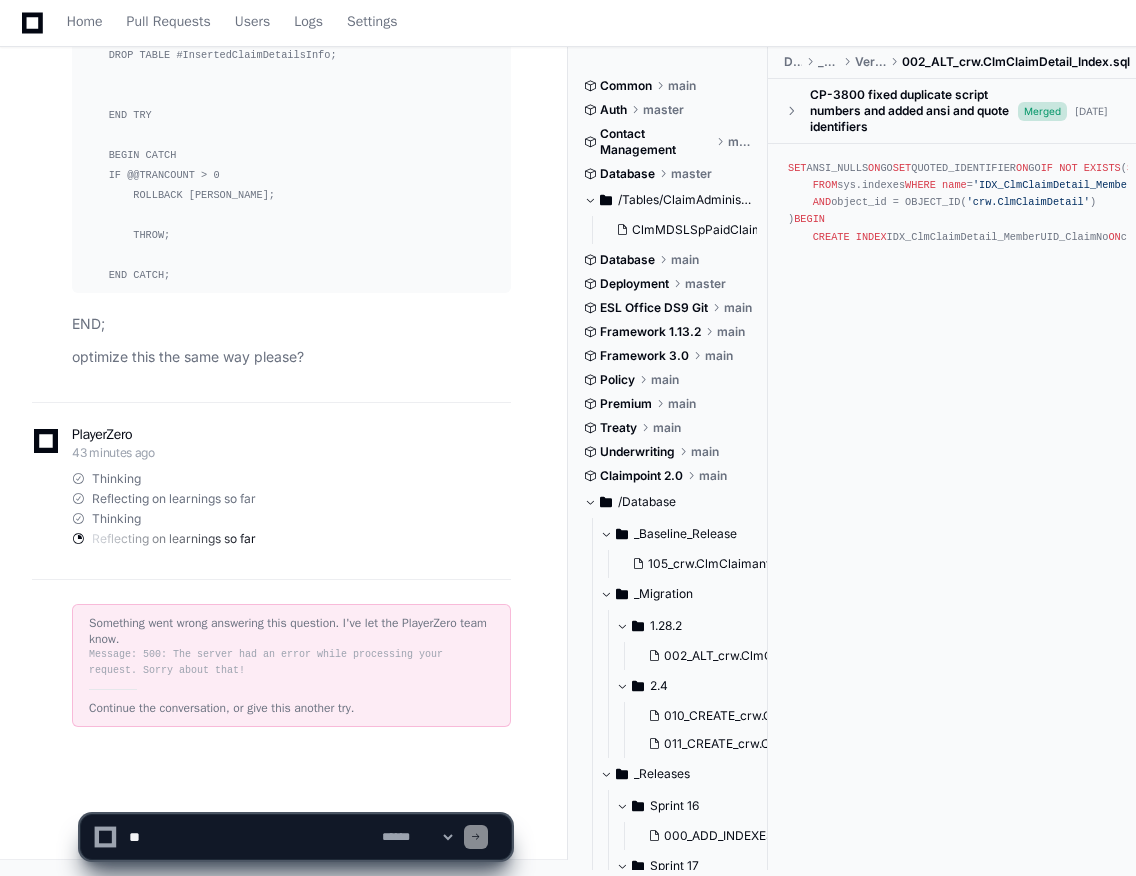 scroll, scrollTop: 331546, scrollLeft: 0, axis: vertical 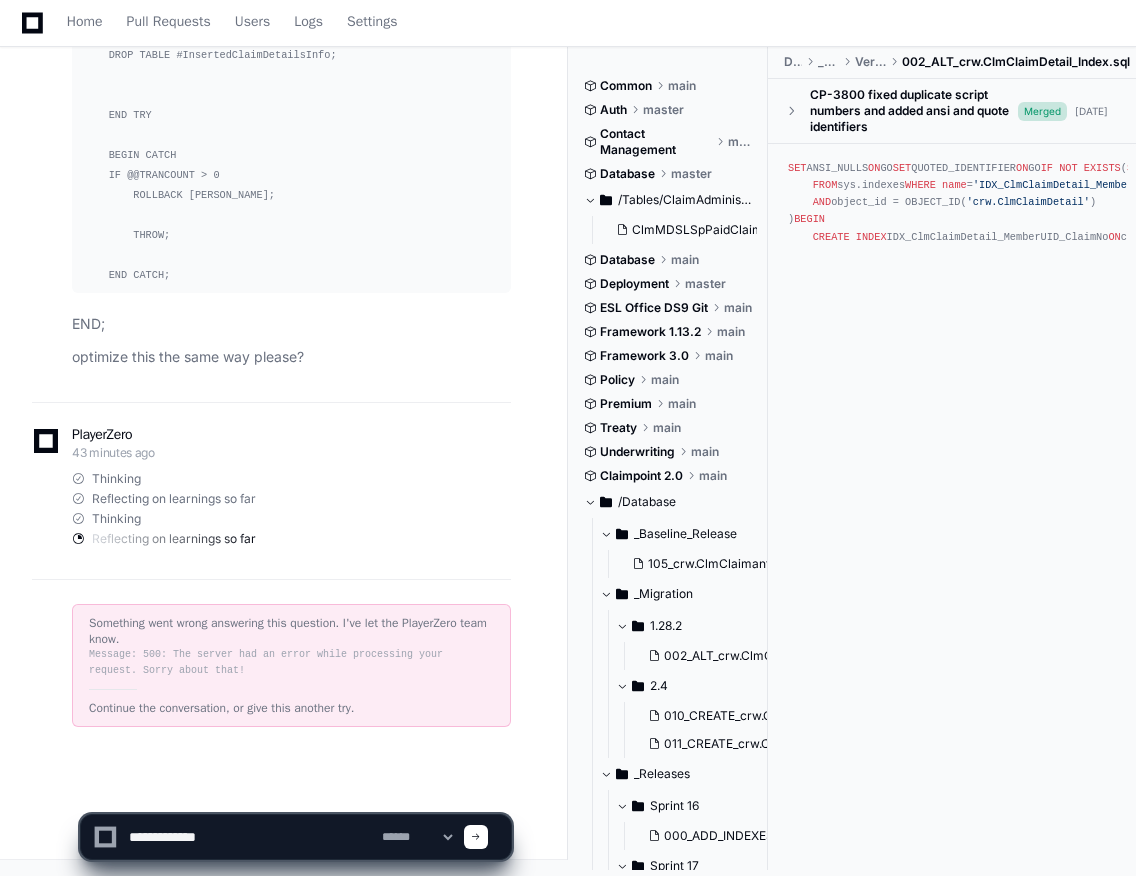 type on "**********" 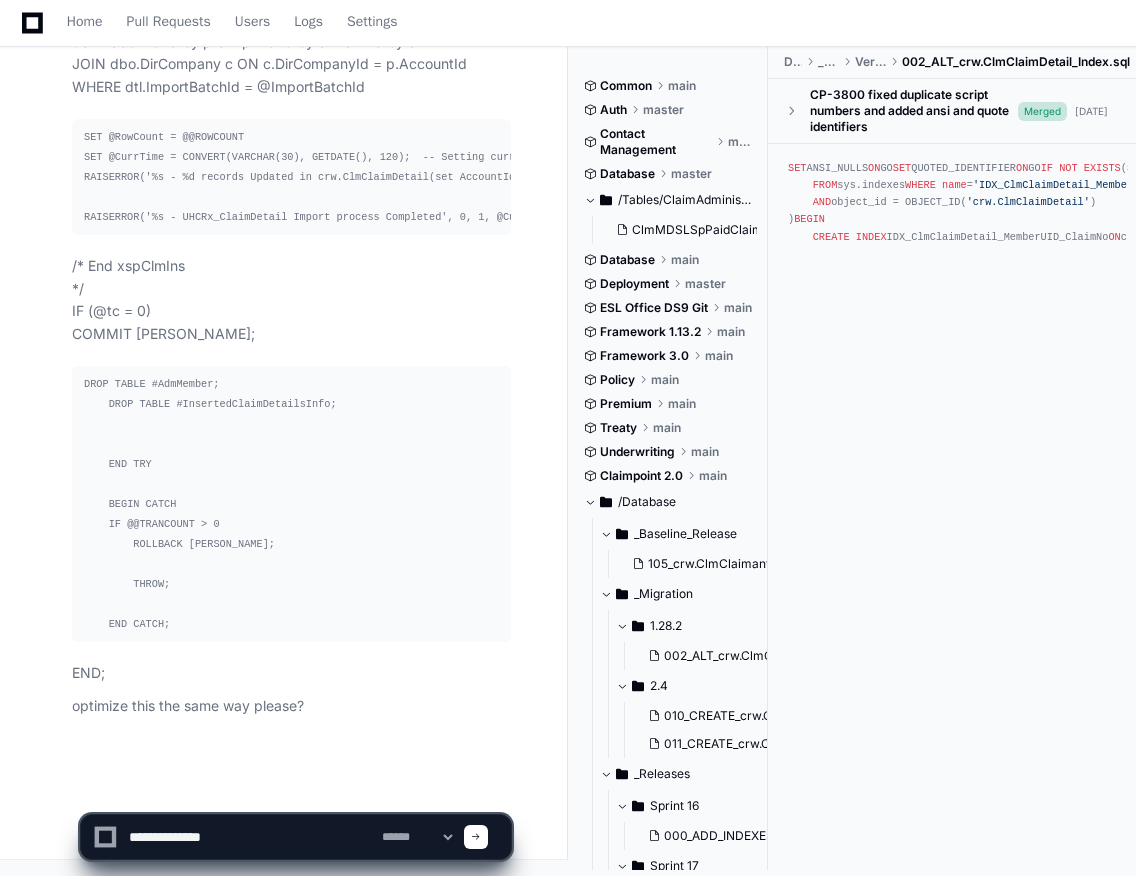 type 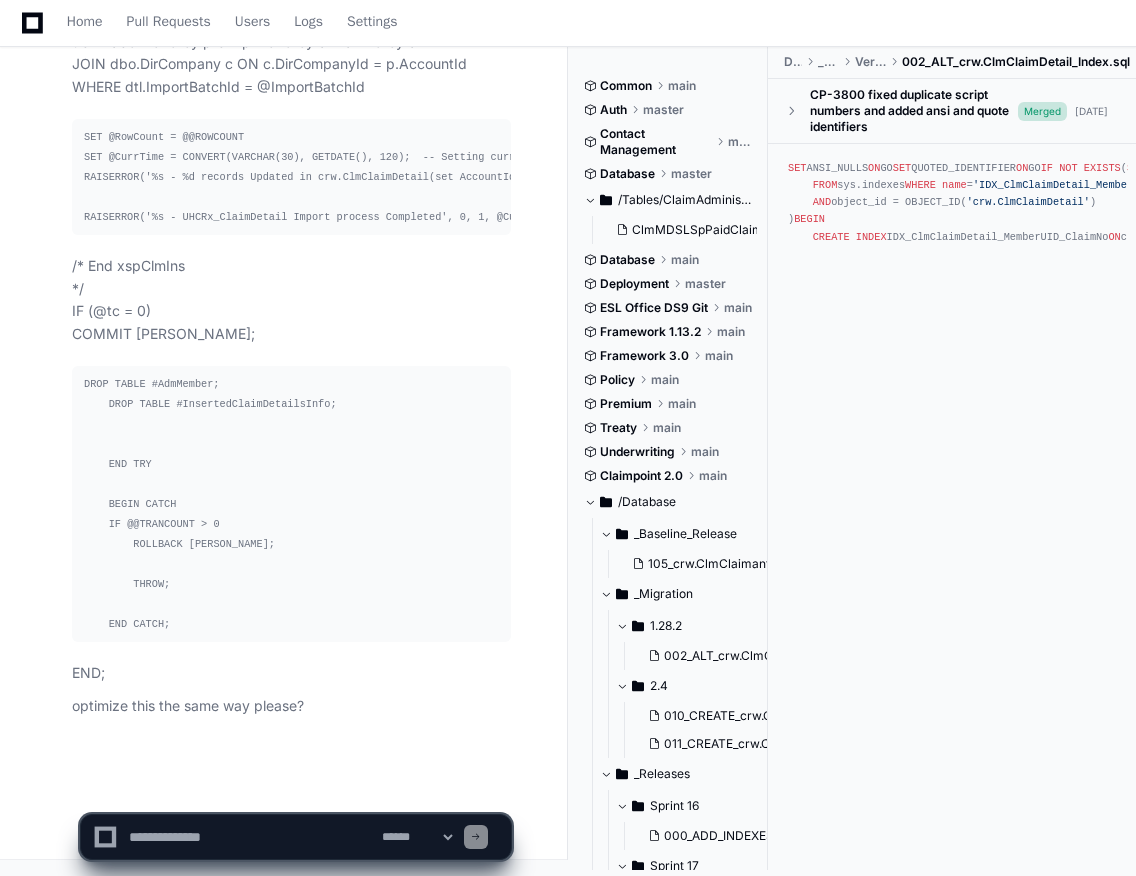 scroll, scrollTop: 331198, scrollLeft: 0, axis: vertical 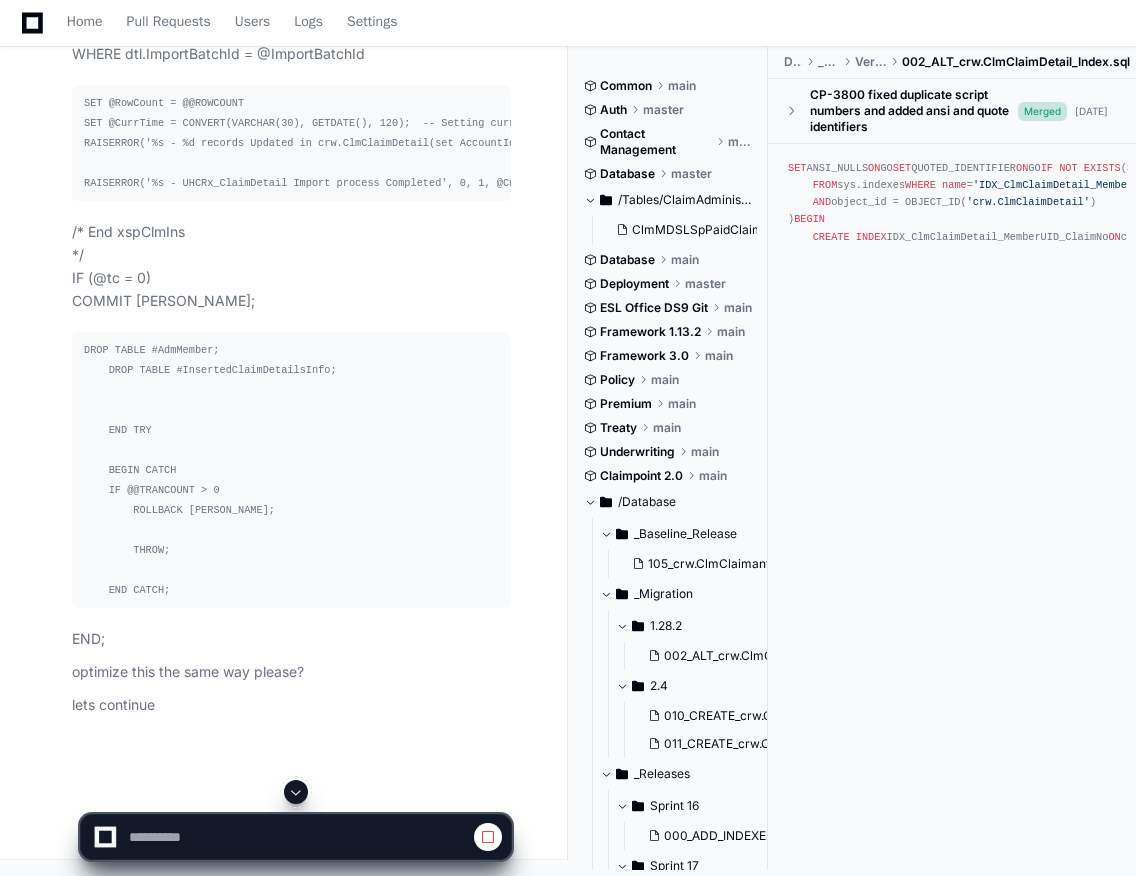 click 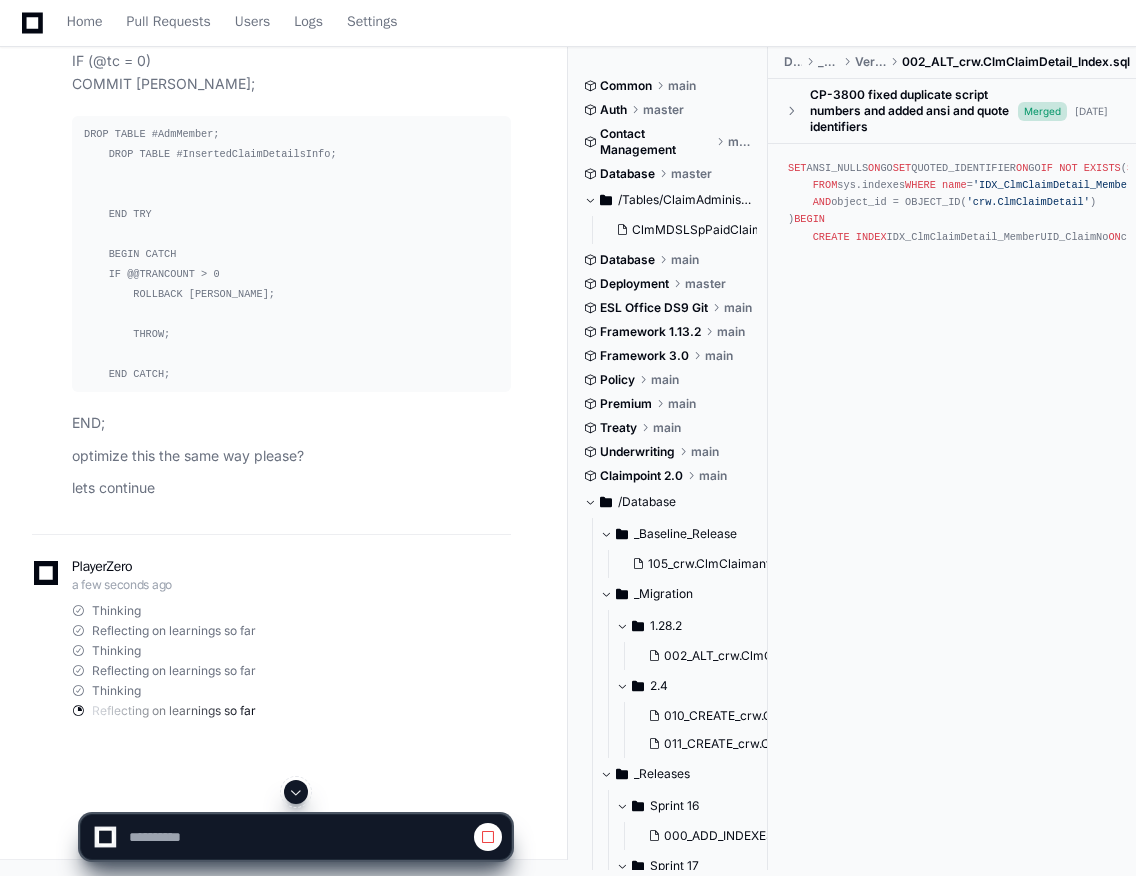 click 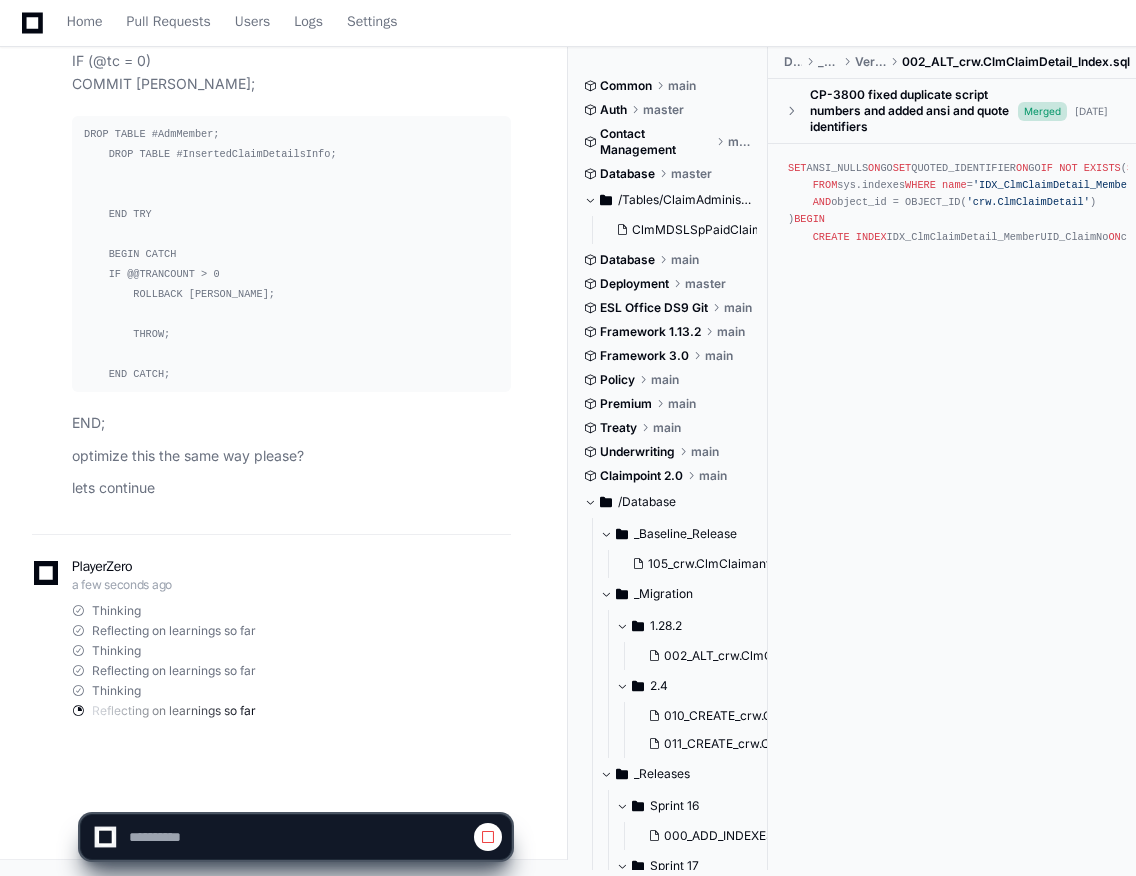 scroll, scrollTop: 331448, scrollLeft: 0, axis: vertical 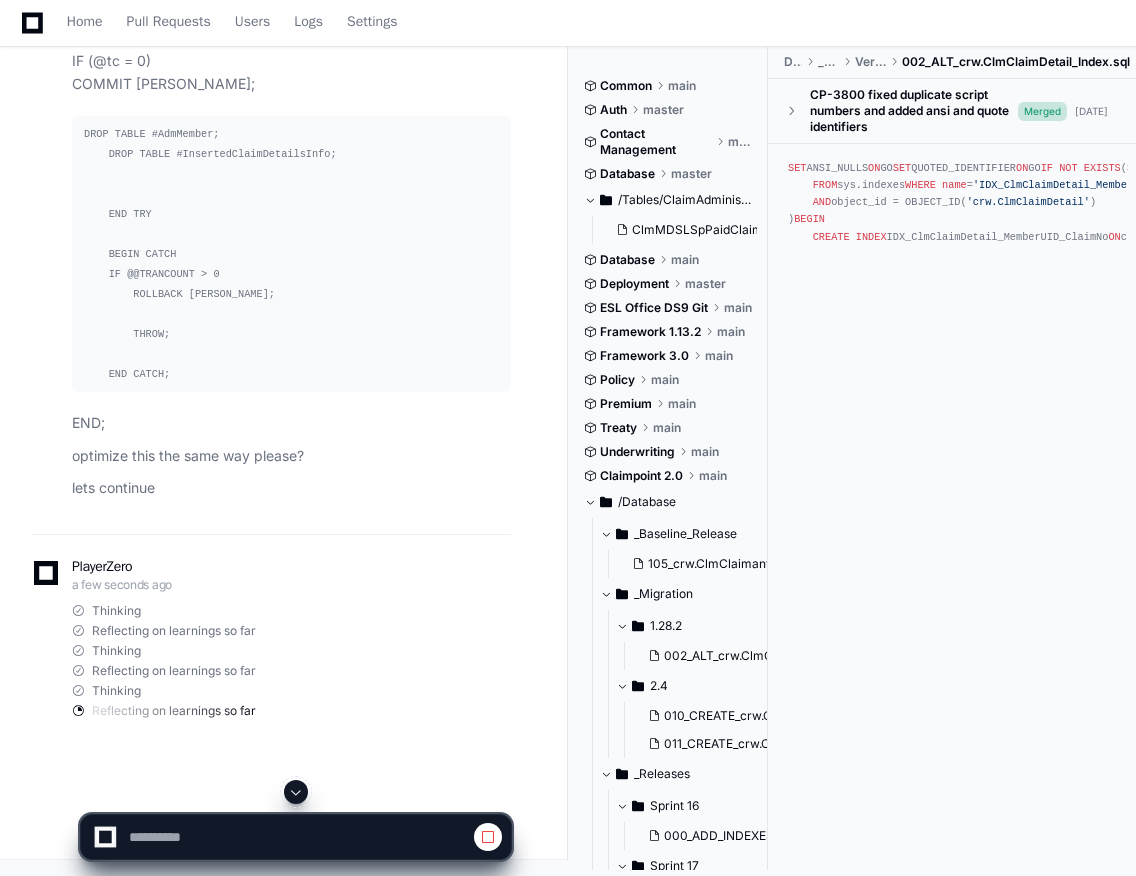 click 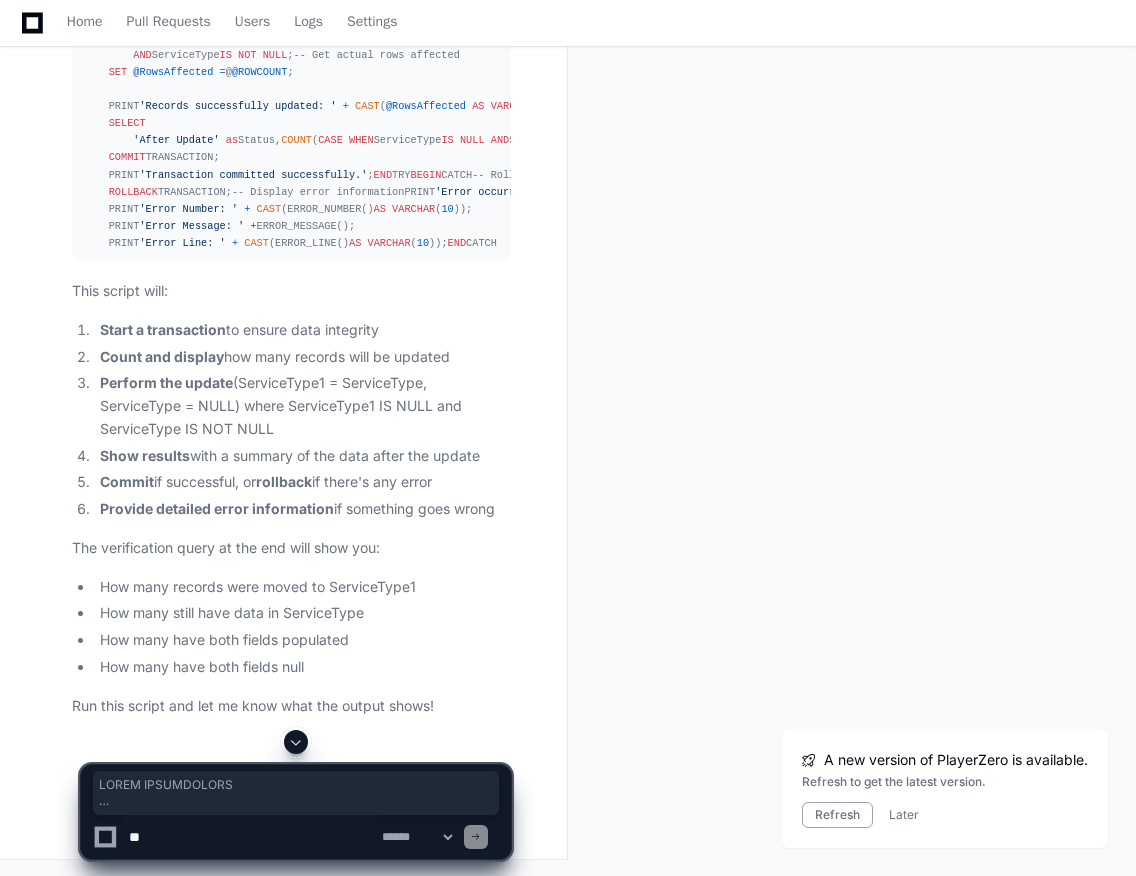 click 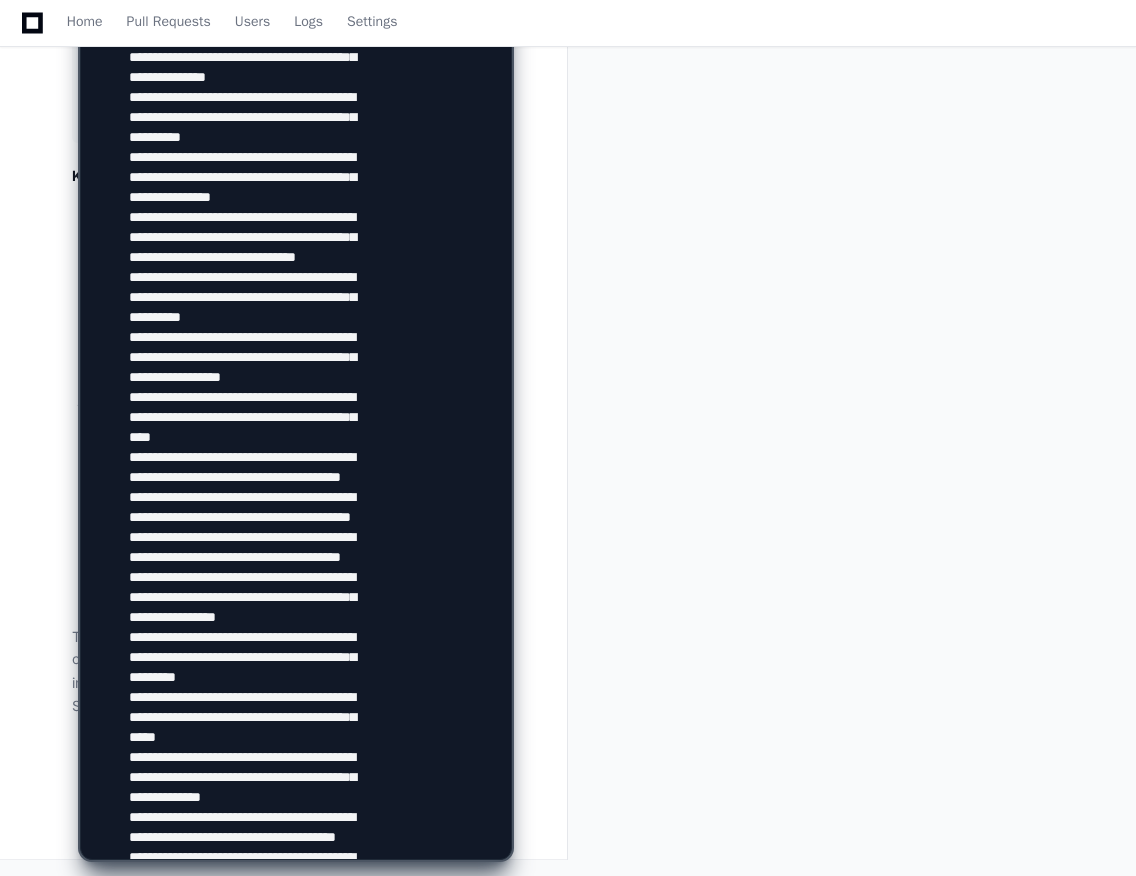 scroll, scrollTop: 12570, scrollLeft: 0, axis: vertical 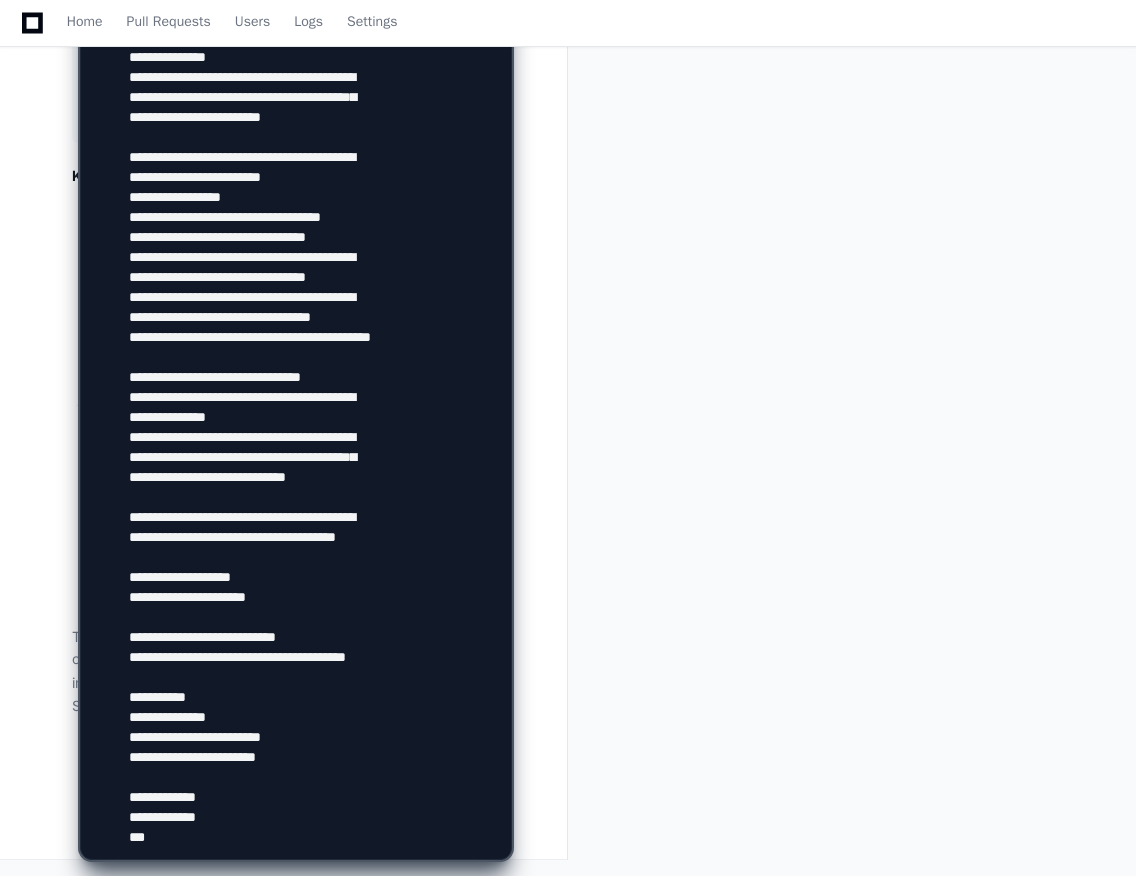click 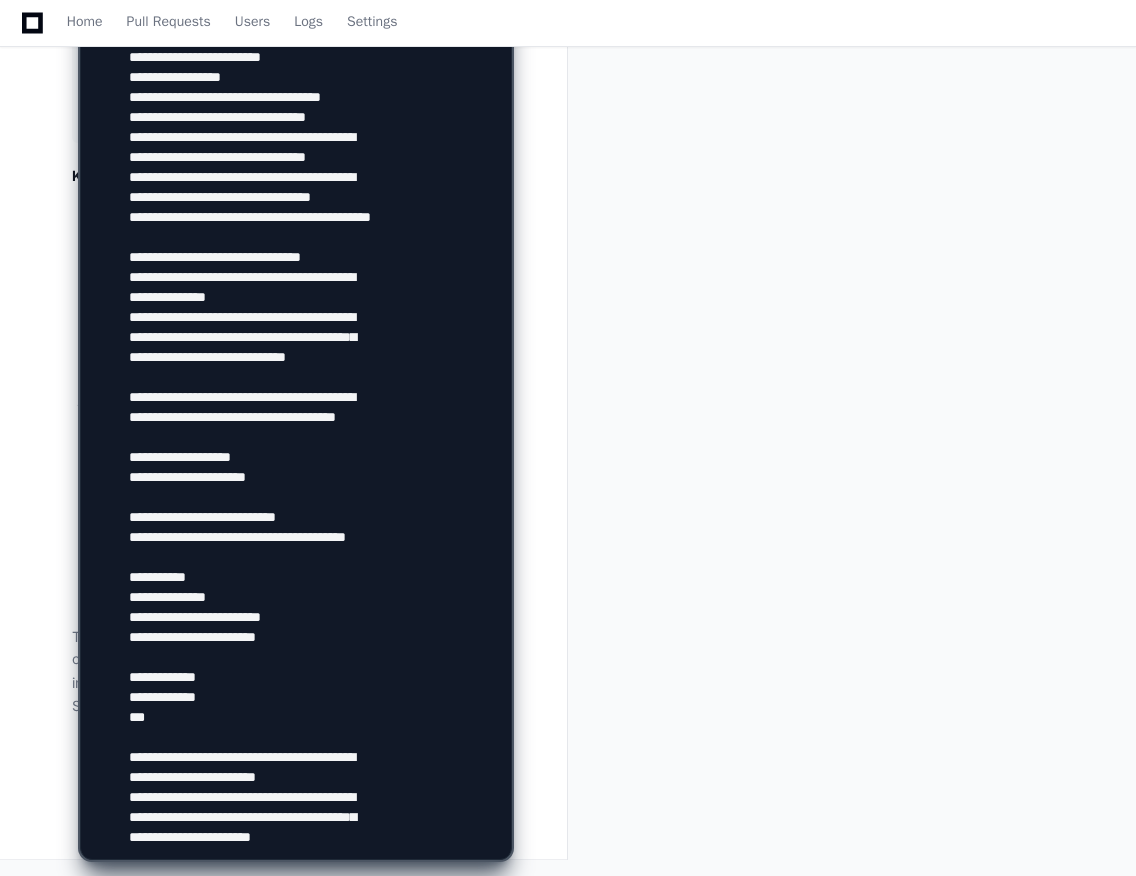scroll, scrollTop: 4186, scrollLeft: 0, axis: vertical 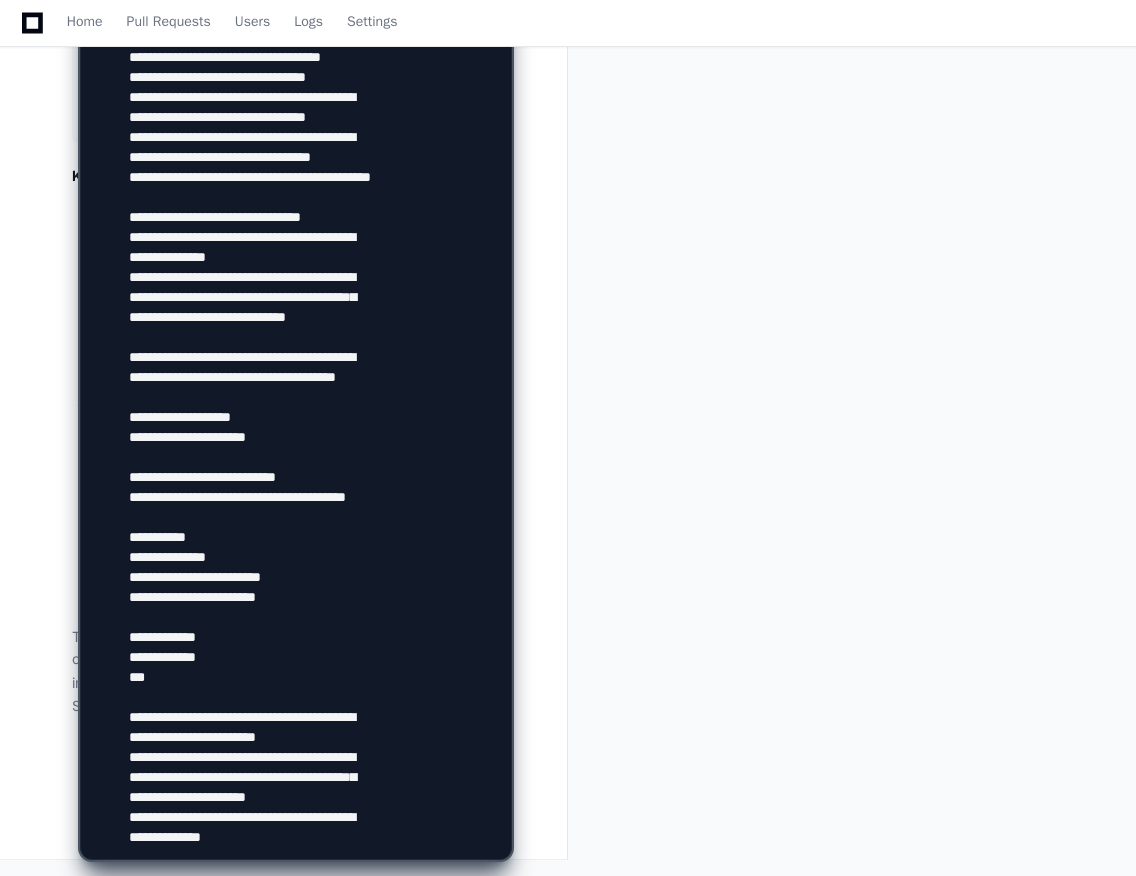 type on "**********" 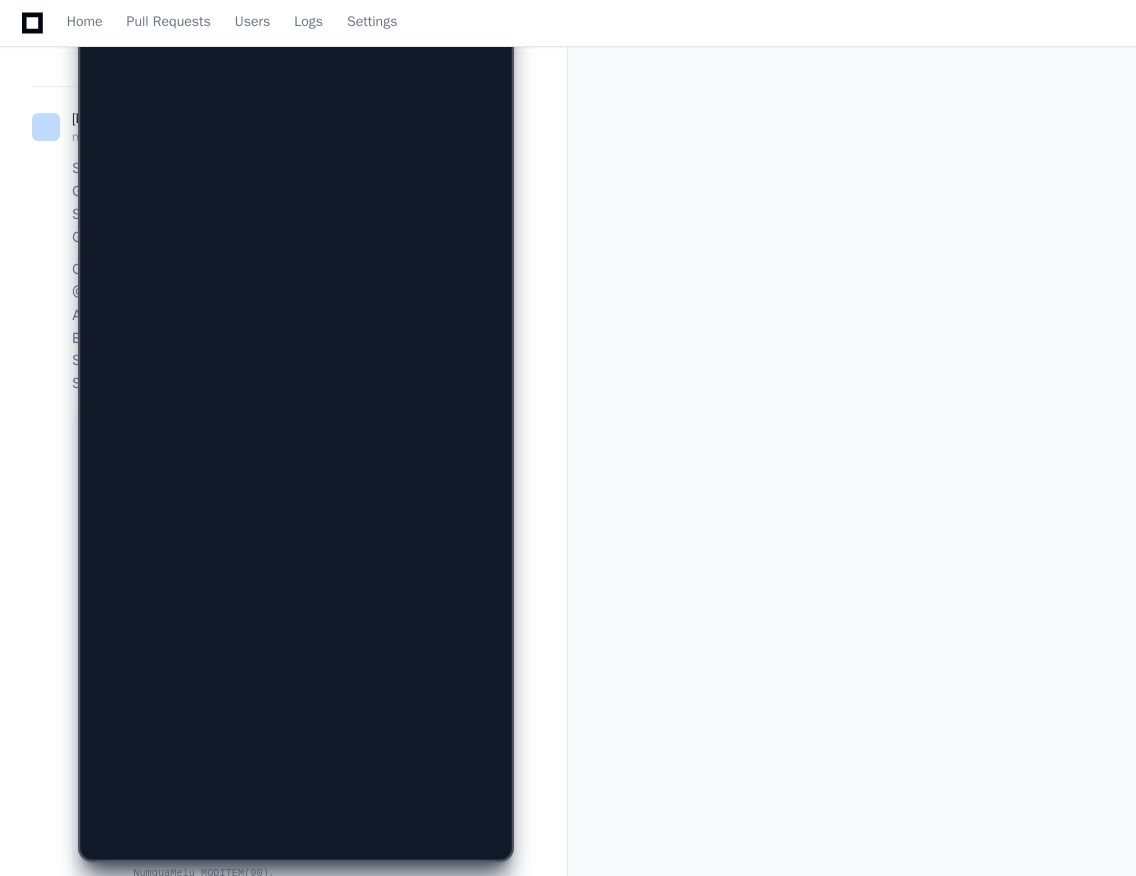 scroll, scrollTop: 0, scrollLeft: 0, axis: both 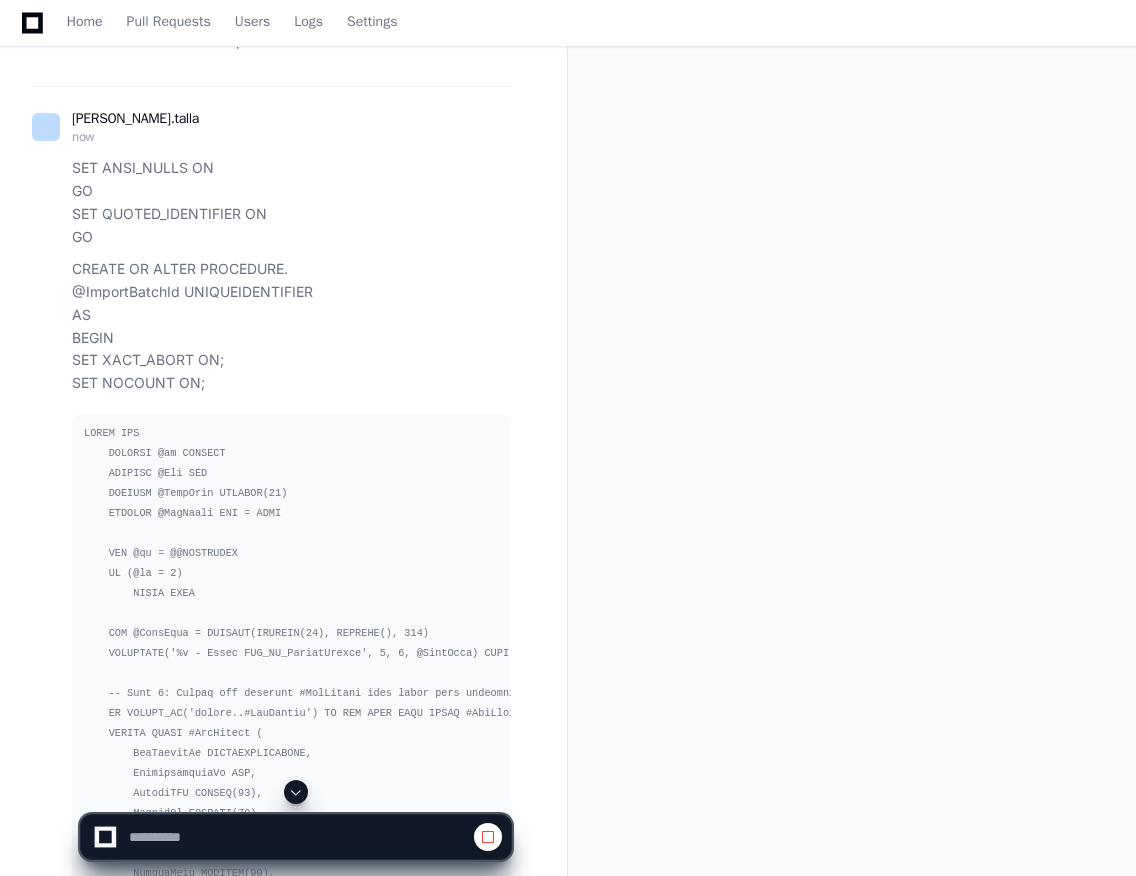 click 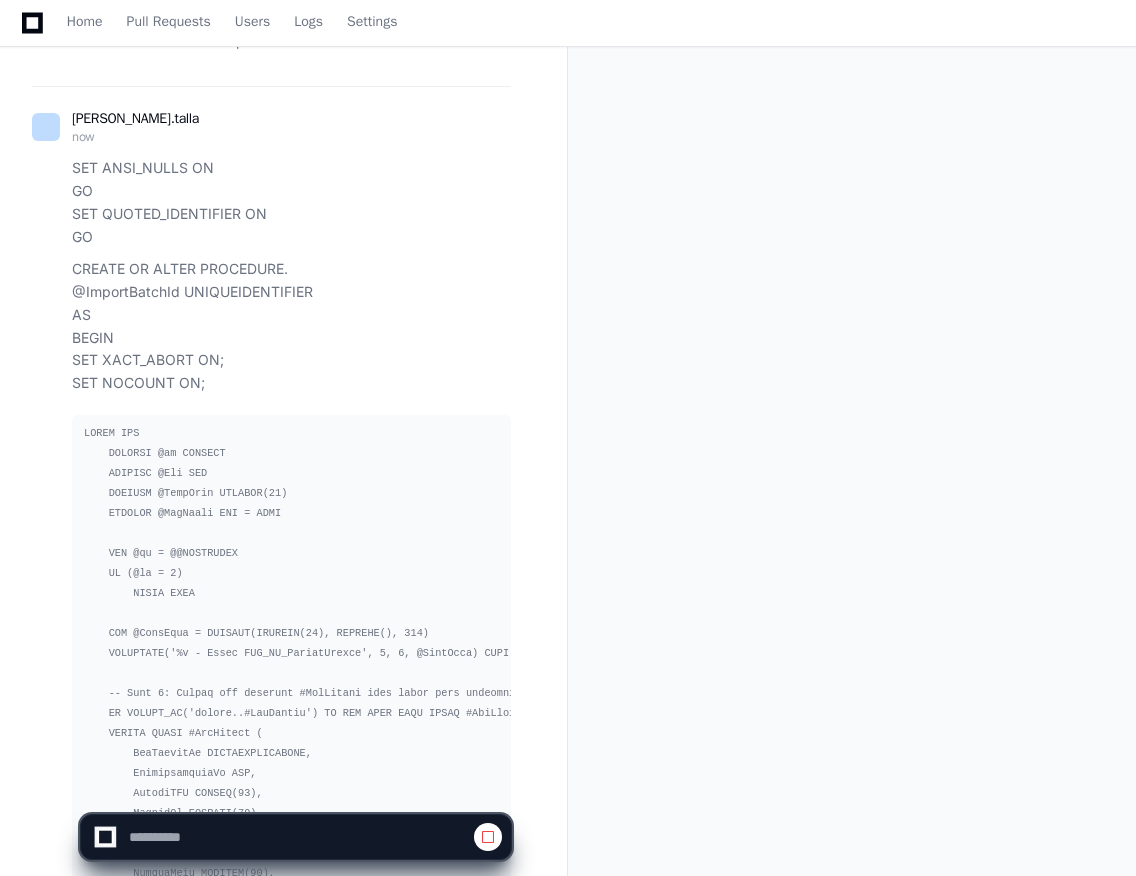 scroll, scrollTop: 20352, scrollLeft: 0, axis: vertical 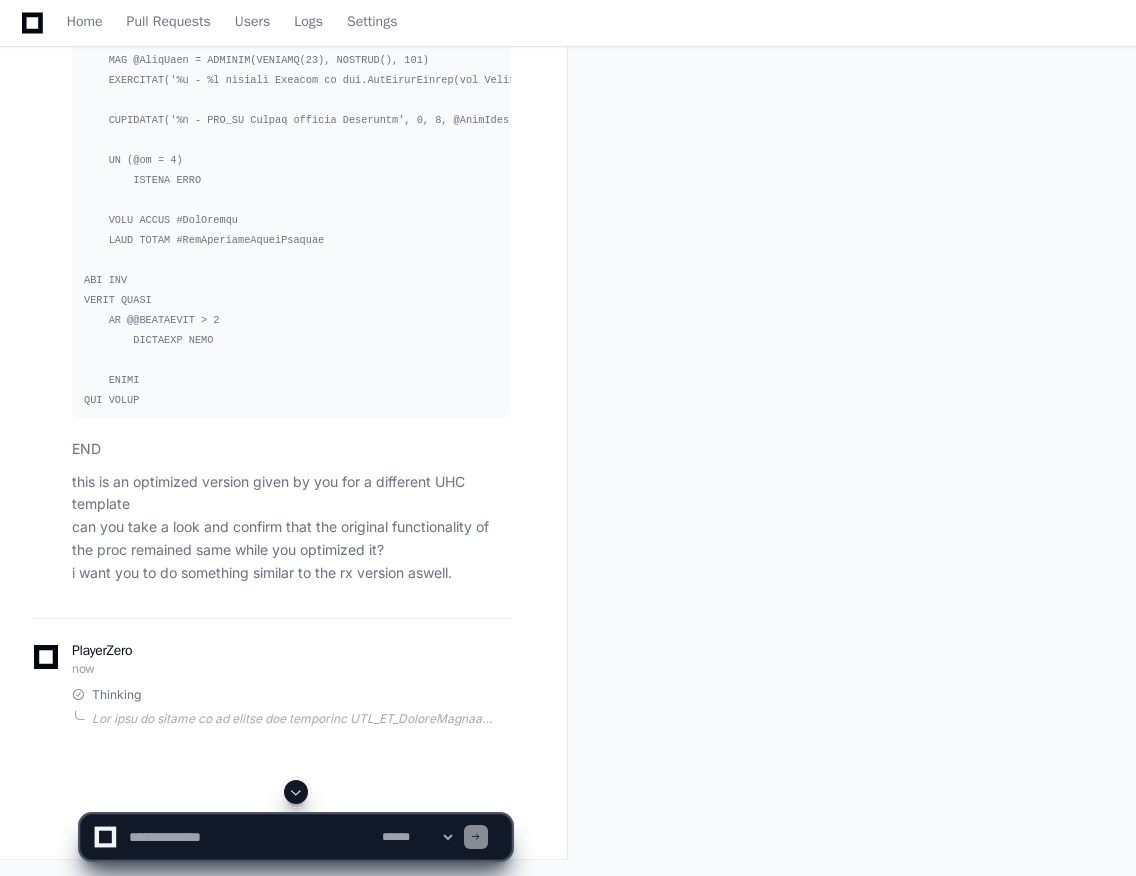 click 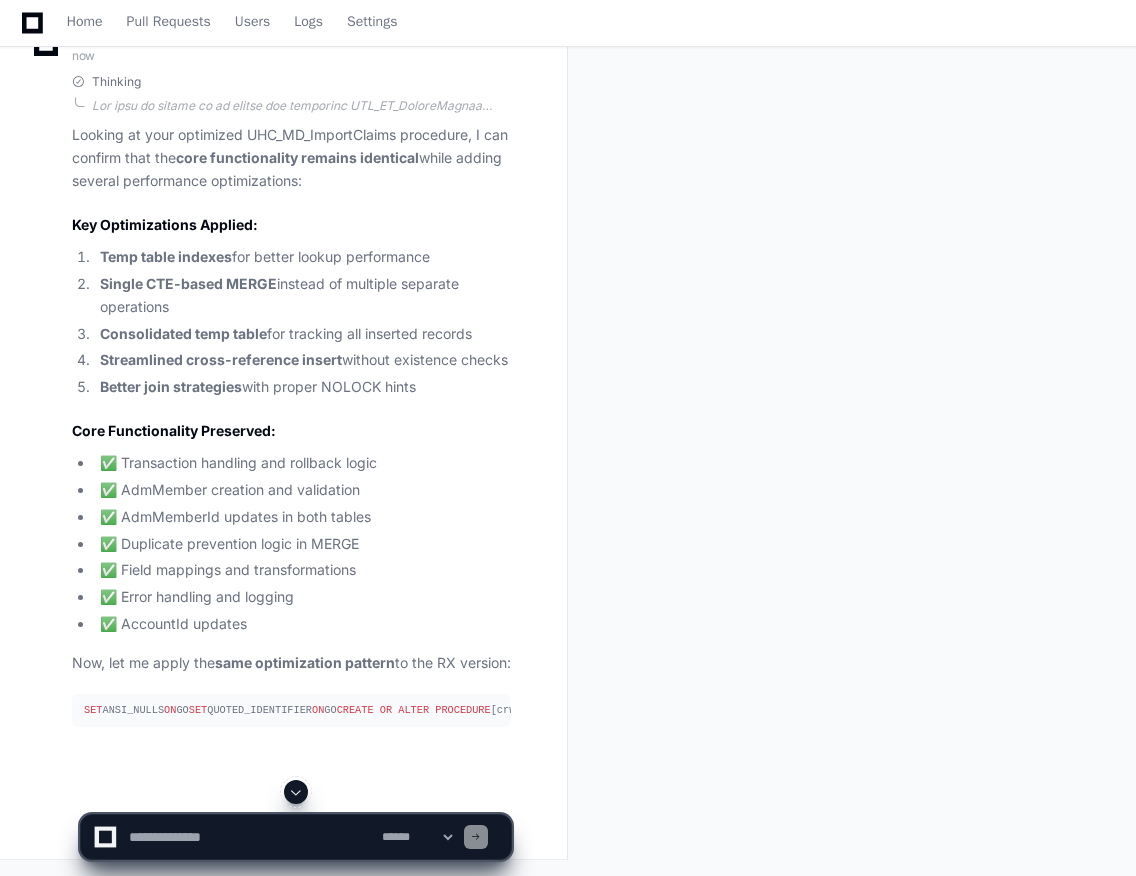 click 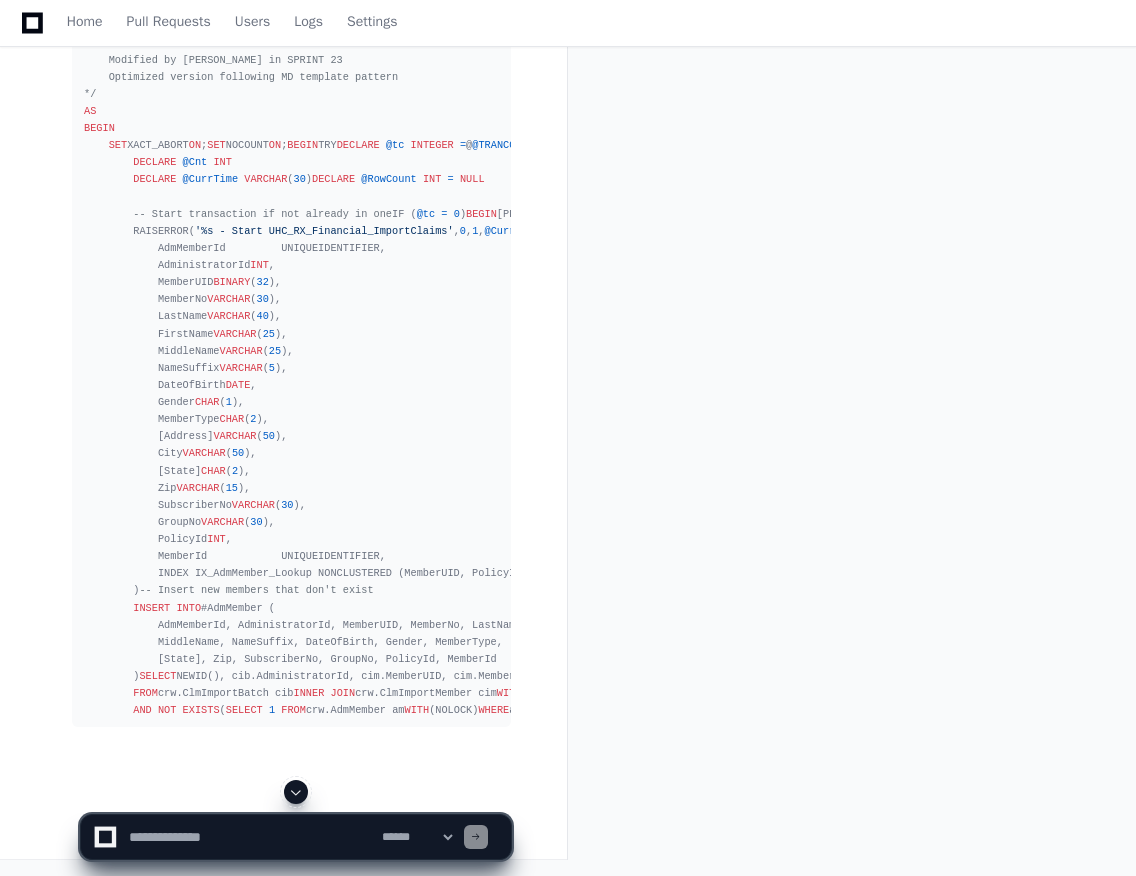 scroll, scrollTop: 21373, scrollLeft: 0, axis: vertical 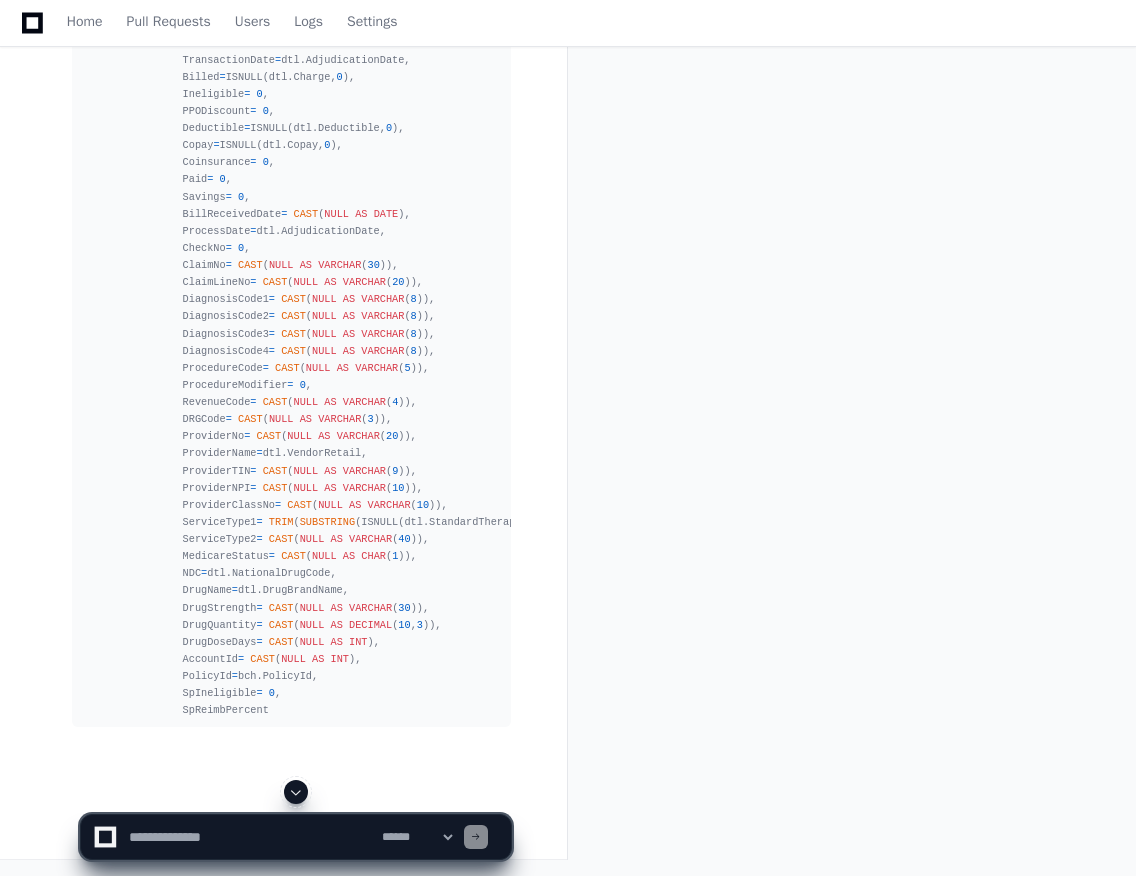 click 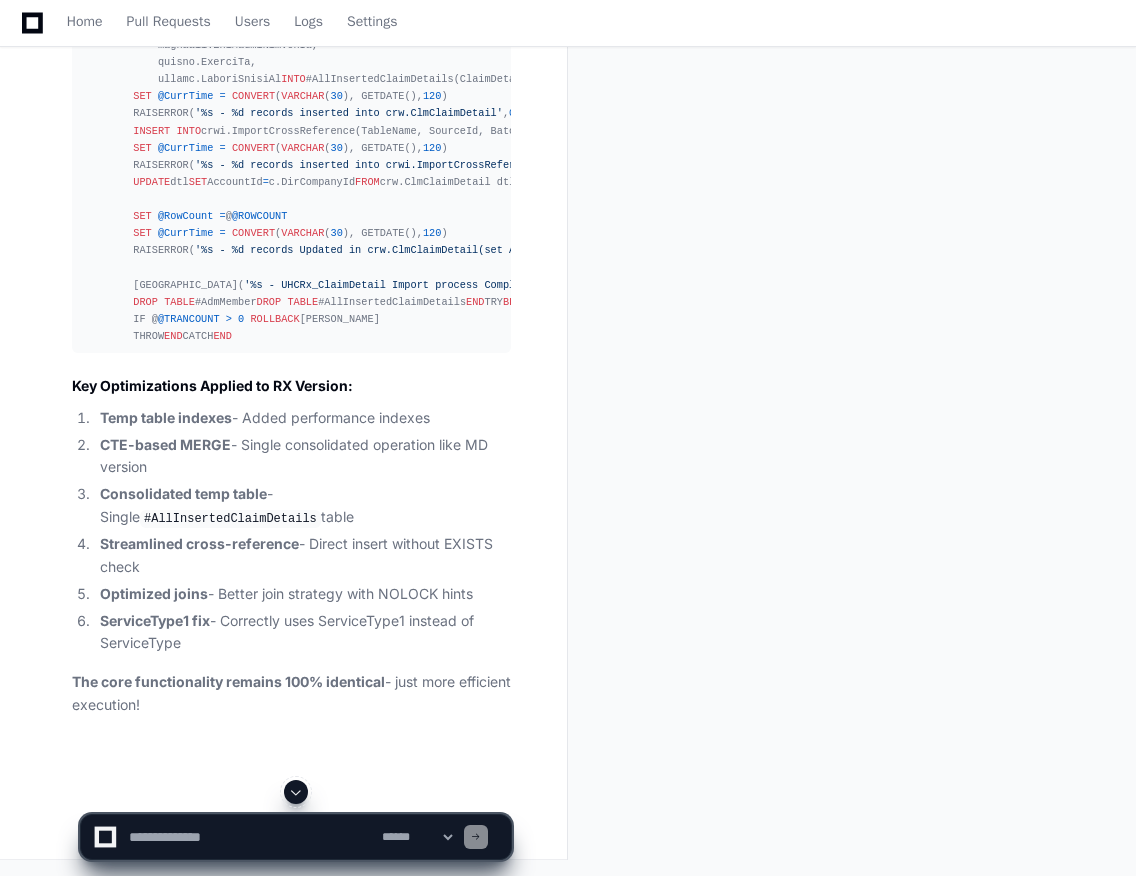 click 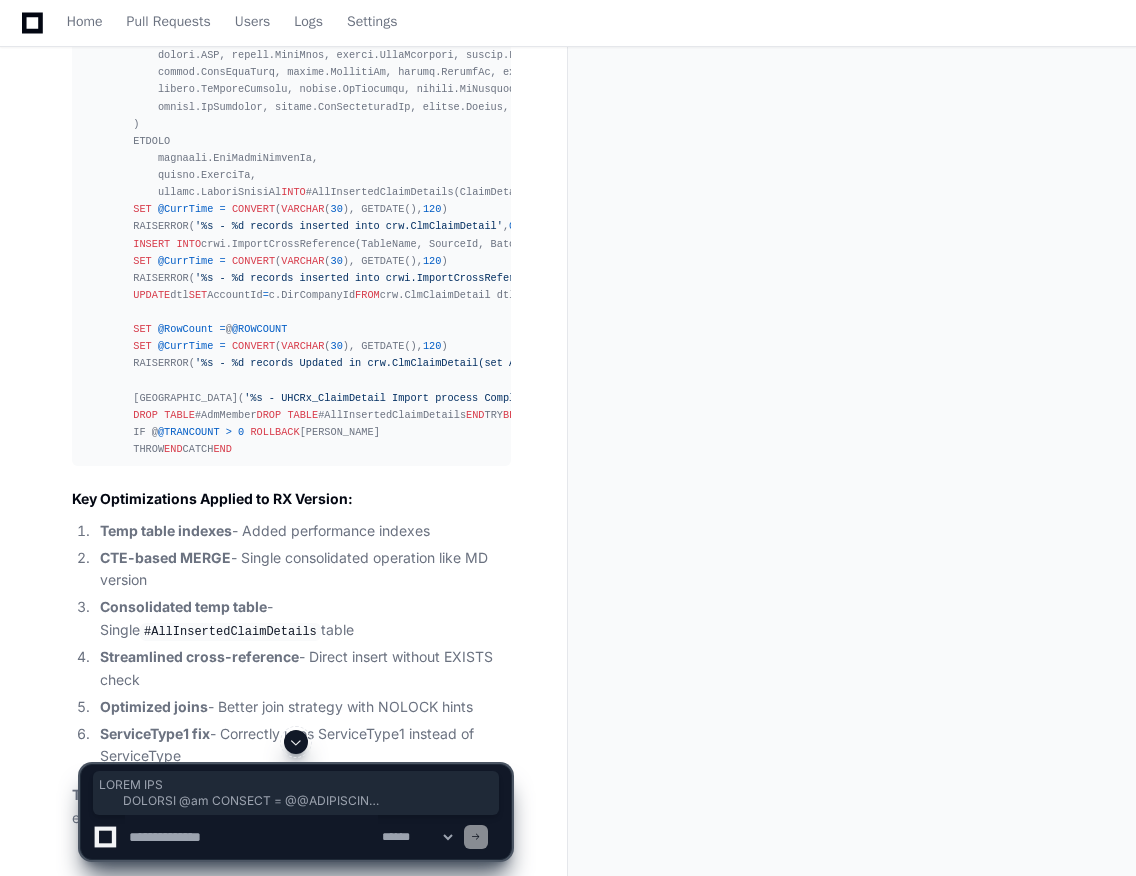 scroll, scrollTop: 21157, scrollLeft: 0, axis: vertical 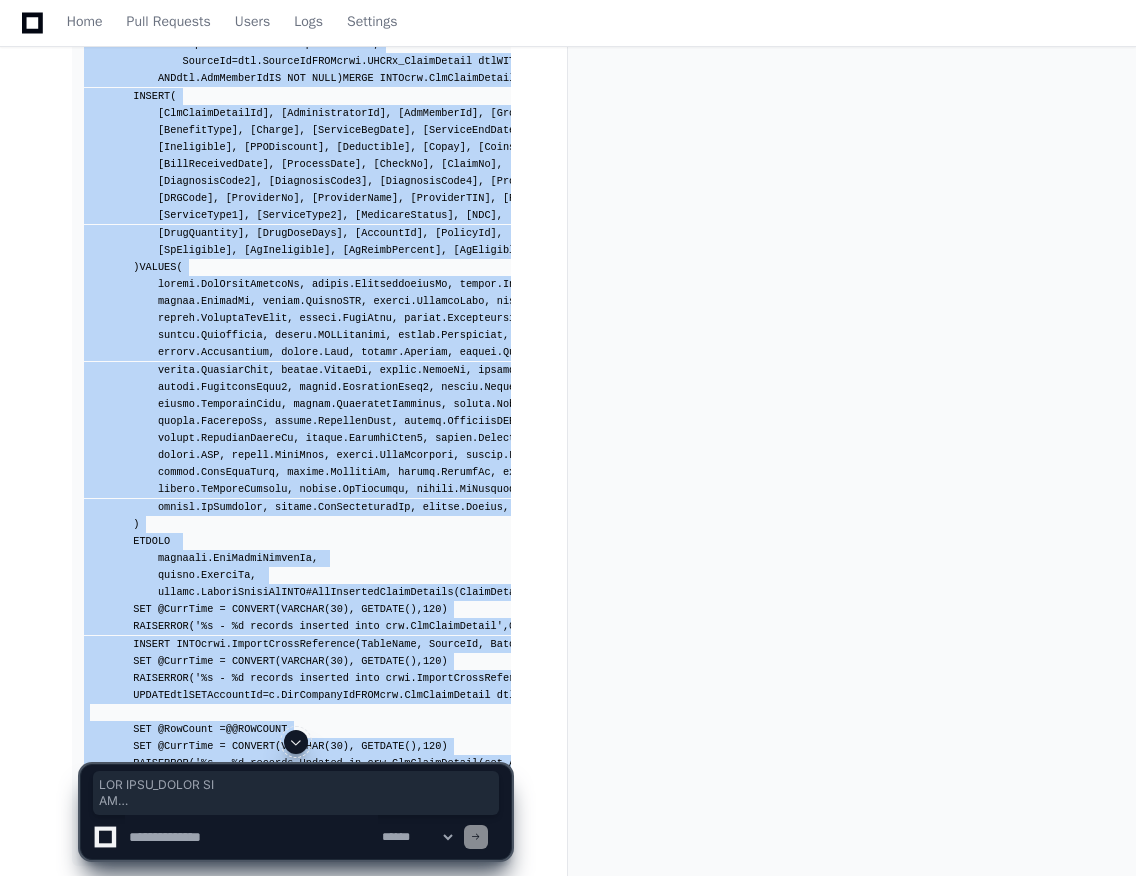 drag, startPoint x: 110, startPoint y: 466, endPoint x: 84, endPoint y: 560, distance: 97.52948 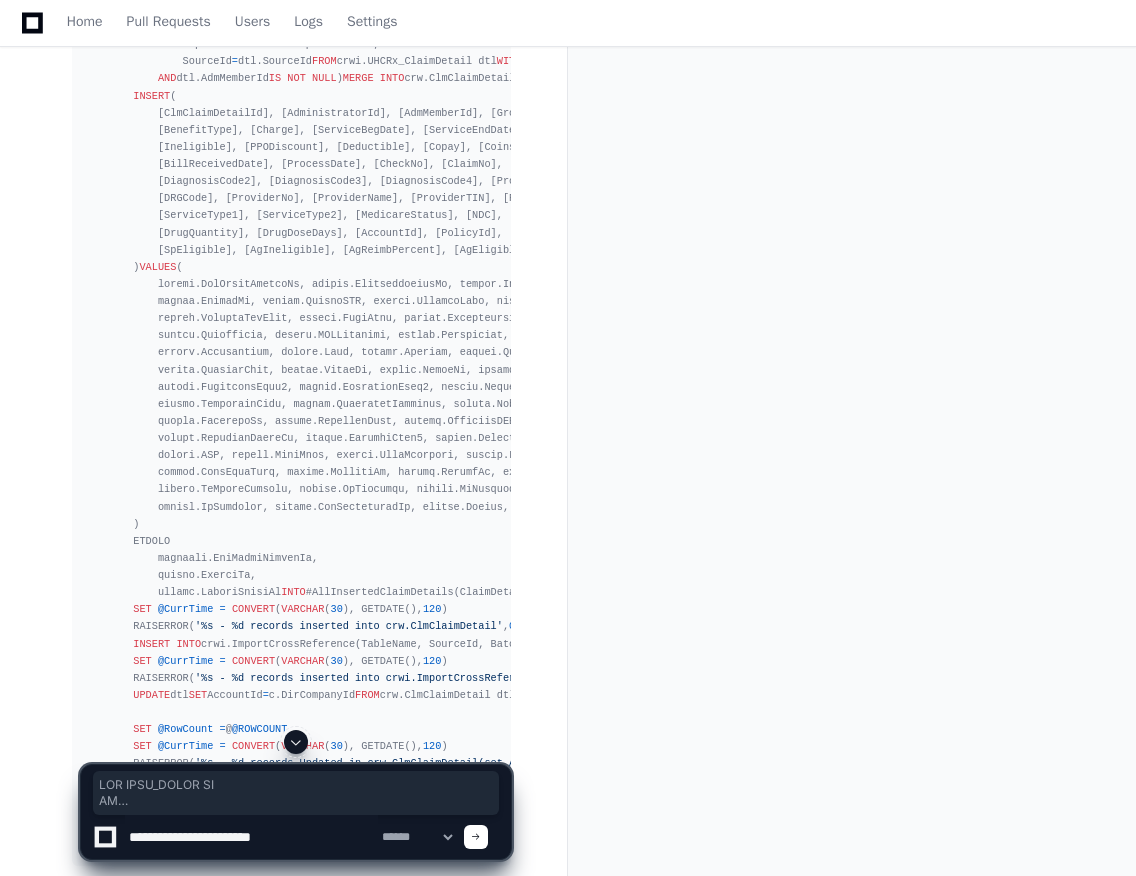 paste on "**********" 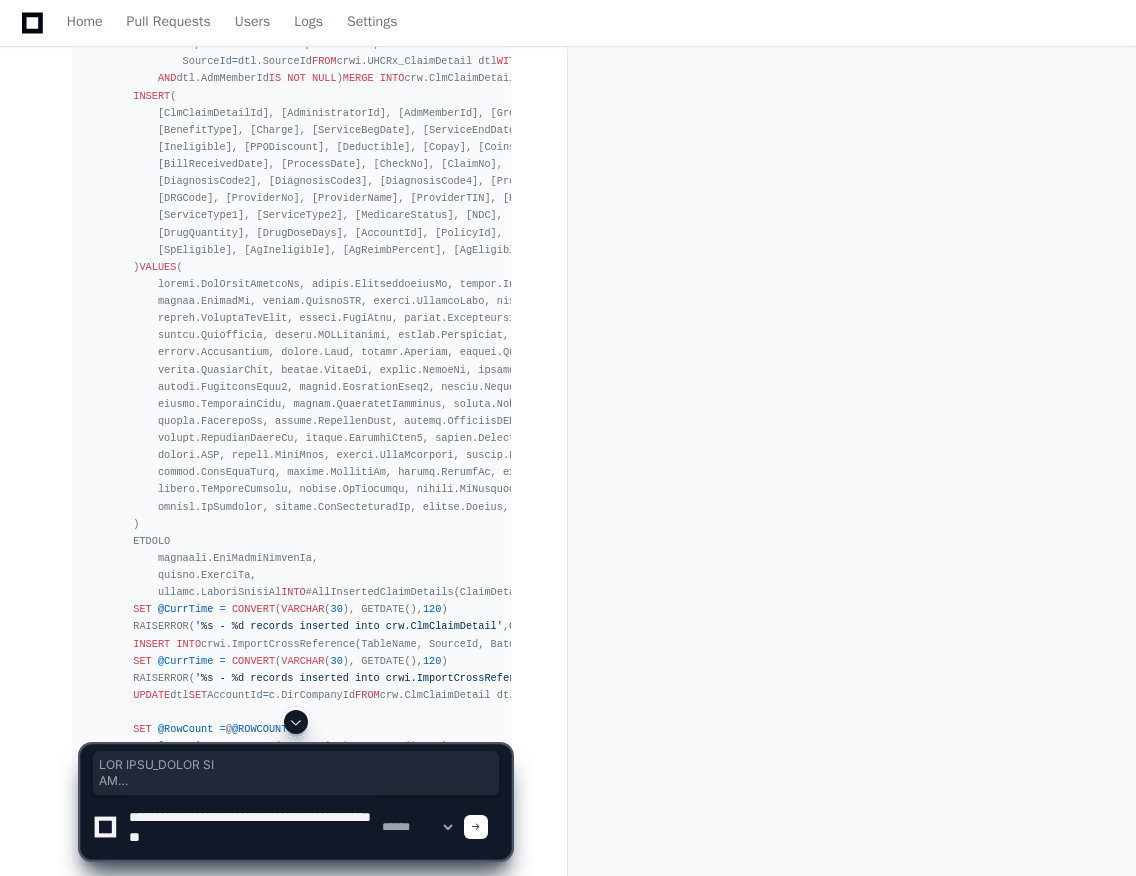 scroll, scrollTop: 6, scrollLeft: 0, axis: vertical 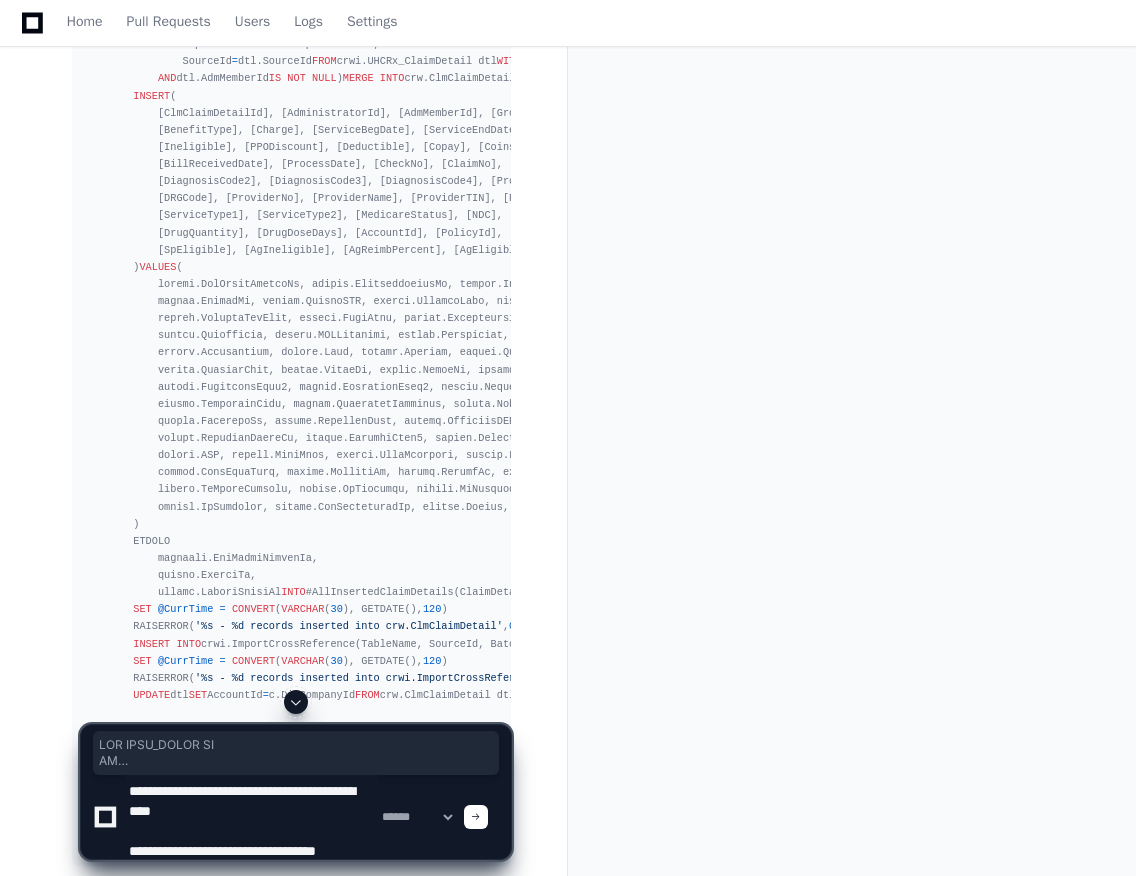 type on "**********" 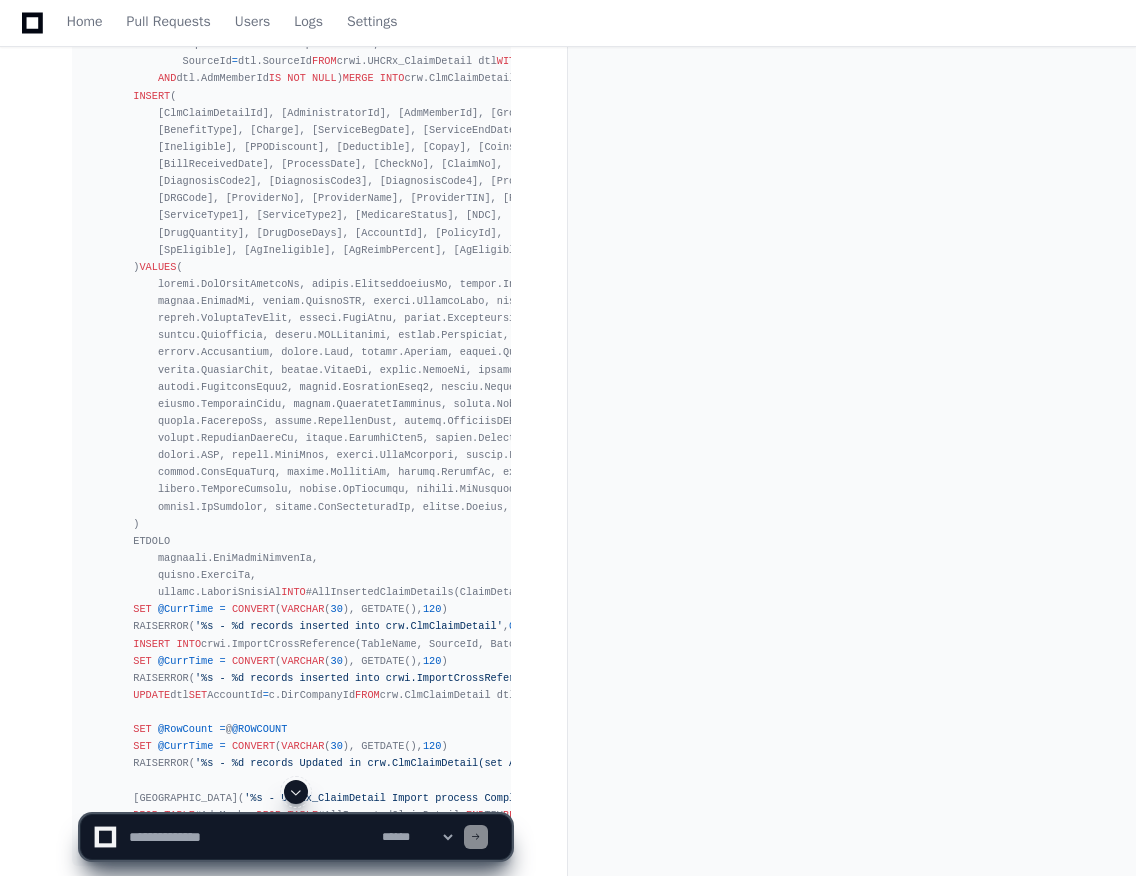 scroll, scrollTop: 0, scrollLeft: 0, axis: both 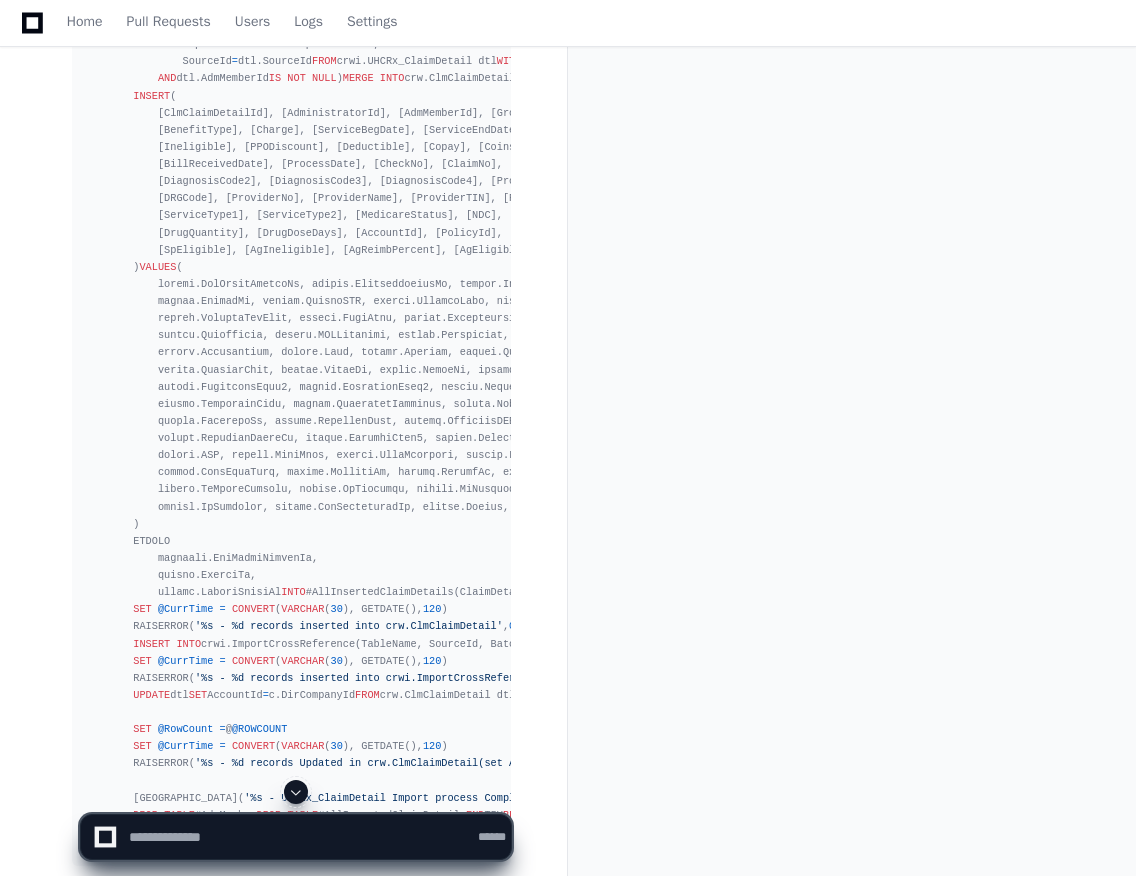 click 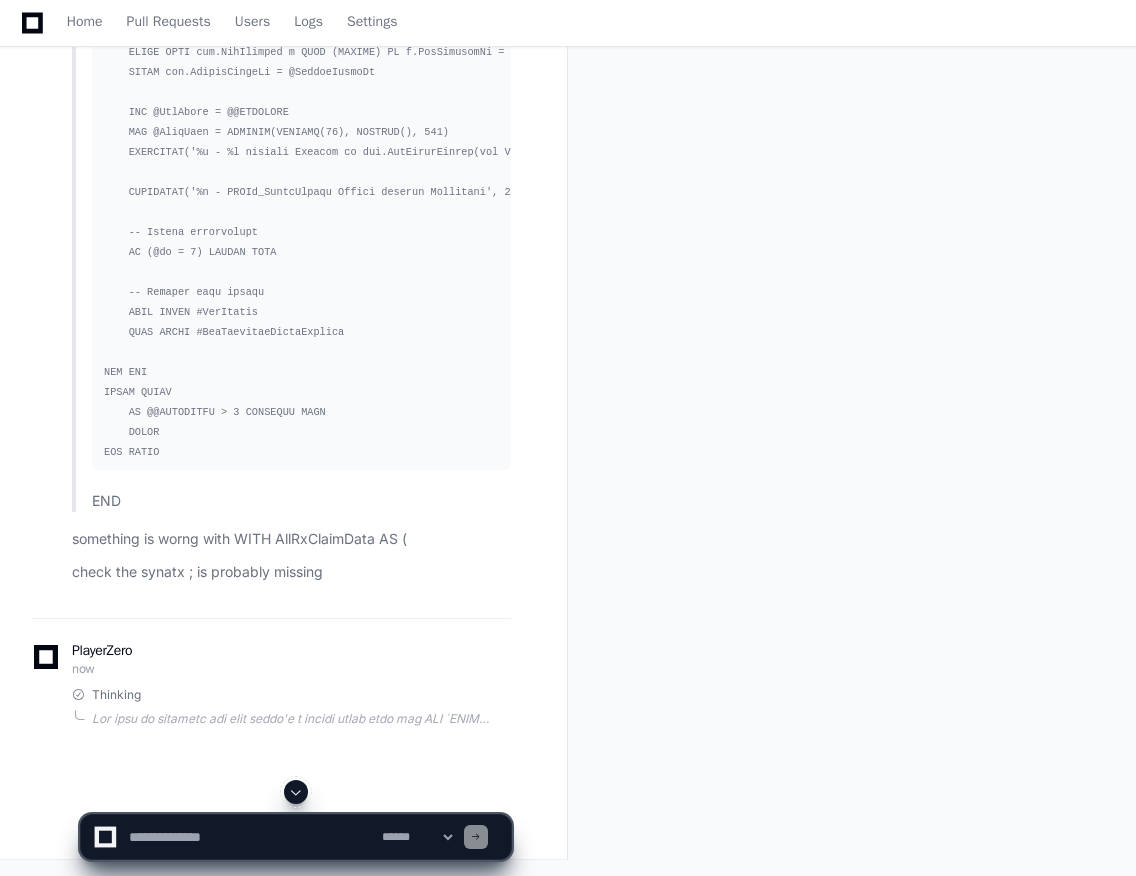 click 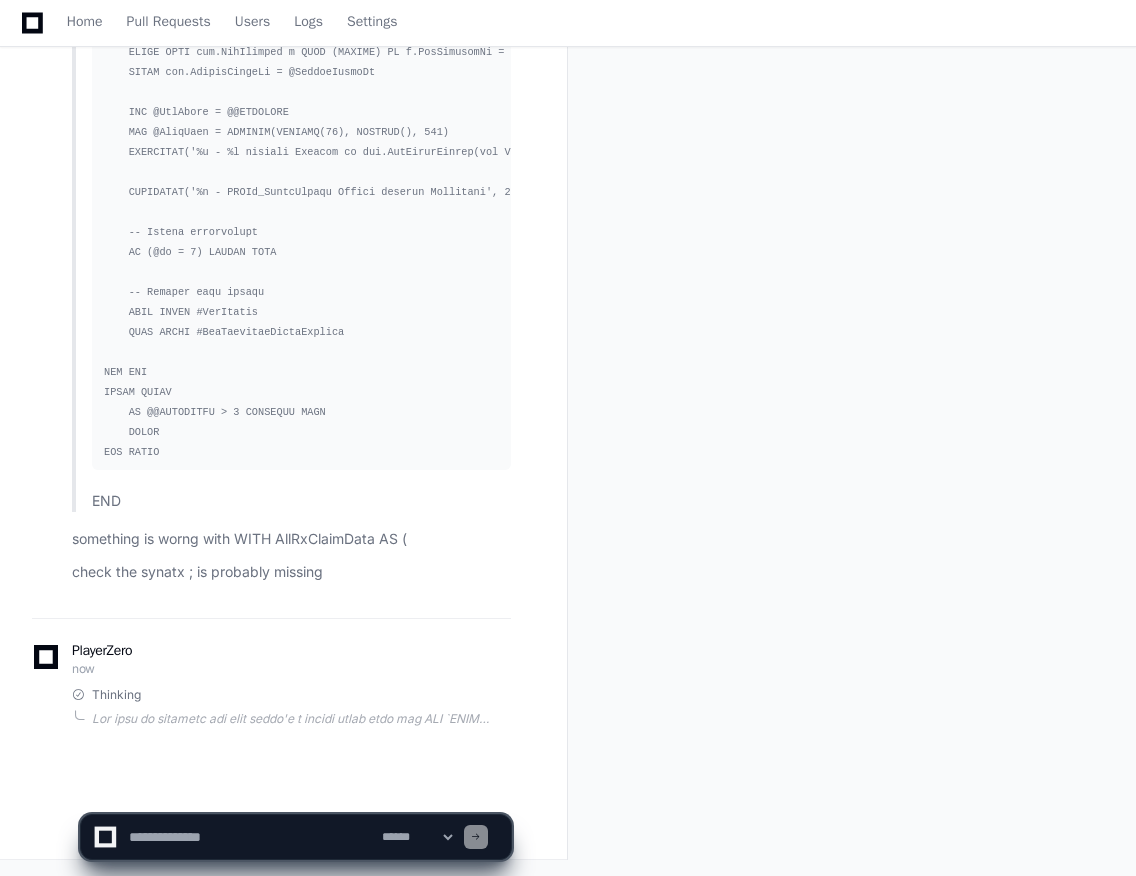 click 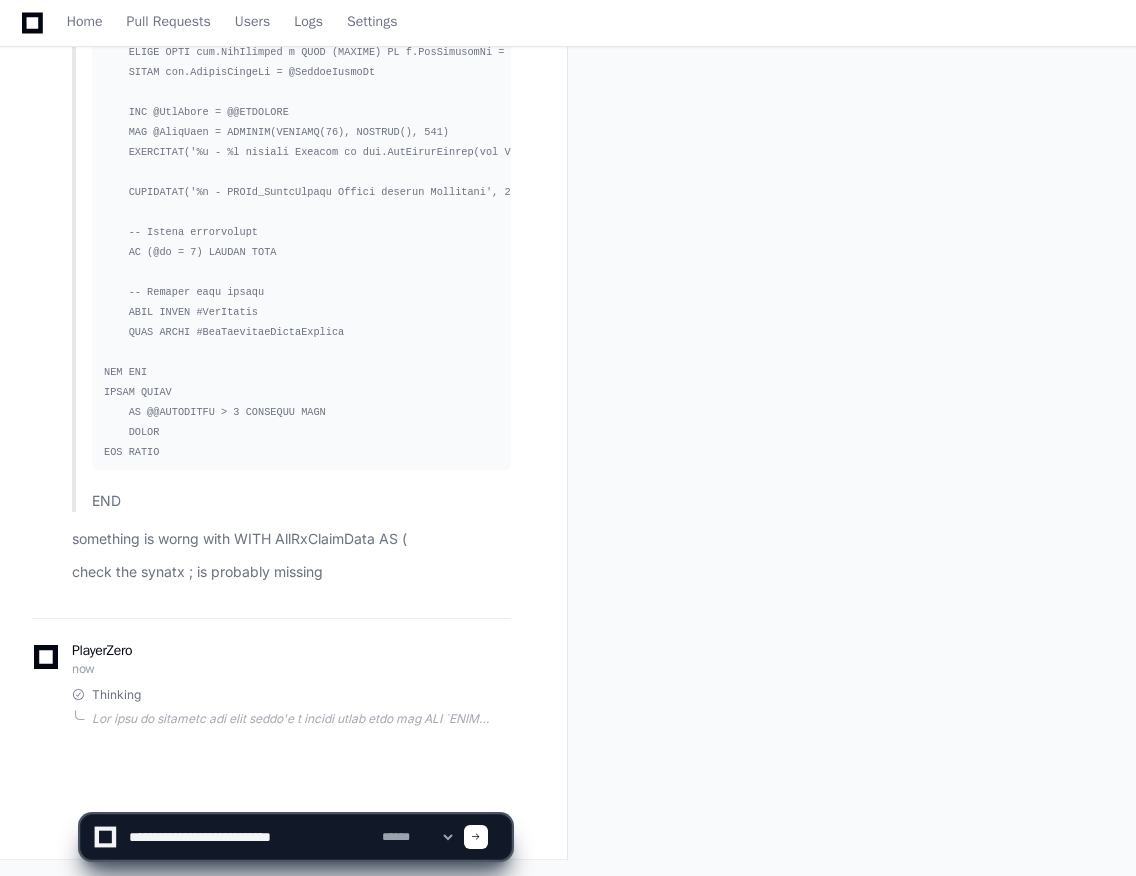 type on "**********" 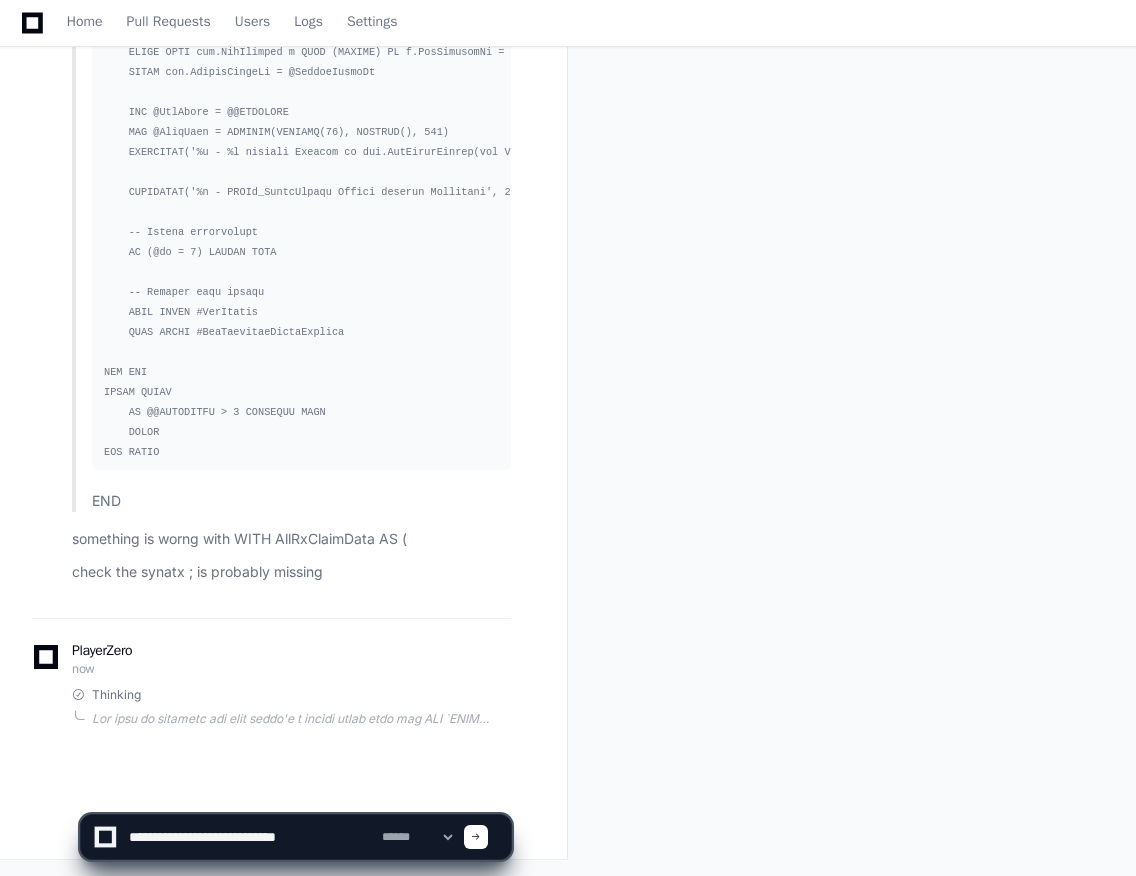 type 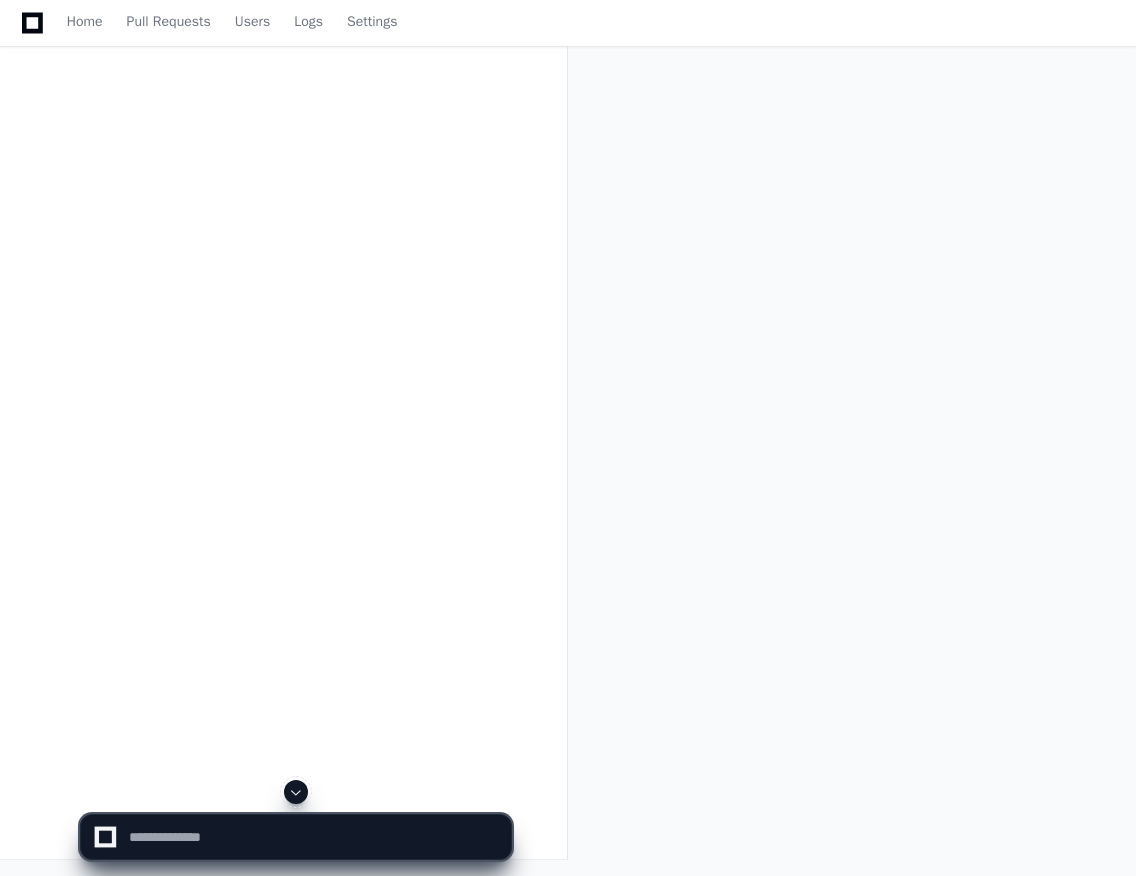 click 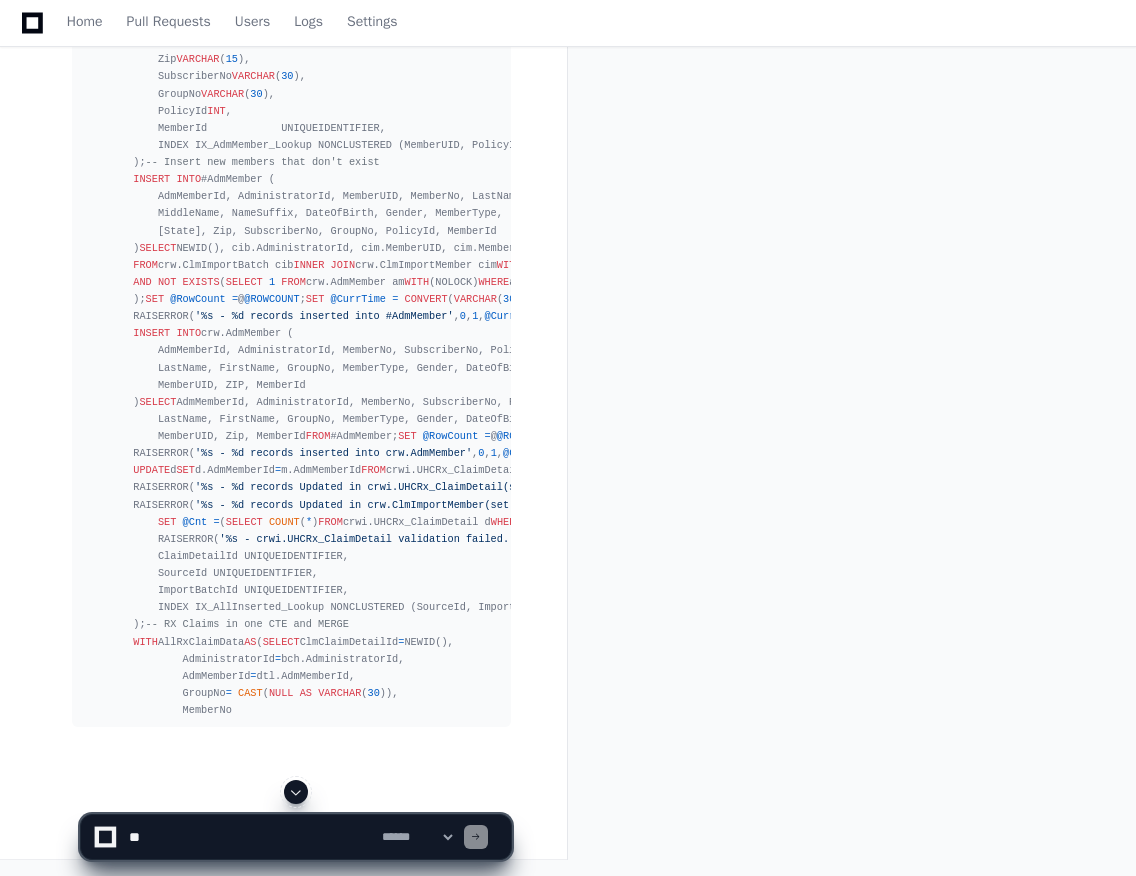 scroll, scrollTop: 34576, scrollLeft: 0, axis: vertical 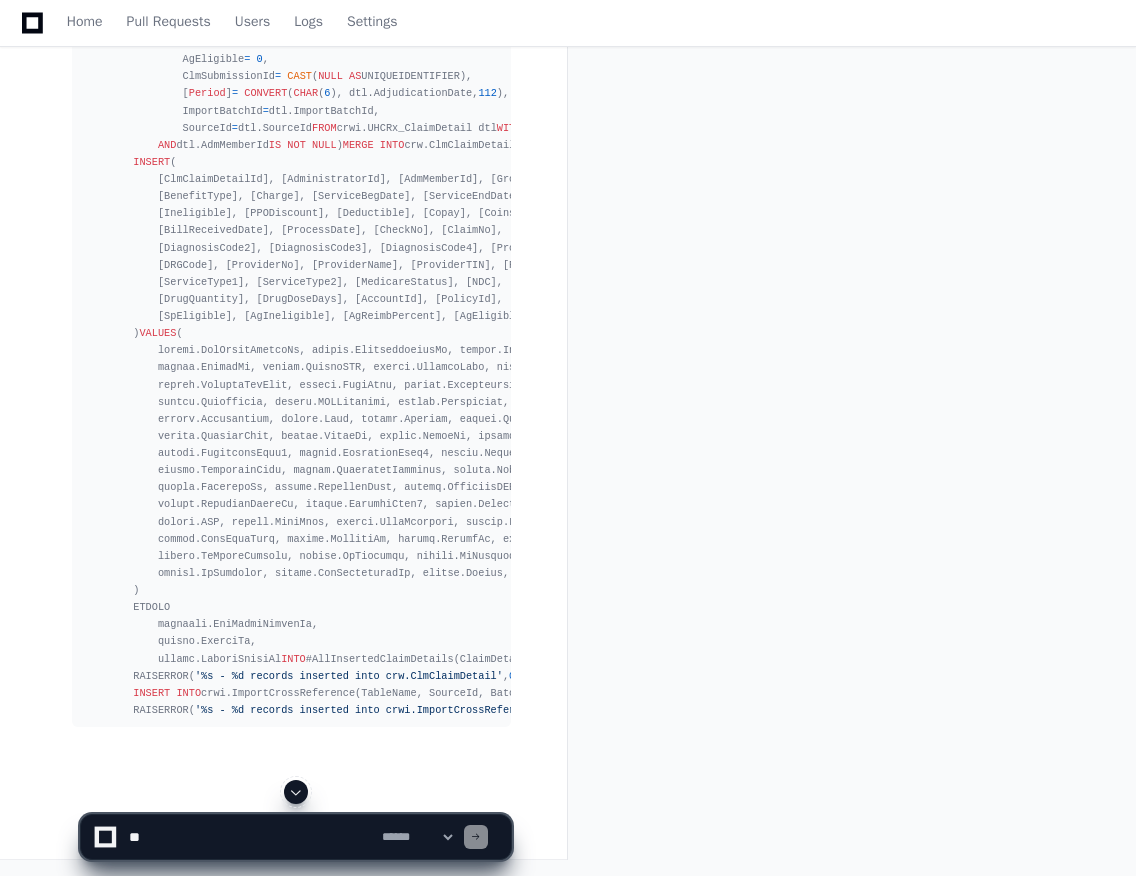 click 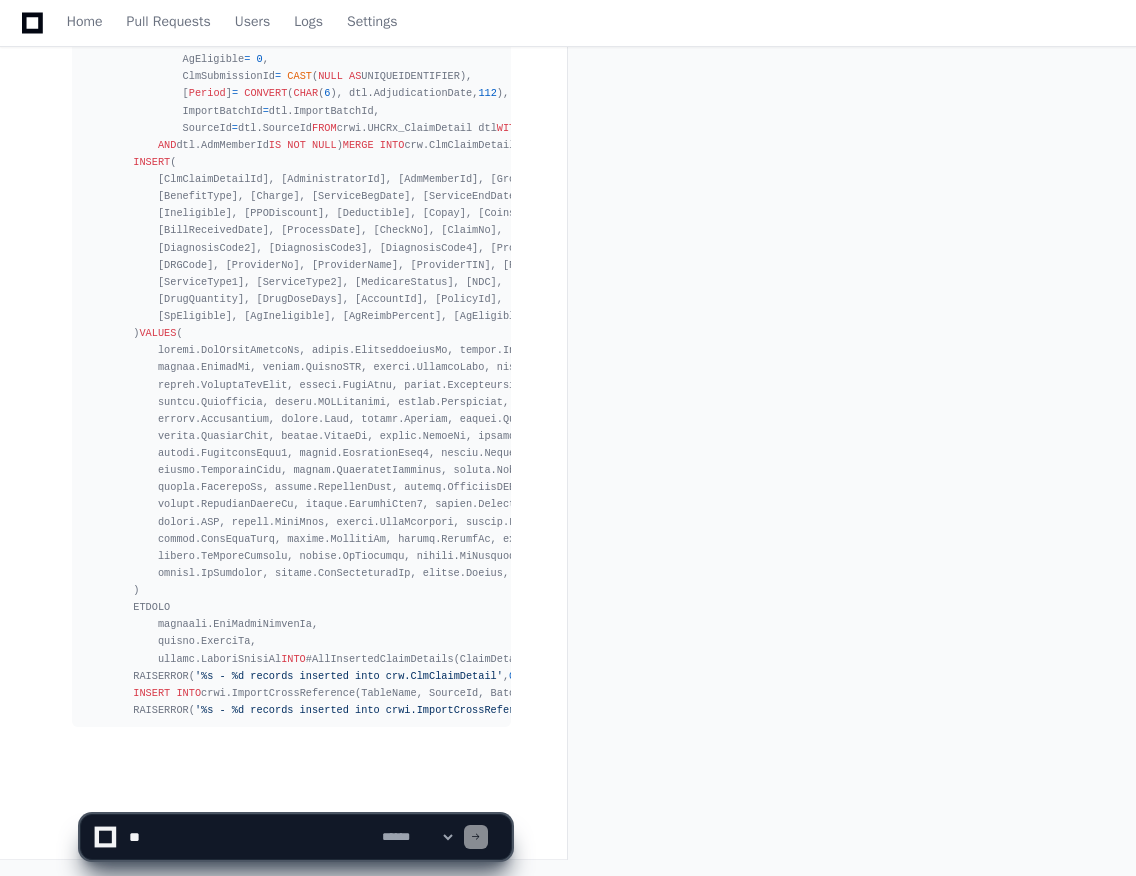 scroll, scrollTop: 38483, scrollLeft: 0, axis: vertical 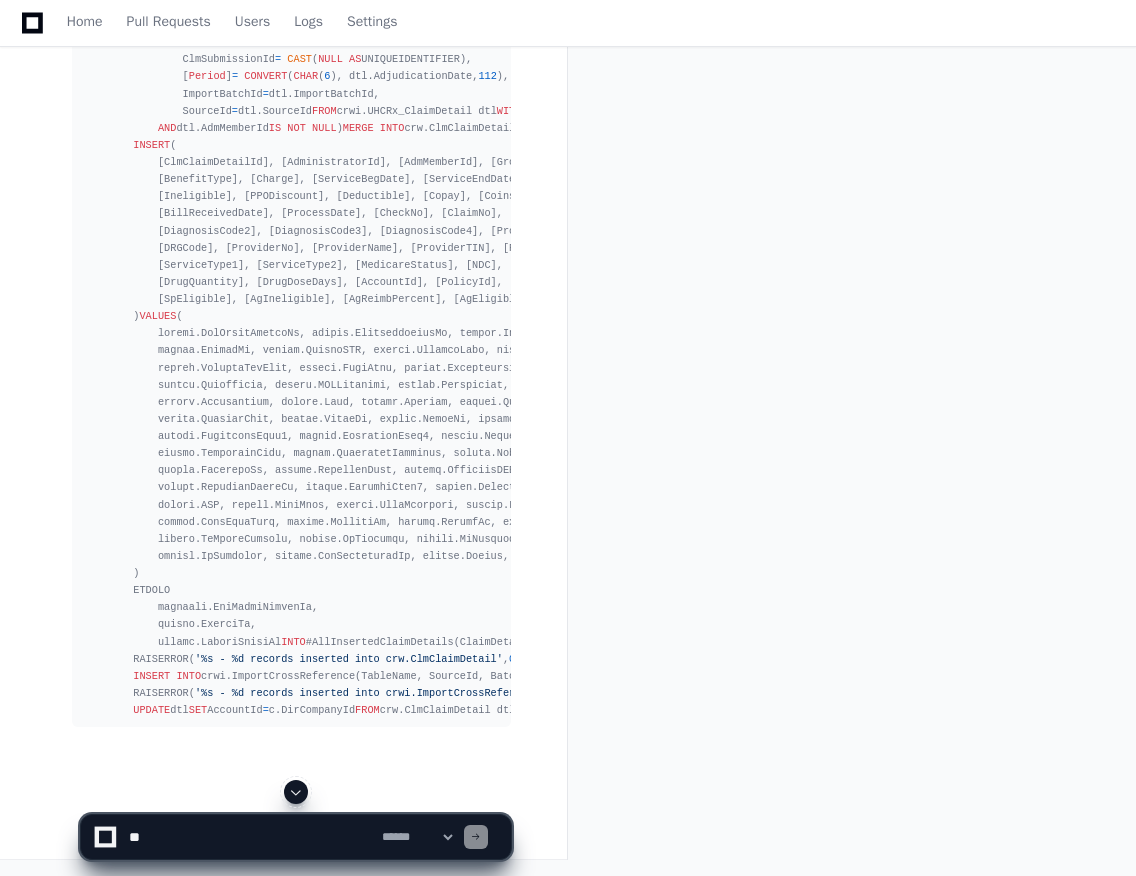 click on "**********" 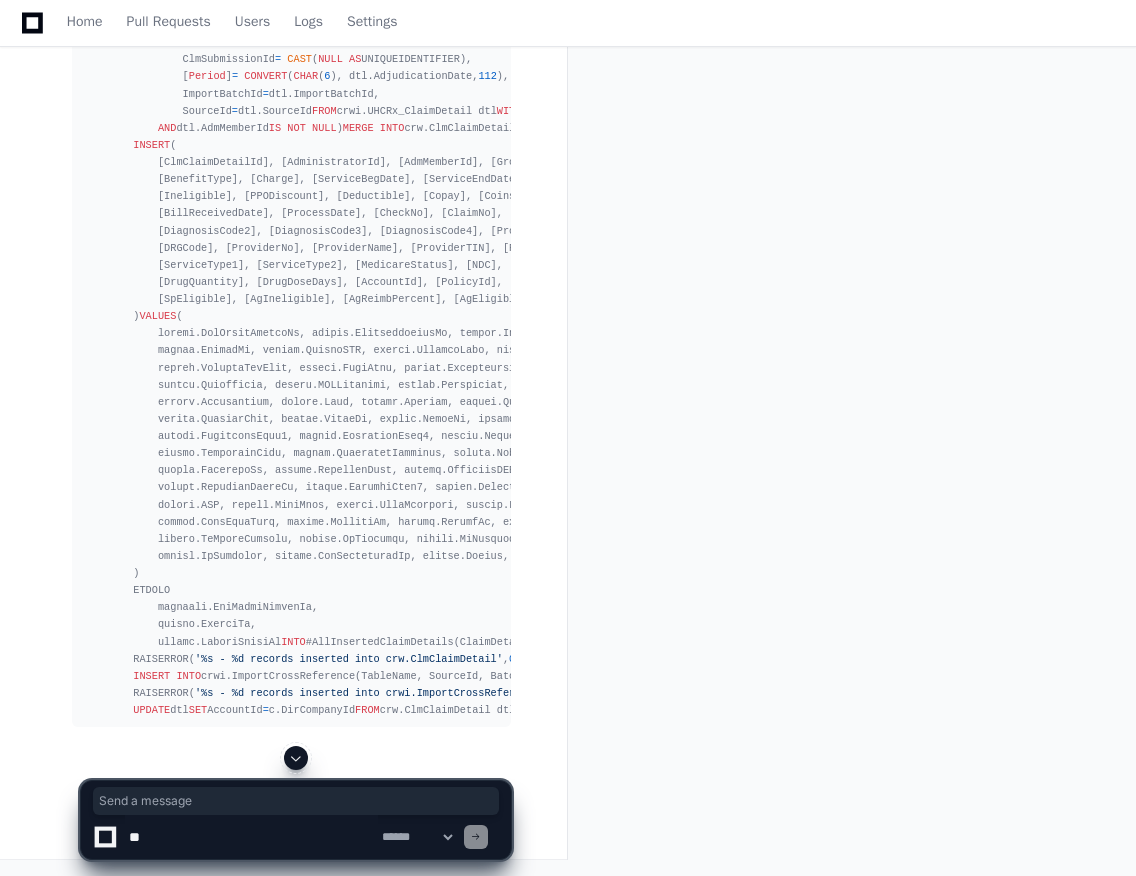 drag, startPoint x: 298, startPoint y: 803, endPoint x: 298, endPoint y: 760, distance: 43 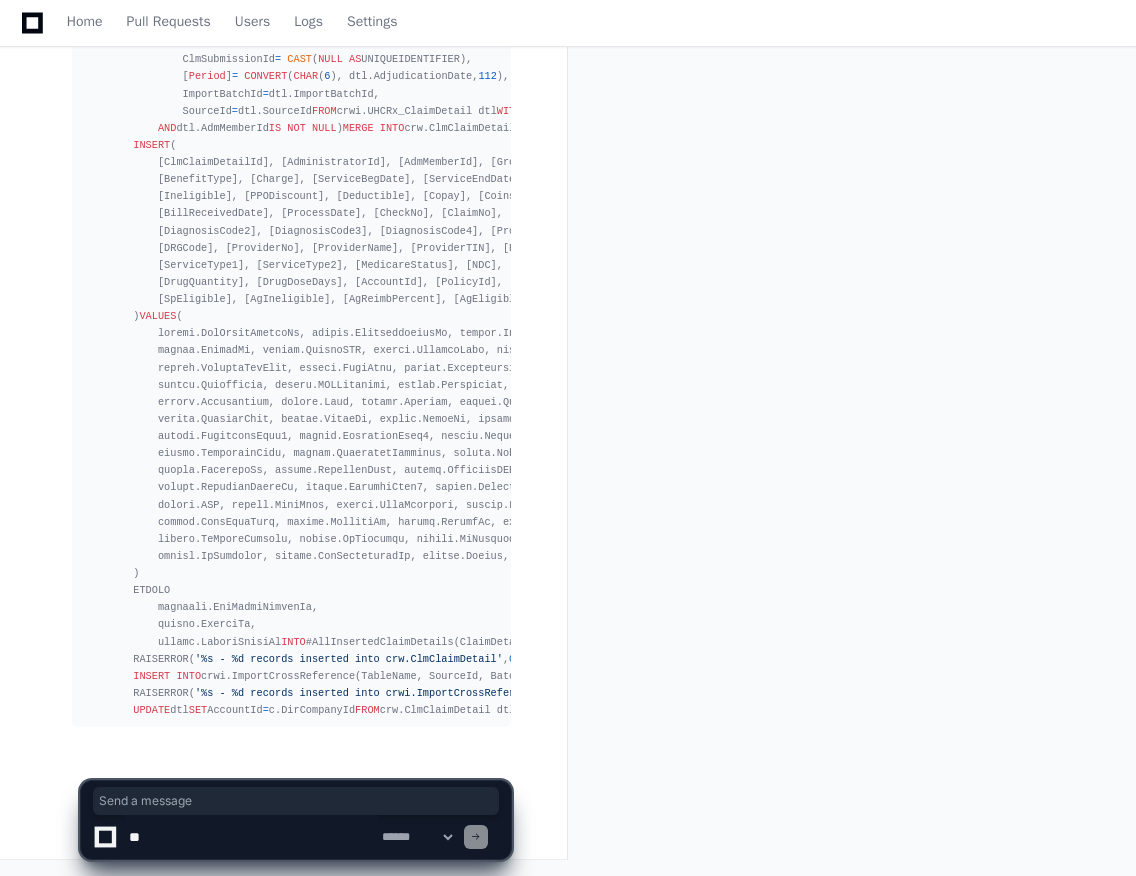 scroll, scrollTop: 38569, scrollLeft: 0, axis: vertical 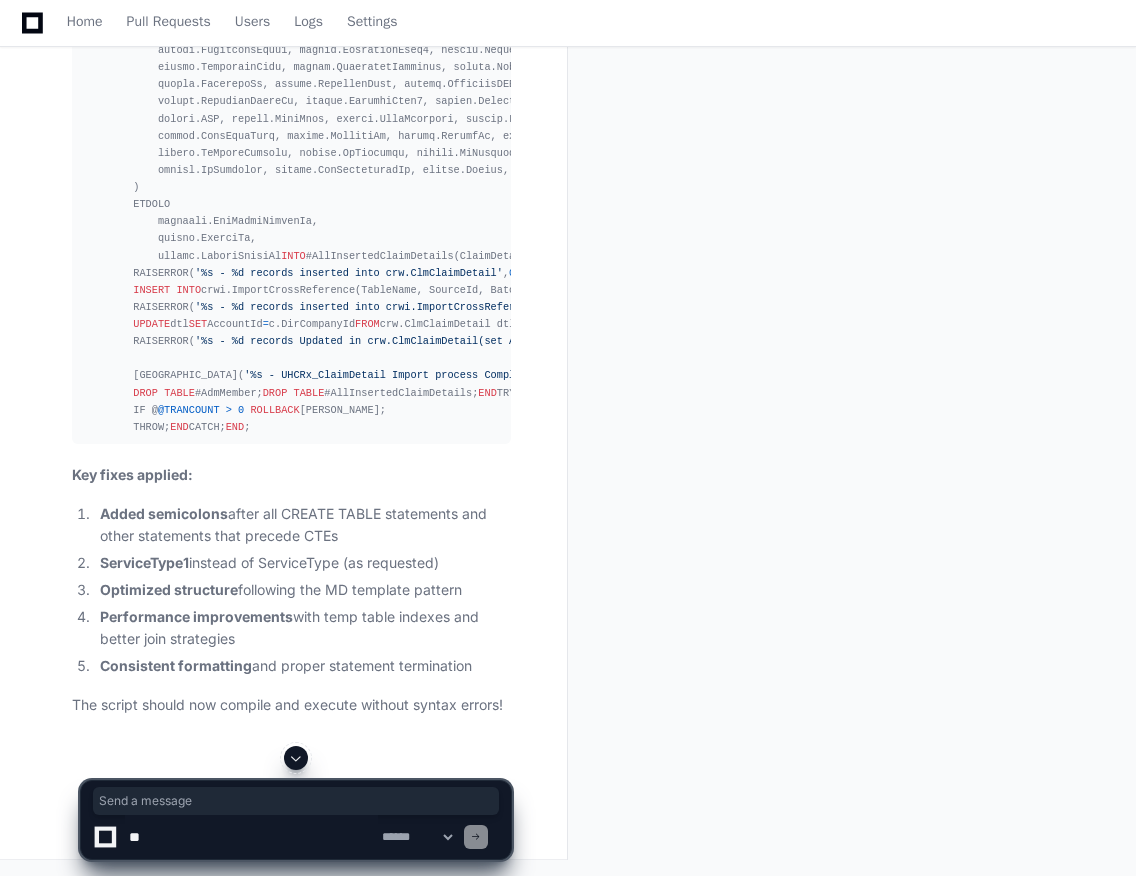 click 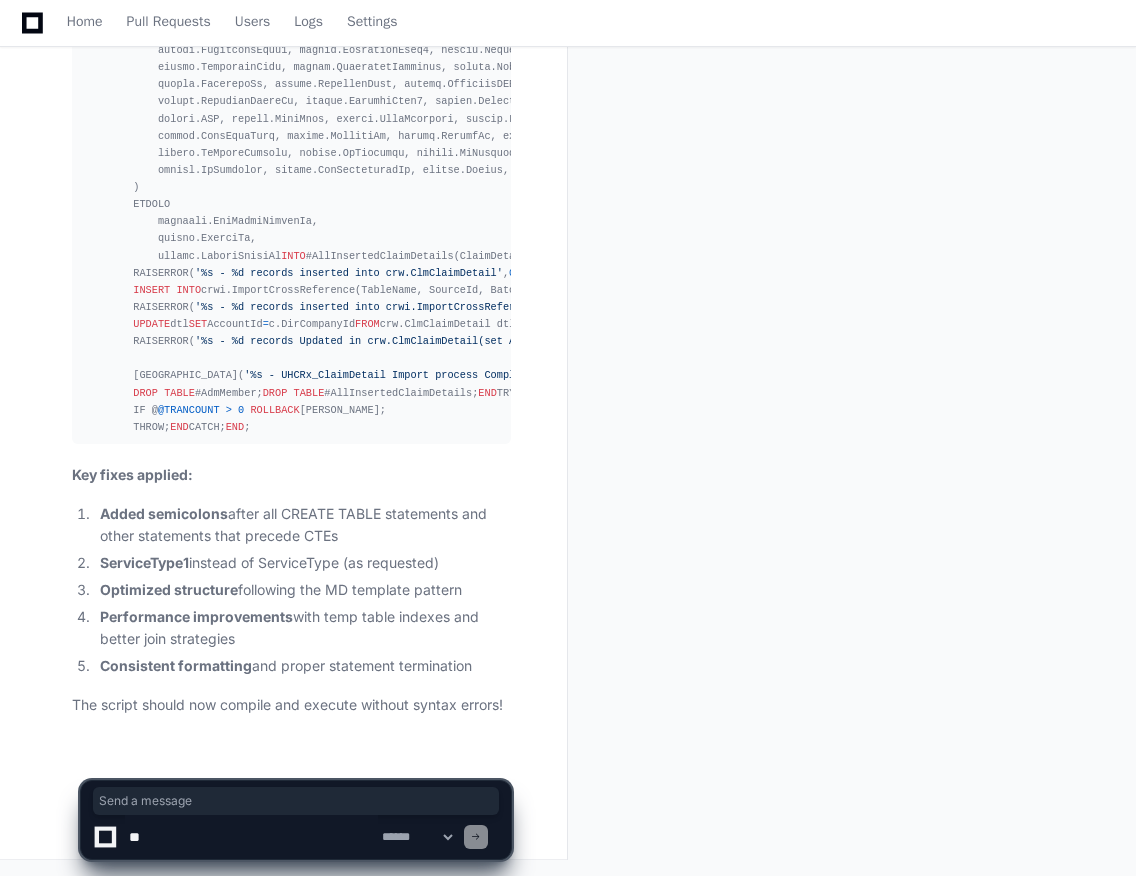 scroll, scrollTop: 39211, scrollLeft: 0, axis: vertical 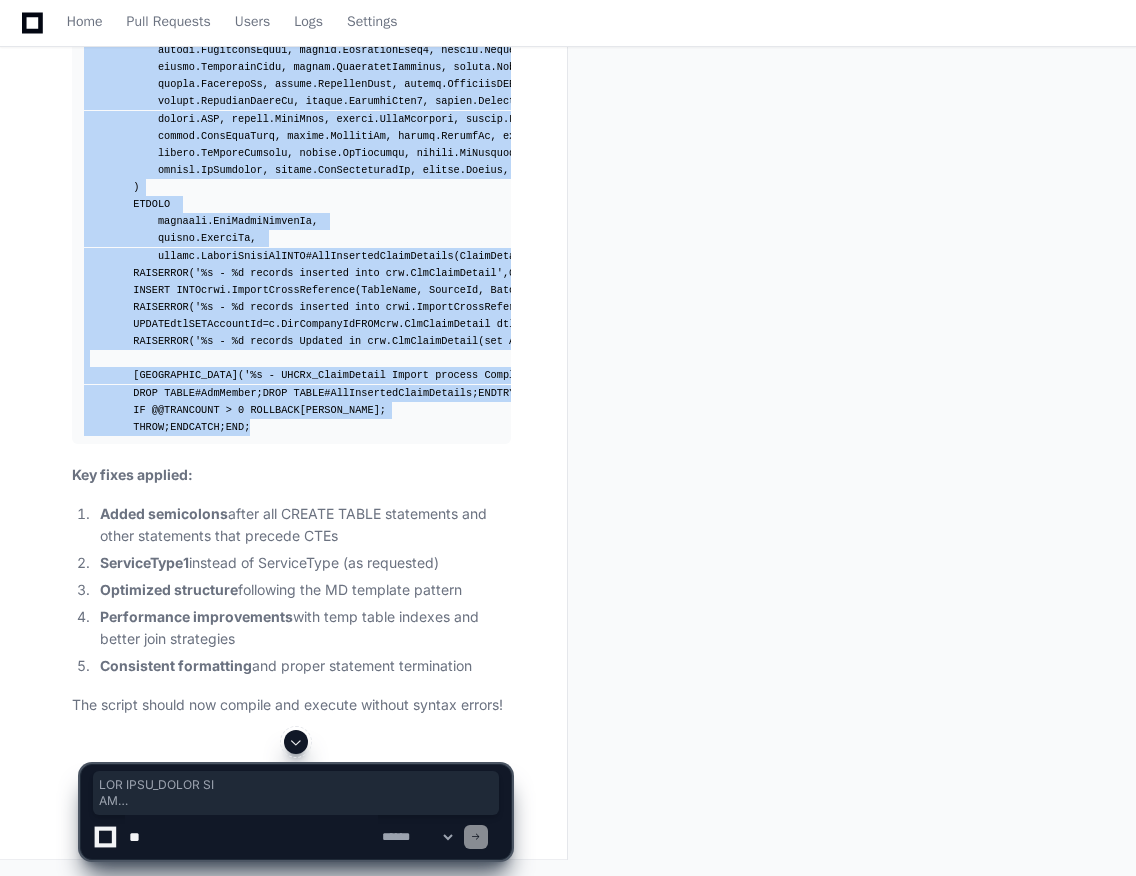 drag, startPoint x: 134, startPoint y: 430, endPoint x: 83, endPoint y: 309, distance: 131.30879 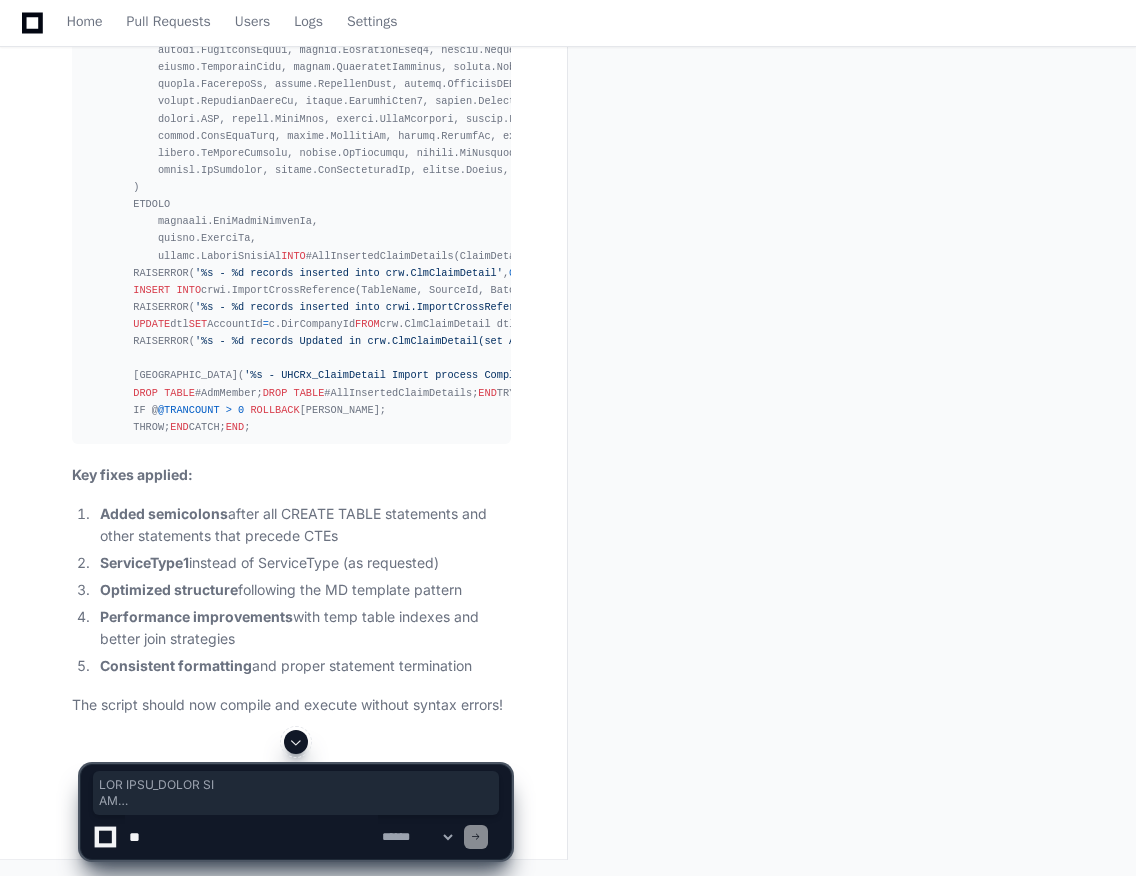 paste on "**********" 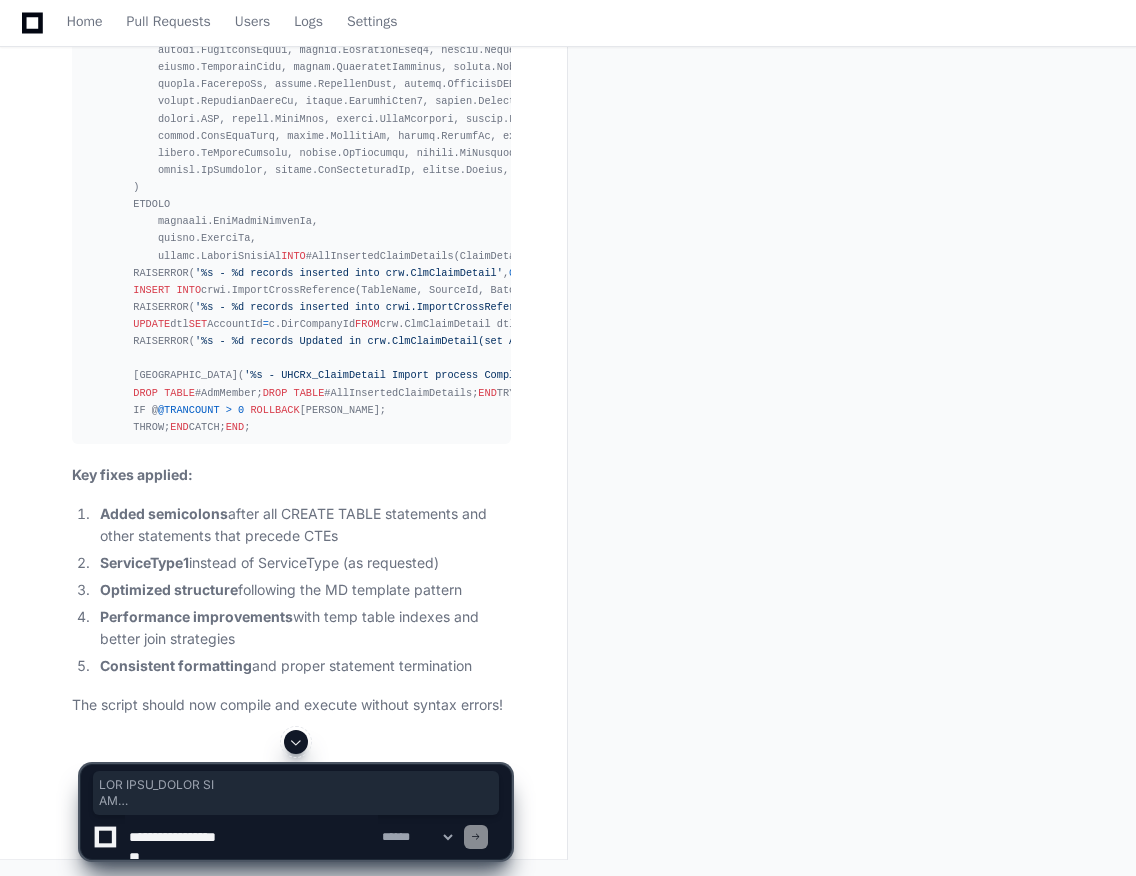 scroll, scrollTop: 5146, scrollLeft: 0, axis: vertical 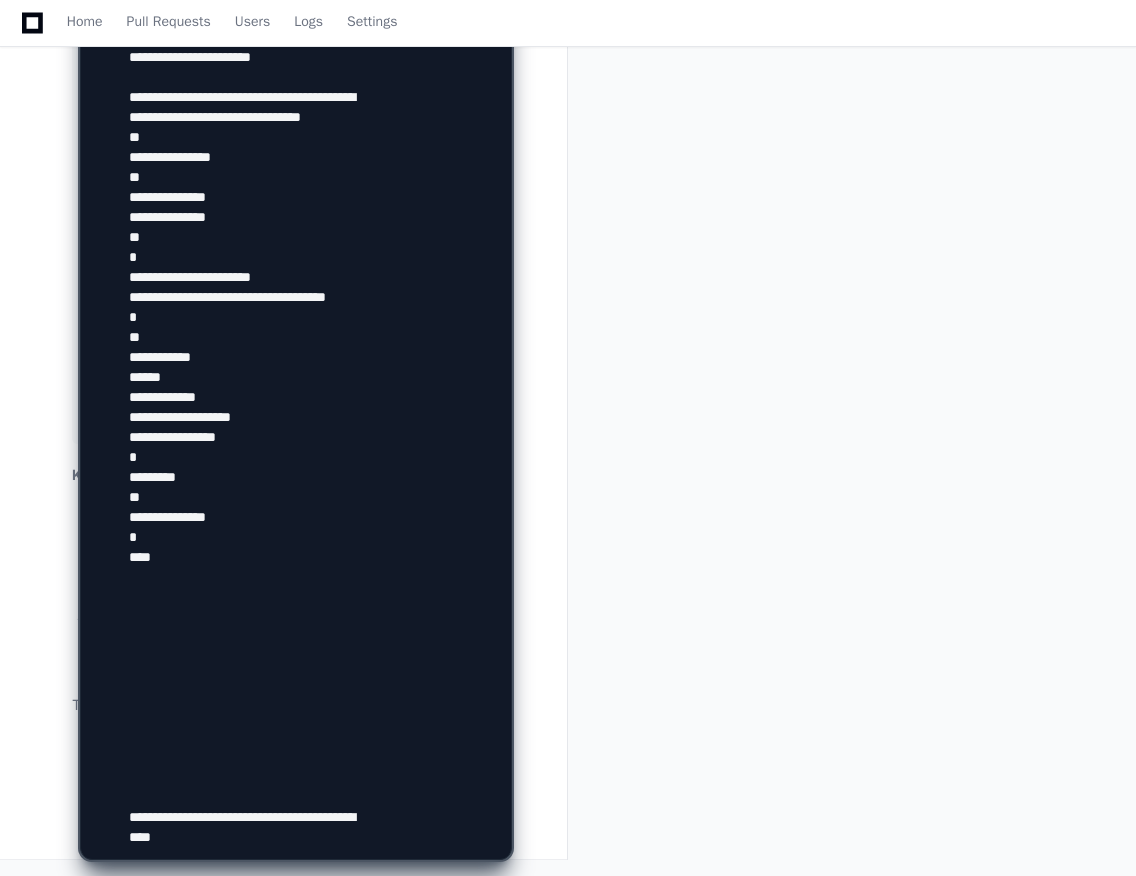 type on "**********" 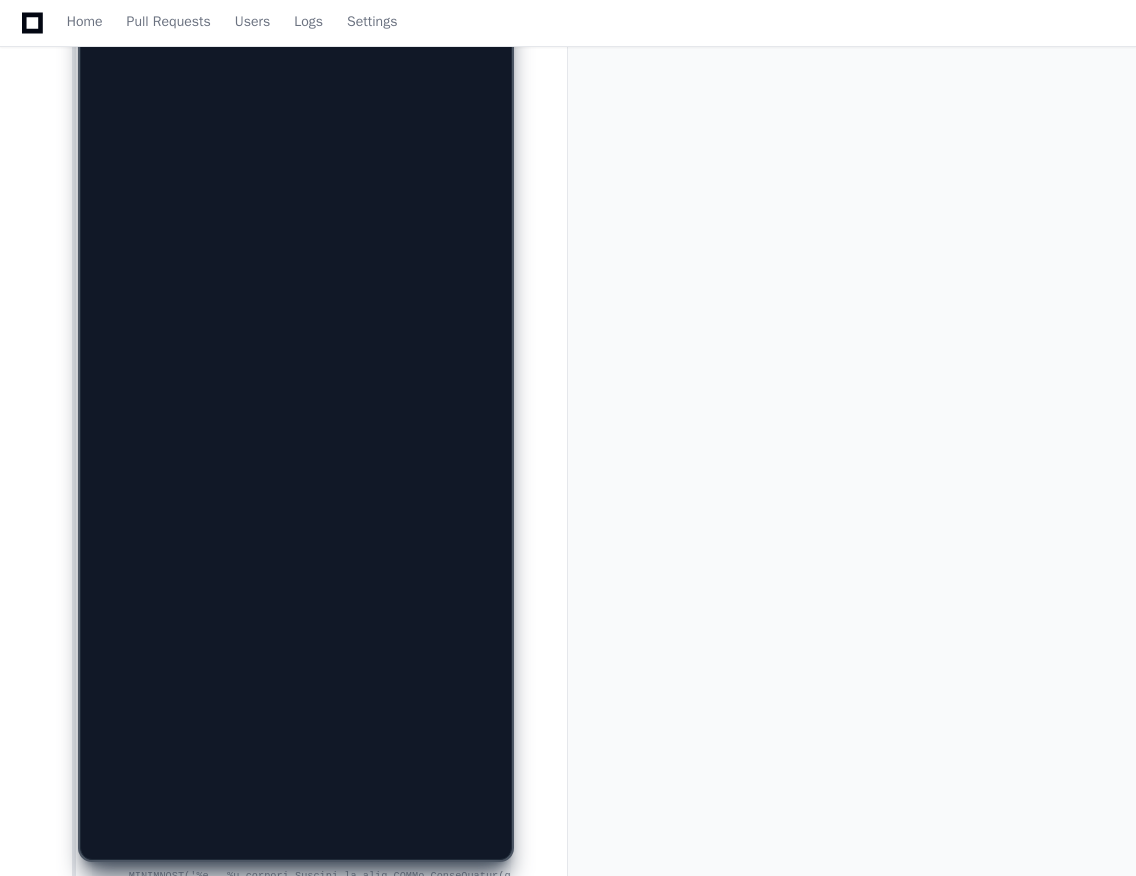 scroll, scrollTop: 0, scrollLeft: 0, axis: both 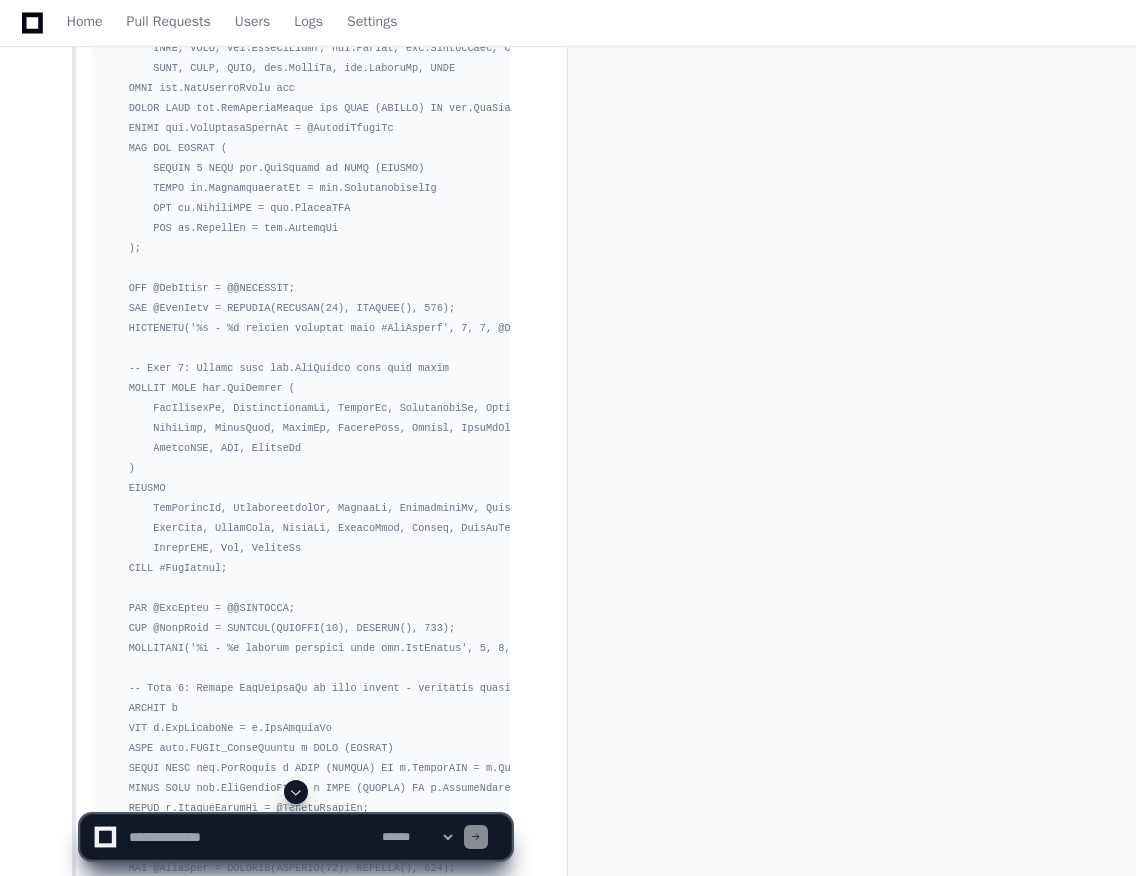 click 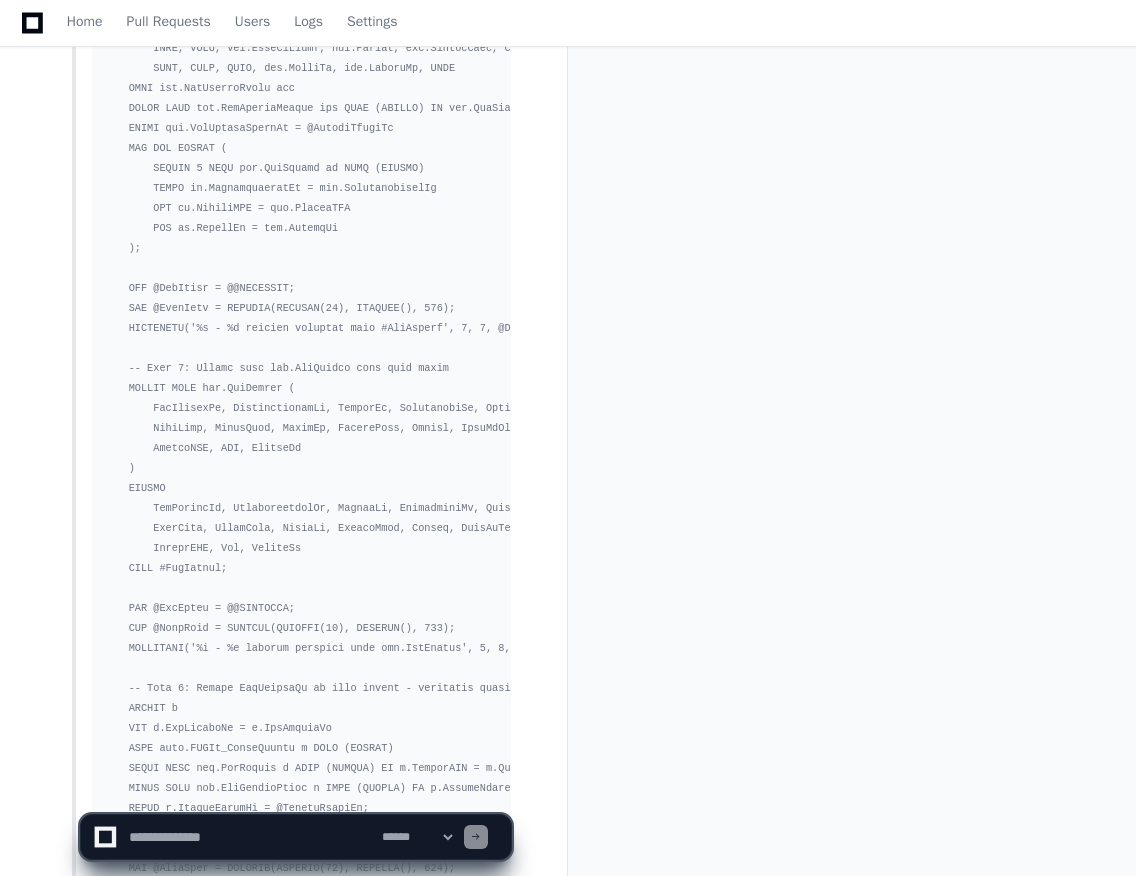 scroll, scrollTop: 56097, scrollLeft: 0, axis: vertical 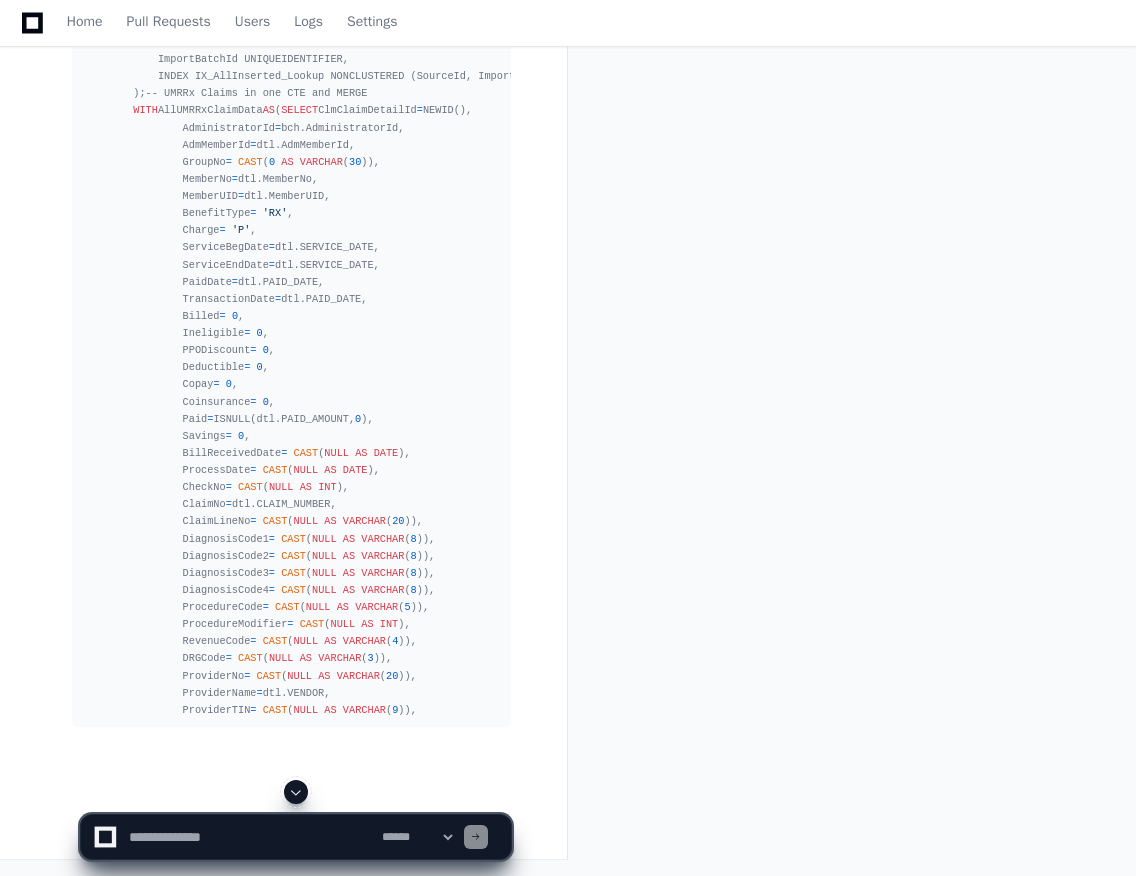 click 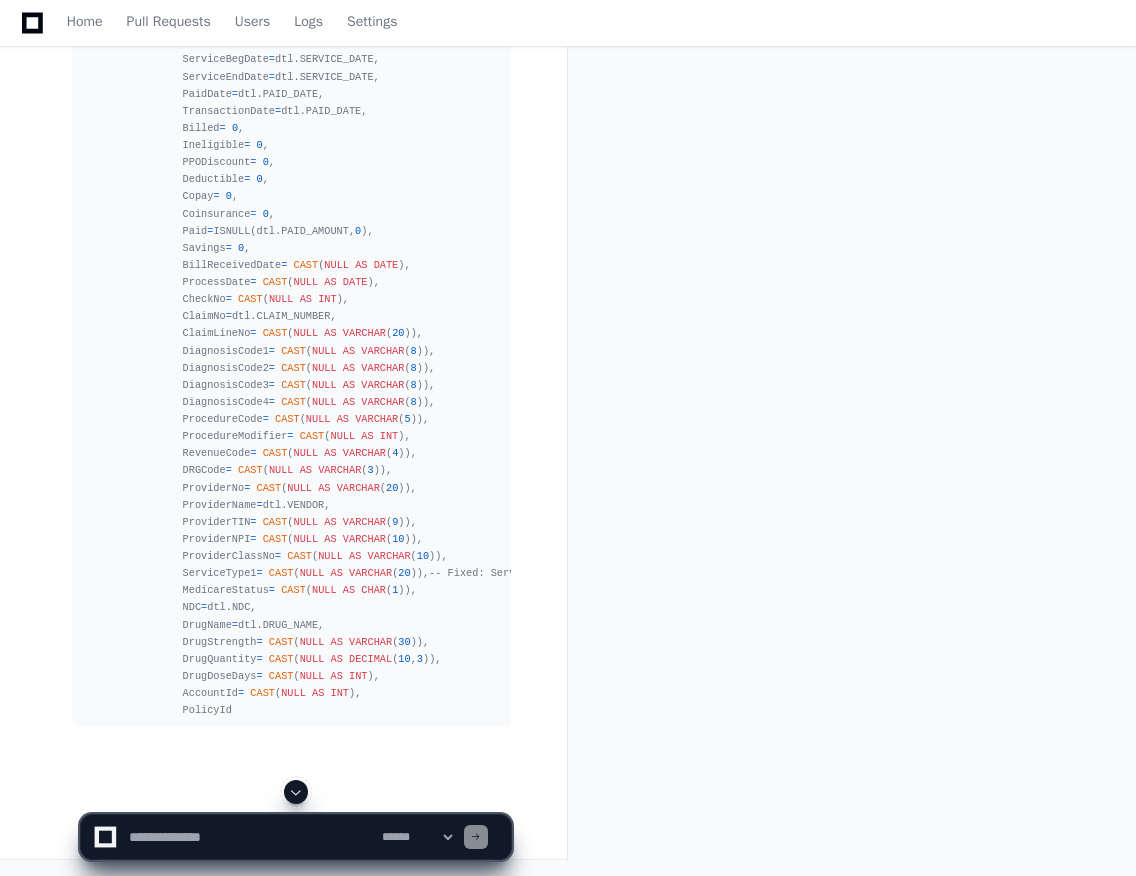 click 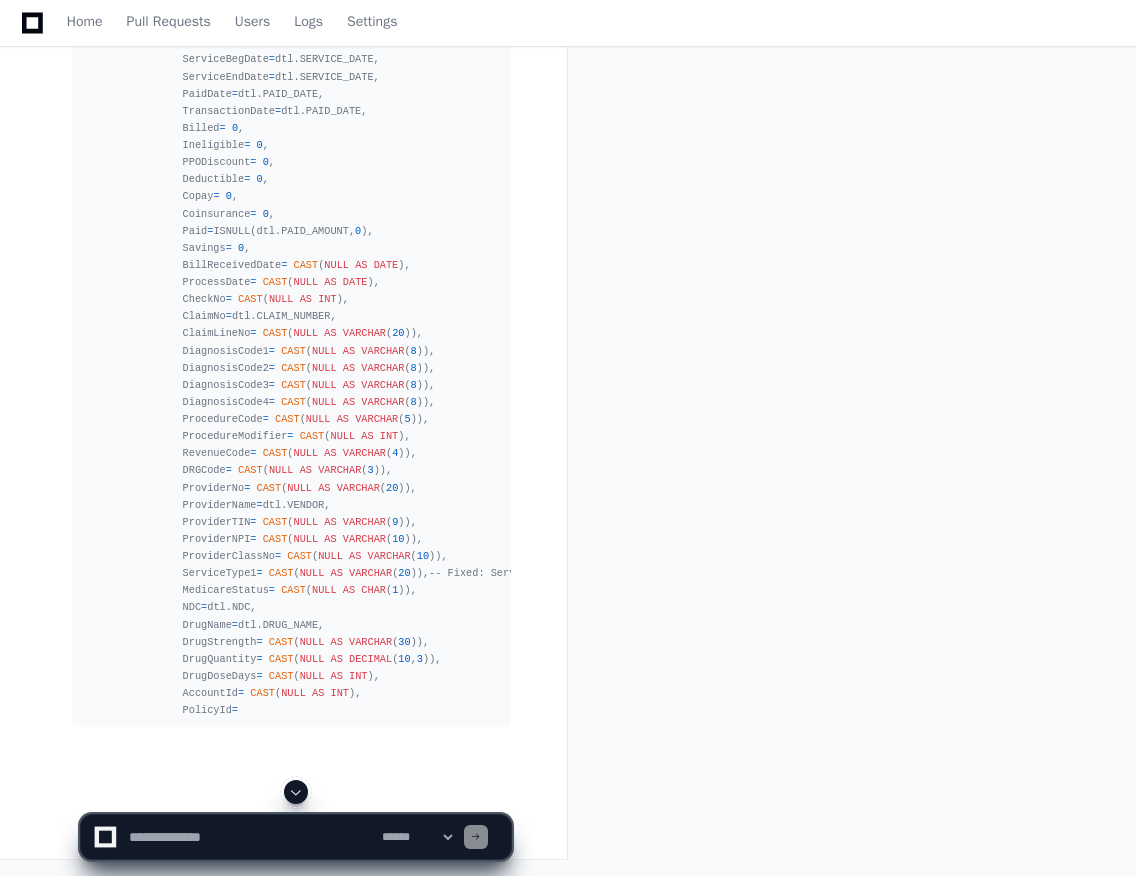 scroll, scrollTop: 56337, scrollLeft: 0, axis: vertical 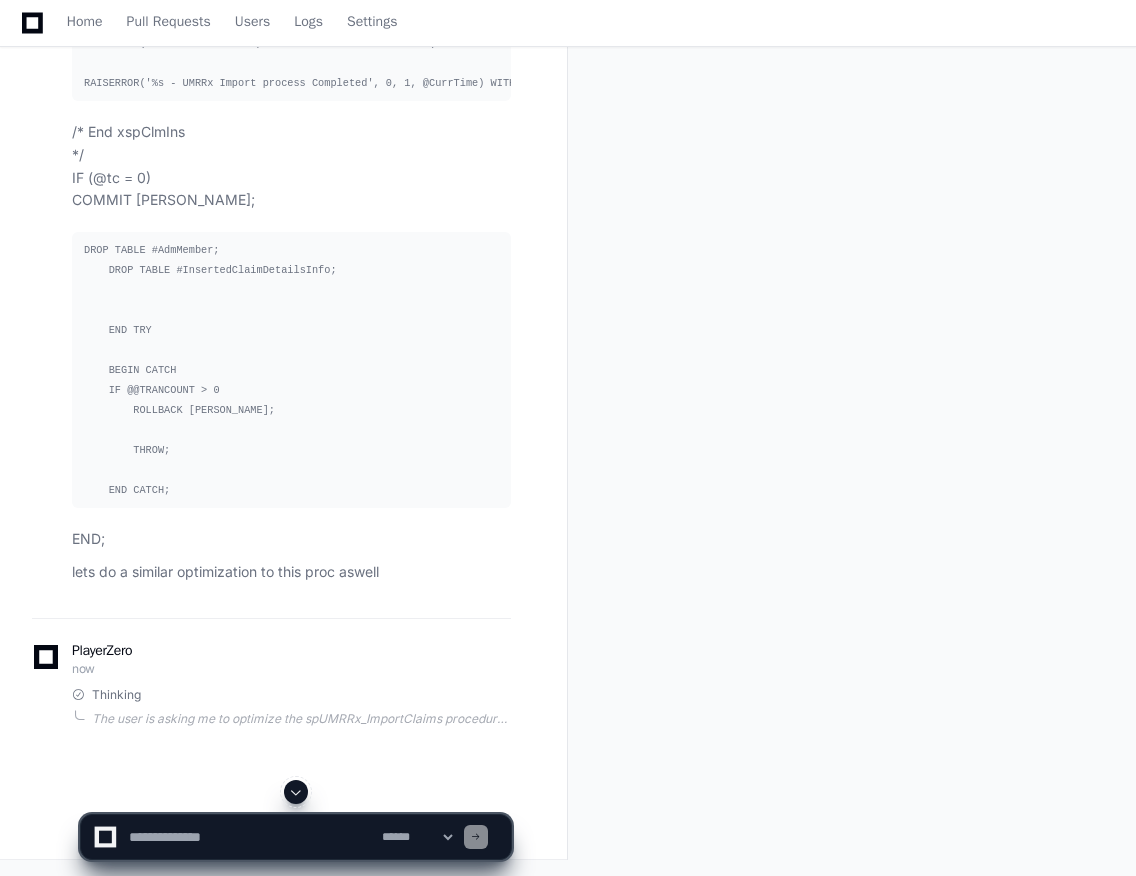 click 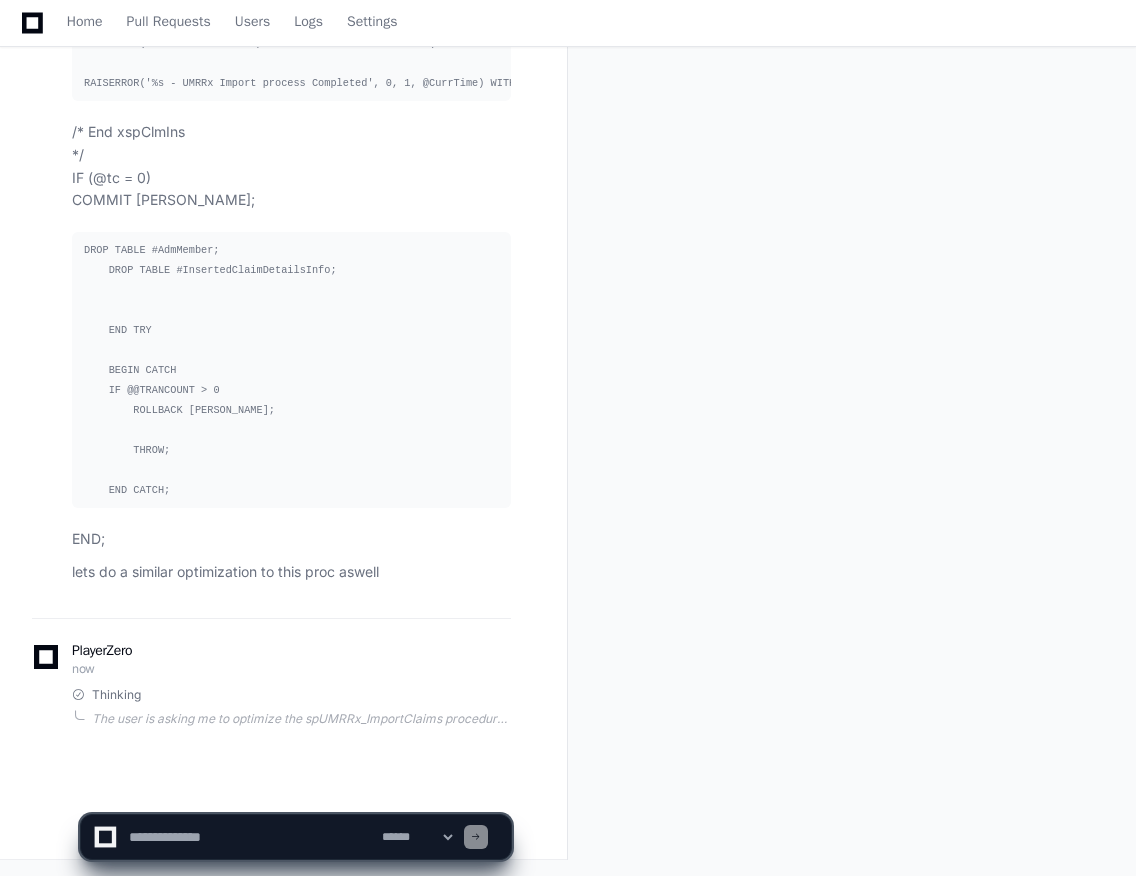 scroll, scrollTop: 57245, scrollLeft: 0, axis: vertical 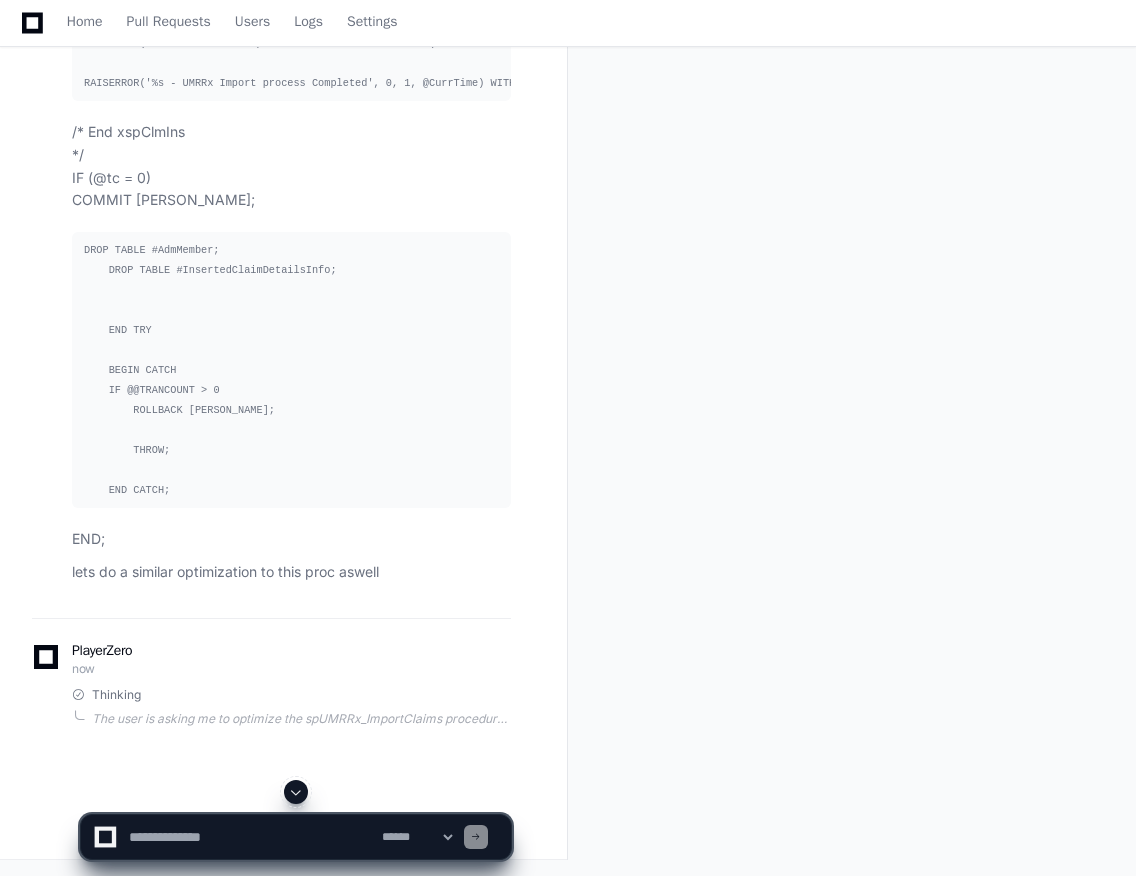 click 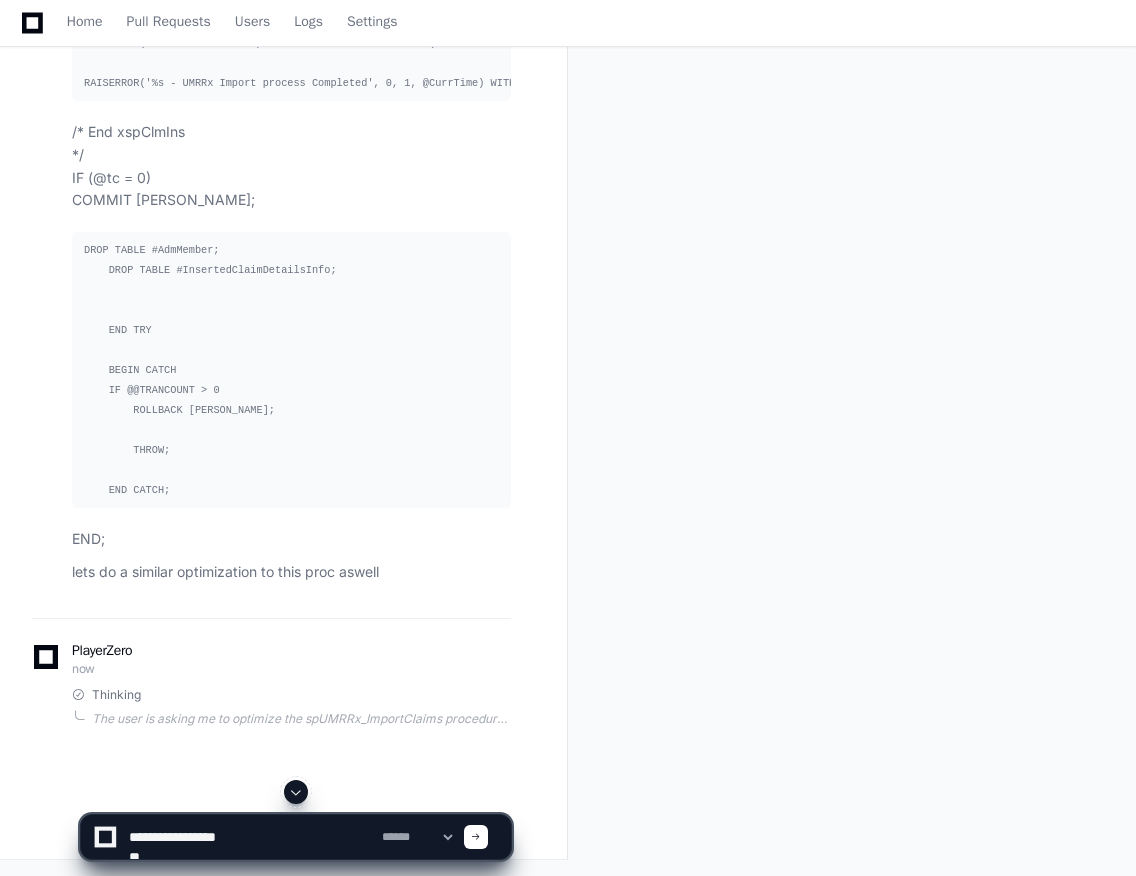 scroll, scrollTop: 5306, scrollLeft: 0, axis: vertical 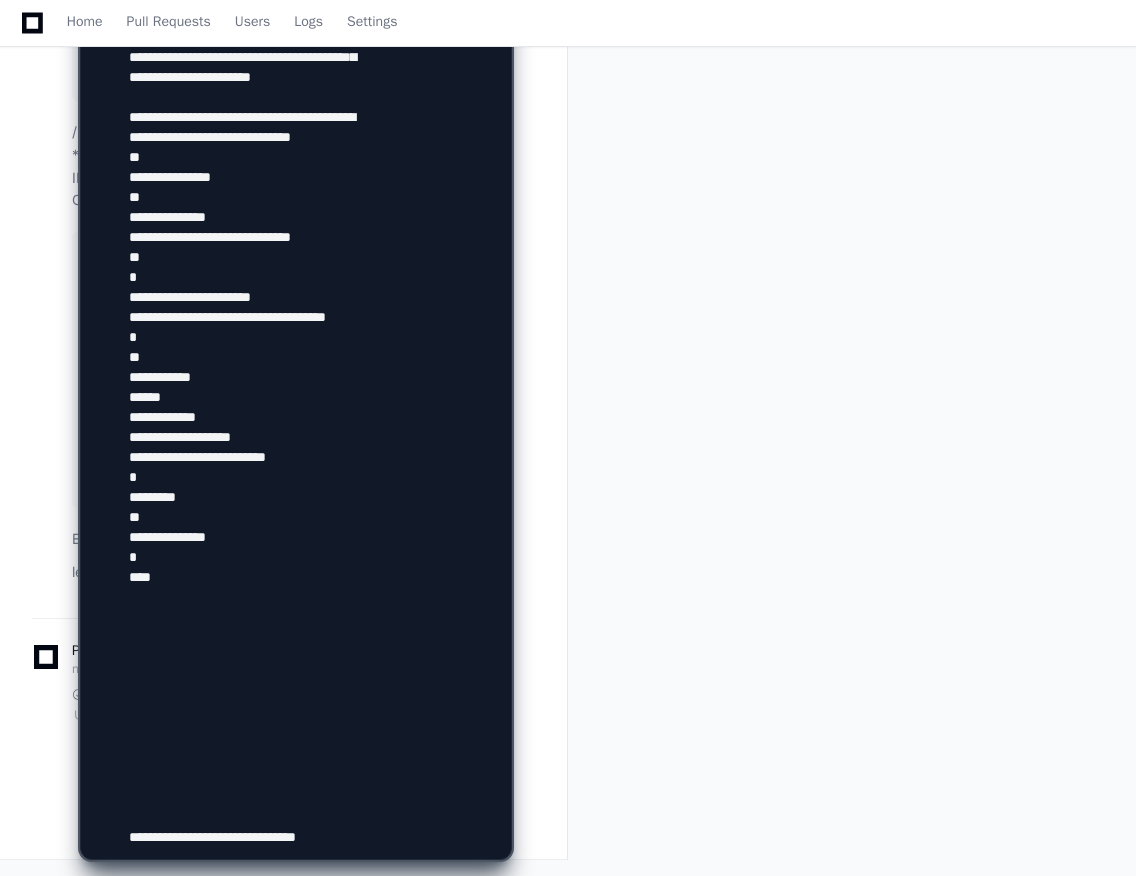 type on "**********" 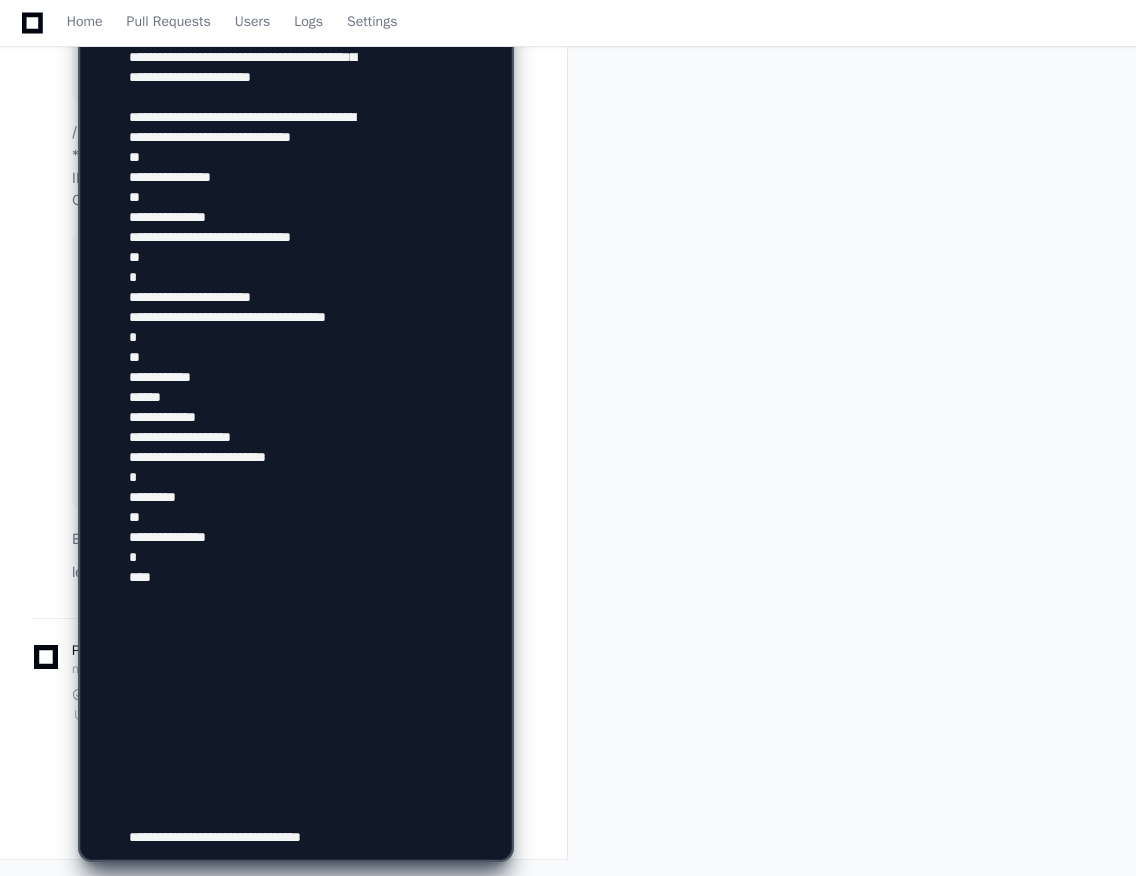 type 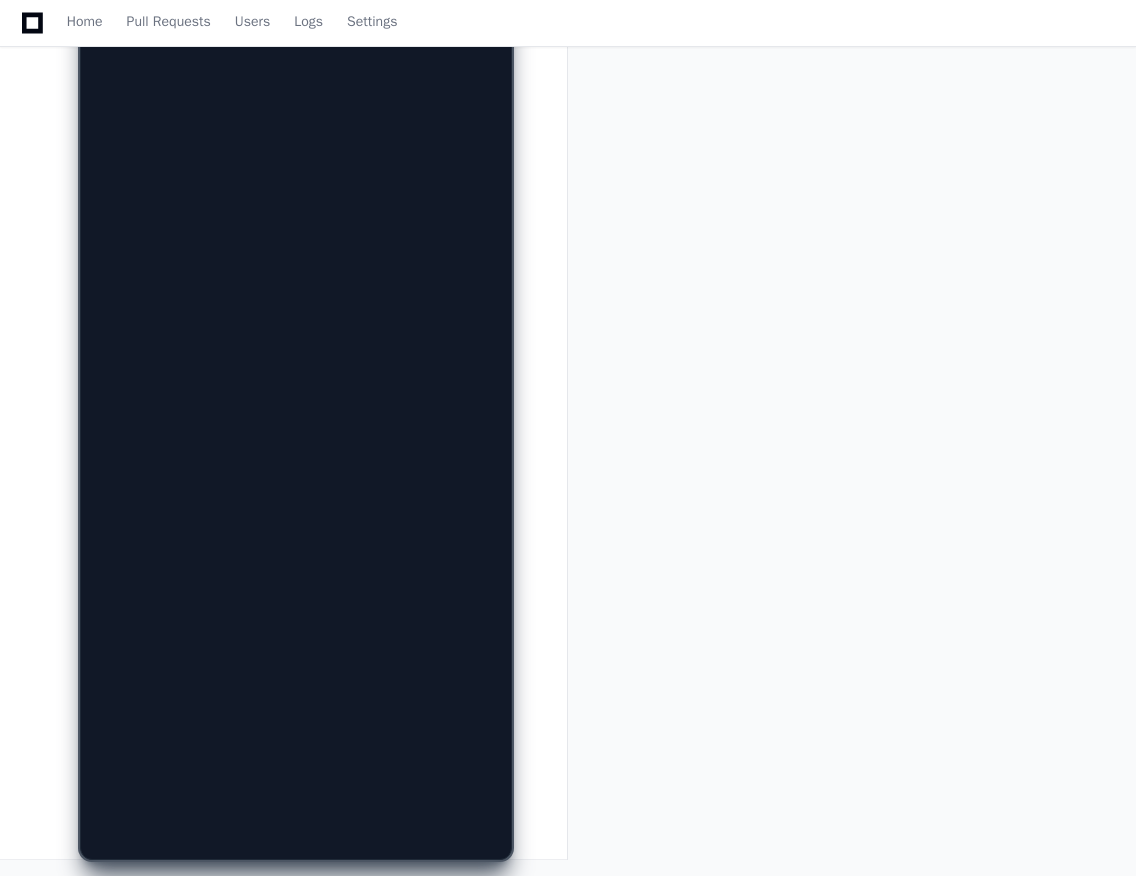 scroll, scrollTop: 0, scrollLeft: 0, axis: both 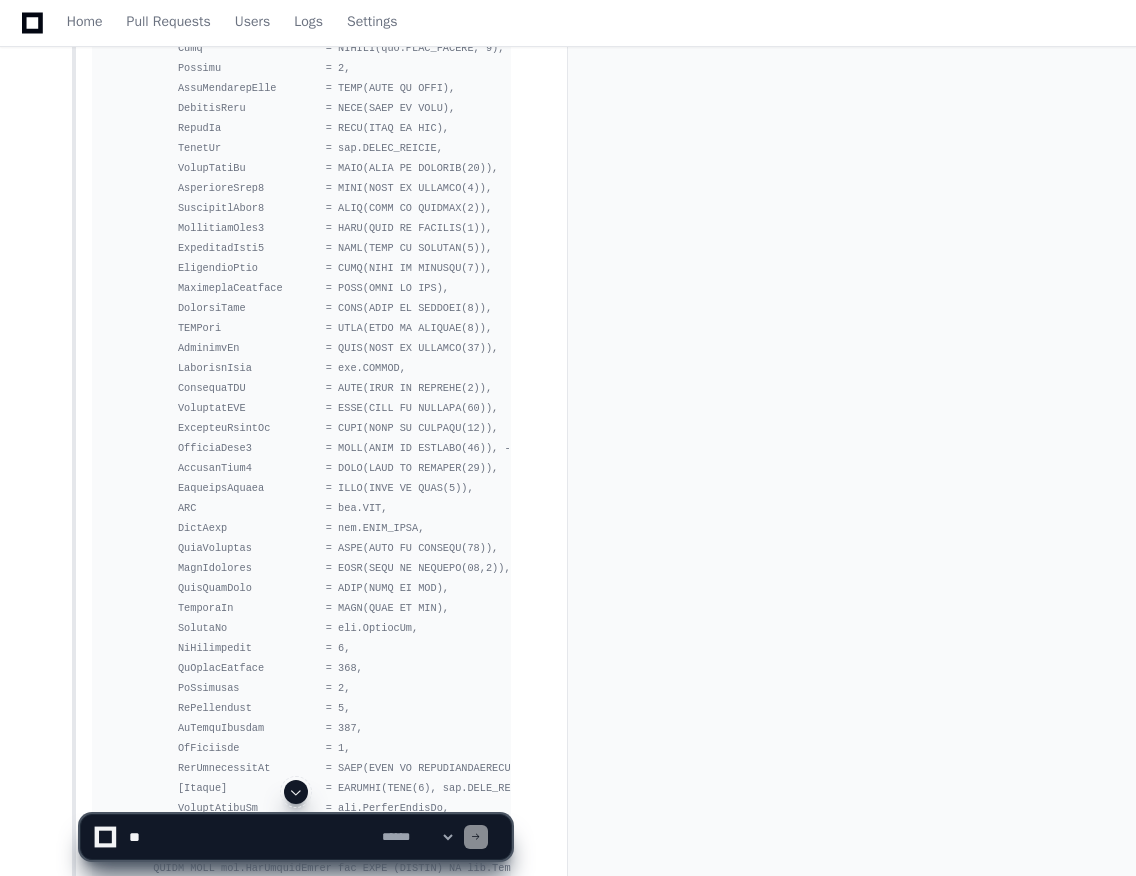 click 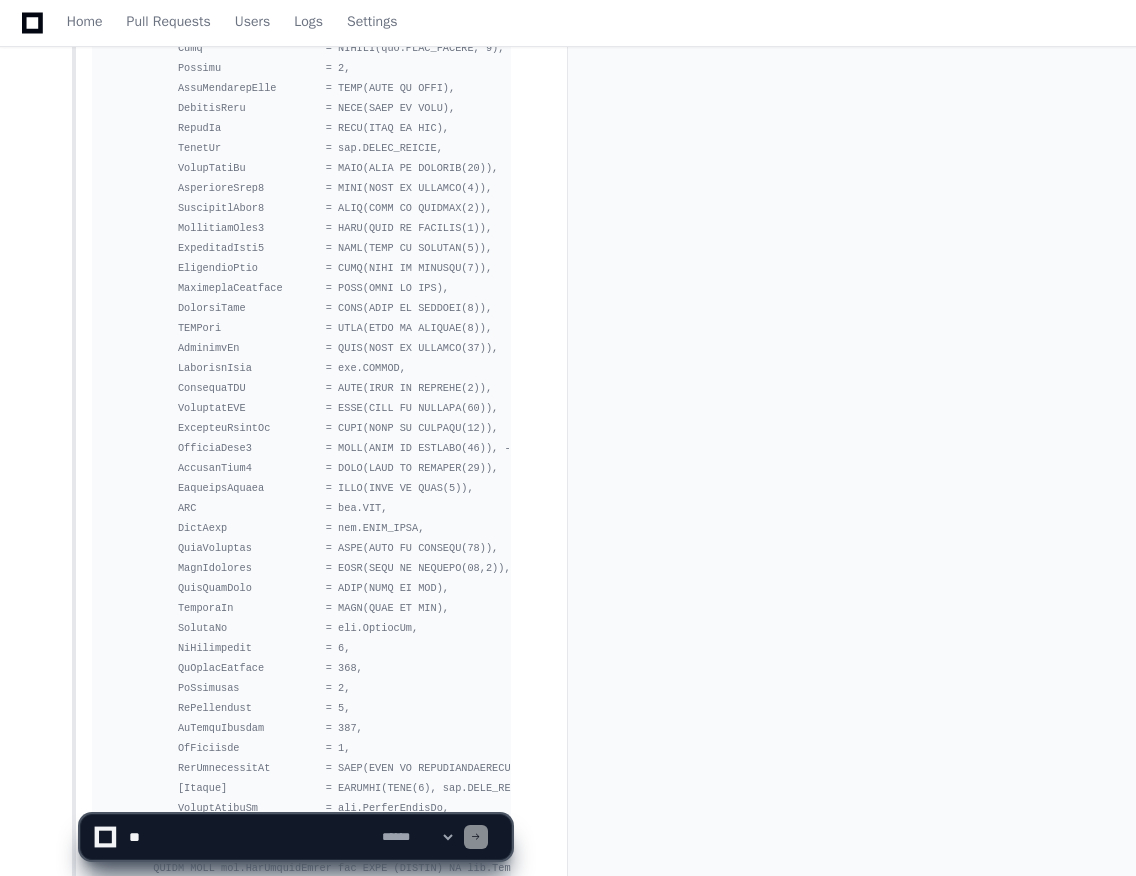 scroll, scrollTop: 75750, scrollLeft: 0, axis: vertical 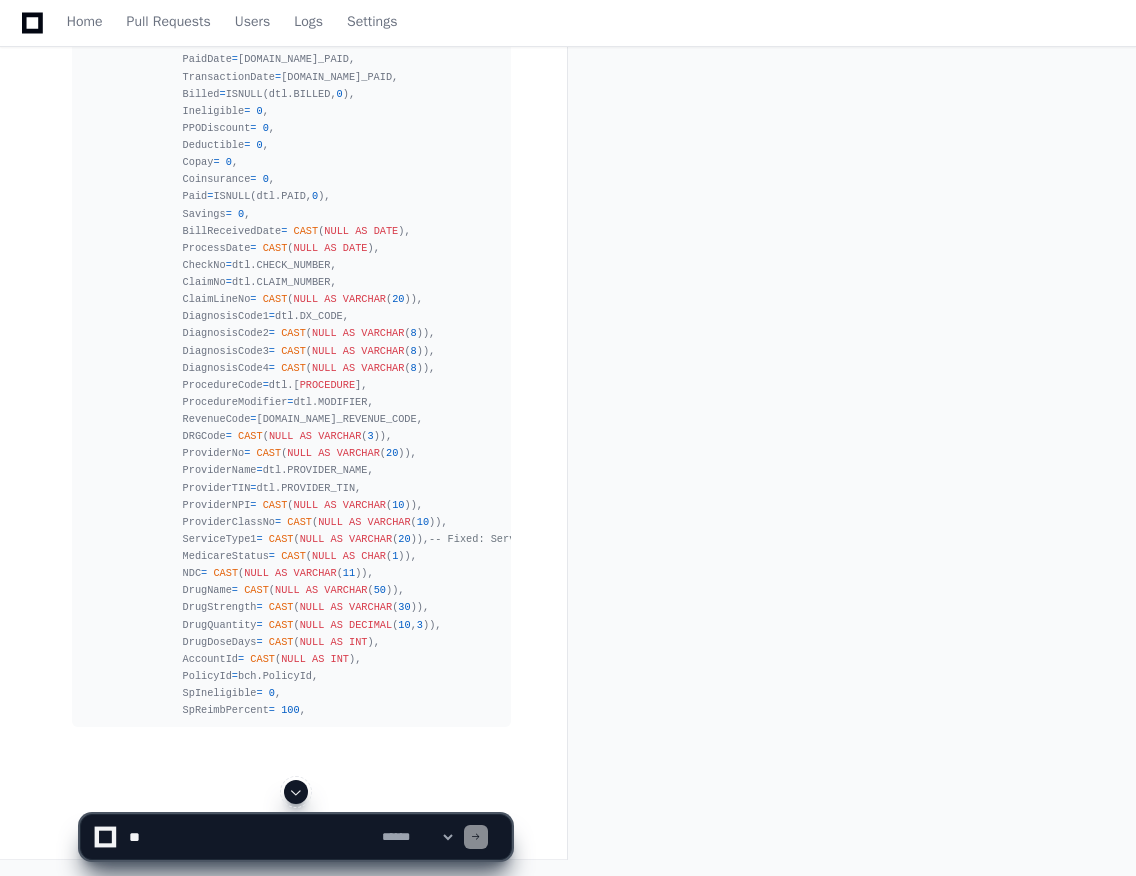 click 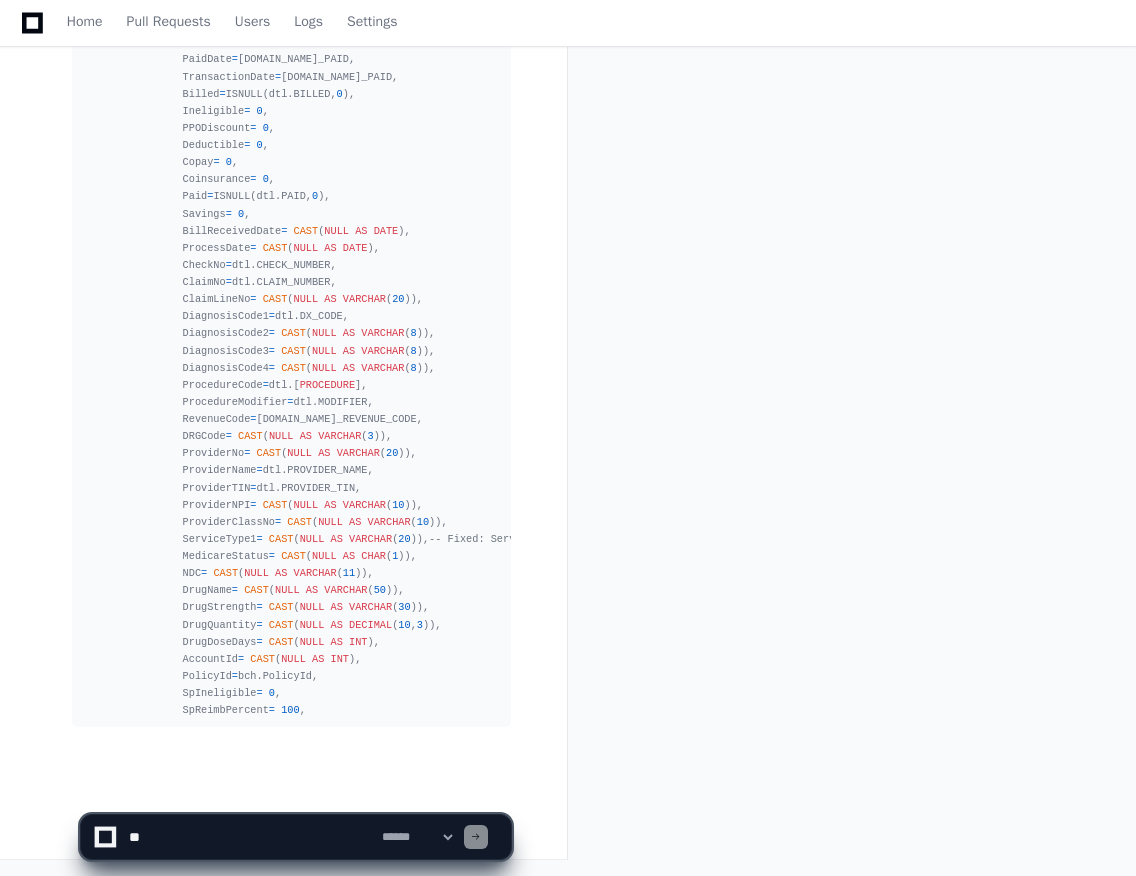 scroll, scrollTop: 75767, scrollLeft: 0, axis: vertical 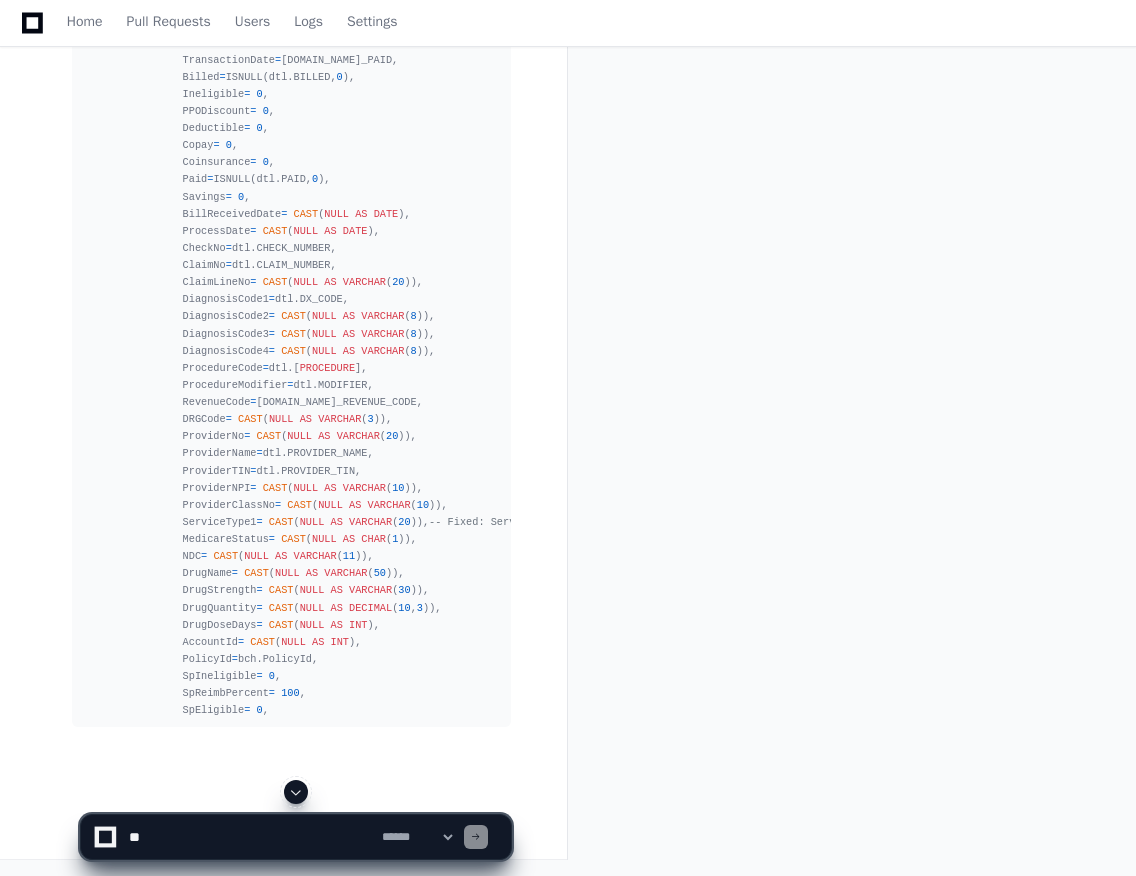 click 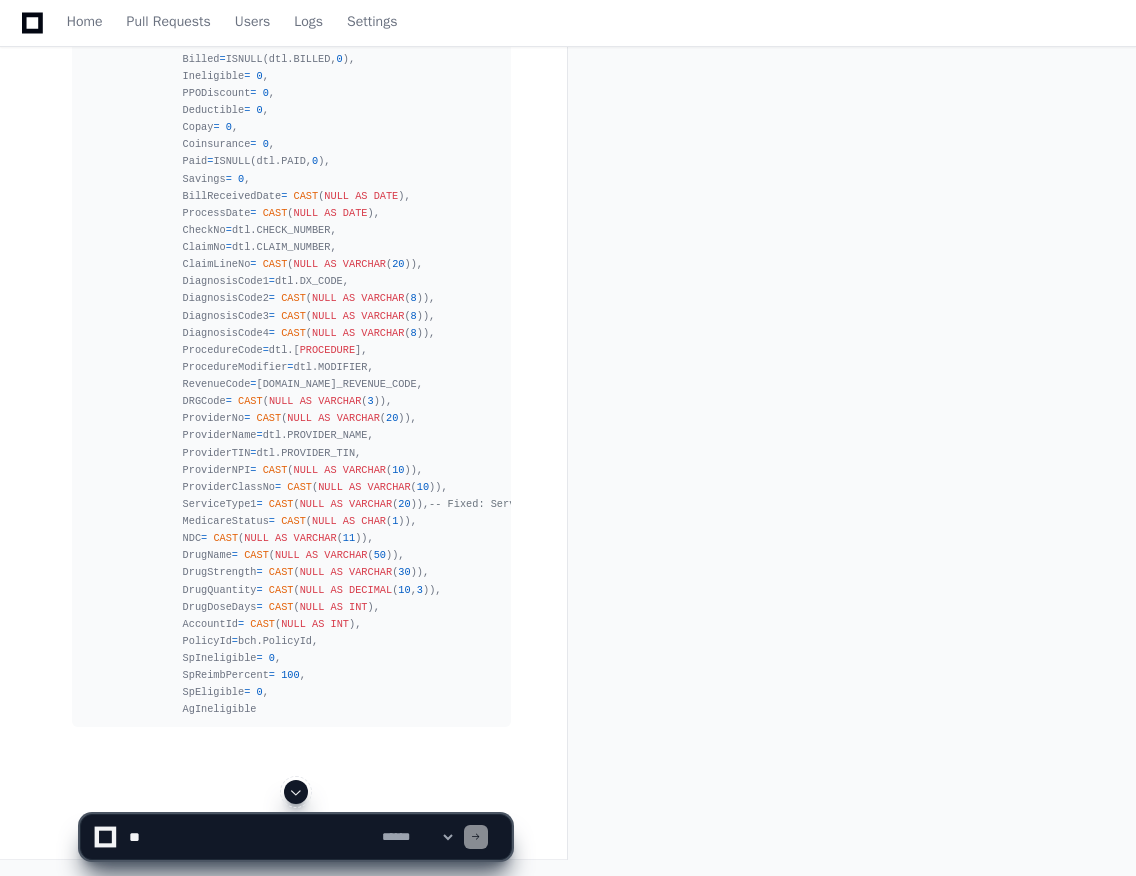 scroll, scrollTop: 75784, scrollLeft: 0, axis: vertical 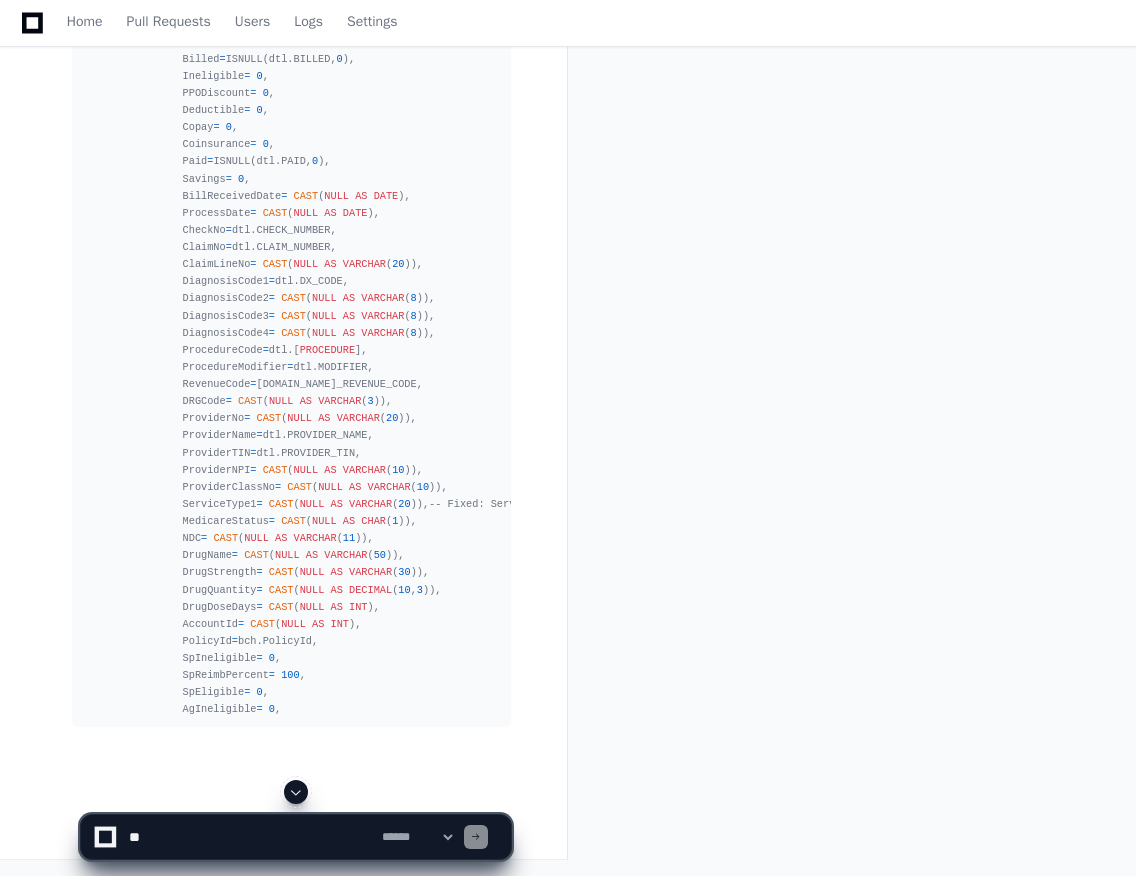 click 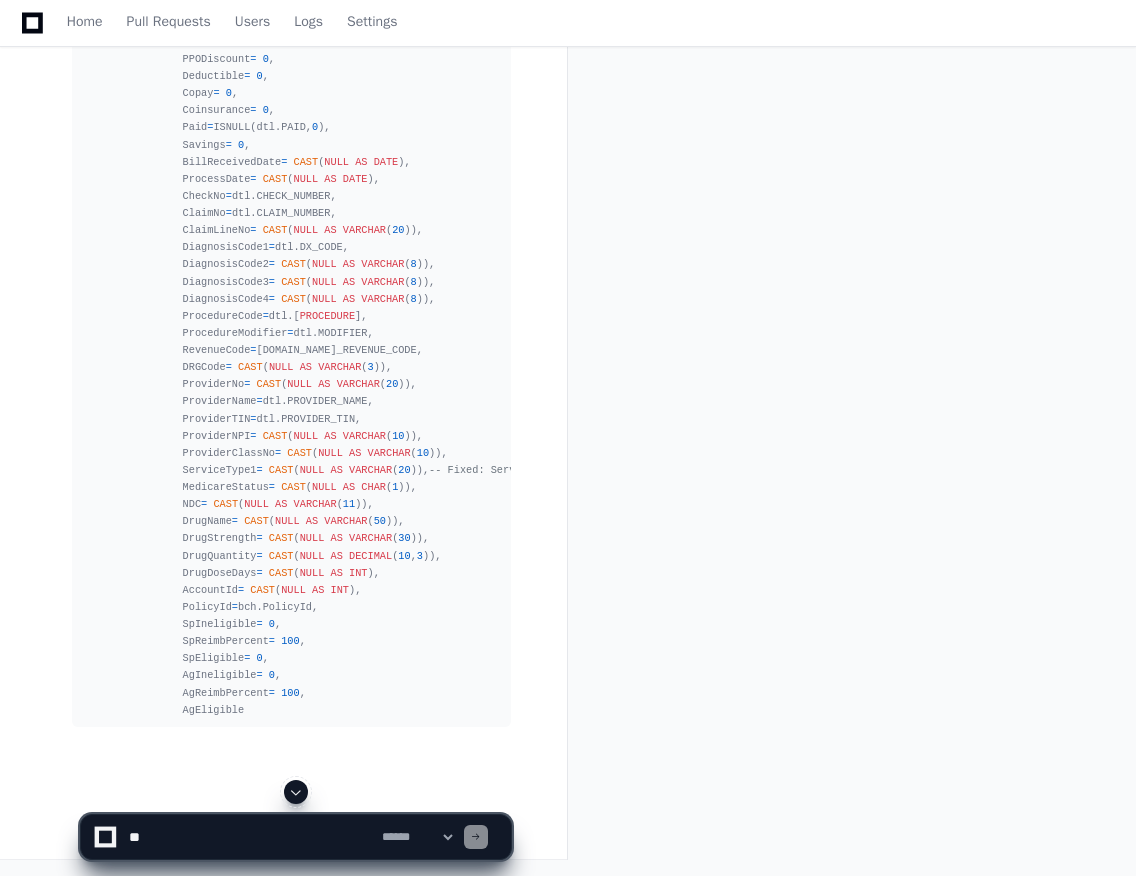 scroll, scrollTop: 75836, scrollLeft: 0, axis: vertical 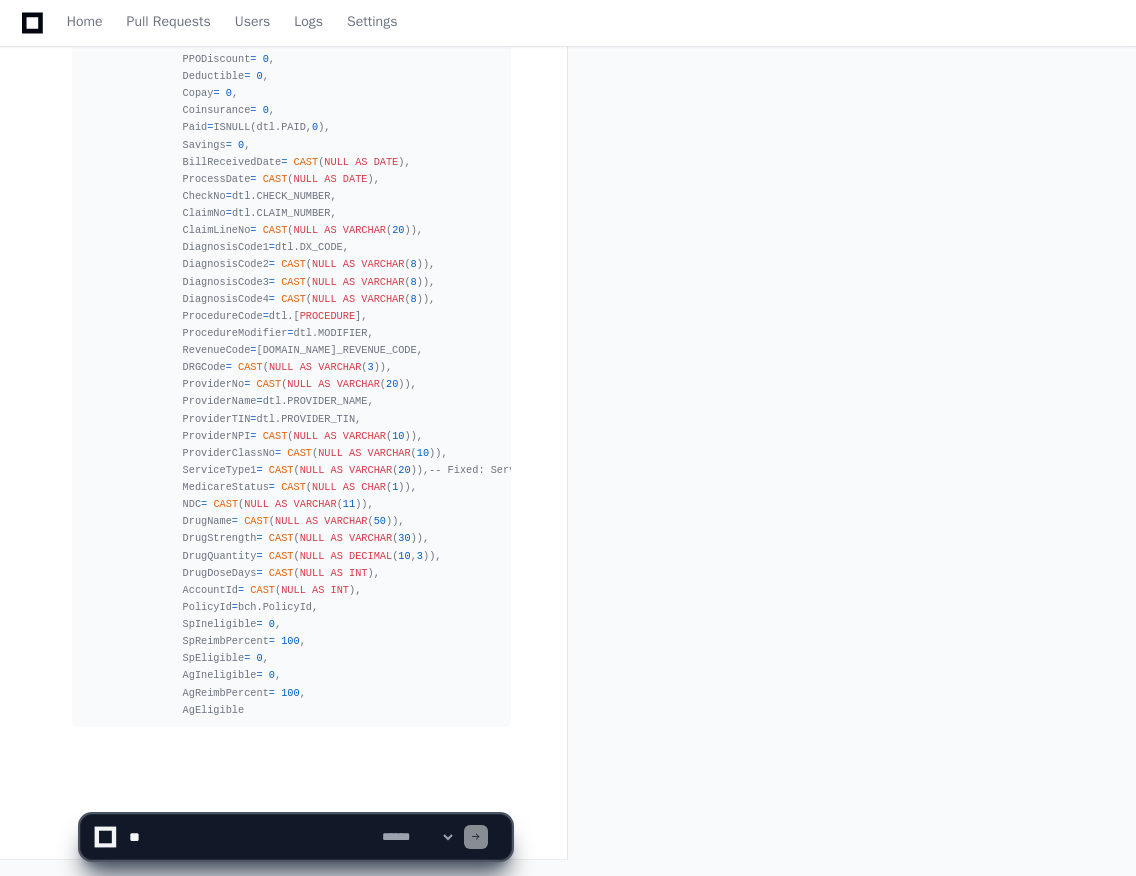 click on "**********" 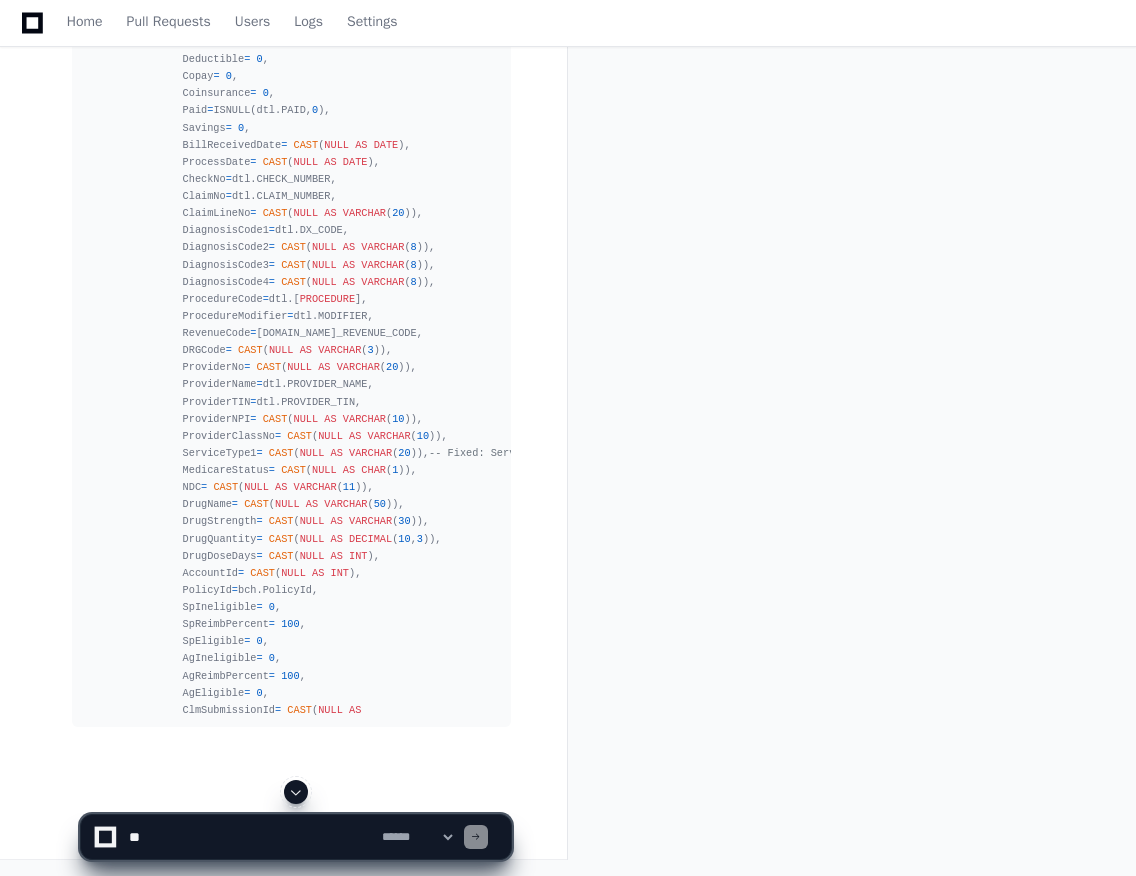click 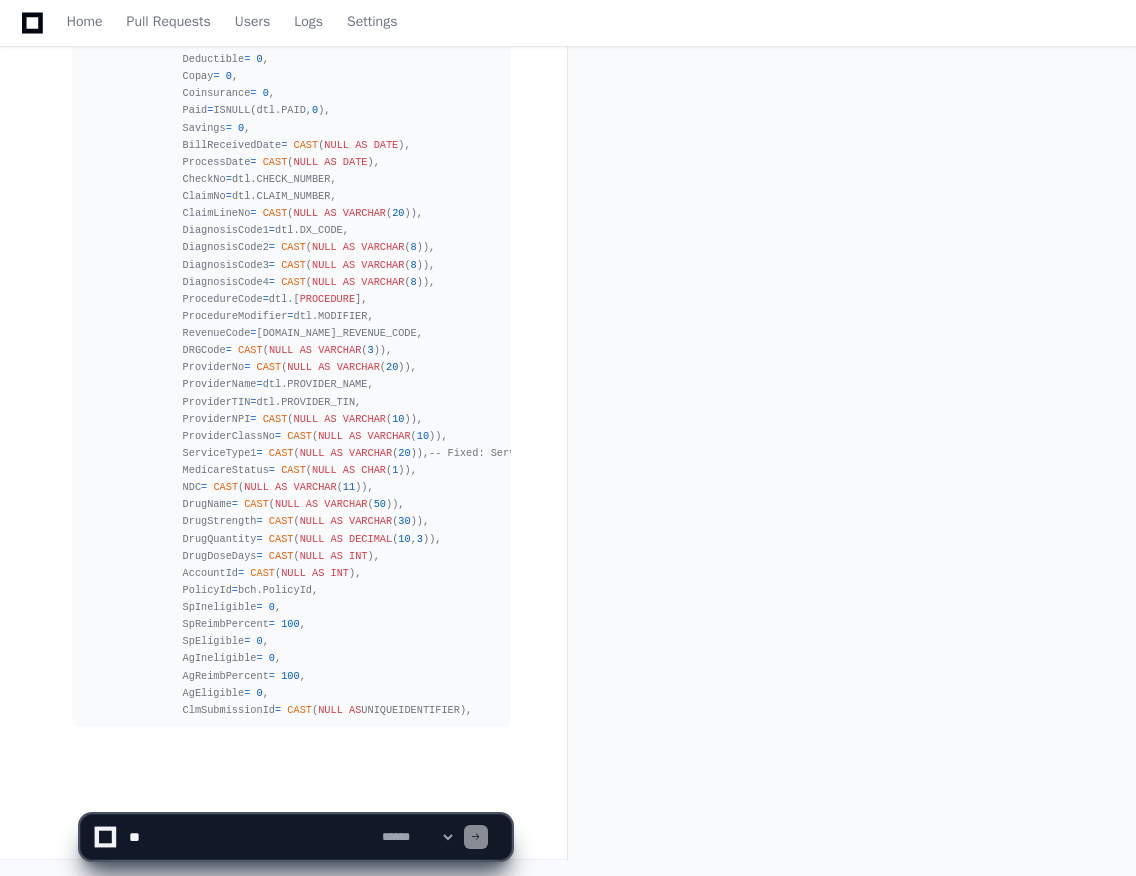 scroll, scrollTop: 75853, scrollLeft: 0, axis: vertical 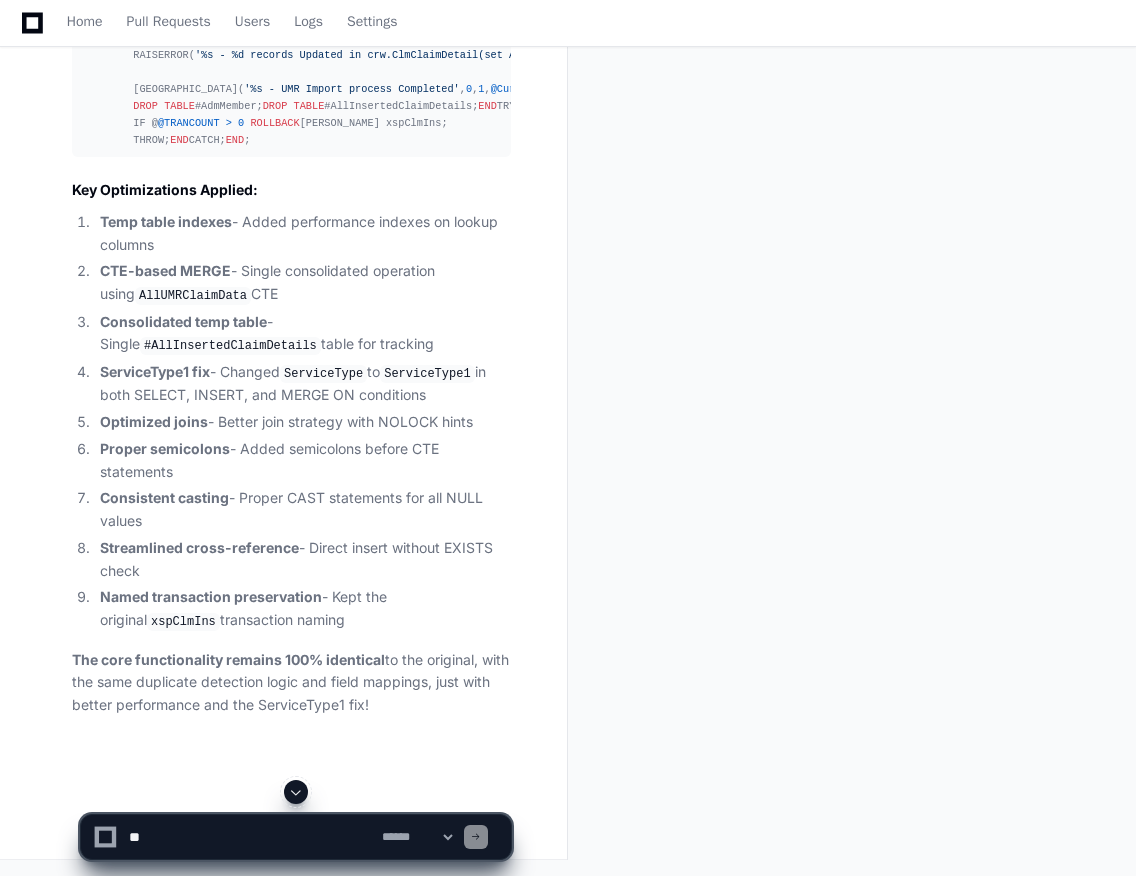 click 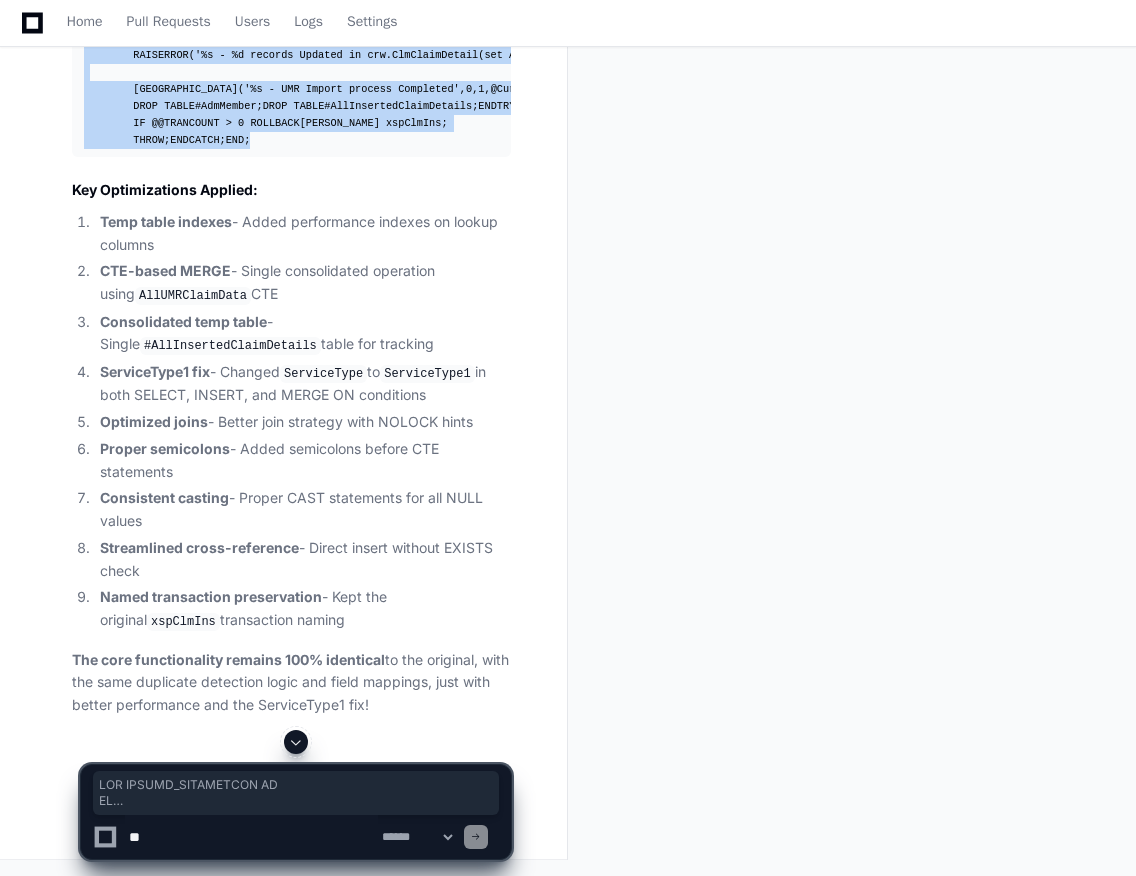 scroll, scrollTop: 72964, scrollLeft: 0, axis: vertical 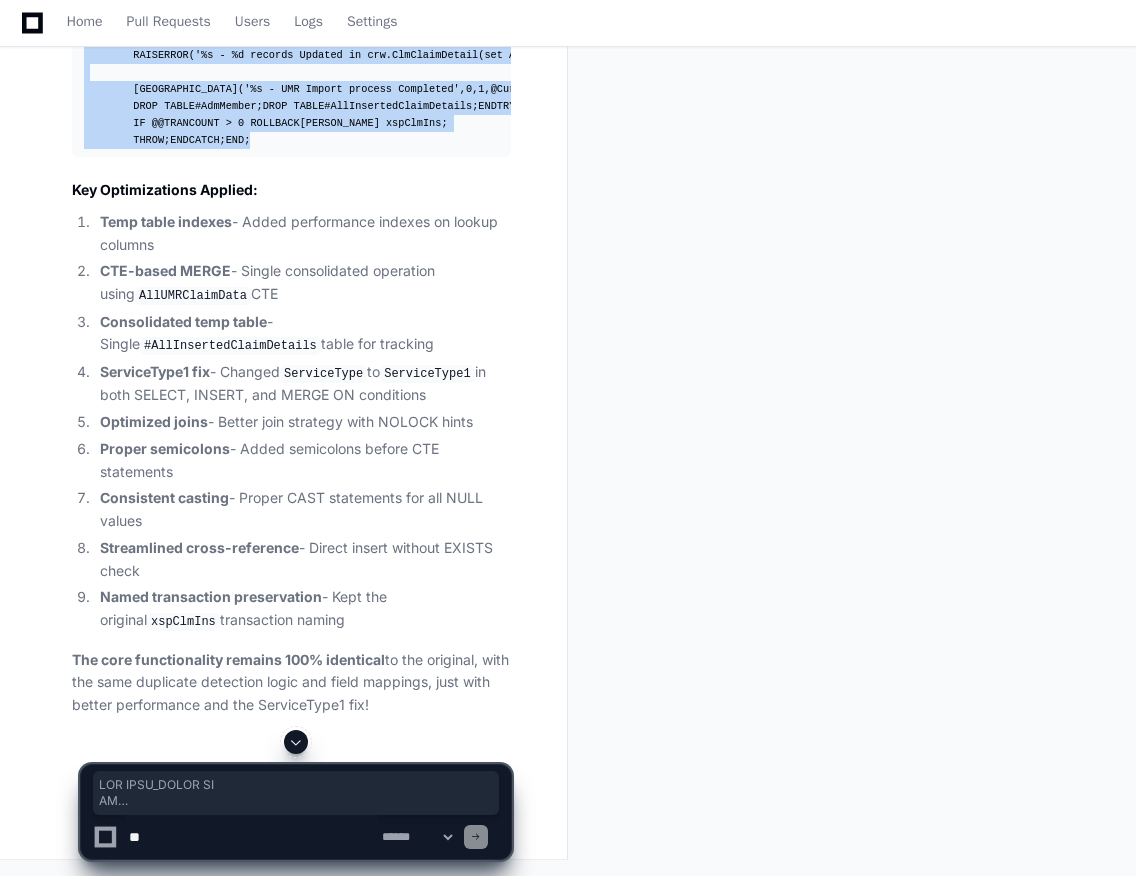drag, startPoint x: 103, startPoint y: 459, endPoint x: 74, endPoint y: 354, distance: 108.93117 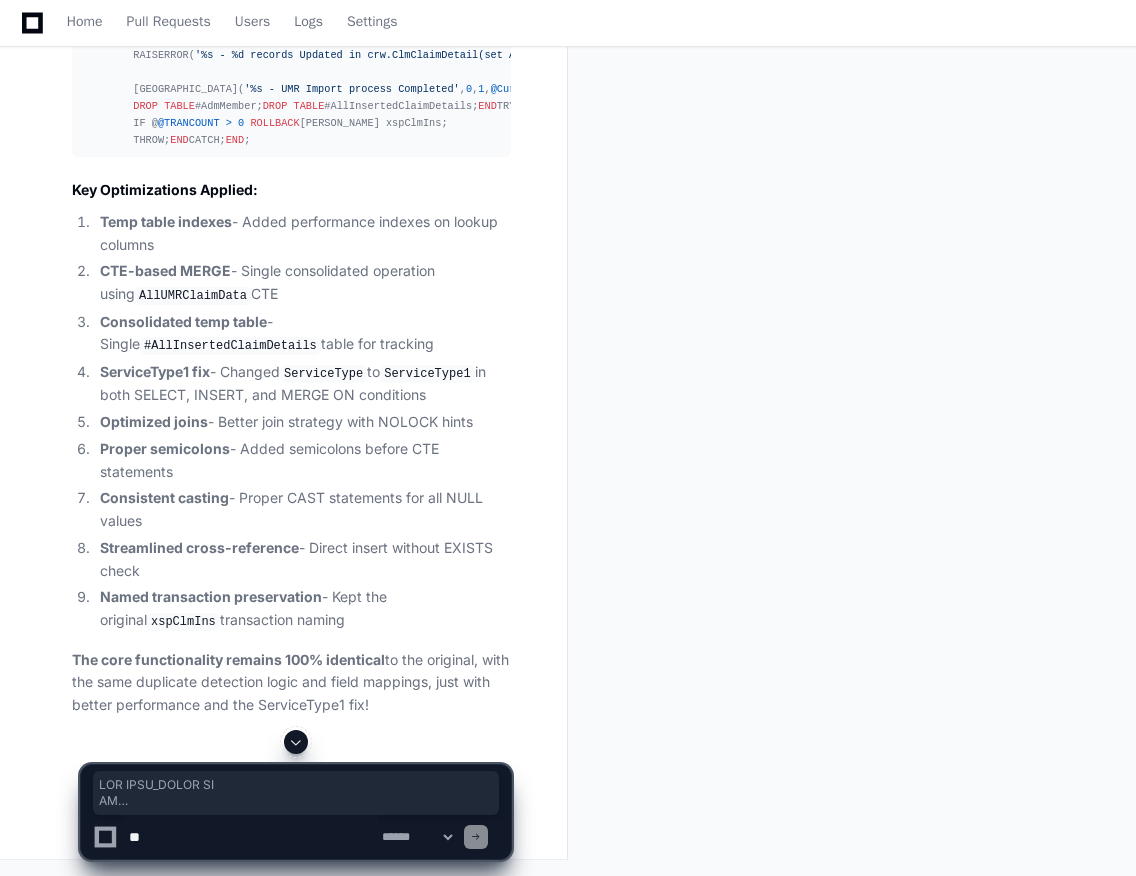 click 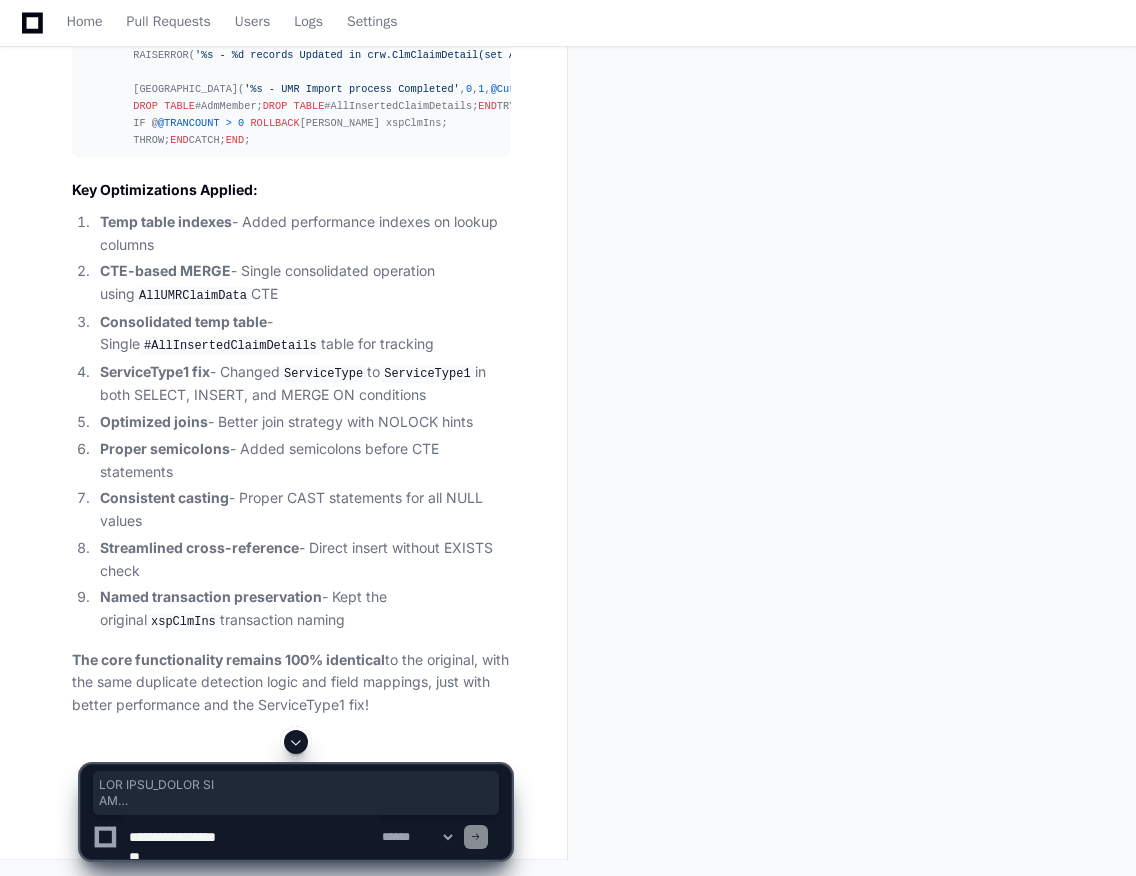 scroll, scrollTop: 5206, scrollLeft: 0, axis: vertical 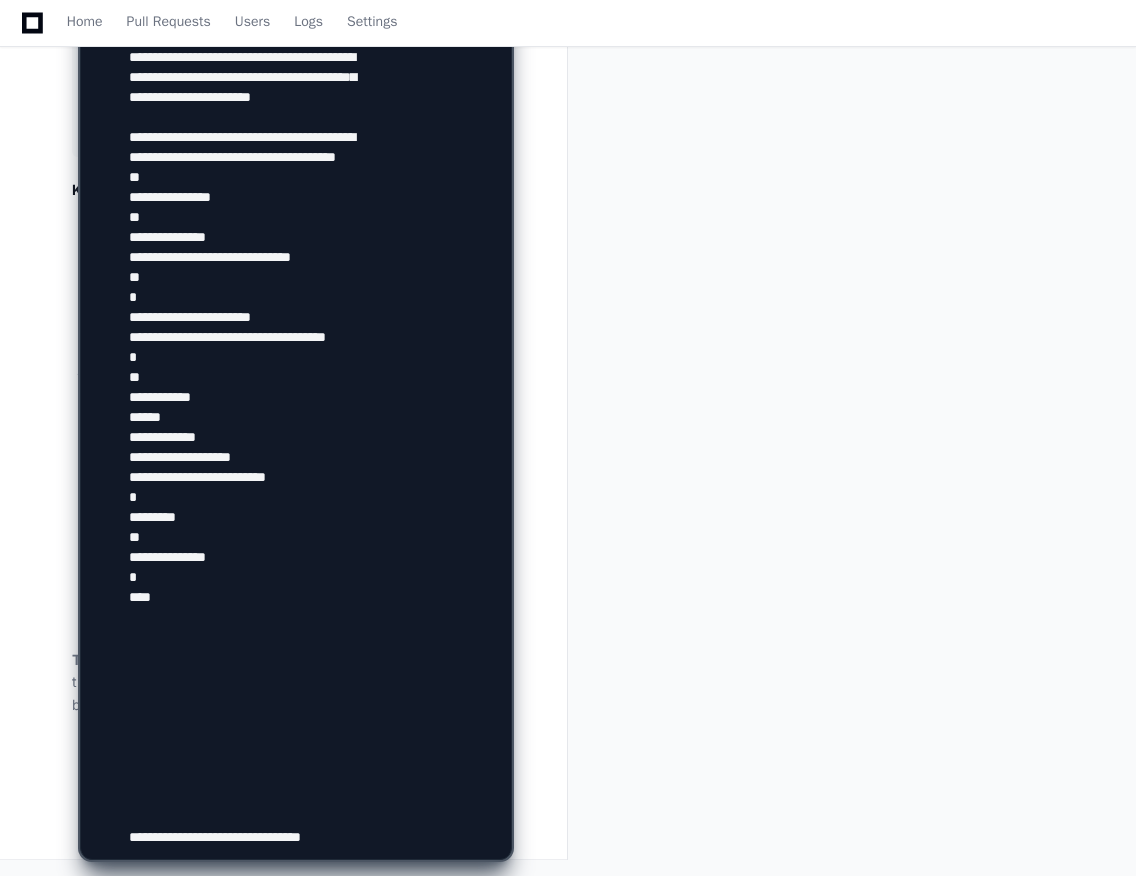 type on "**********" 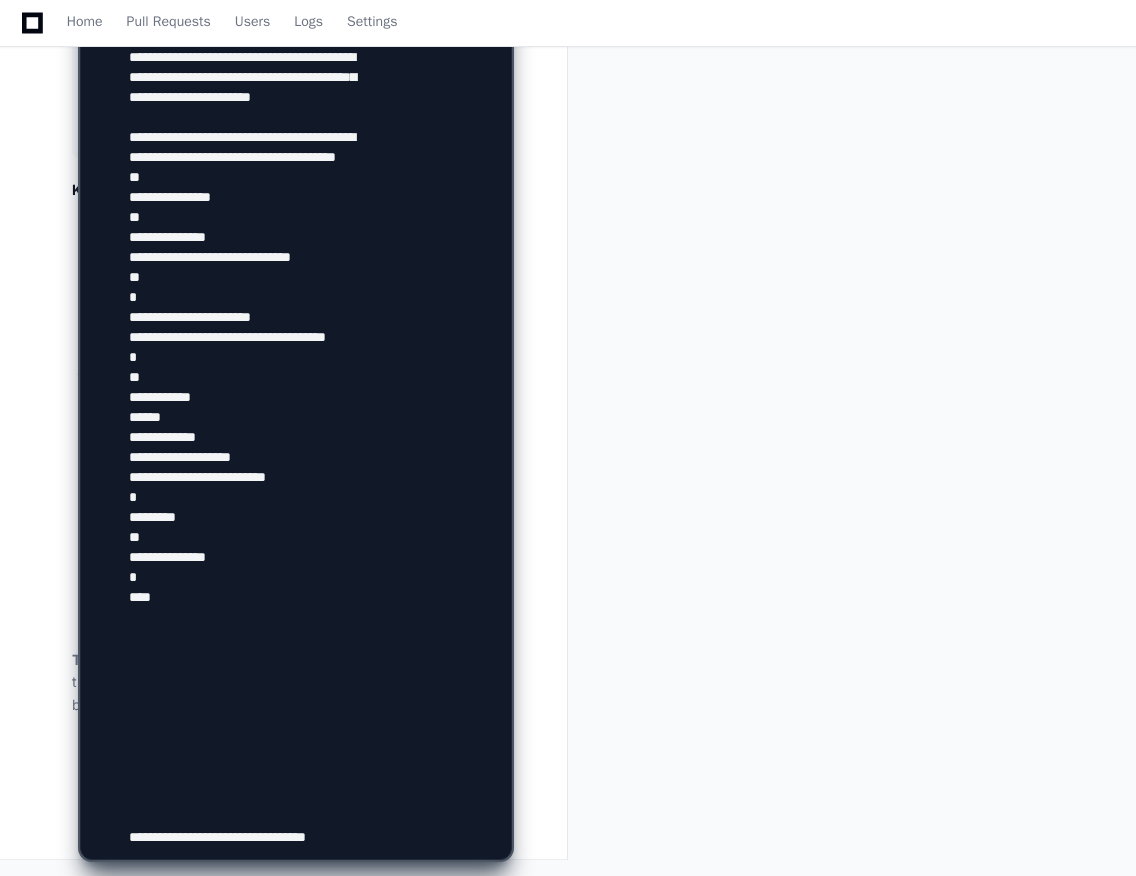 type 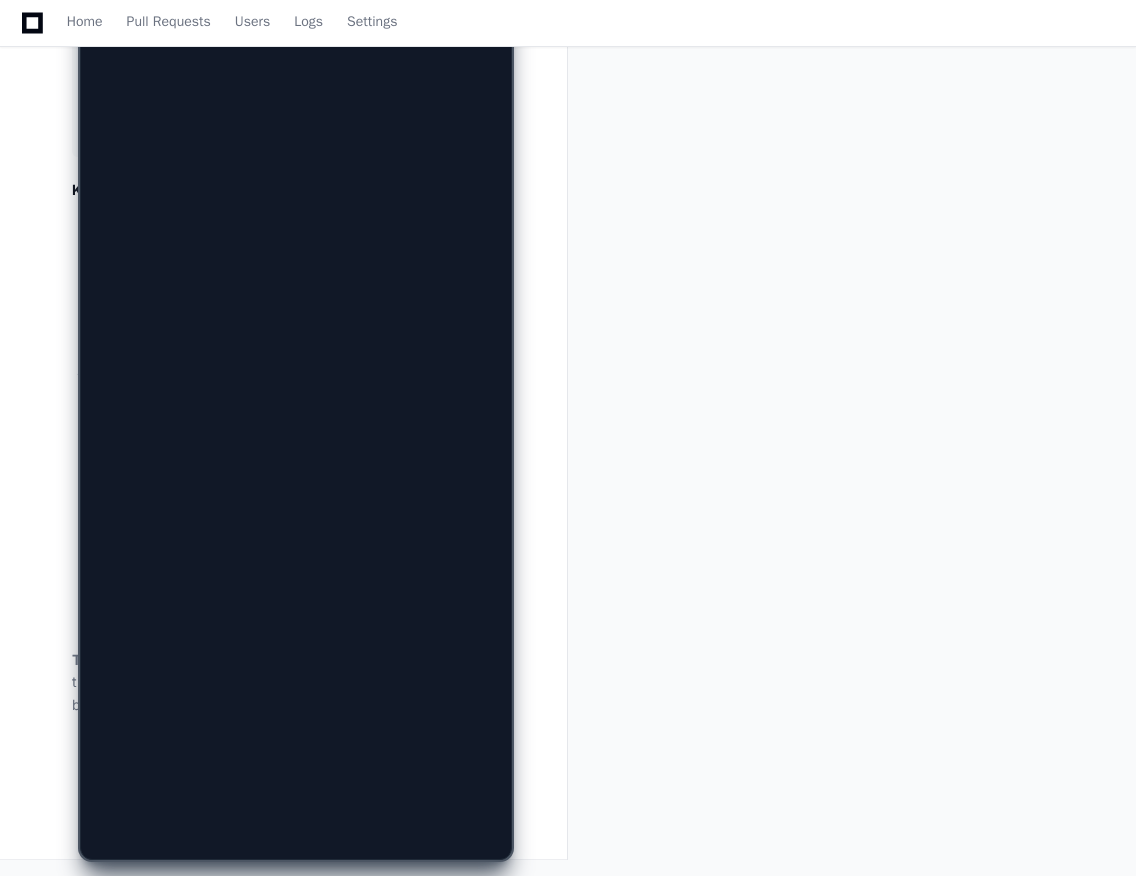 scroll, scrollTop: 0, scrollLeft: 0, axis: both 